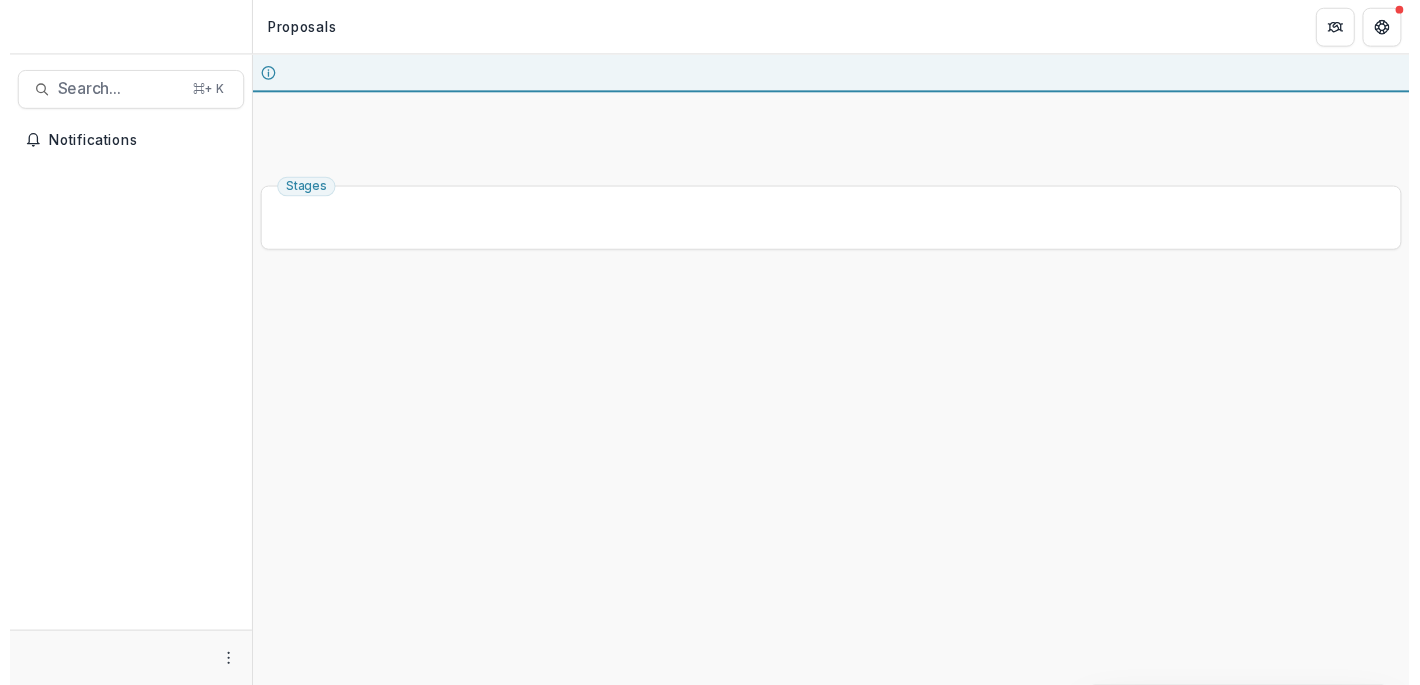 scroll, scrollTop: 0, scrollLeft: 0, axis: both 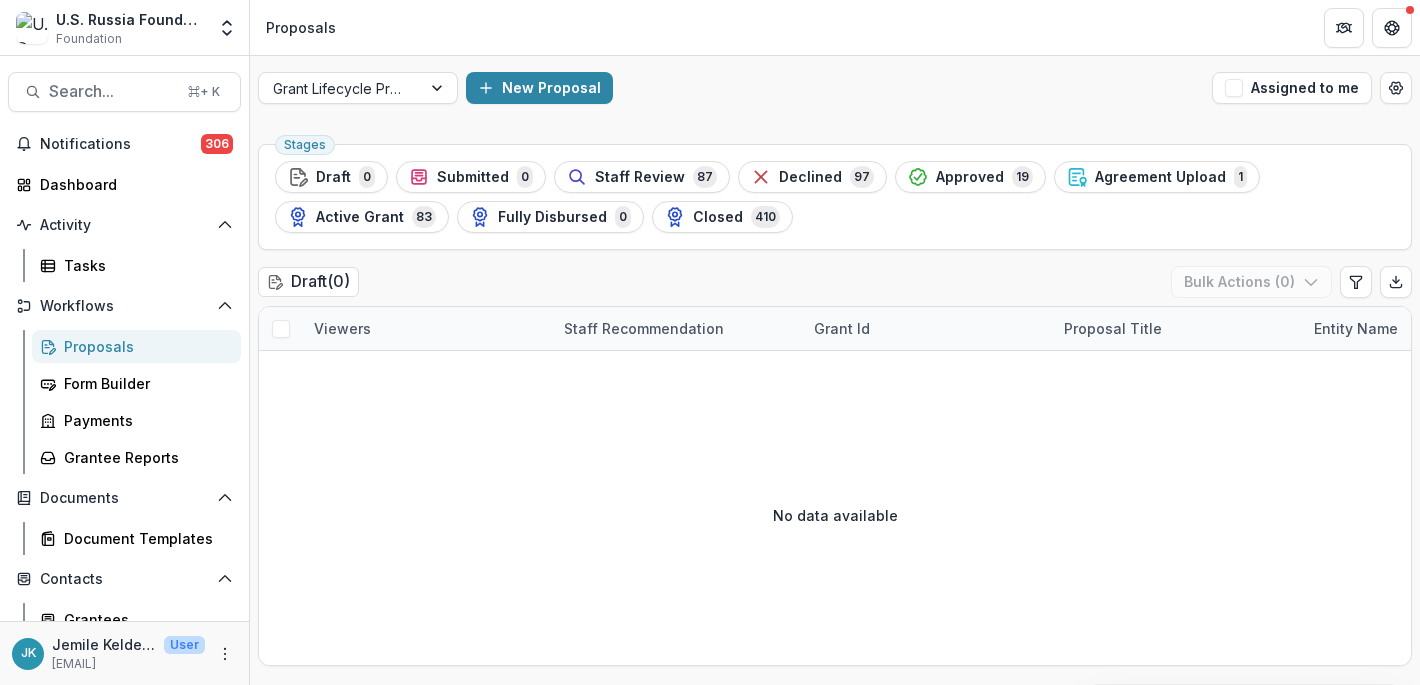 click on "Staff Review 87" at bounding box center [642, 177] 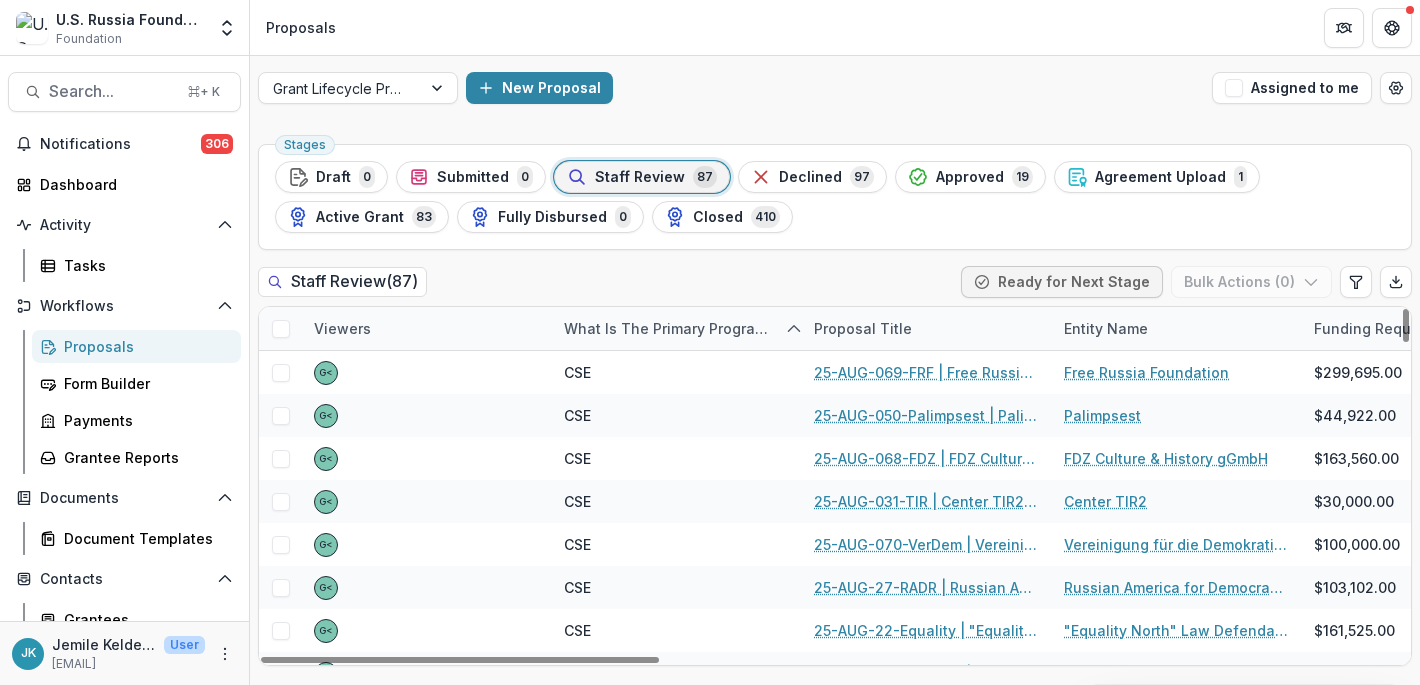 click on "Proposal Title" at bounding box center [863, 328] 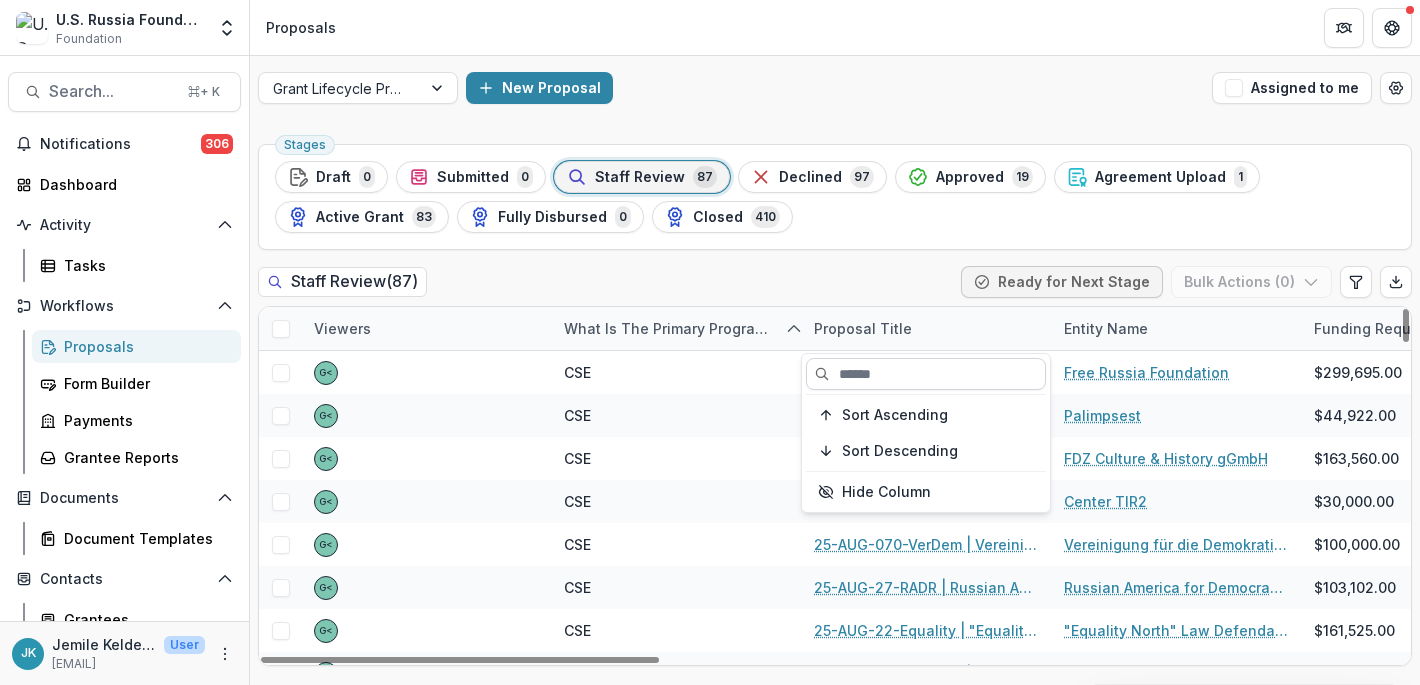 click at bounding box center [926, 374] 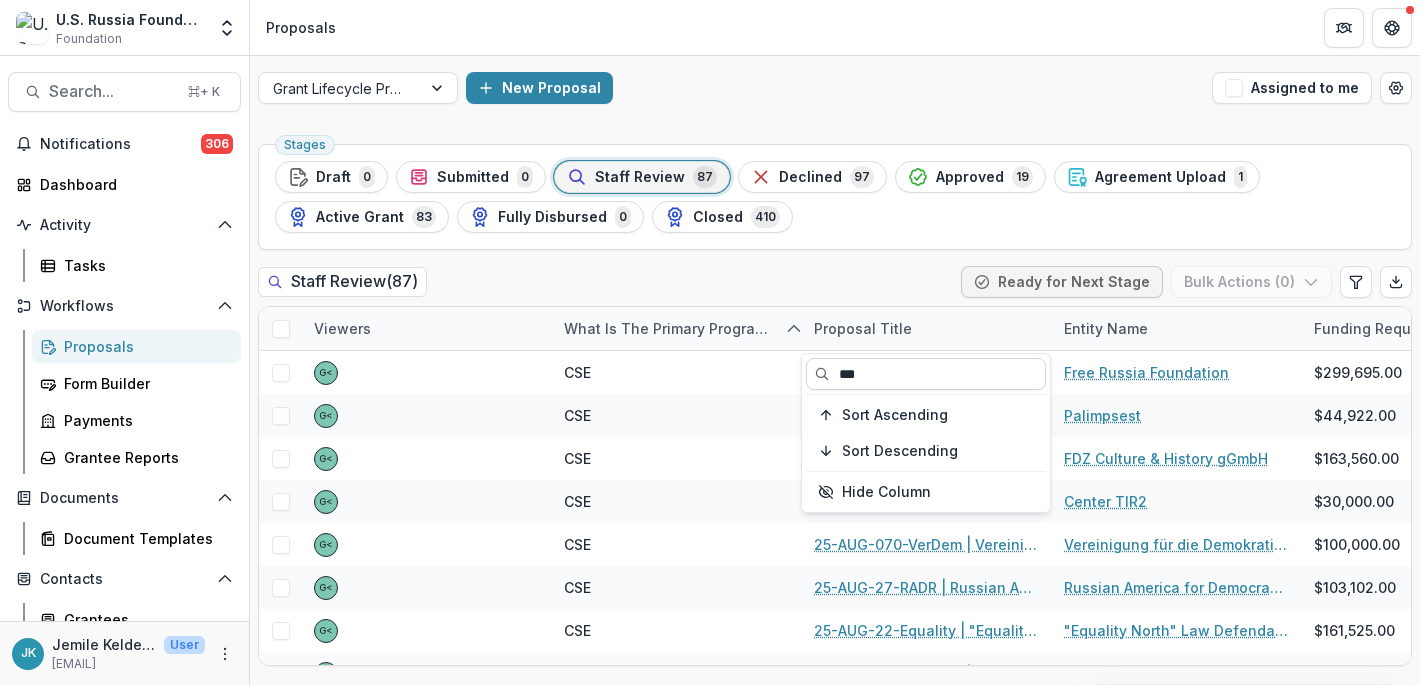 type on "***" 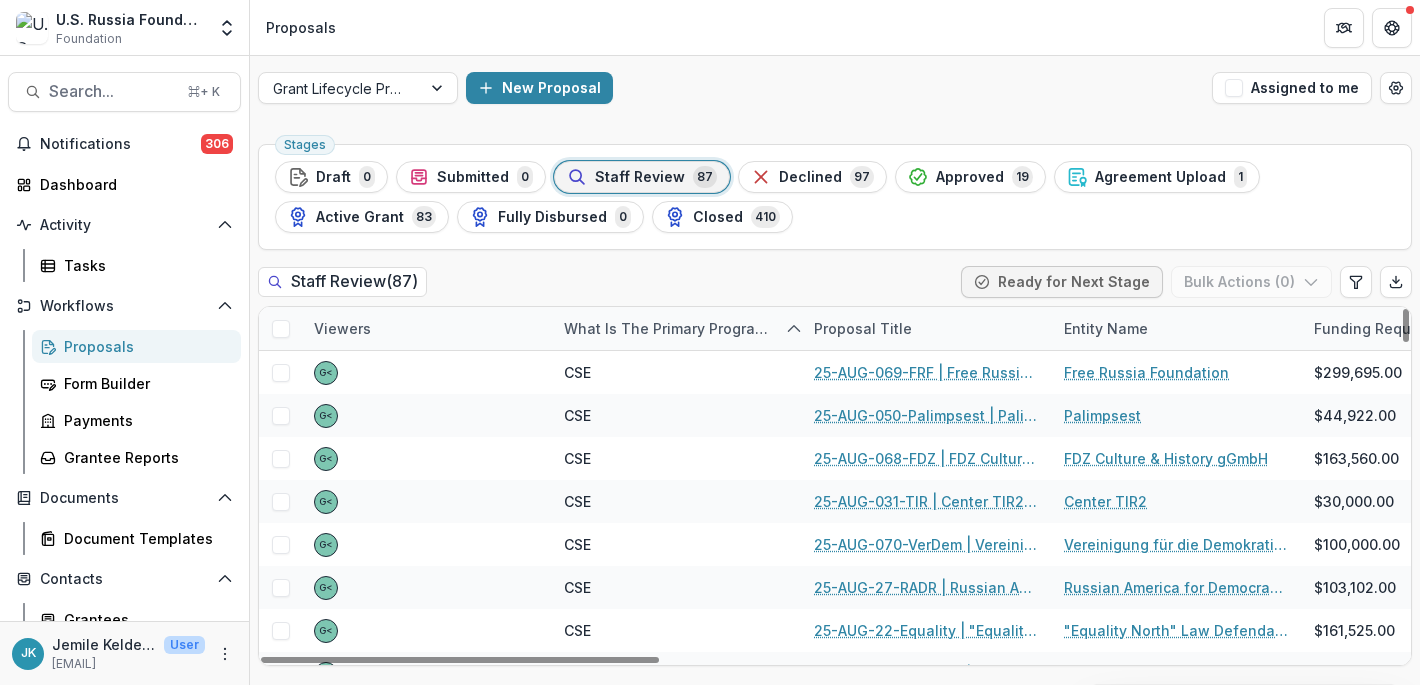 click on "Proposal Title" at bounding box center (863, 328) 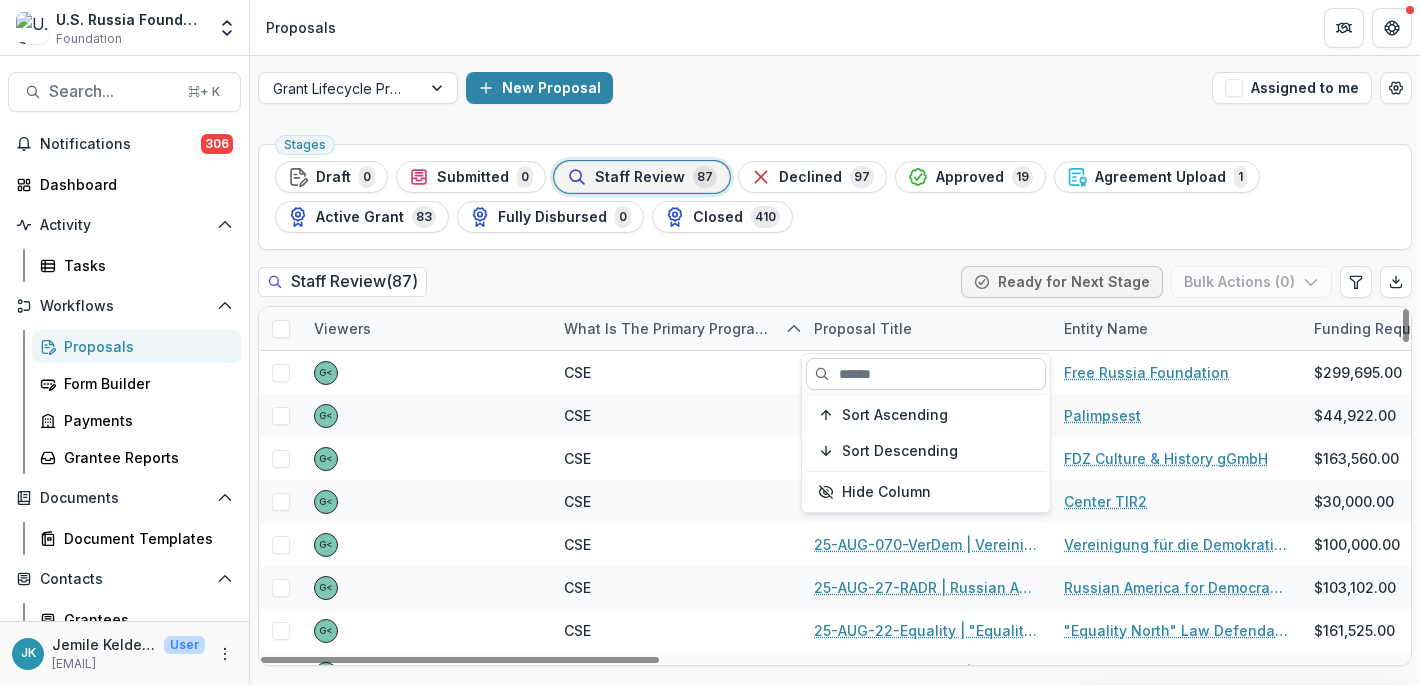 click at bounding box center [926, 374] 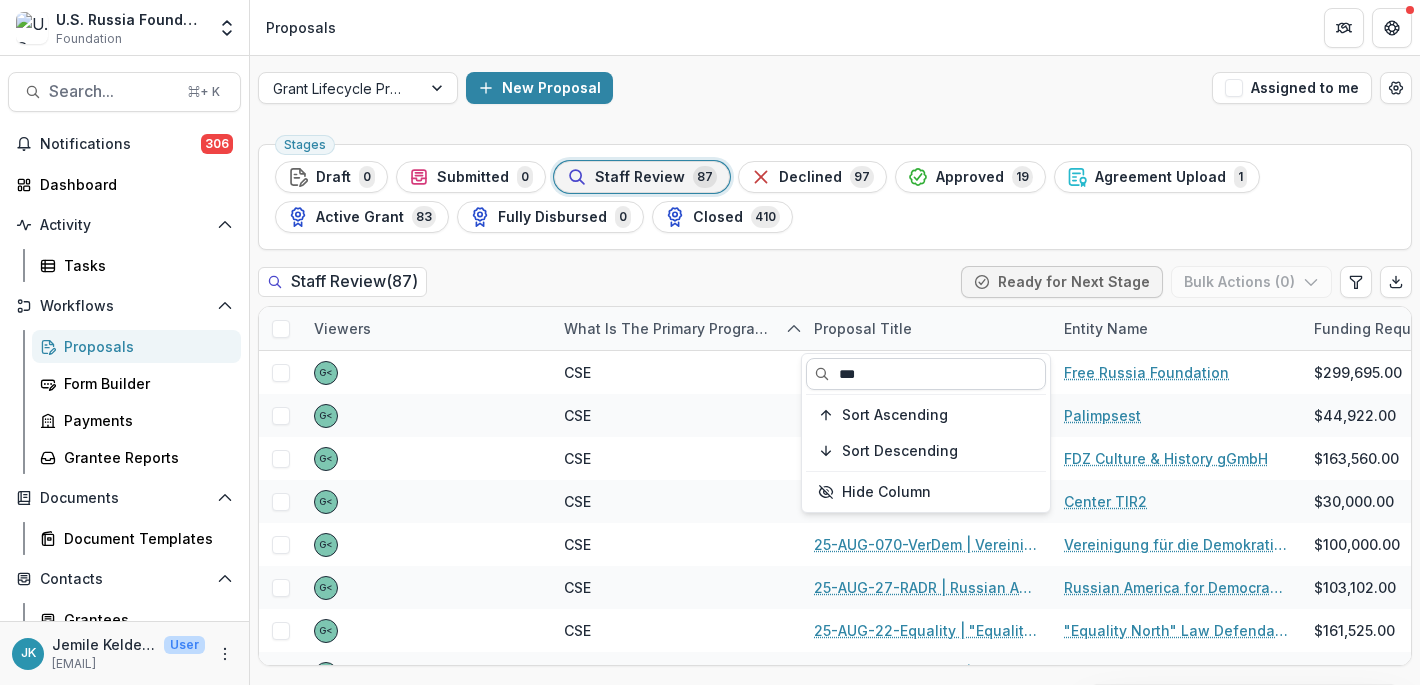 type on "***" 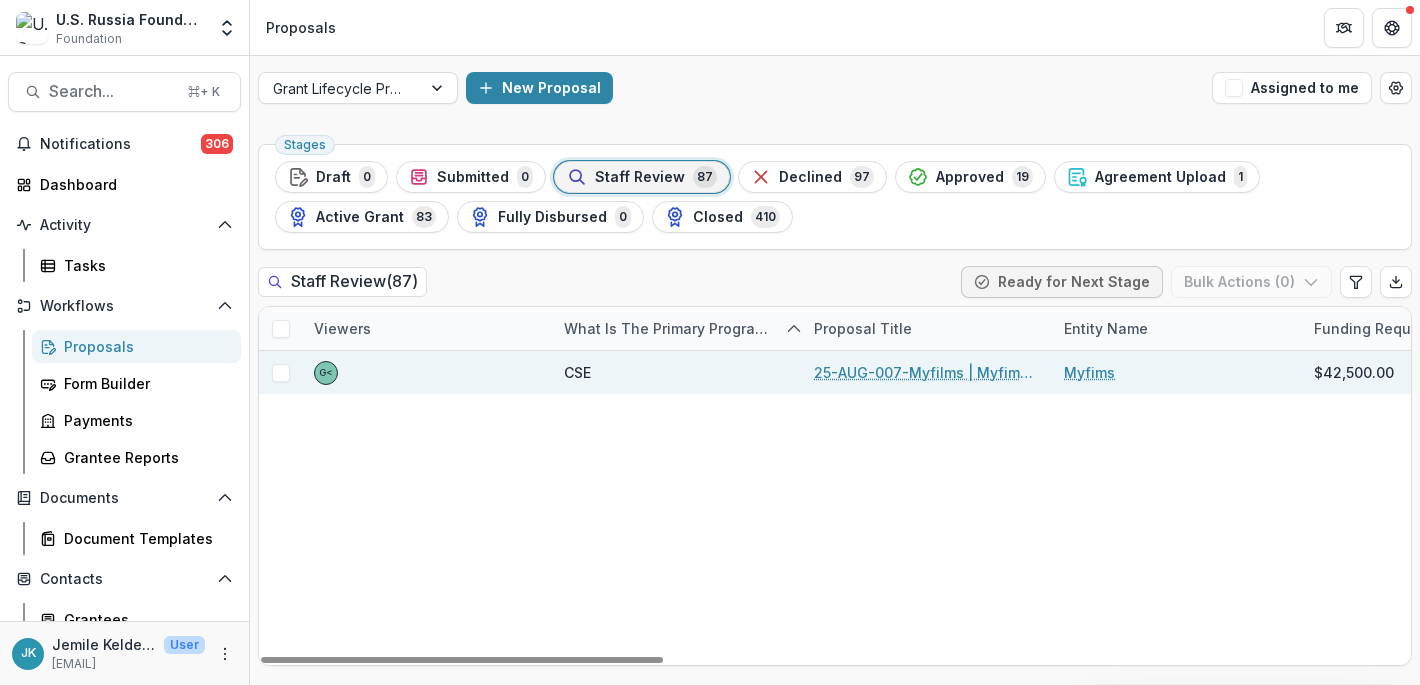 click on "25-AUG-007-Myfilms | Myfims - 2025 - Grant Proposal Application (August 2025)" at bounding box center [927, 372] 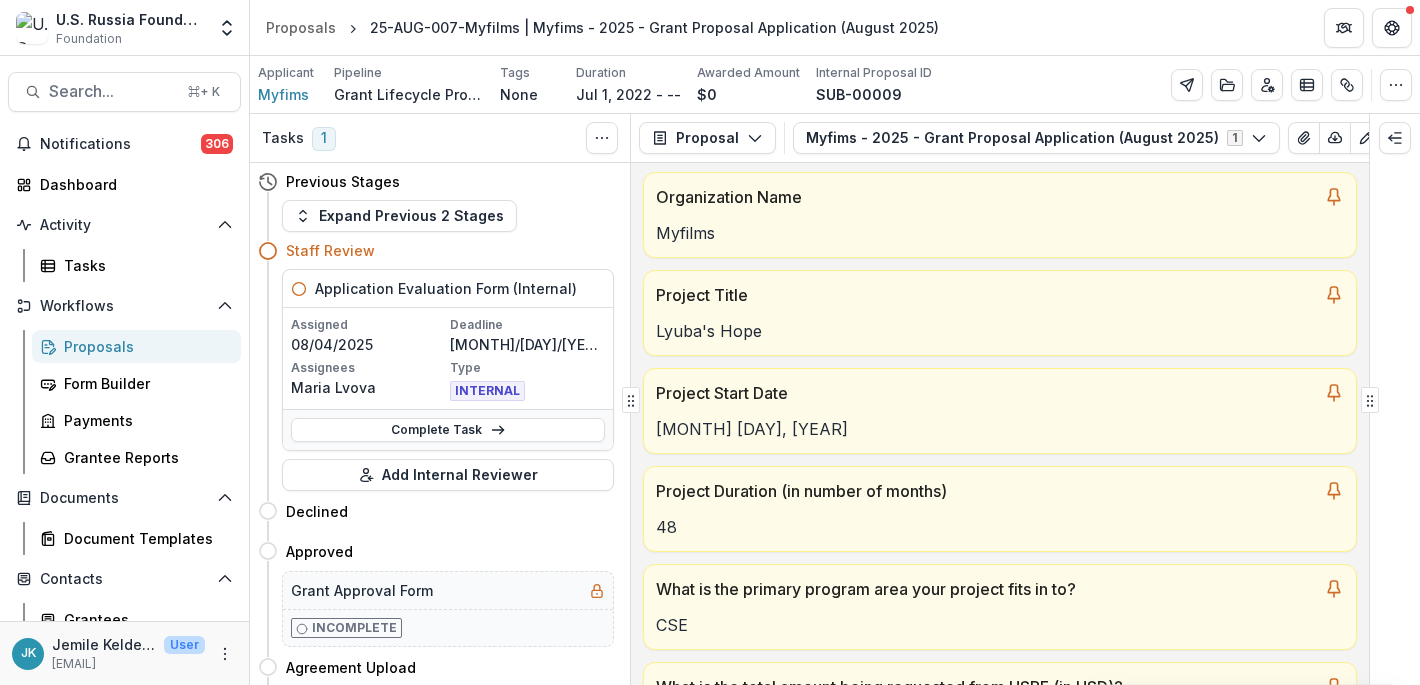 scroll, scrollTop: 109, scrollLeft: 0, axis: vertical 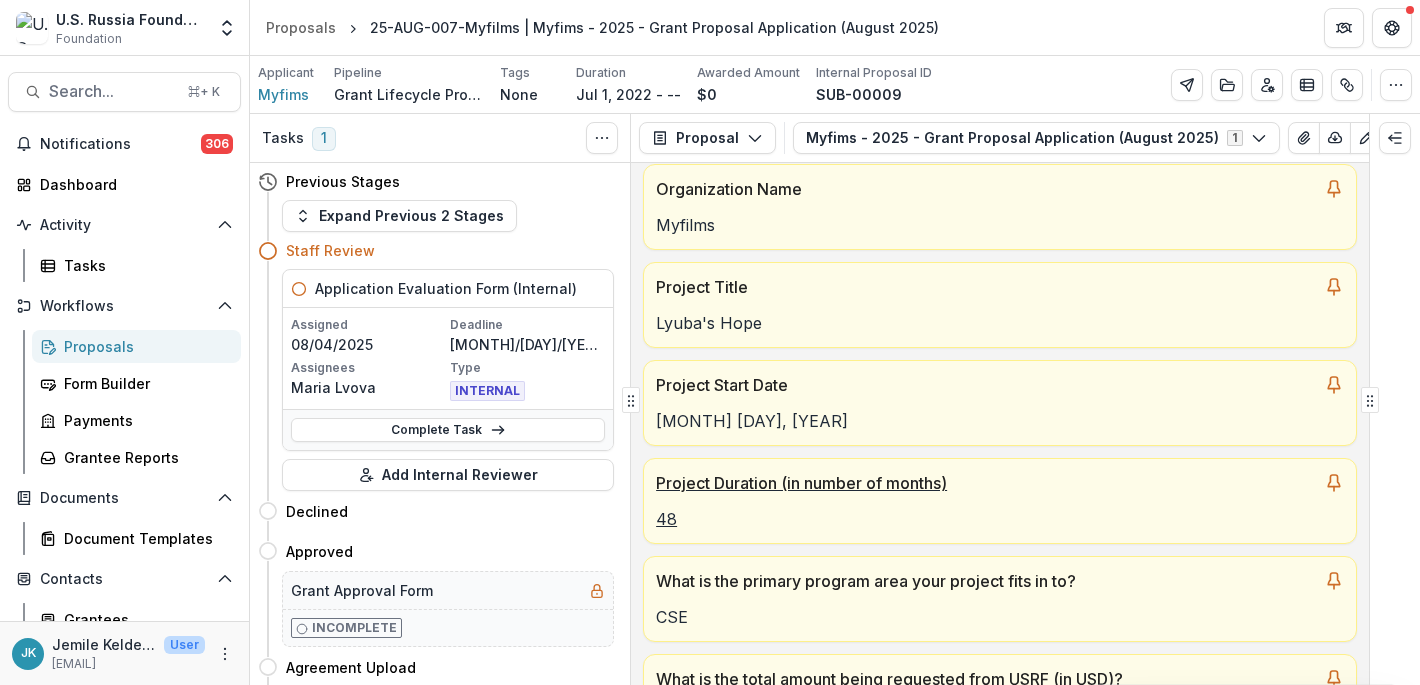 click on "48" at bounding box center (1000, 519) 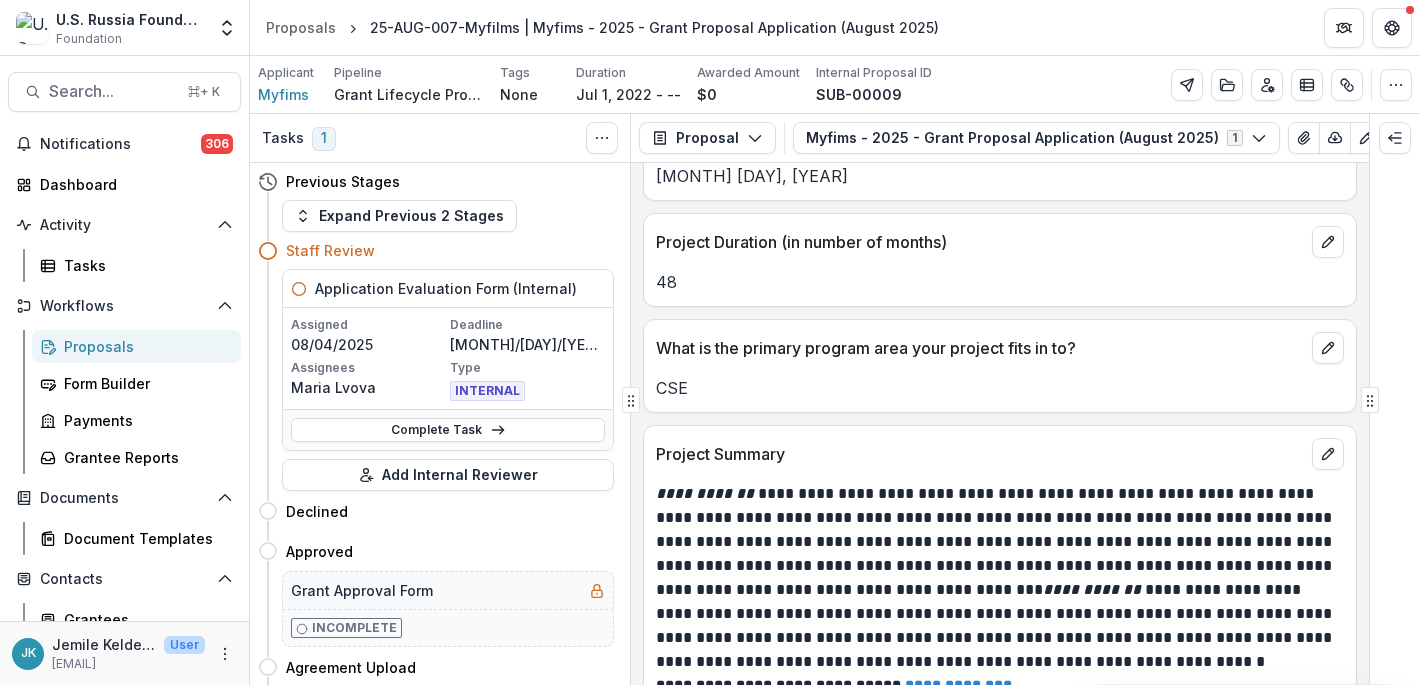 scroll, scrollTop: 1711, scrollLeft: 0, axis: vertical 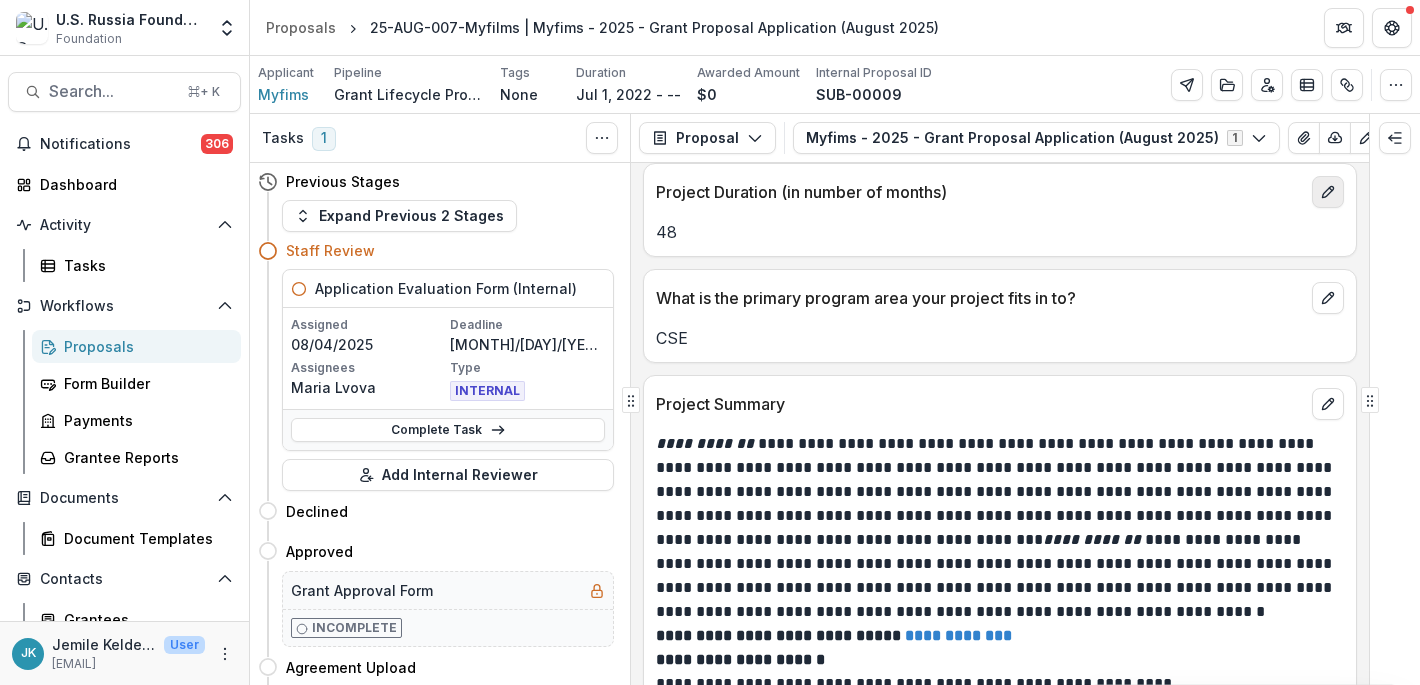 click 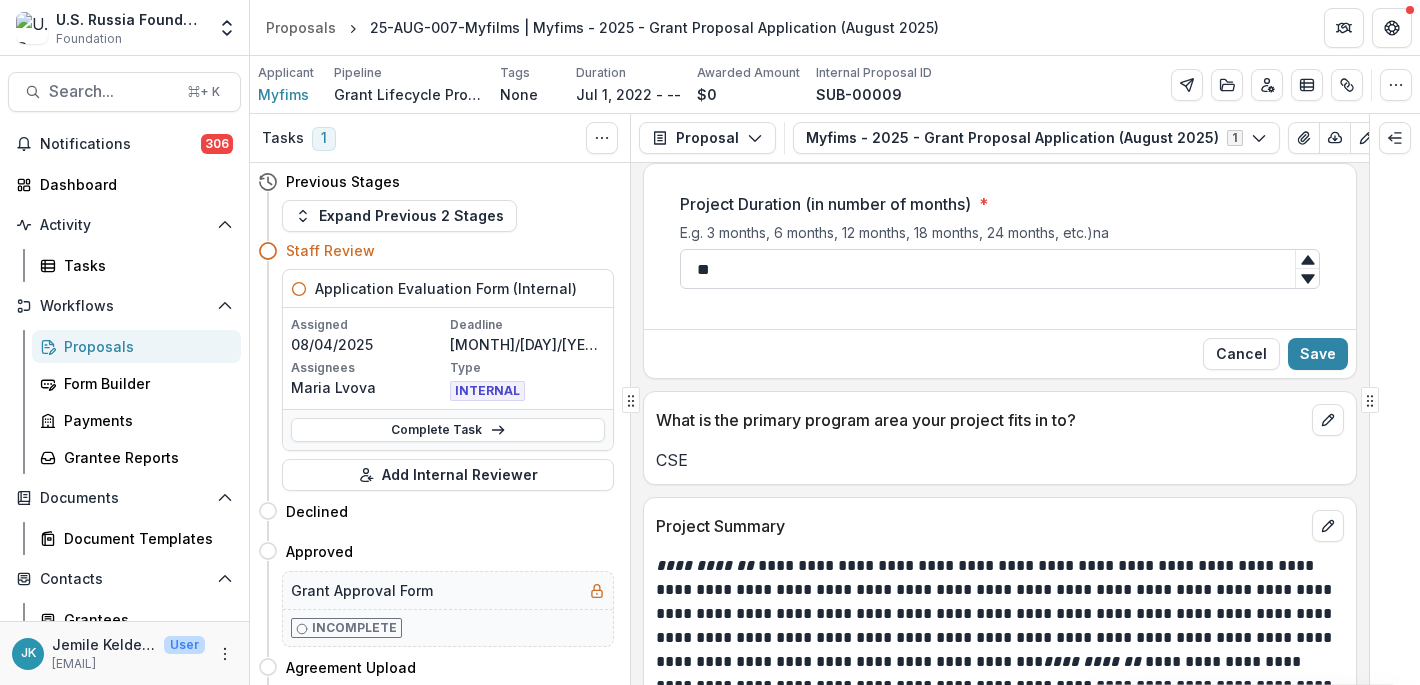 click on "**" at bounding box center (1000, 269) 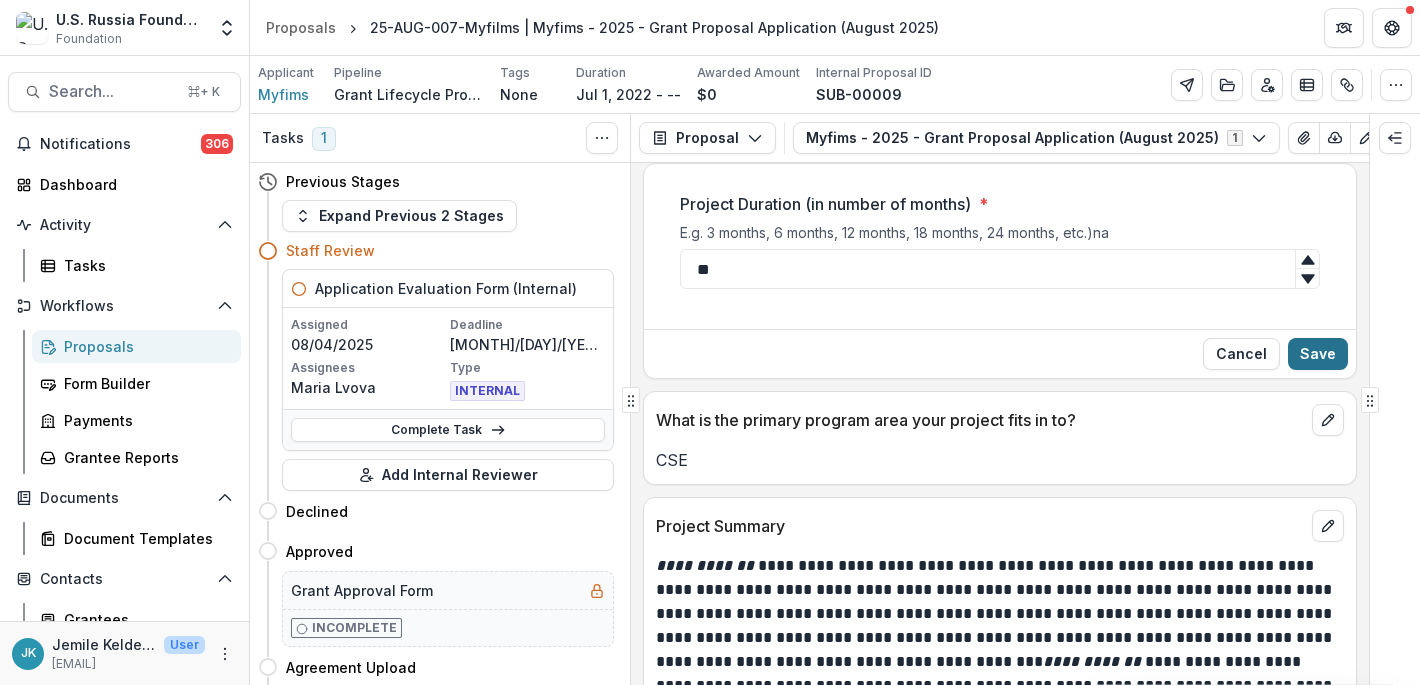 type on "**" 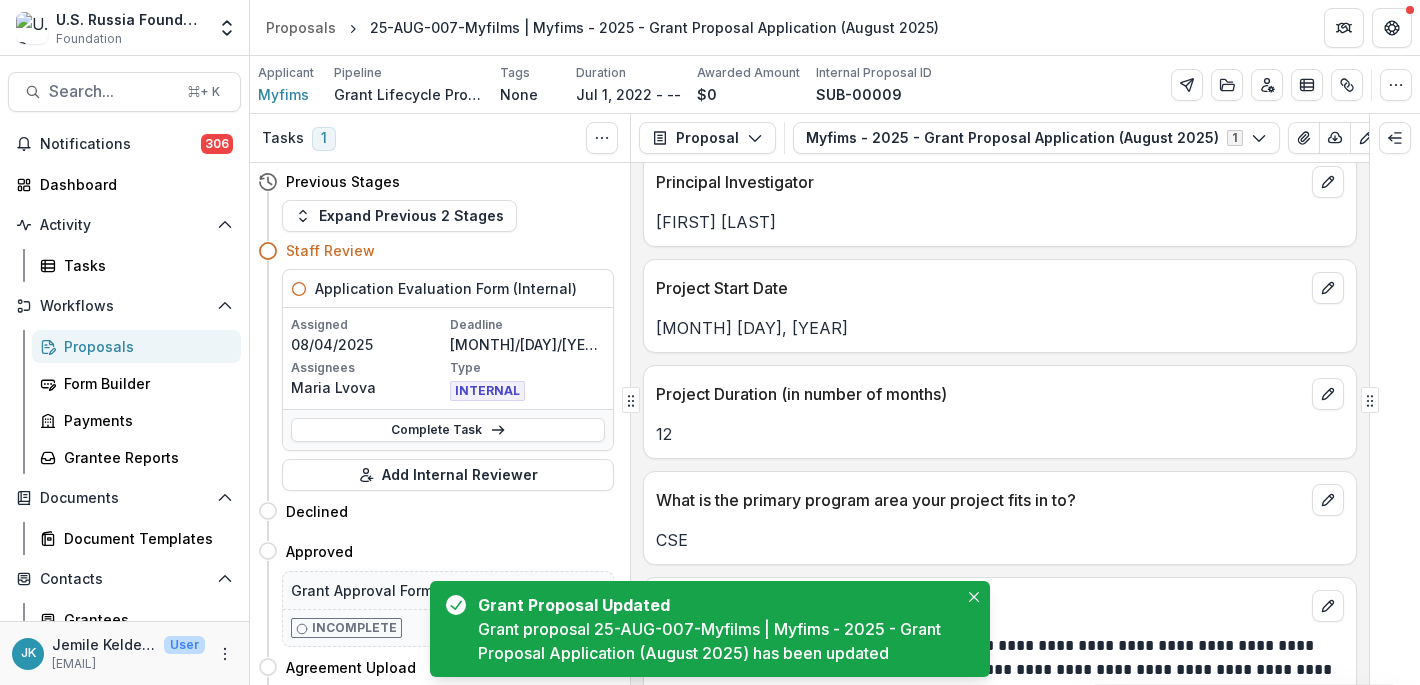 scroll, scrollTop: 1417, scrollLeft: 0, axis: vertical 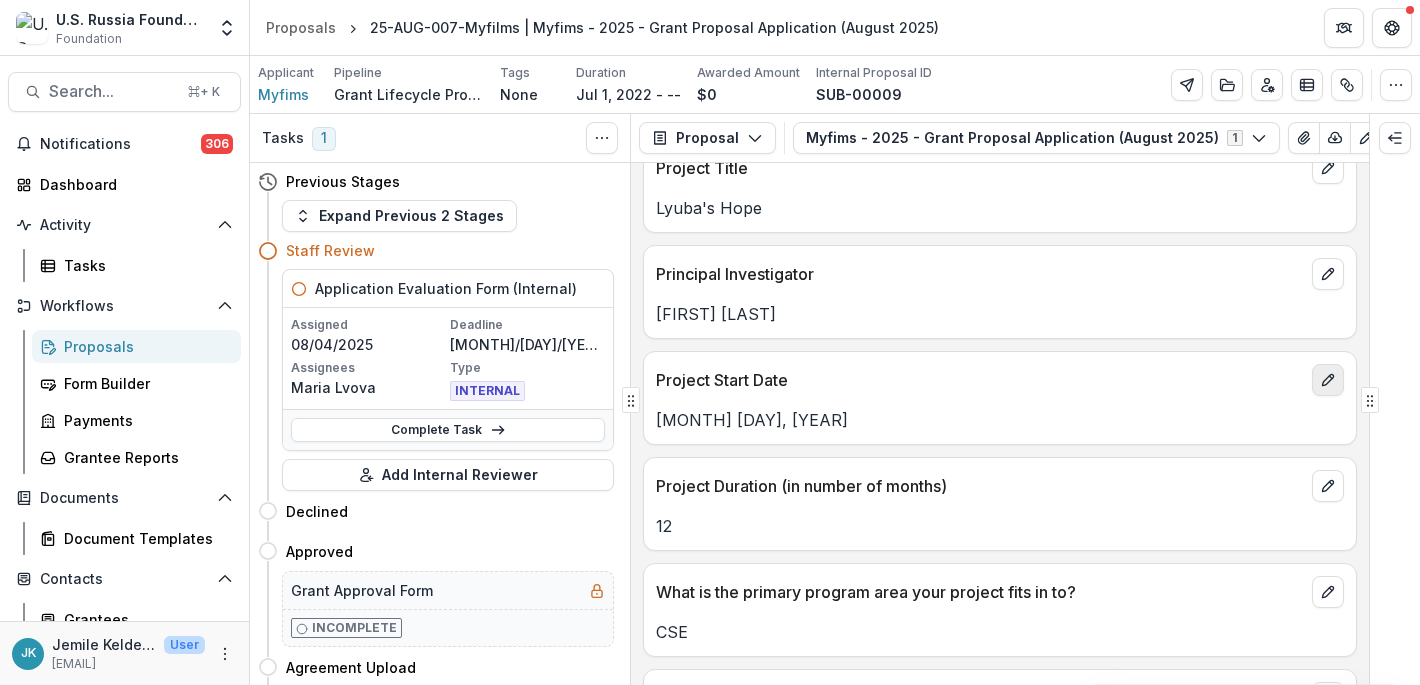 click at bounding box center [1328, 380] 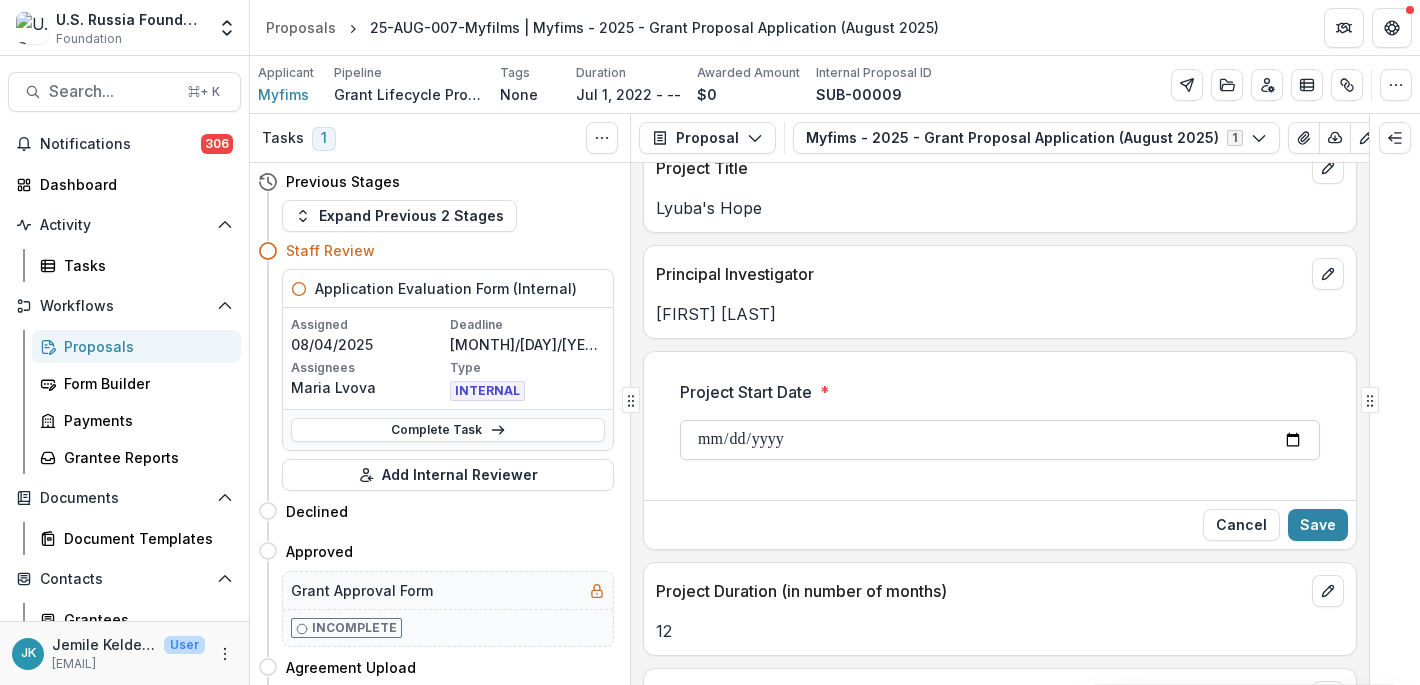 click on "**********" at bounding box center [1000, 440] 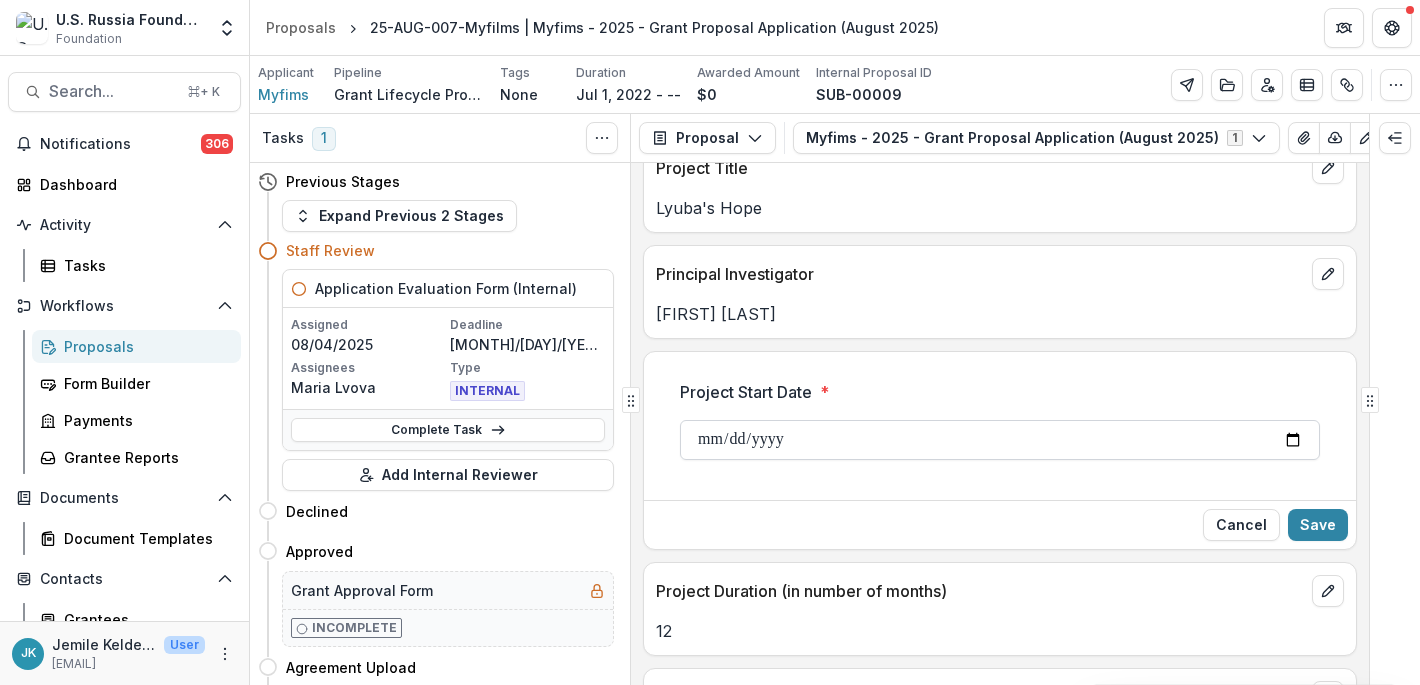 type on "**********" 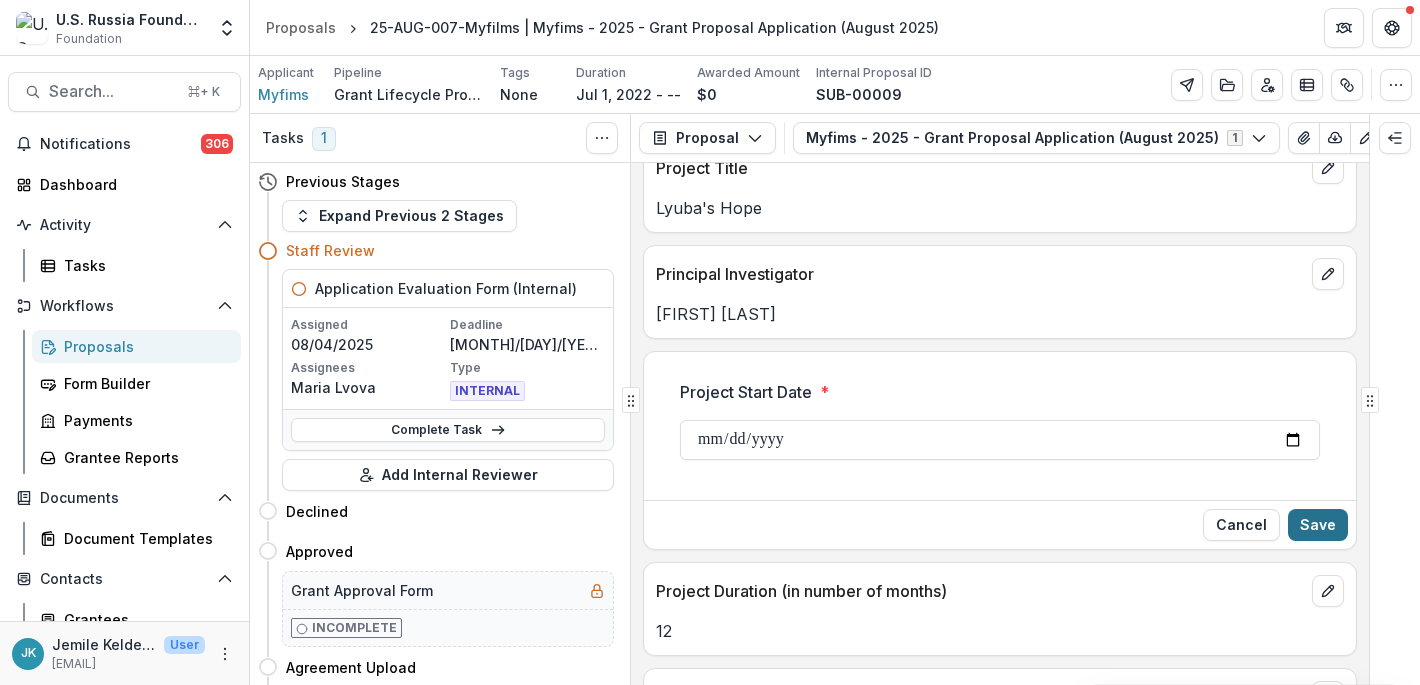 click on "Save" at bounding box center [1318, 525] 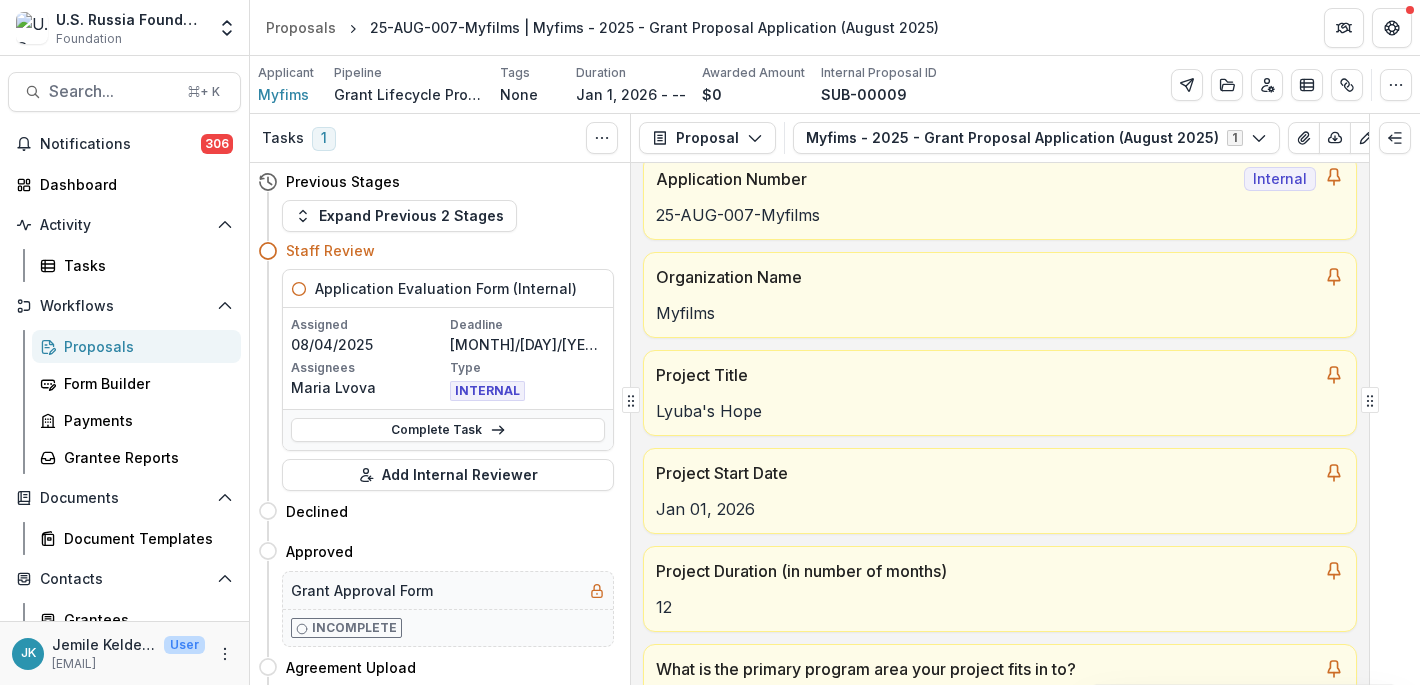 scroll, scrollTop: 0, scrollLeft: 0, axis: both 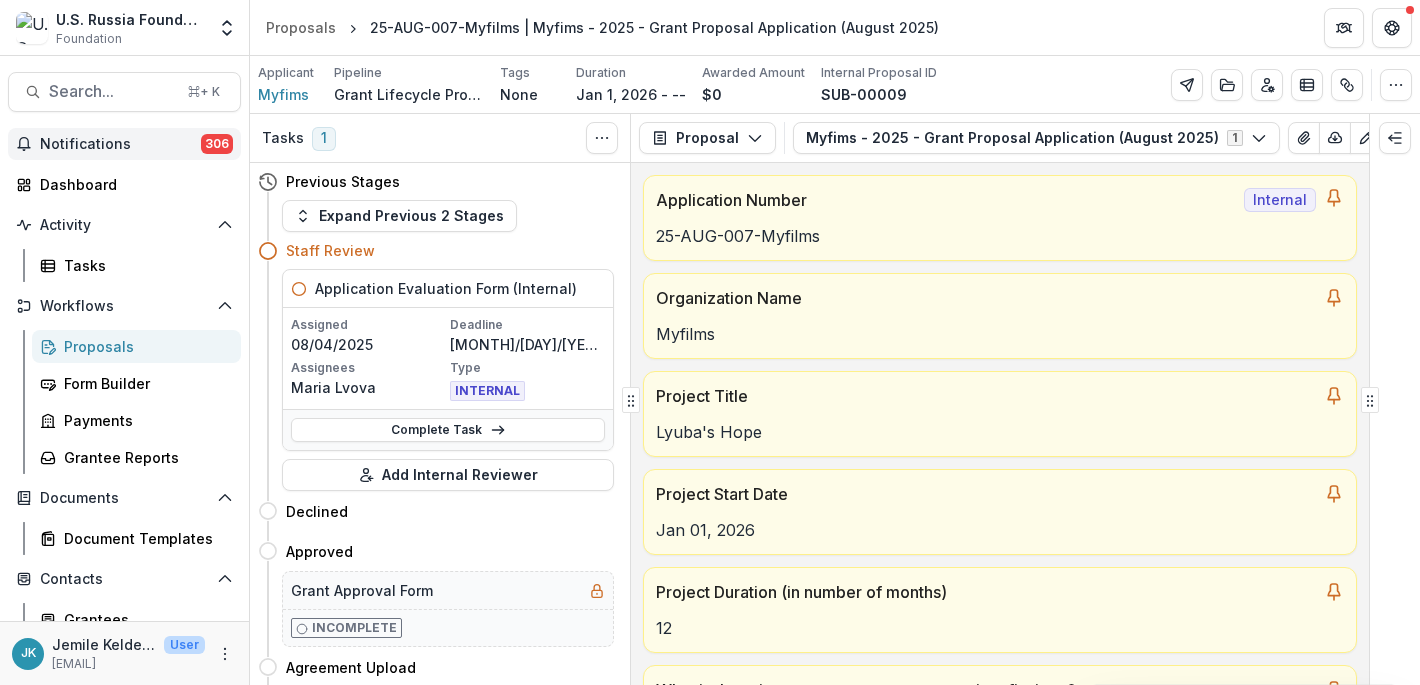 click on "Notifications" at bounding box center [120, 144] 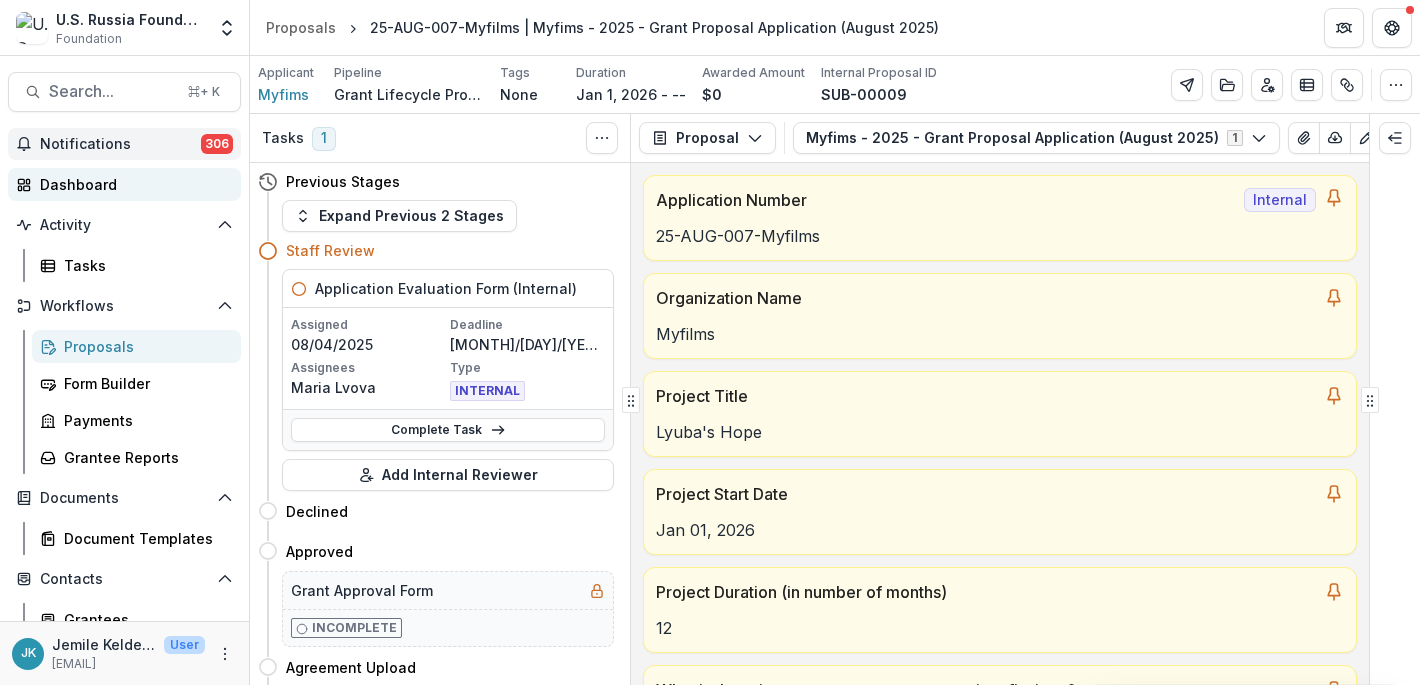 click on "Dashboard" at bounding box center [132, 184] 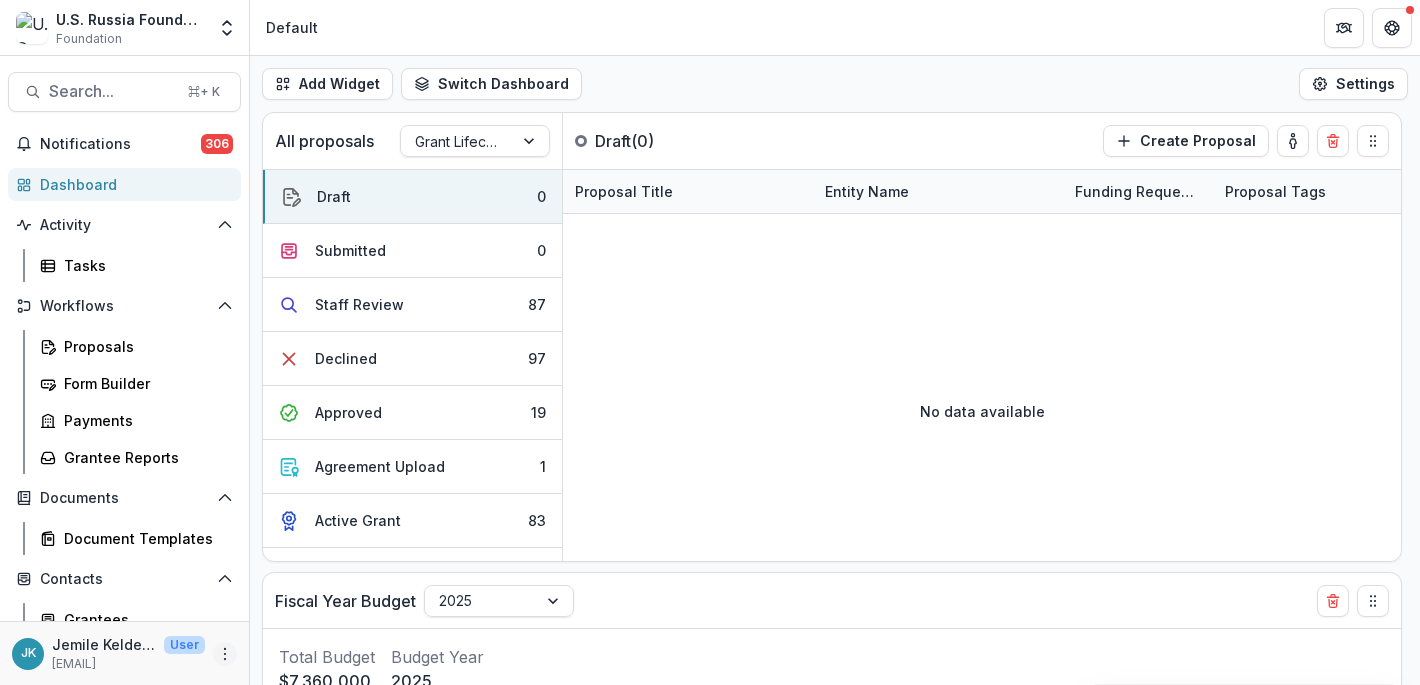 click 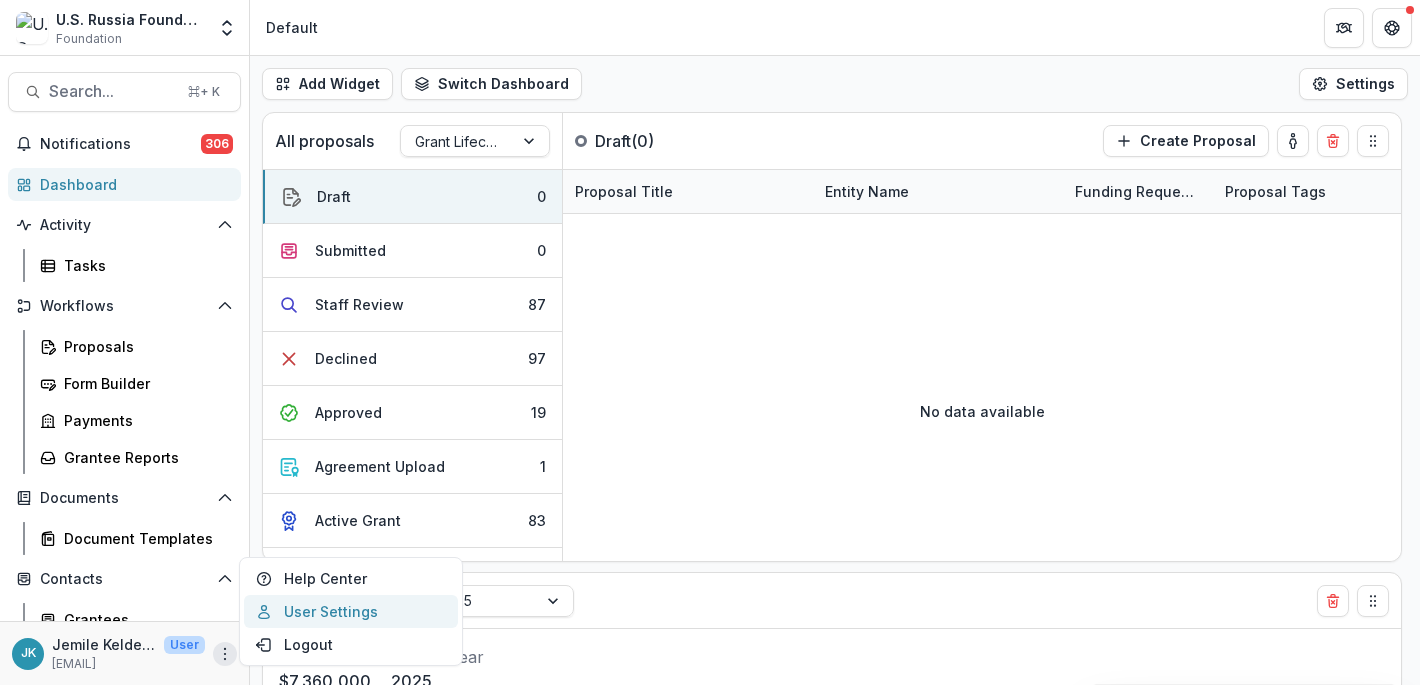 click on "User Settings" at bounding box center (351, 611) 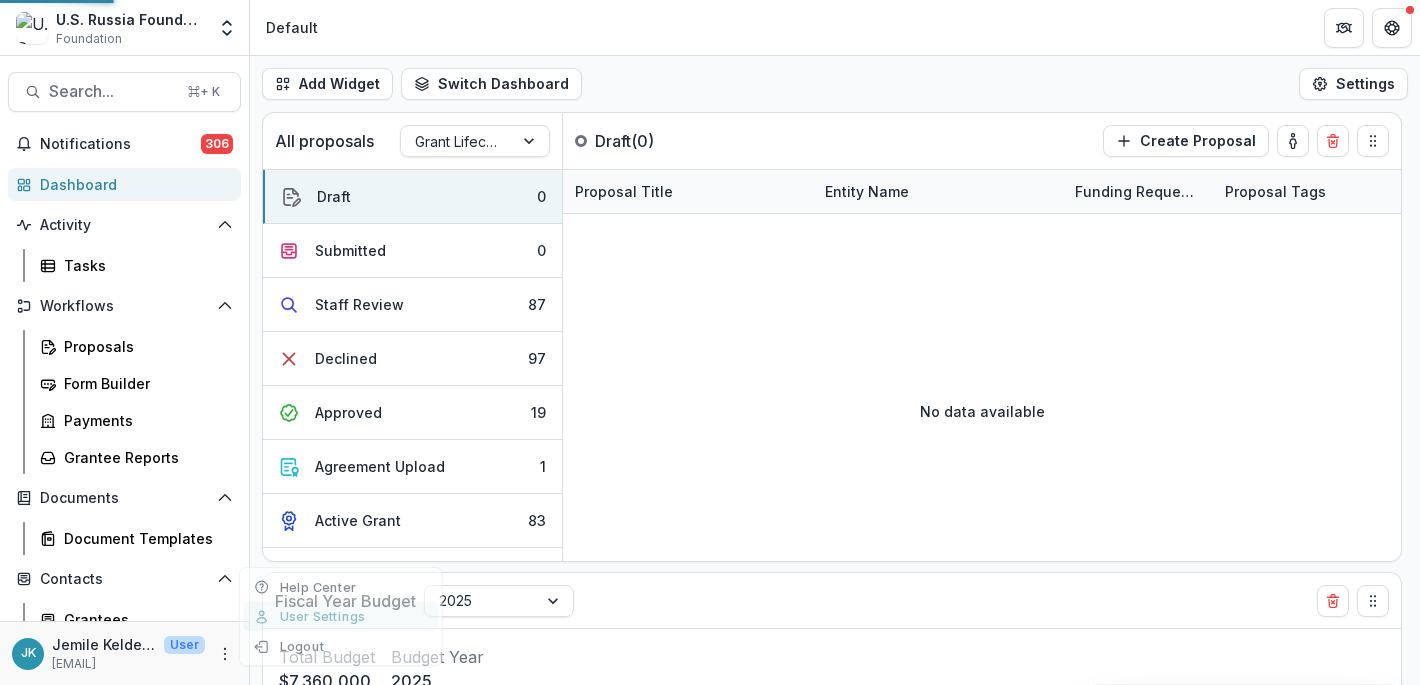 select on "****" 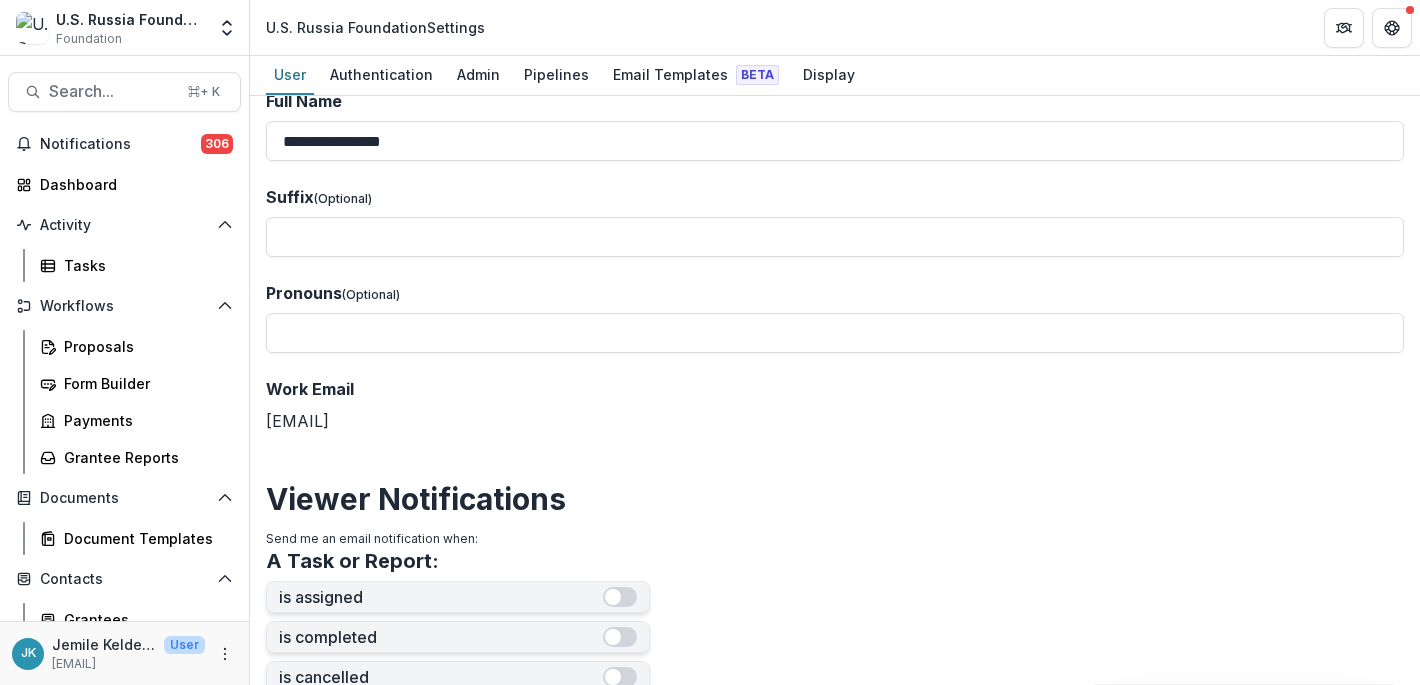 scroll, scrollTop: 0, scrollLeft: 0, axis: both 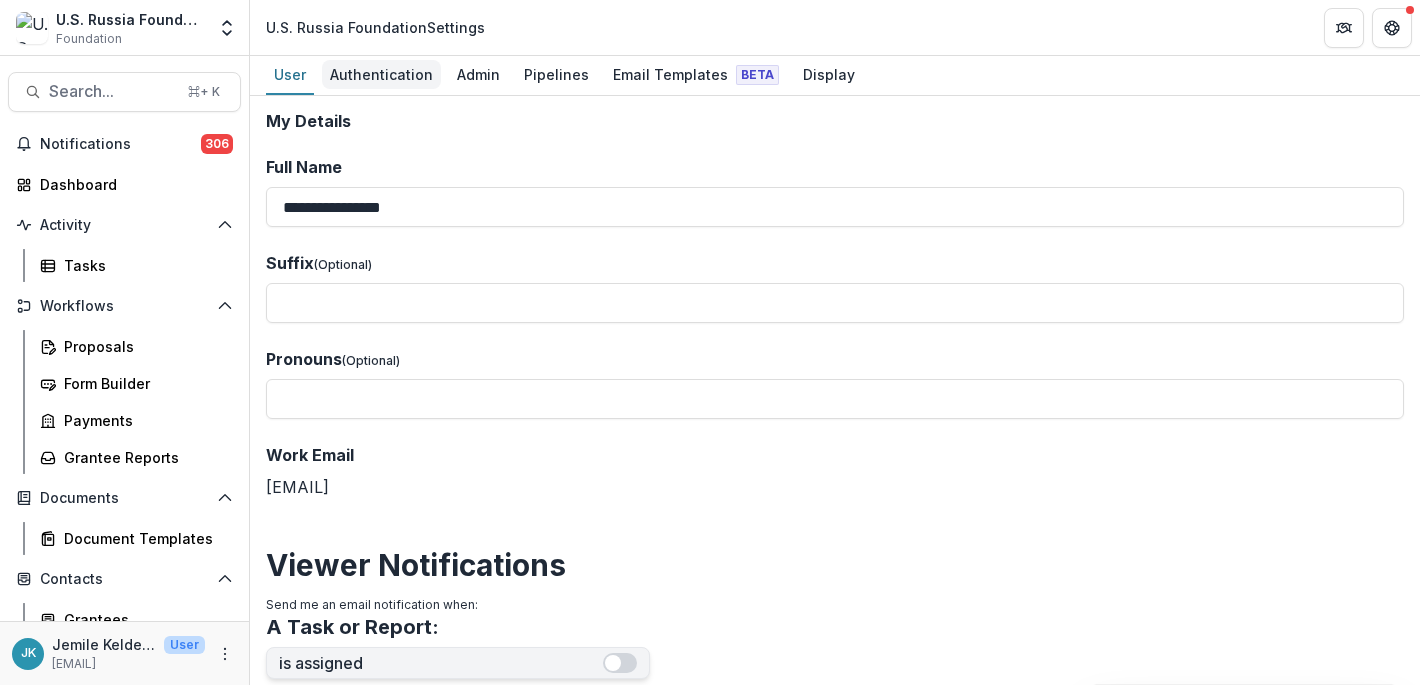 click on "Authentication" at bounding box center [381, 74] 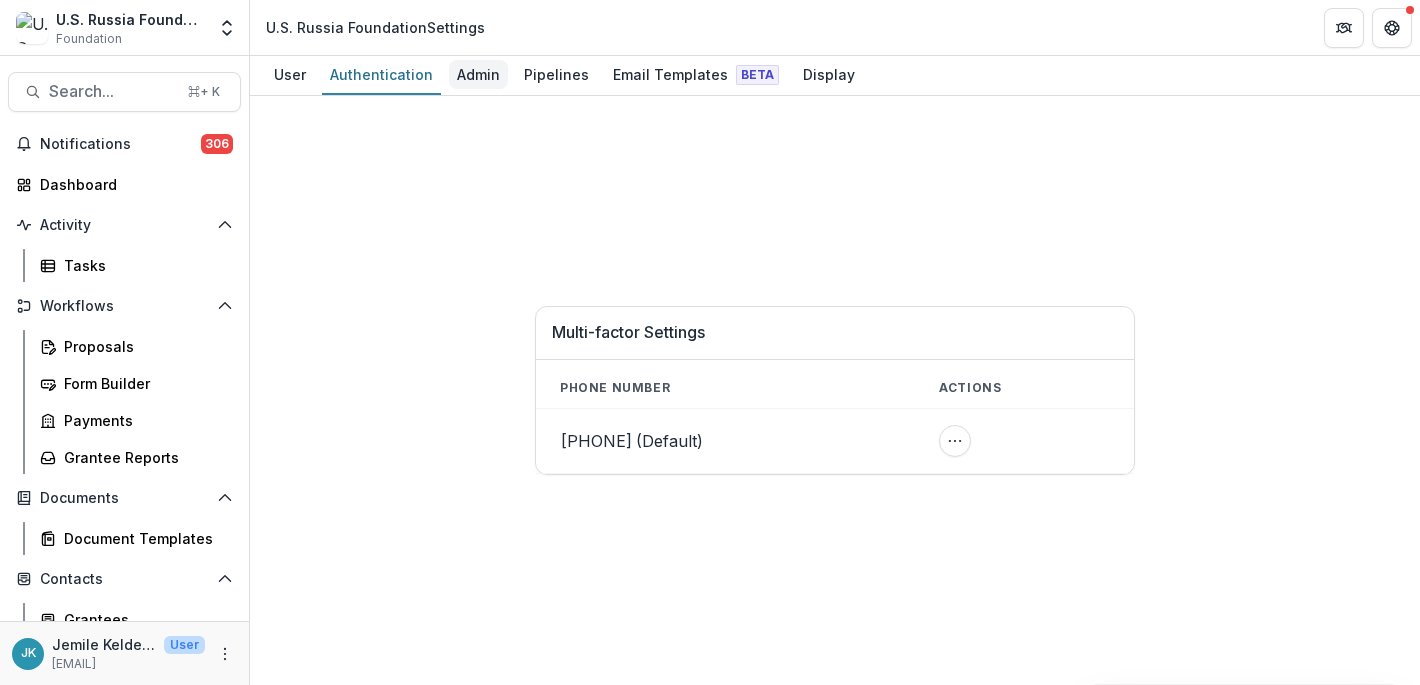 click on "Admin" at bounding box center [478, 74] 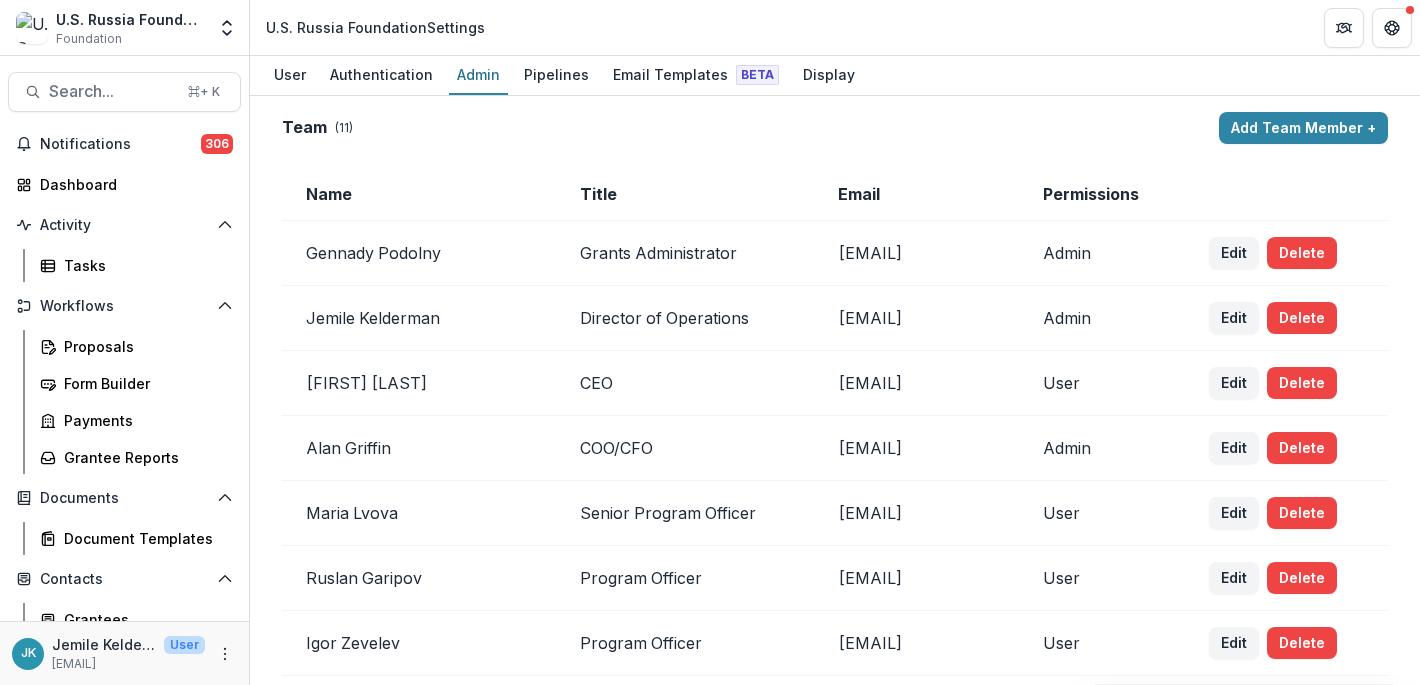 click on "**********" at bounding box center (835, 390) 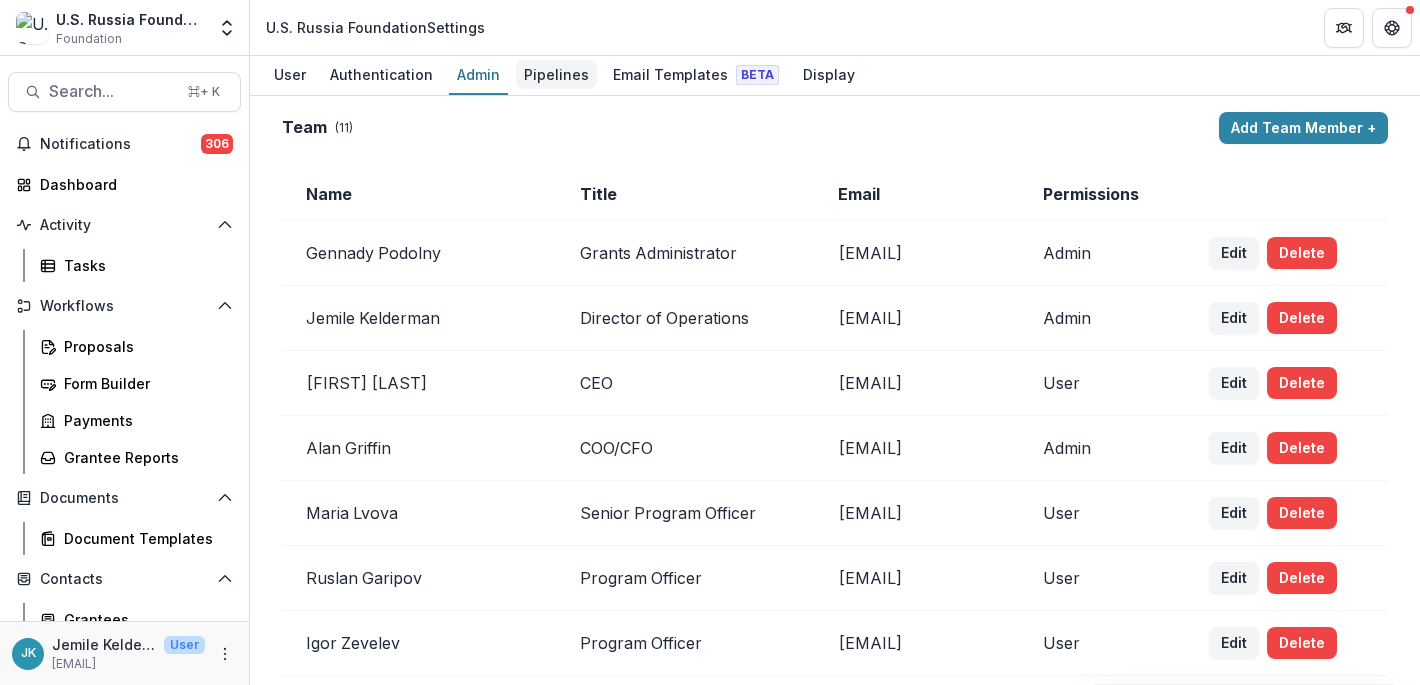 click on "Pipelines" at bounding box center (556, 74) 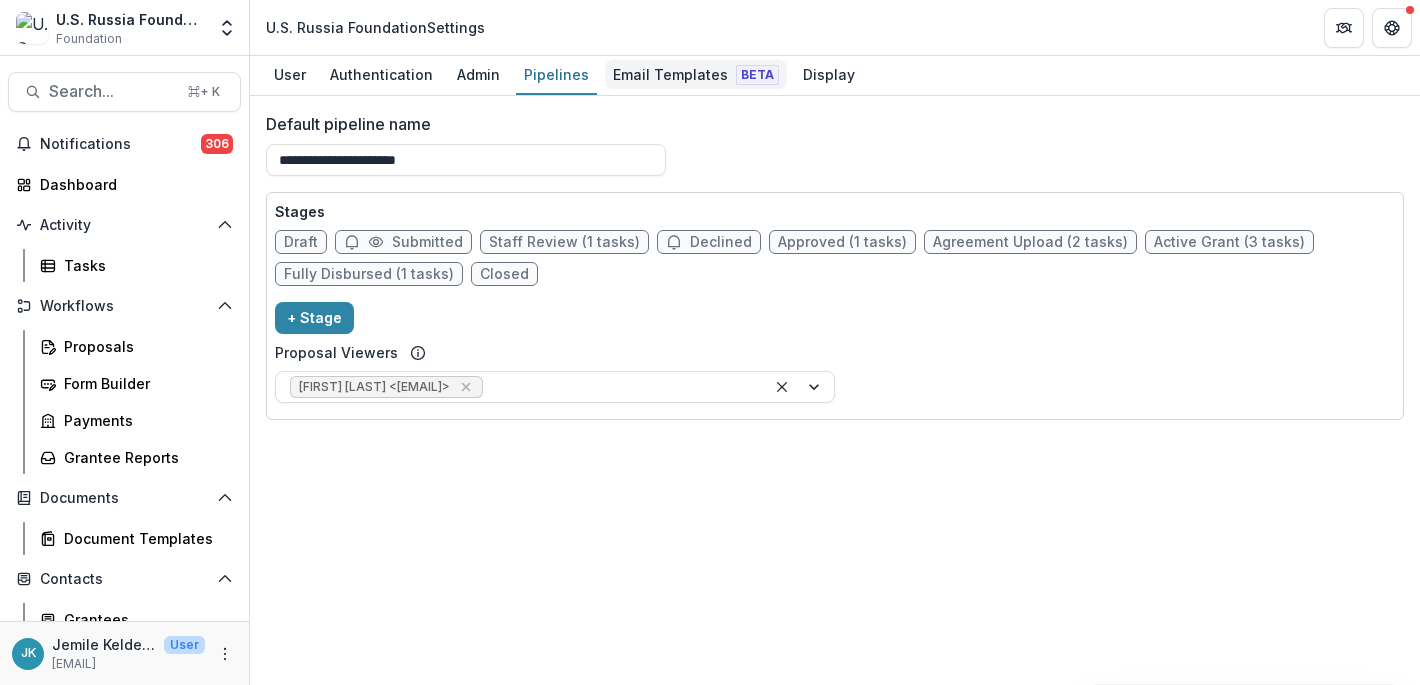 click on "Email Templates   Beta" at bounding box center [696, 74] 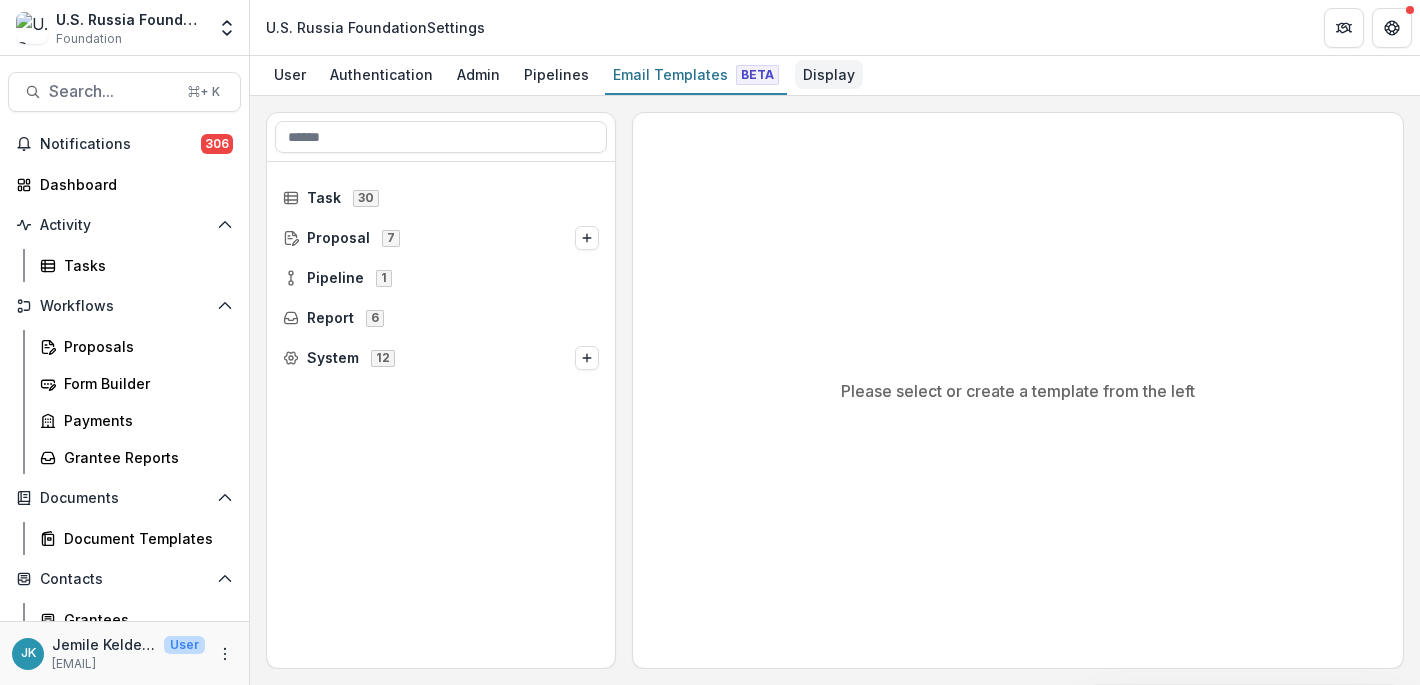 click on "Display" at bounding box center (829, 74) 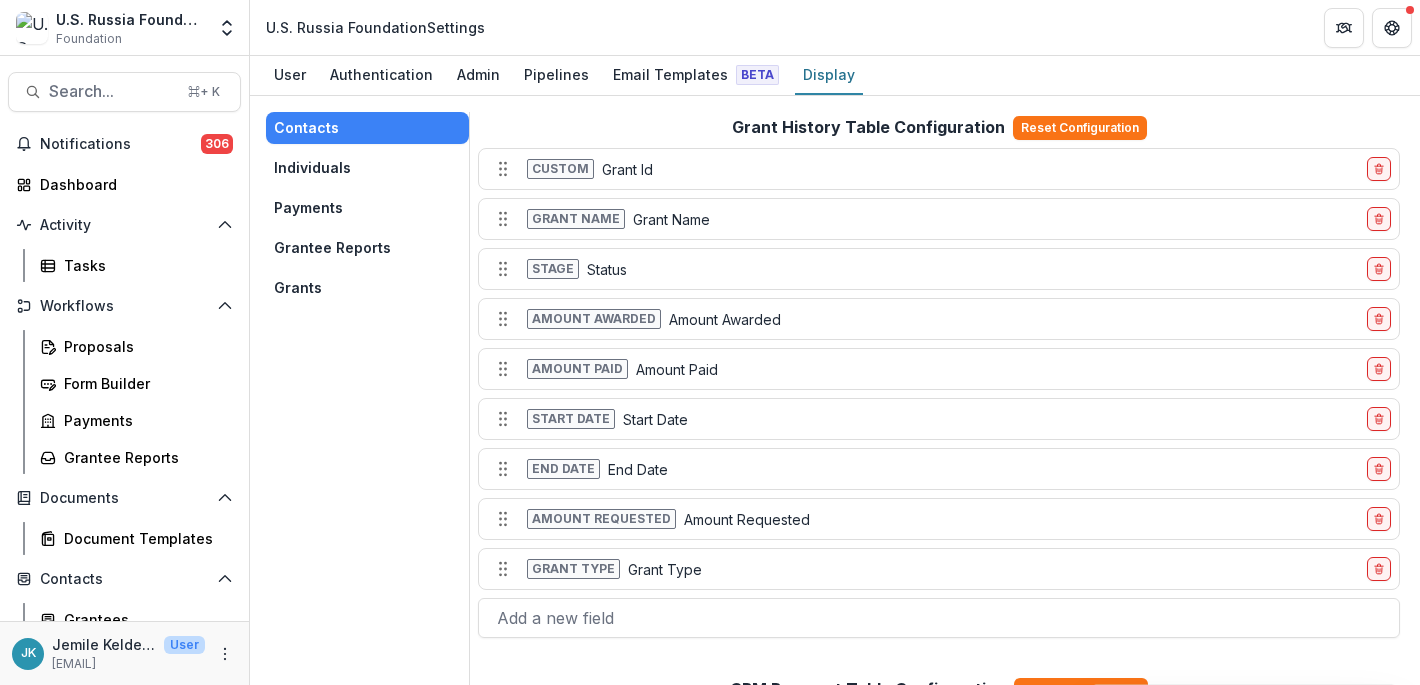 scroll, scrollTop: 70, scrollLeft: 0, axis: vertical 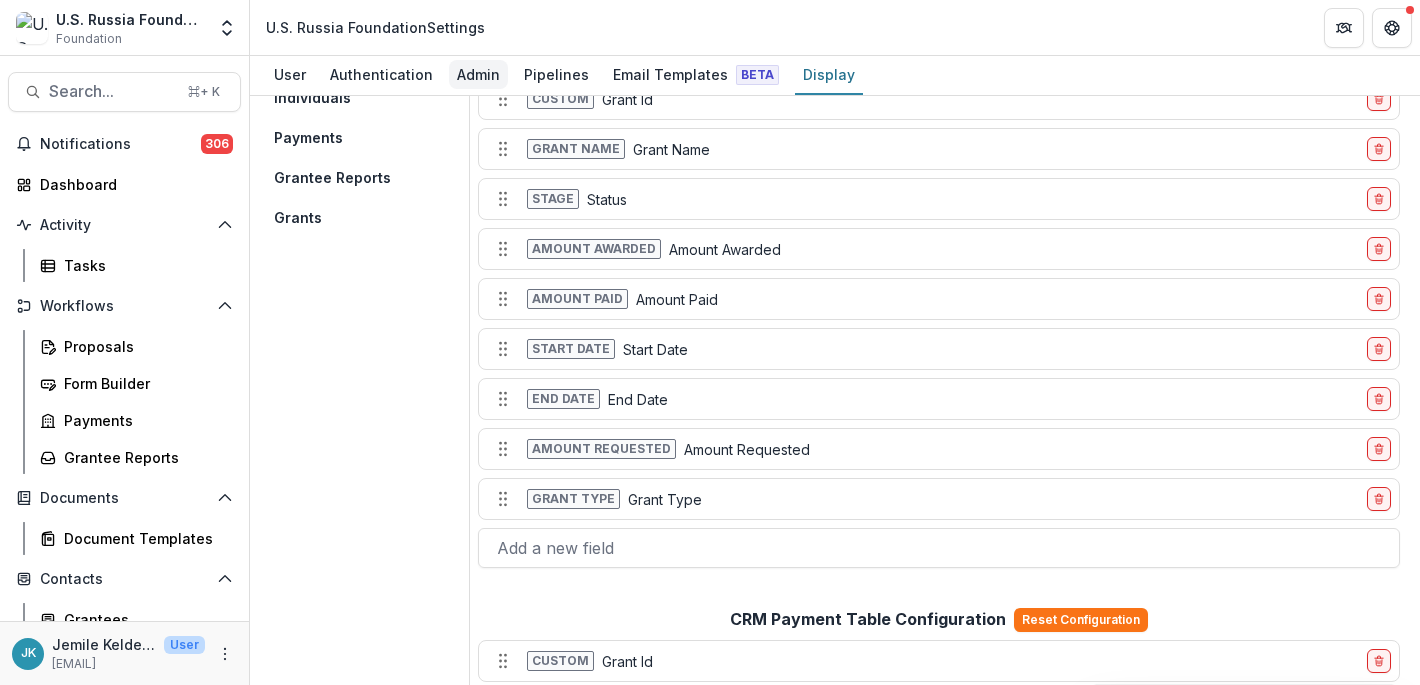 click on "Admin" at bounding box center [478, 74] 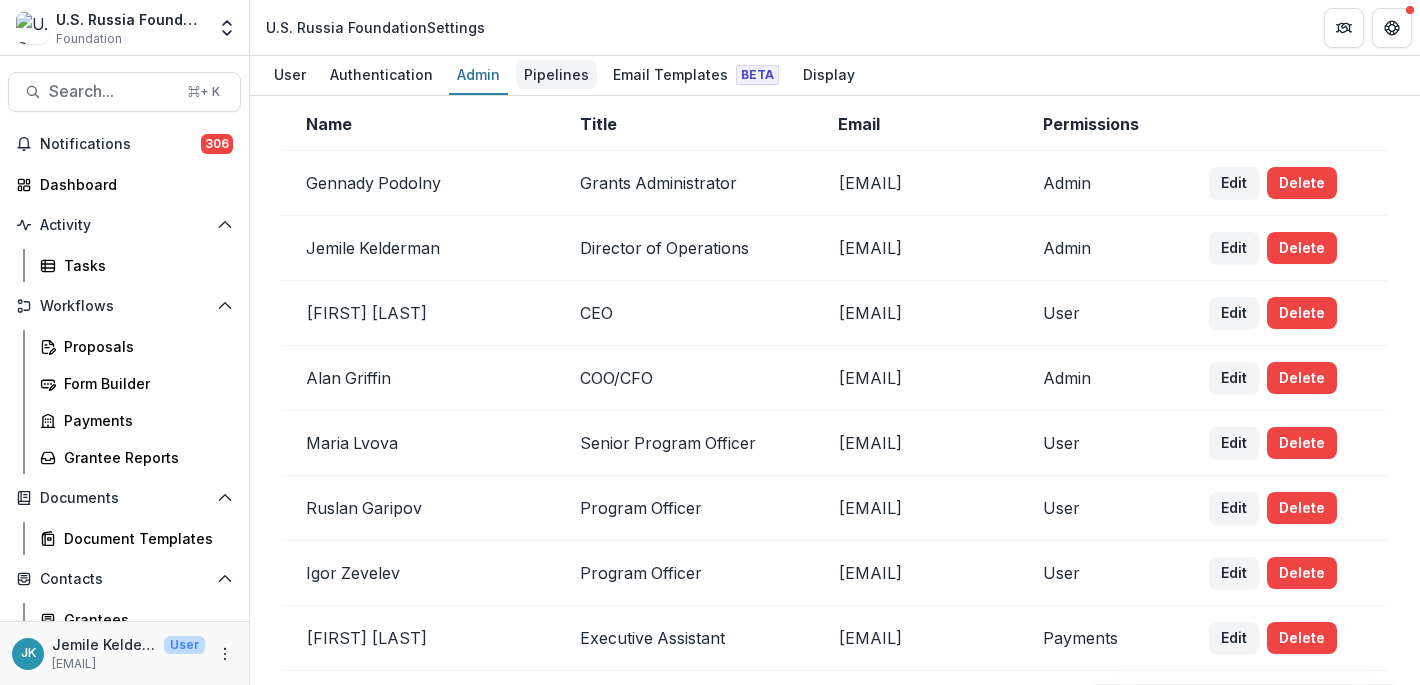 click on "Pipelines" at bounding box center [556, 74] 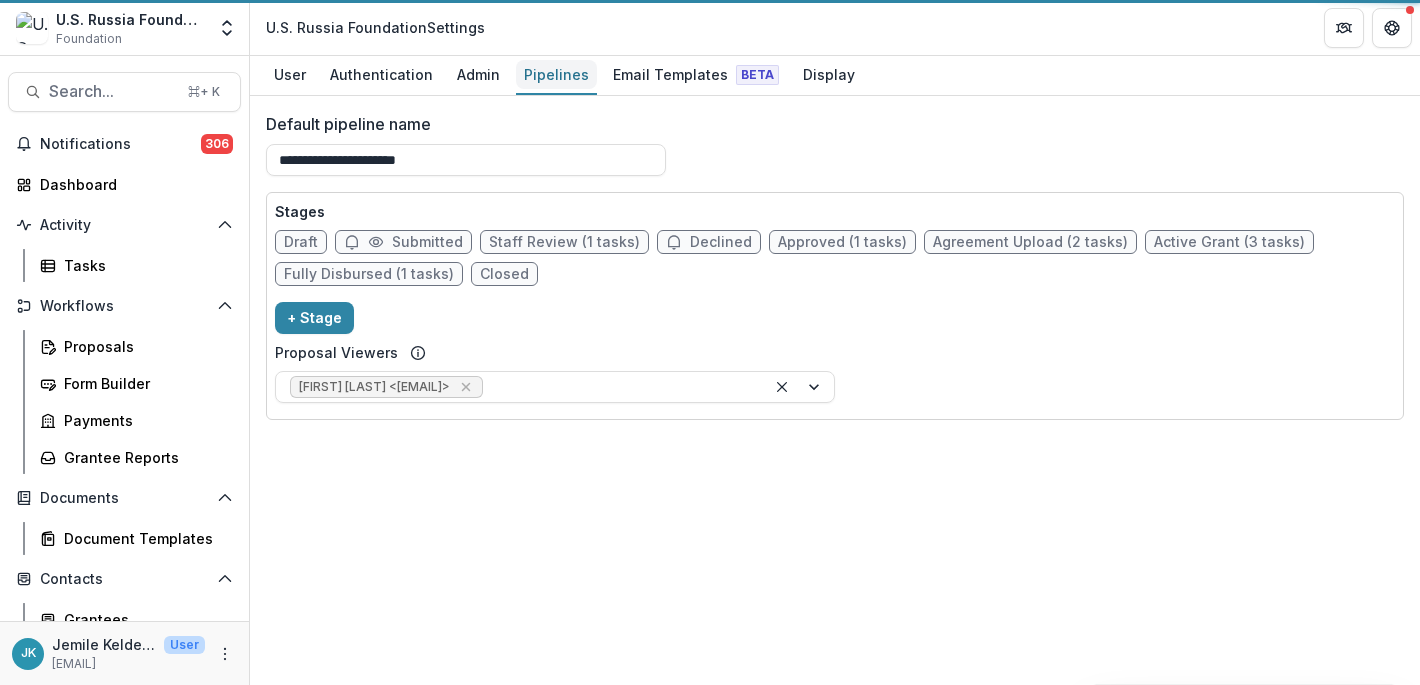 scroll, scrollTop: 0, scrollLeft: 0, axis: both 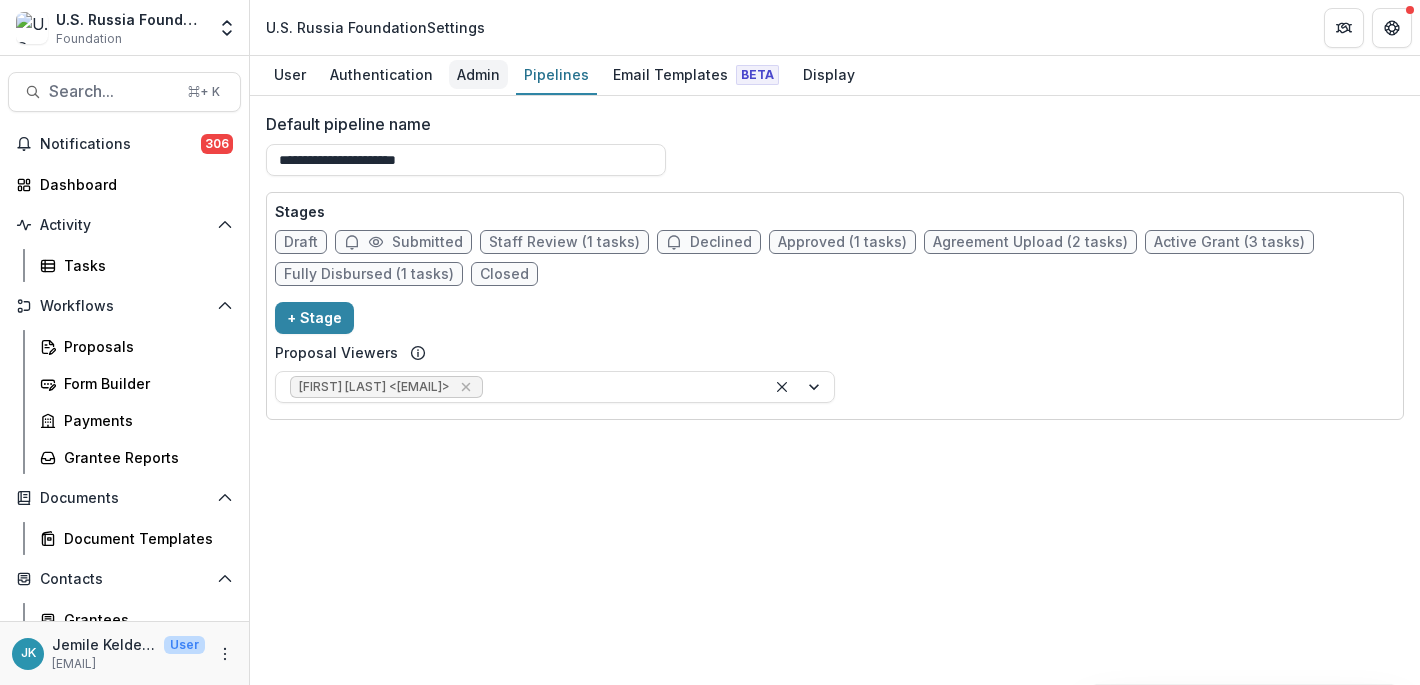 click on "Admin" at bounding box center [478, 74] 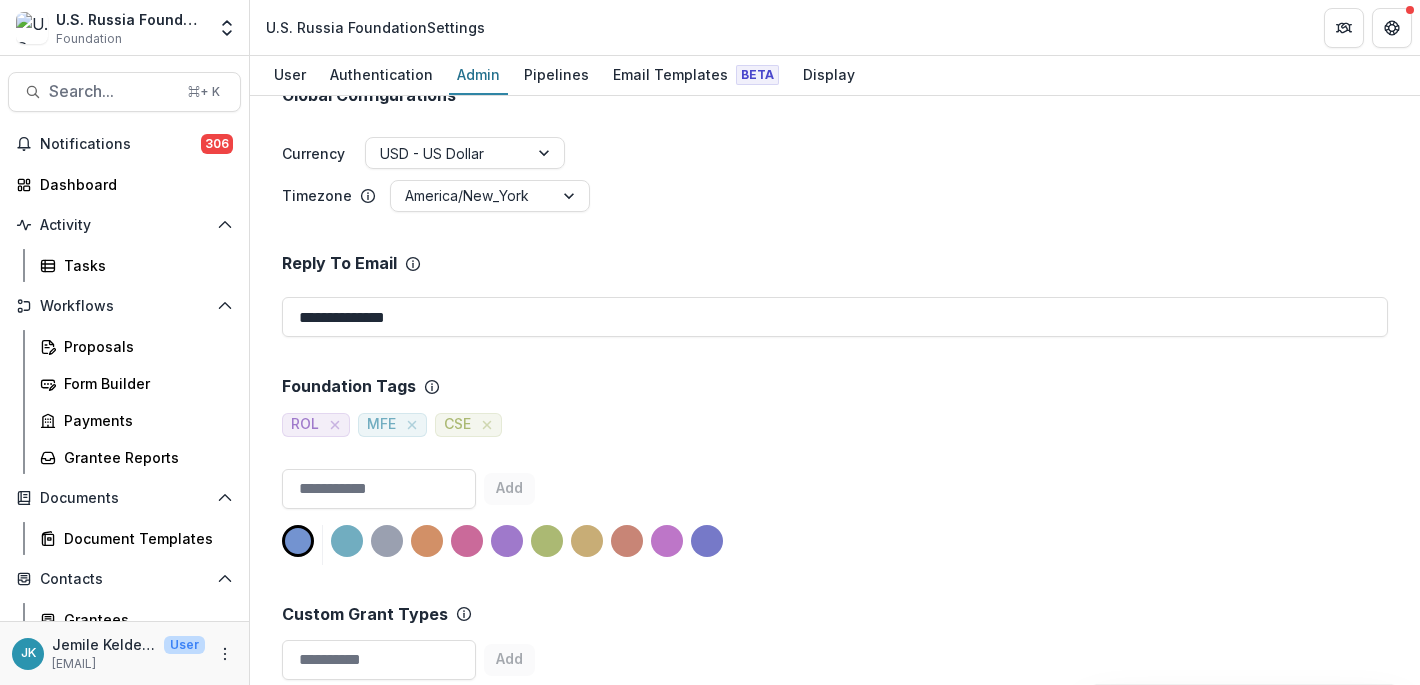 scroll, scrollTop: 893, scrollLeft: 0, axis: vertical 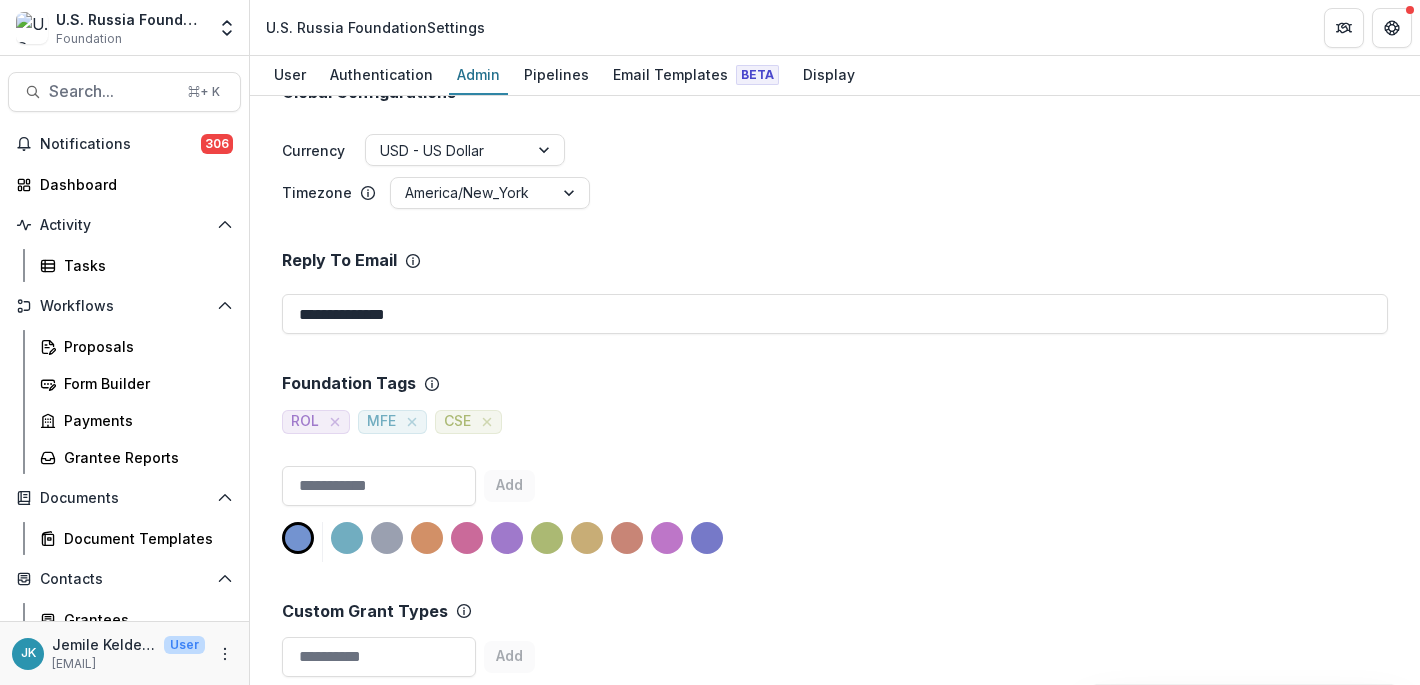 click 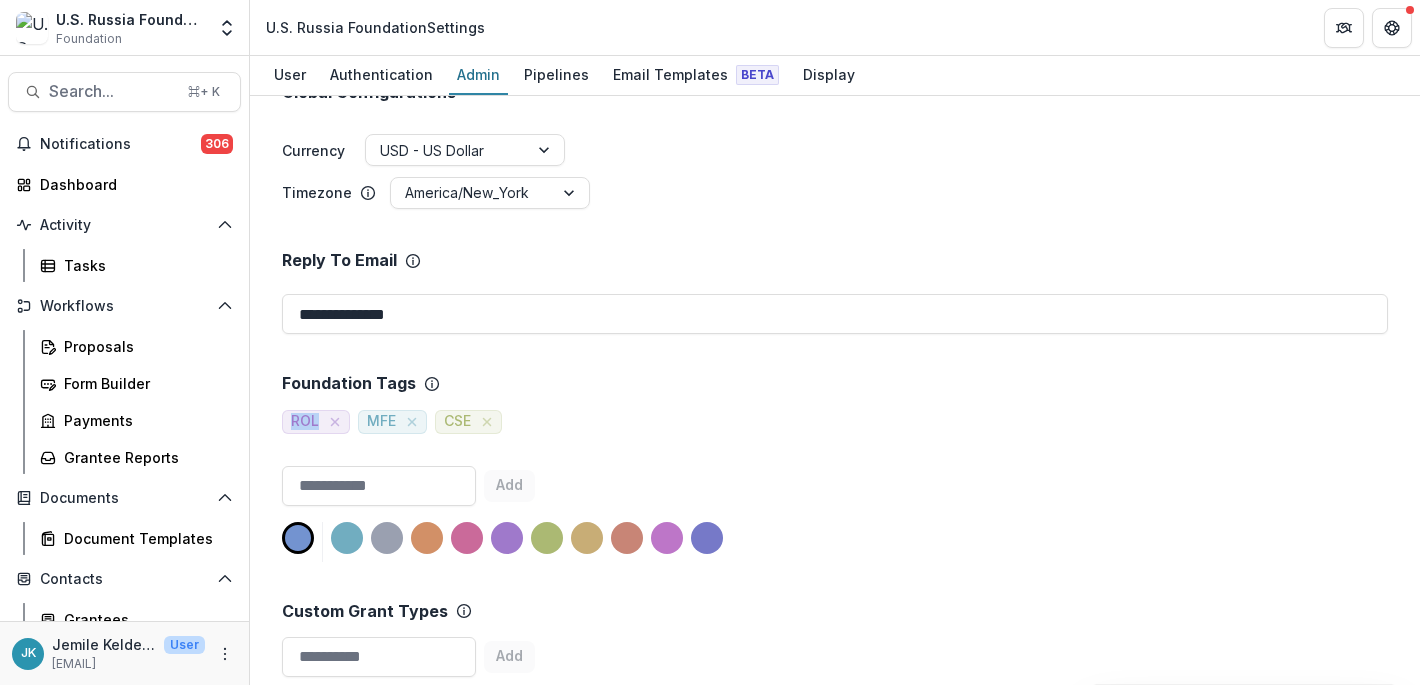 click 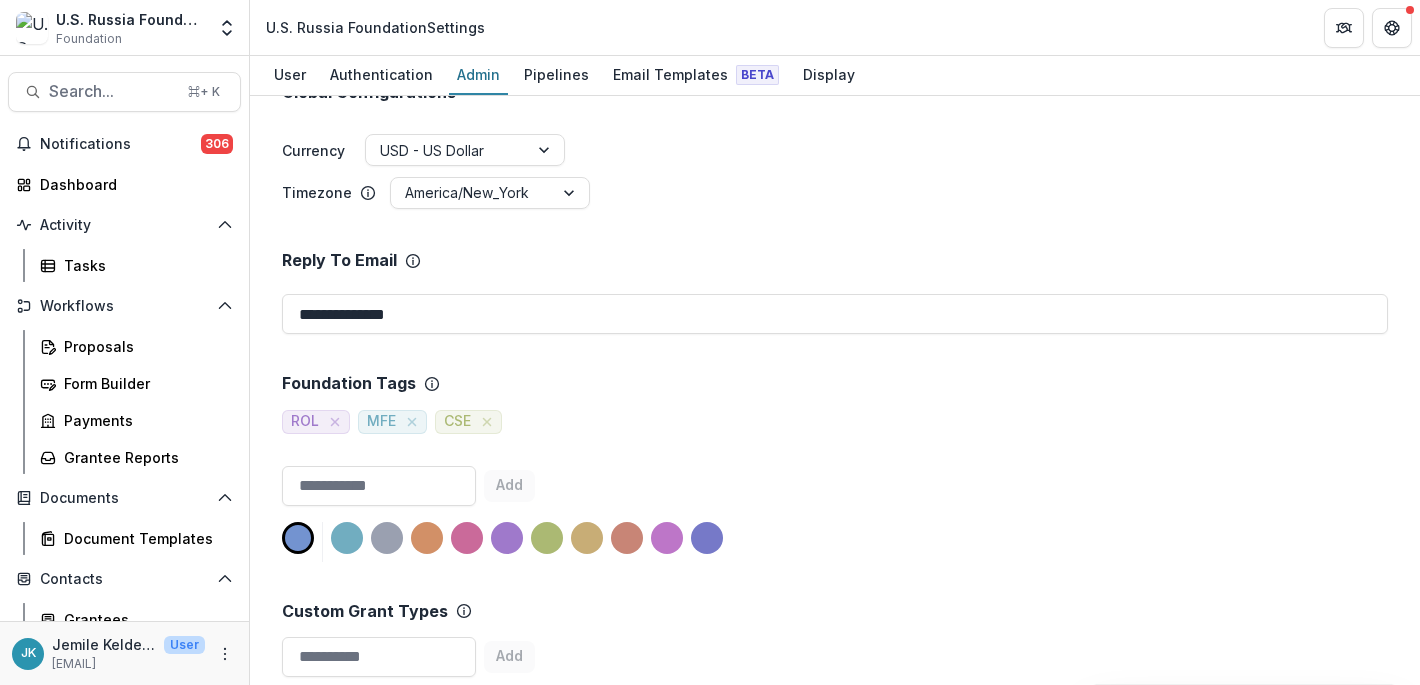 click 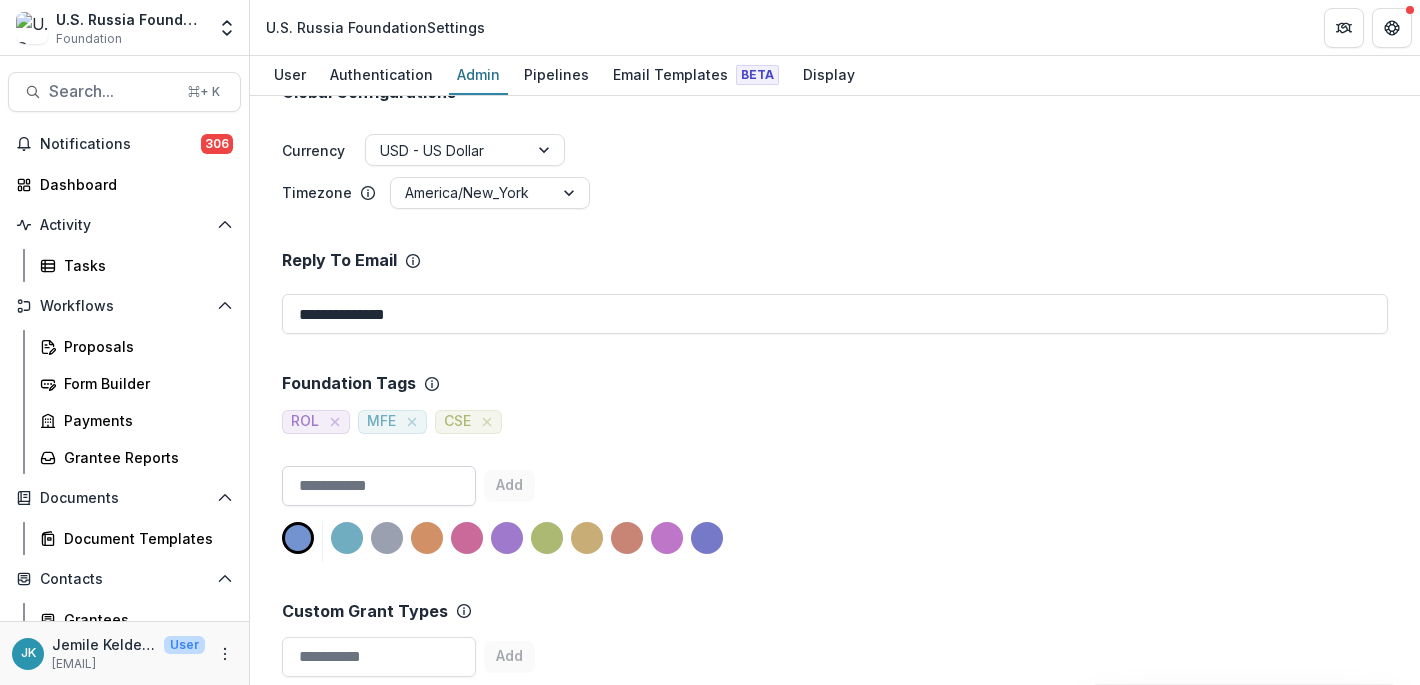 click at bounding box center (379, 486) 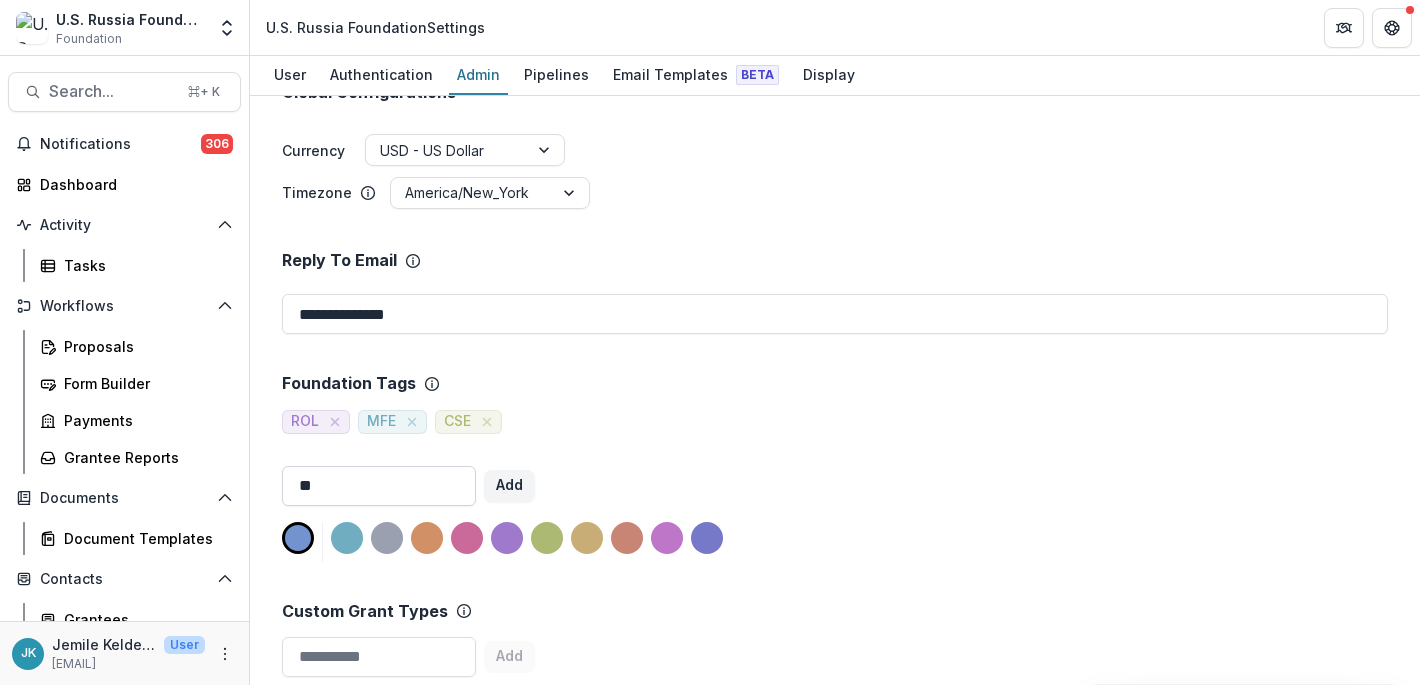type on "*" 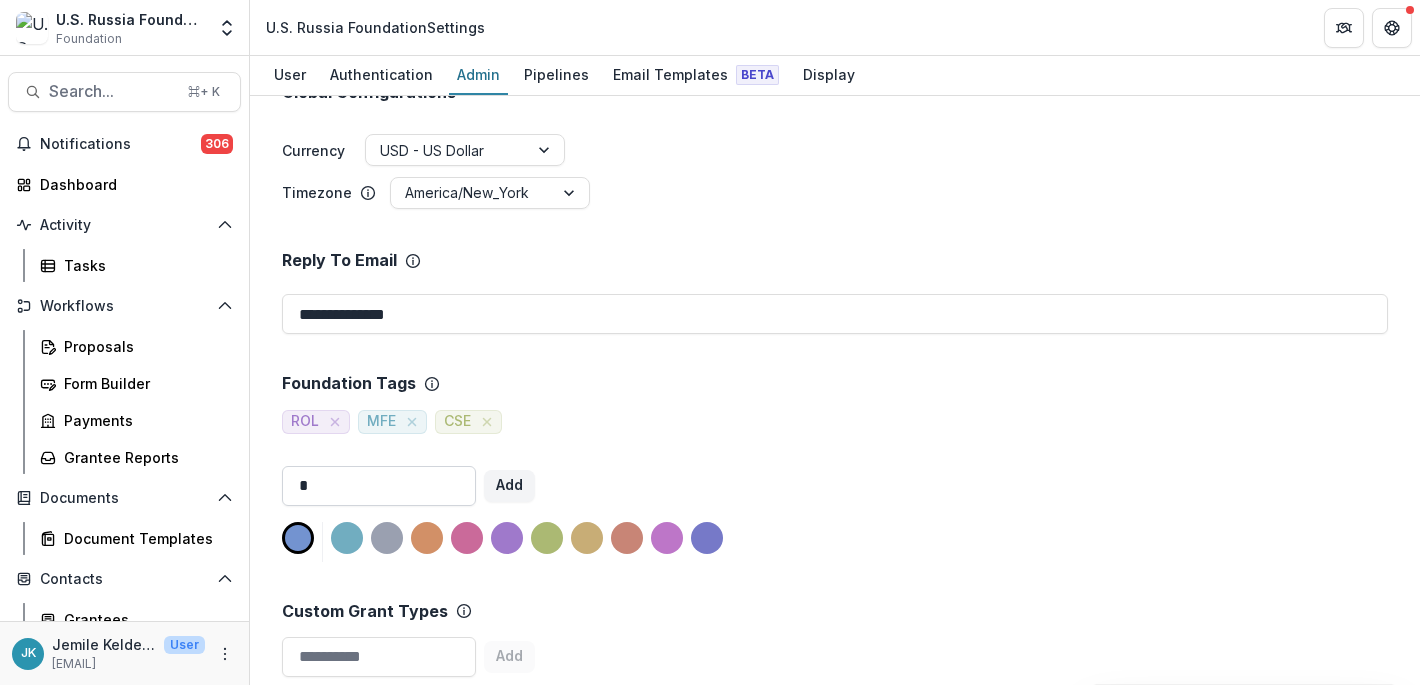 type 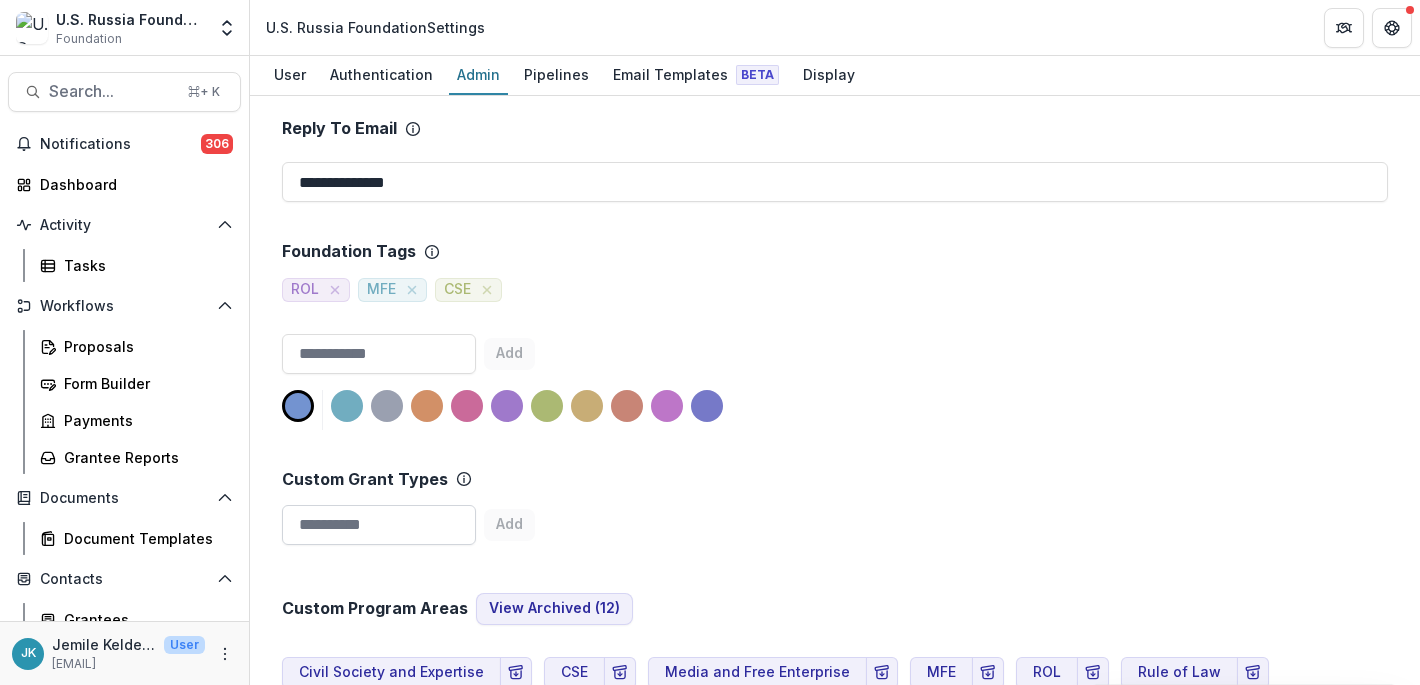scroll, scrollTop: 1080, scrollLeft: 0, axis: vertical 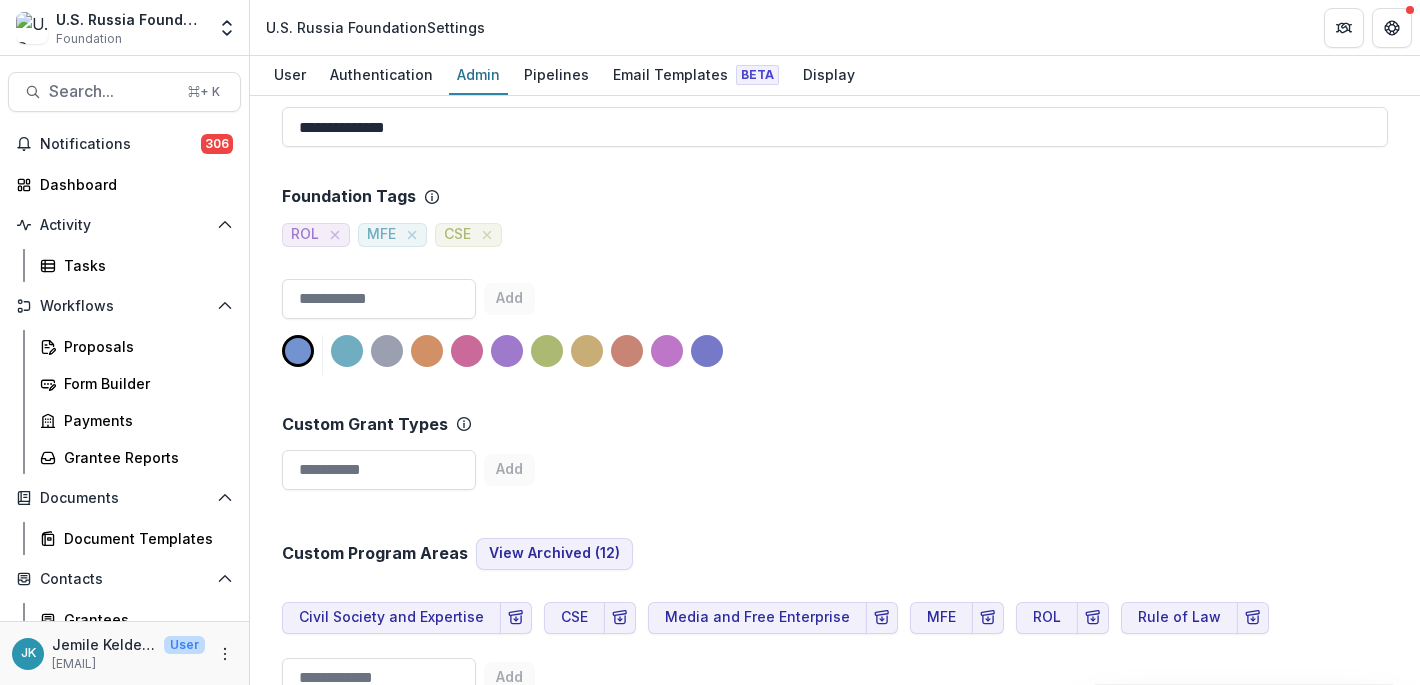 click 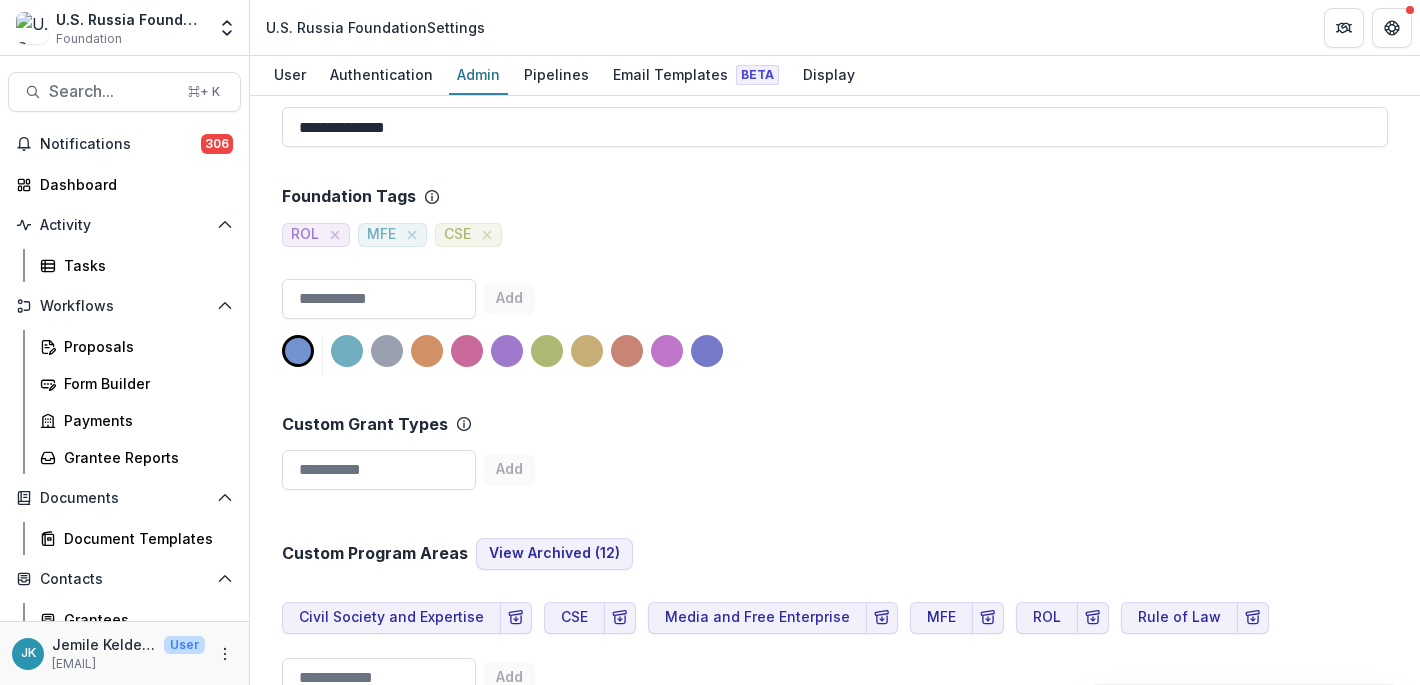 click 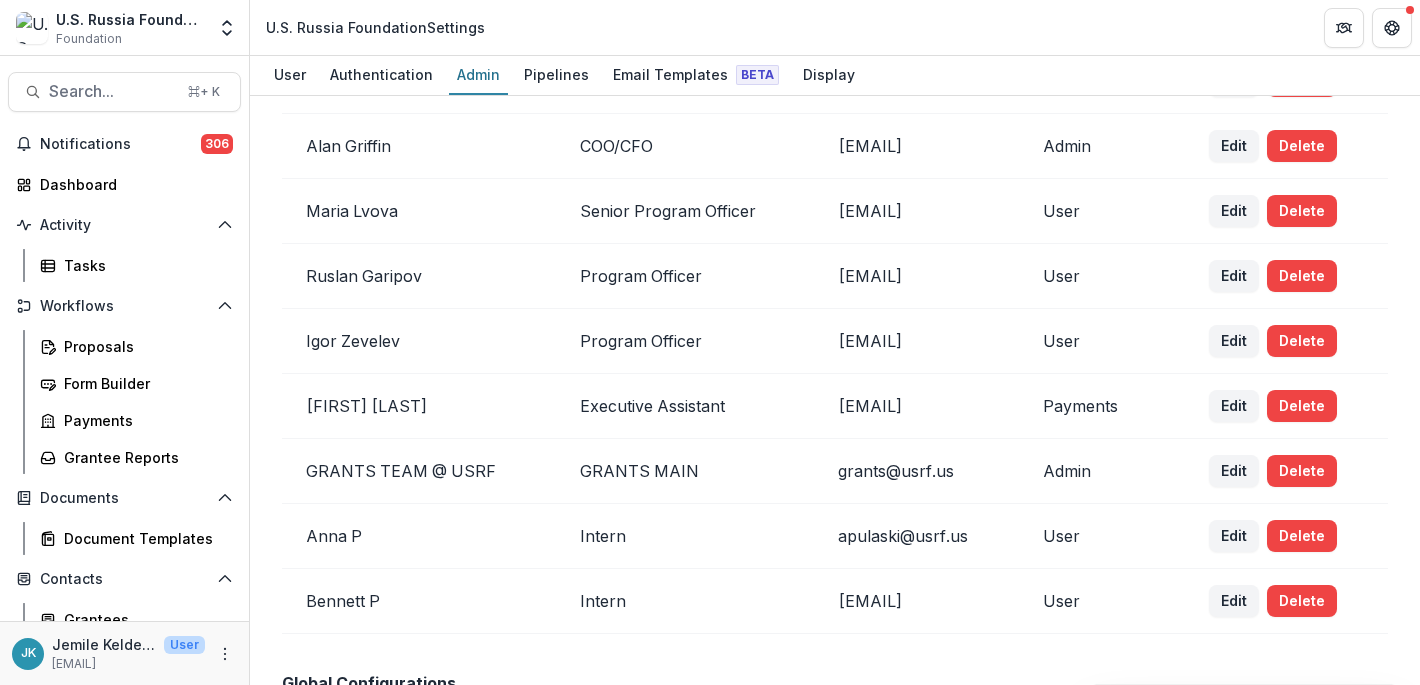 scroll, scrollTop: 0, scrollLeft: 0, axis: both 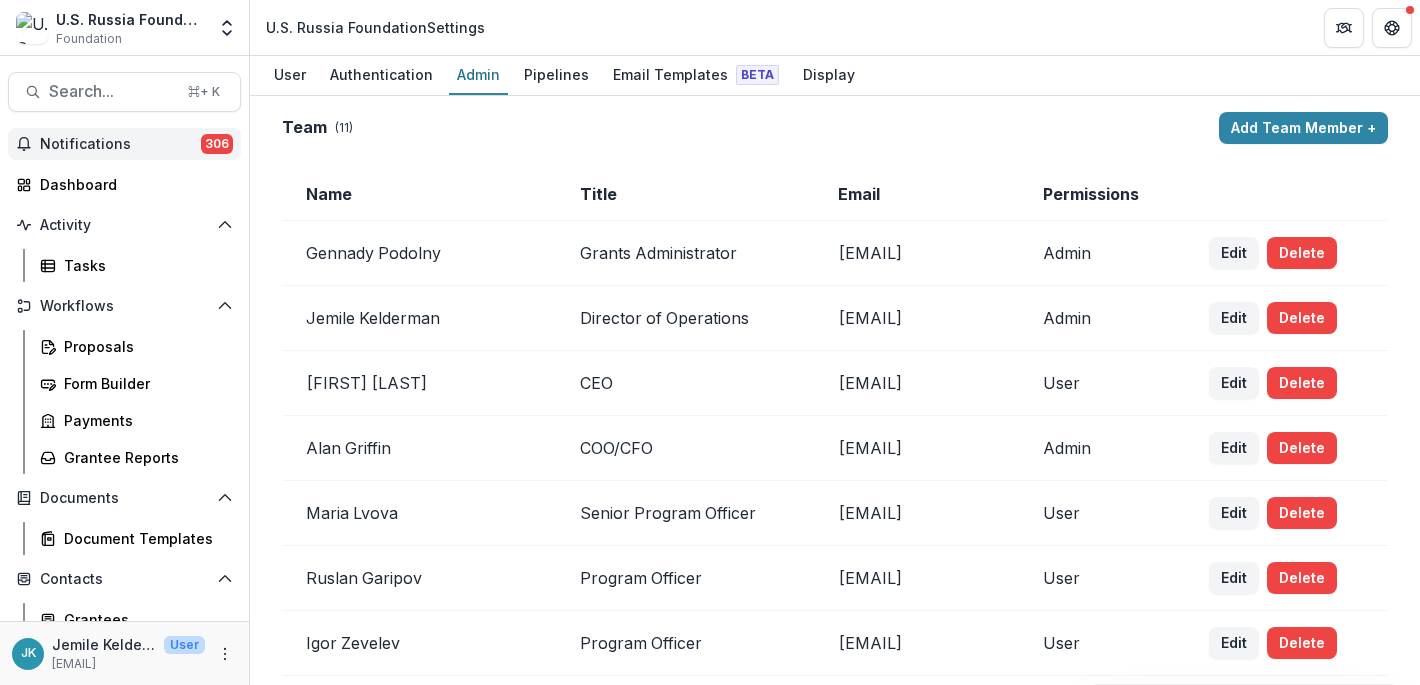 click on "Notifications" at bounding box center (120, 144) 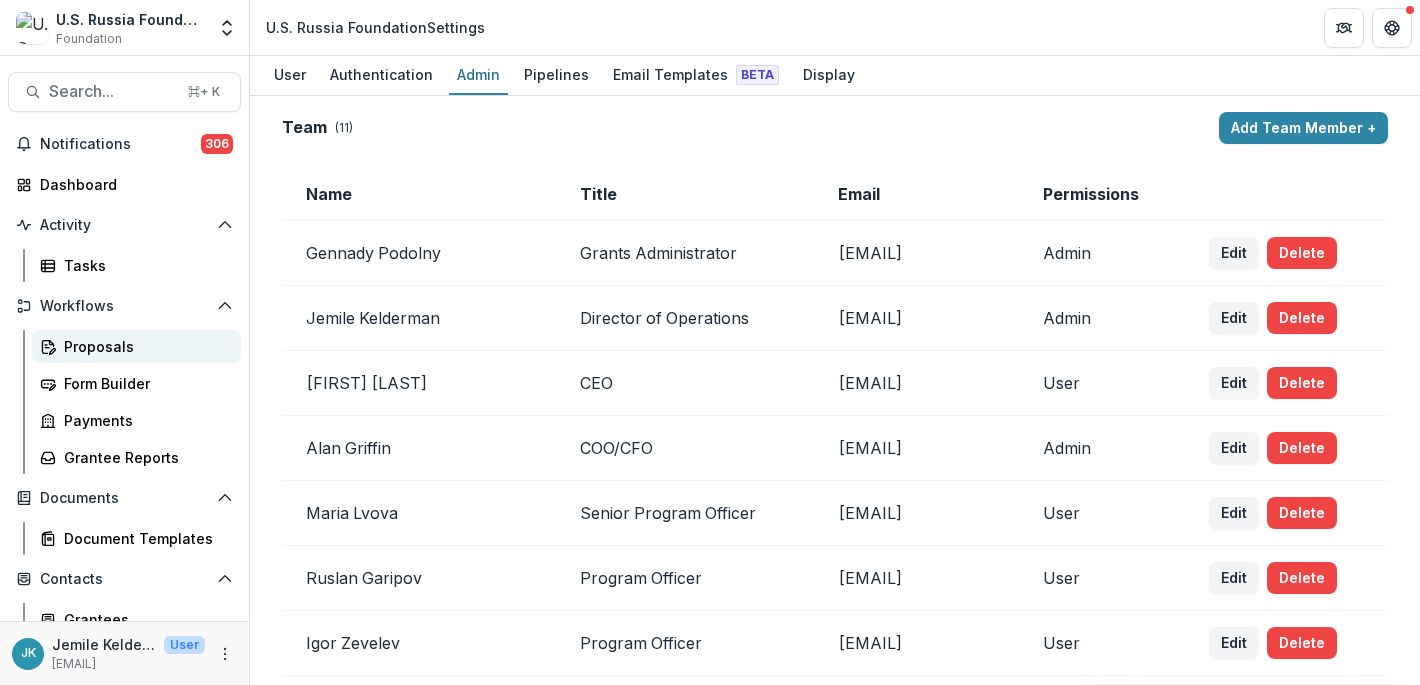 click on "Proposals" at bounding box center [136, 346] 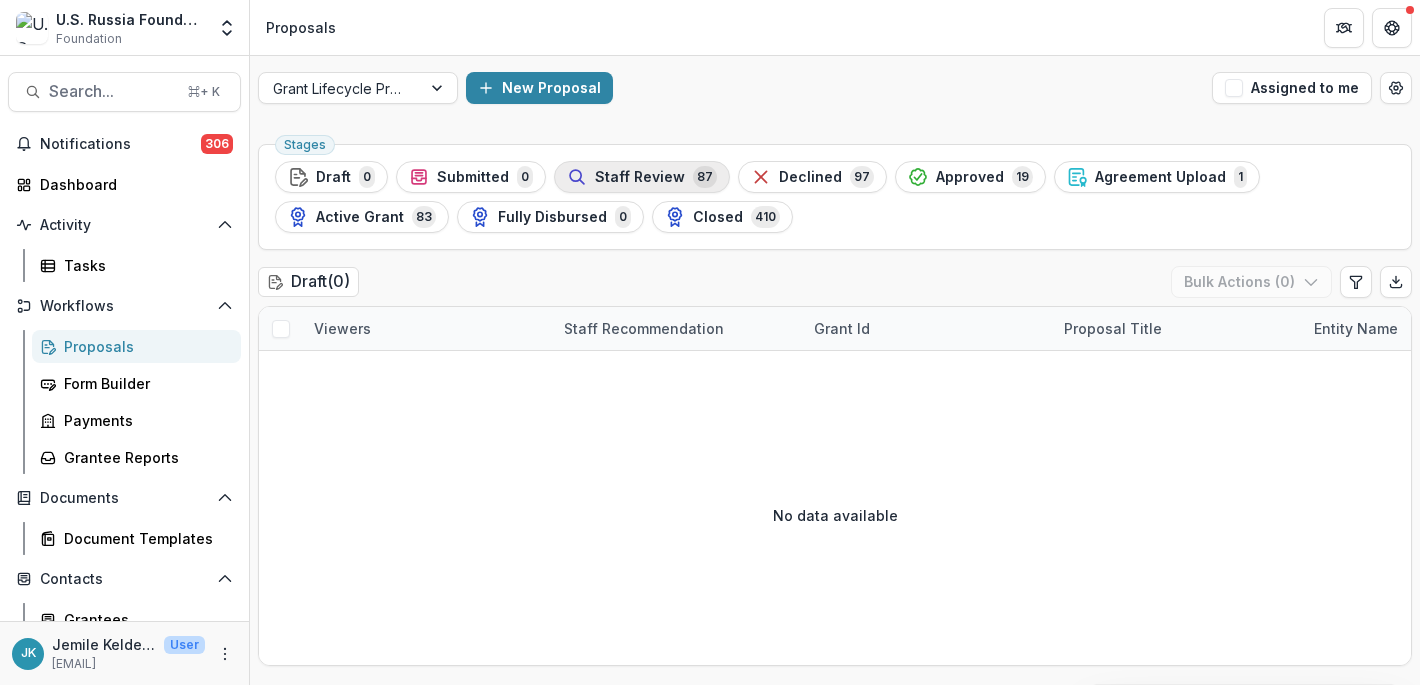 click 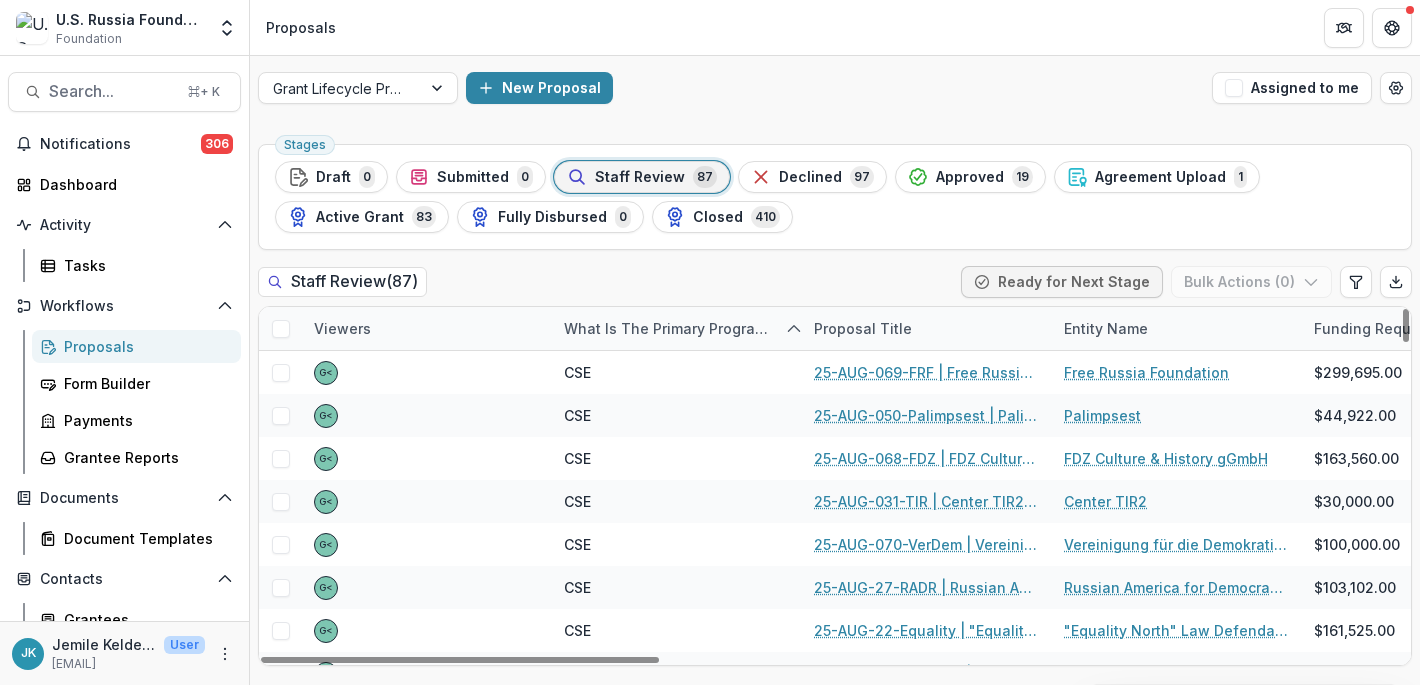 click on "Proposal Title" at bounding box center [927, 328] 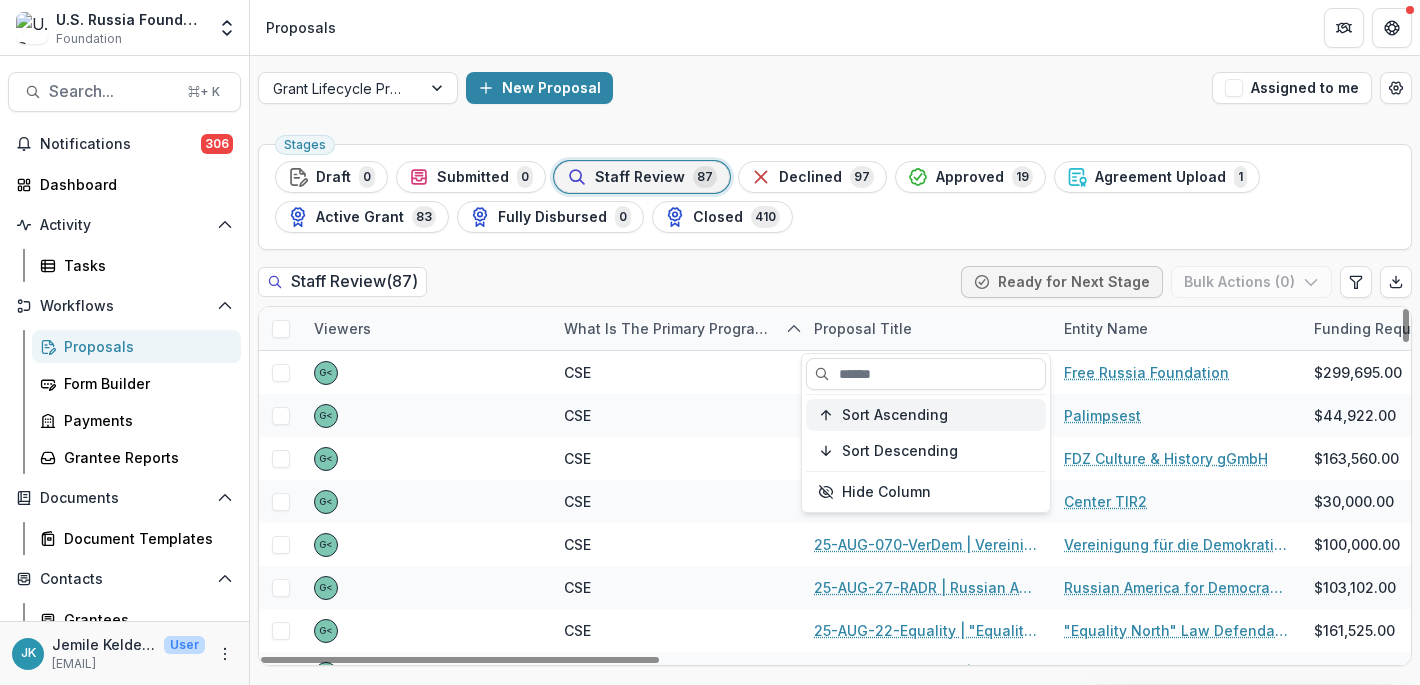 click on "Sort Ascending" at bounding box center (926, 415) 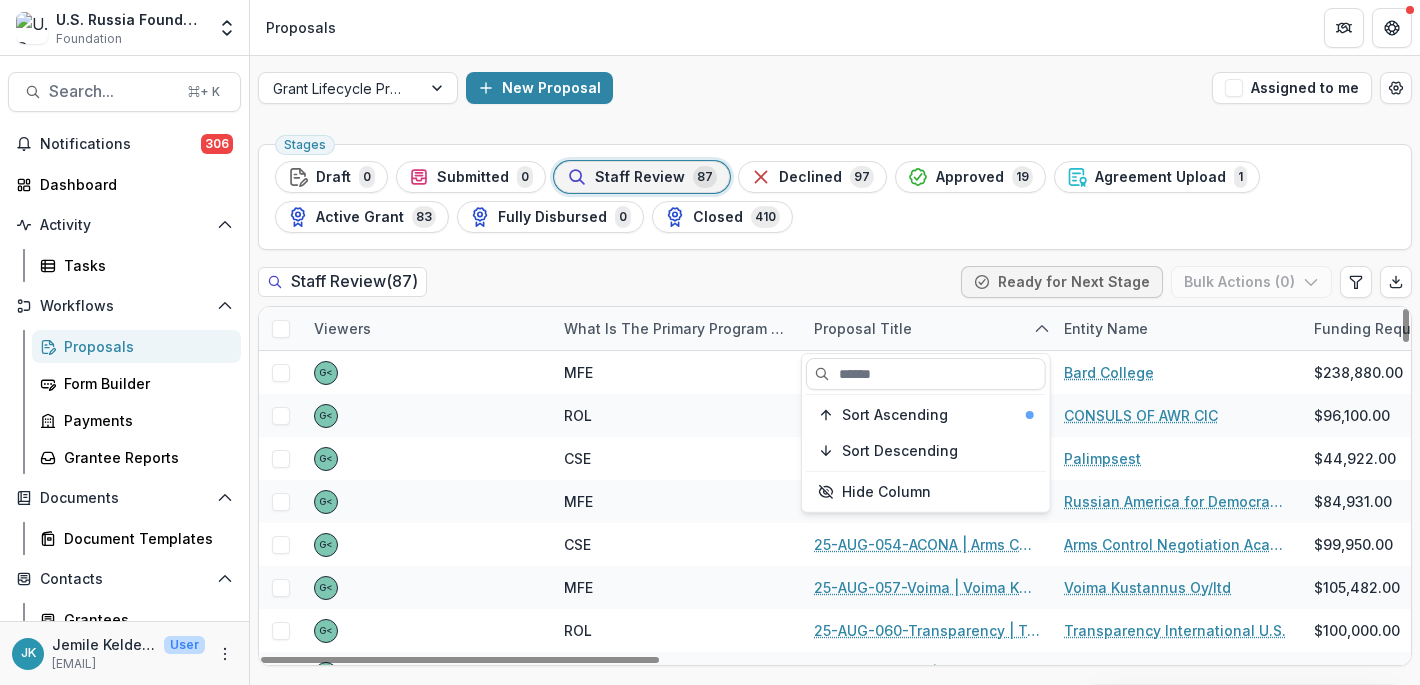 click on "What is the primary program area your project fits in to?" at bounding box center [677, 328] 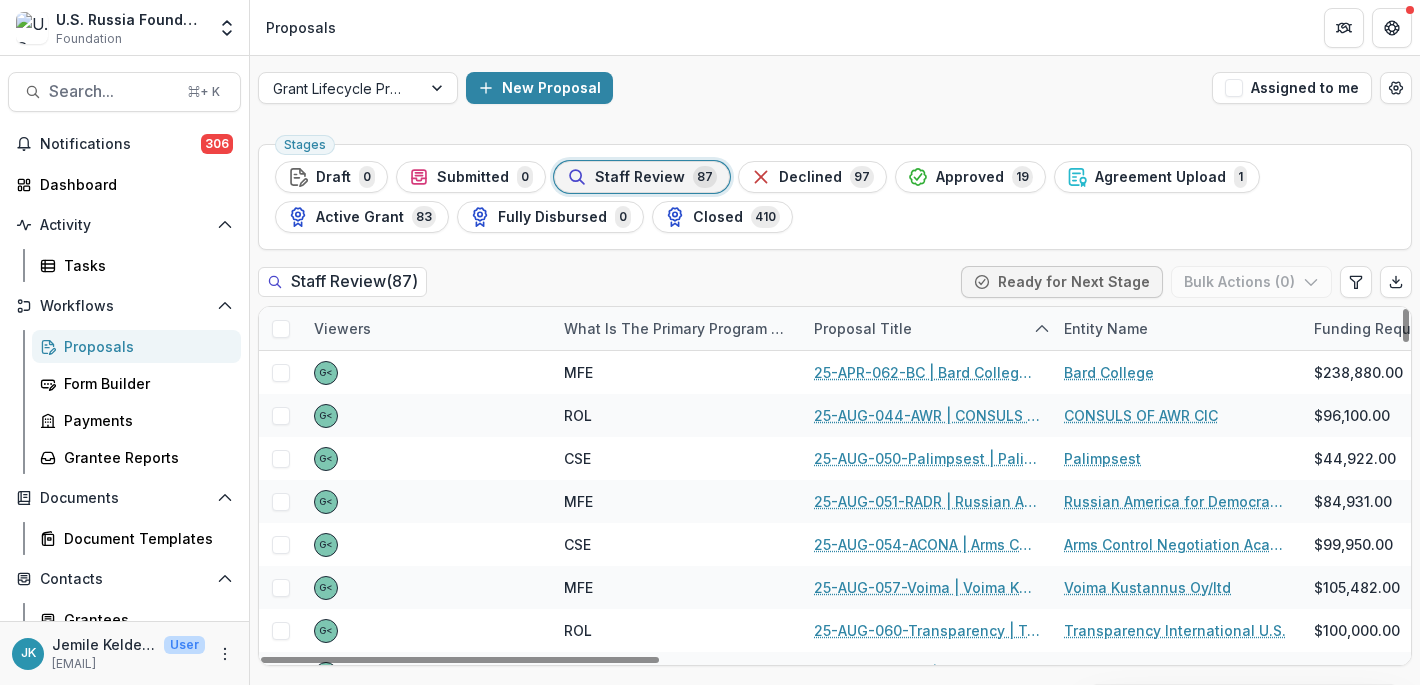 click on "Stages Draft 0 Submitted 0 Staff Review 87 Declined 97 Approved 19 Agreement Upload 1 Active Grant 83 Fully Disbursed 0 Closed 410 Staff Review  ( 87 ) Ready for Next Stage Bulk Actions ( 0 ) Viewers What is the primary program area your project fits in to? Proposal Title Entity Name Funding Requested Staff Recommendation Awarded FY2025 Awarded FY2026 Awarded FY2027 What is the the total cost share provided for this project (including cash, in-kind, nested in USD)? Current Stage Task Assignees Pending Tasks Stage G< MFE  25-APR-062-BC | Bard College - 2025 - Grant Proposal Application (August 2025) Bard College $238,880.00 $1,022,584.00 G< ROL  25-AUG-044-AWR | CONSULS OF AWR CIC - 2025 - Grant Proposal Application (August 2025) CONSULS OF AWR CIC $96,100.00 $0.00 G< CSE  25-AUG-050-Palimpsest | Palimpsest - 2025 - Grant Proposal Application (August 2025) Palimpsest $44,922.00 $0.00 G< MFE  25-AUG-051-RADR | Russian America for Democracy in Russia Inc - 2025 - Grant Proposal Application (August 2025) G< CSE" at bounding box center [835, 410] 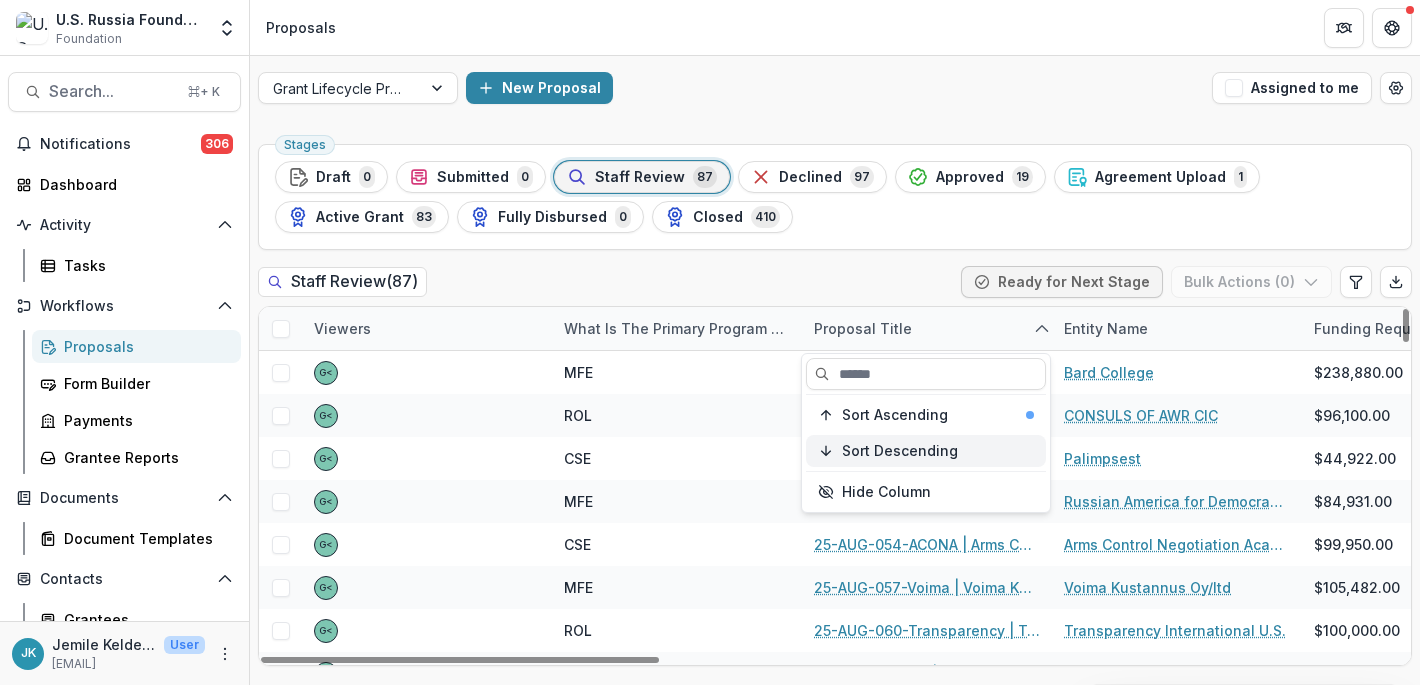click on "Sort Descending" at bounding box center (900, 451) 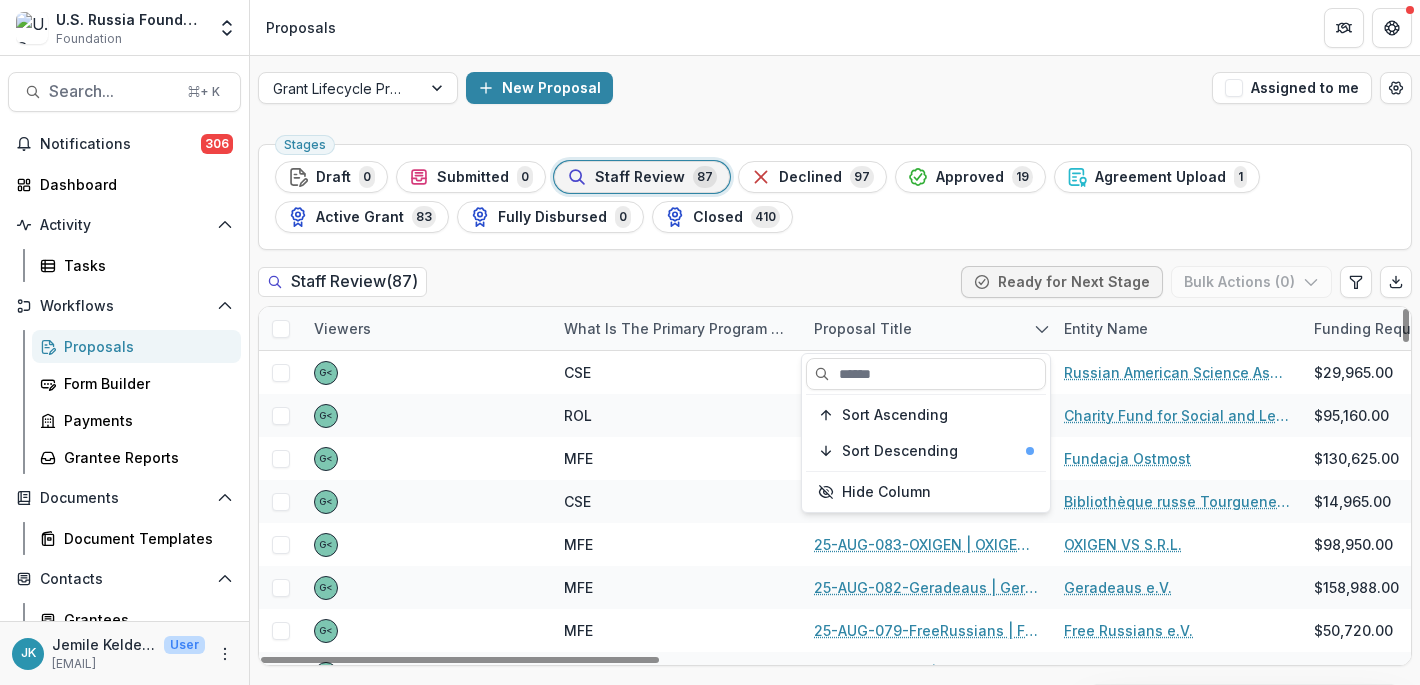 click on "Staff Review  ( 87 ) Ready for Next Stage Bulk Actions ( 0 )" at bounding box center (835, 286) 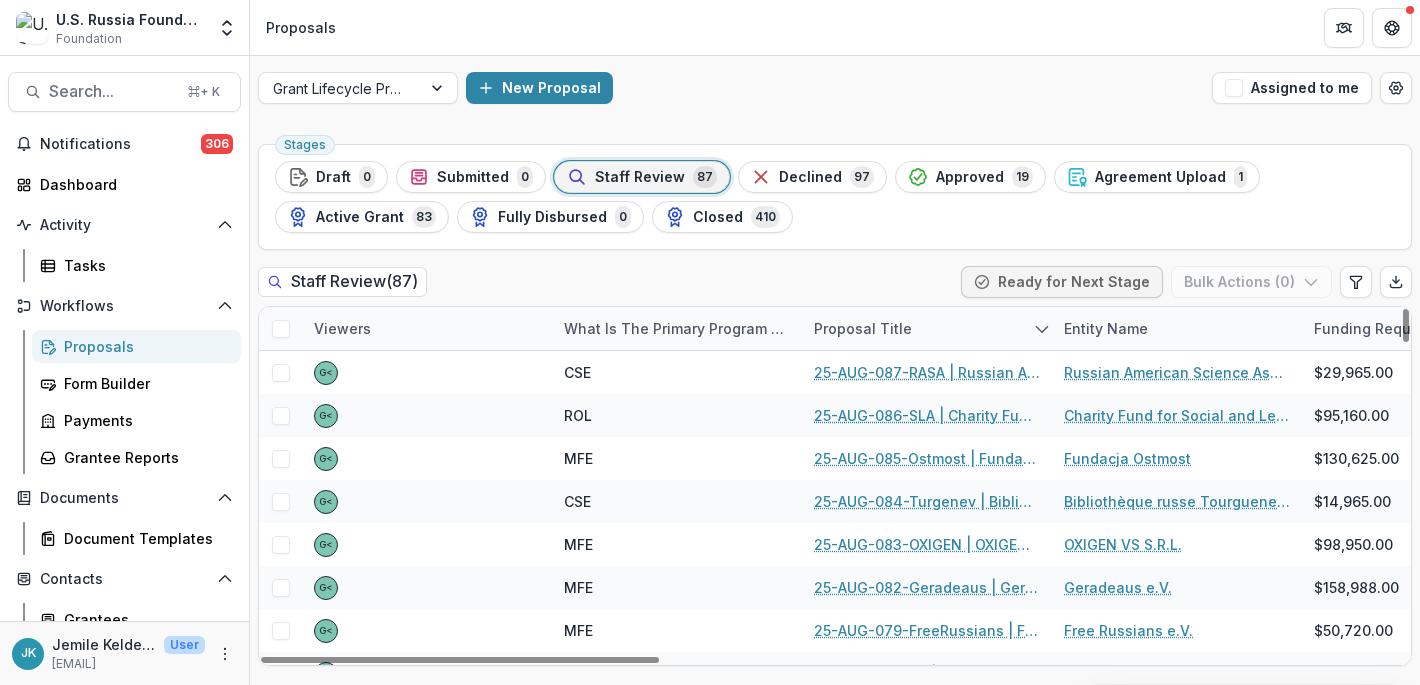 click on "Proposal Title" at bounding box center (863, 328) 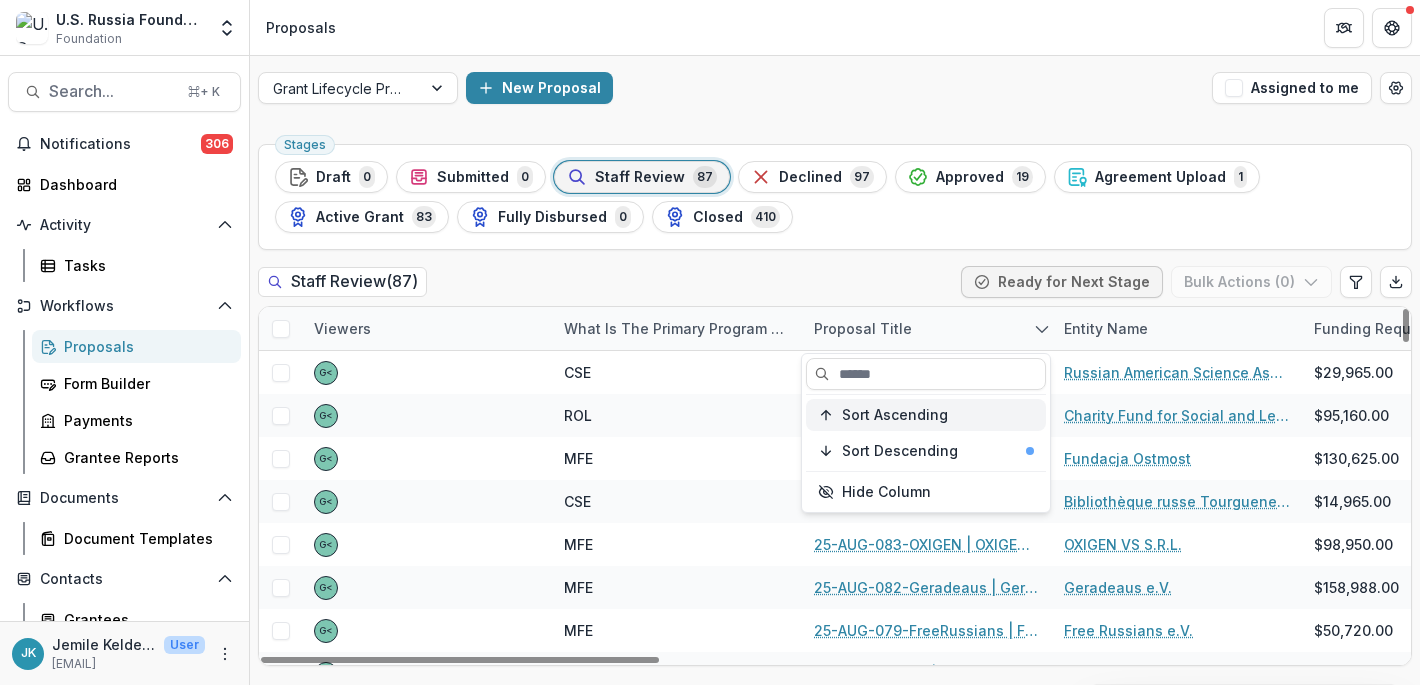 click on "Sort Ascending" at bounding box center [895, 415] 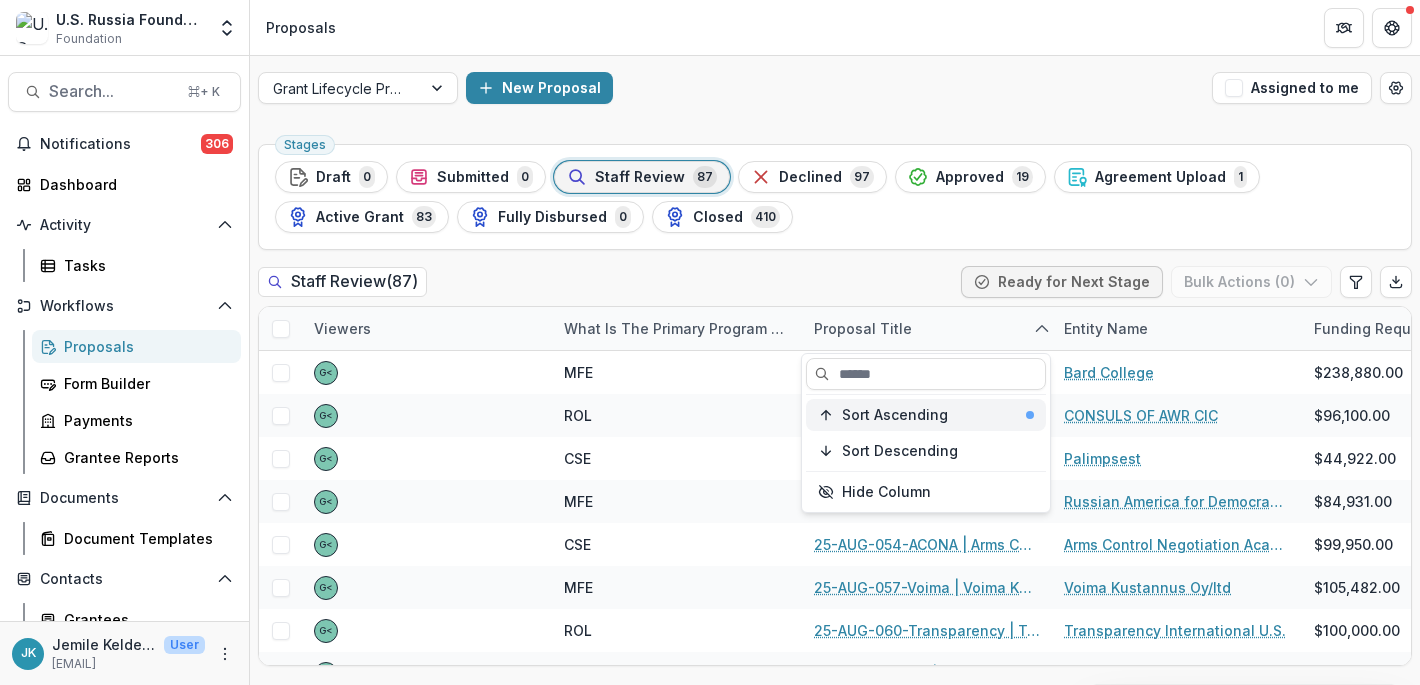 click on "Sort Ascending" at bounding box center (926, 415) 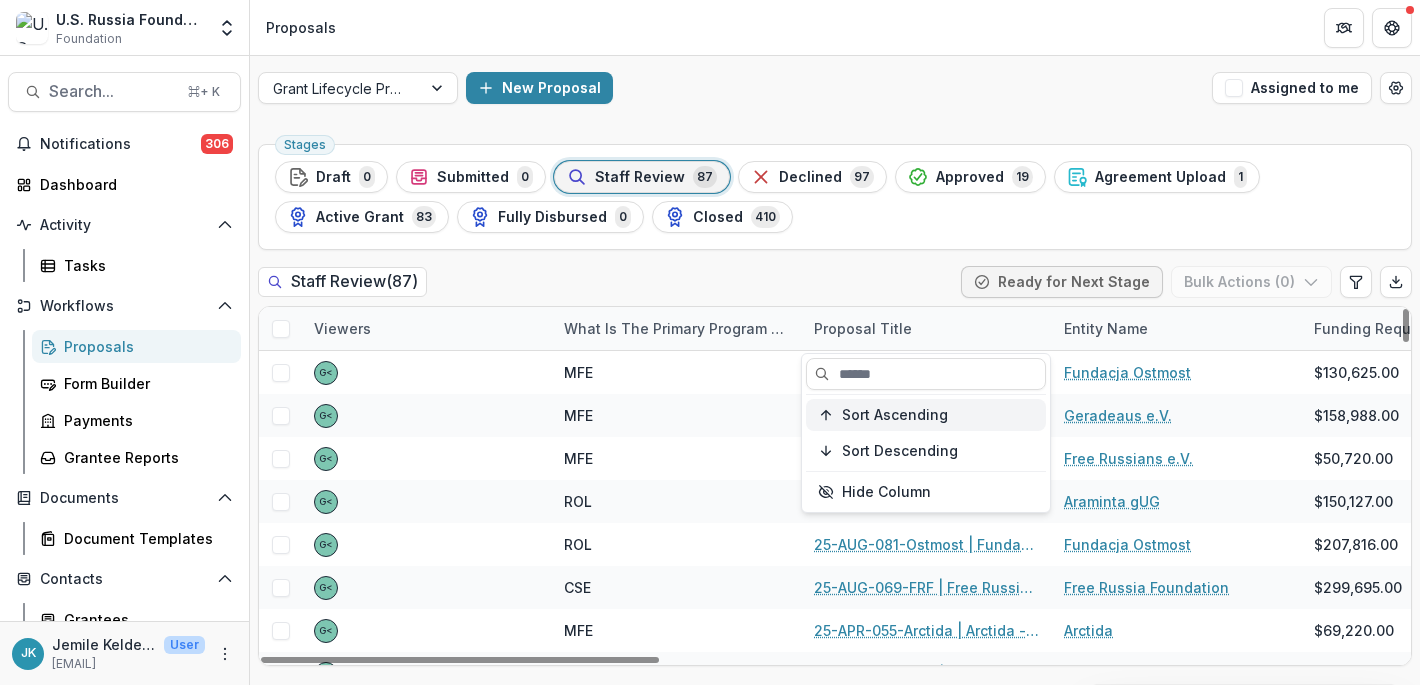 click on "Sort Ascending" at bounding box center (895, 415) 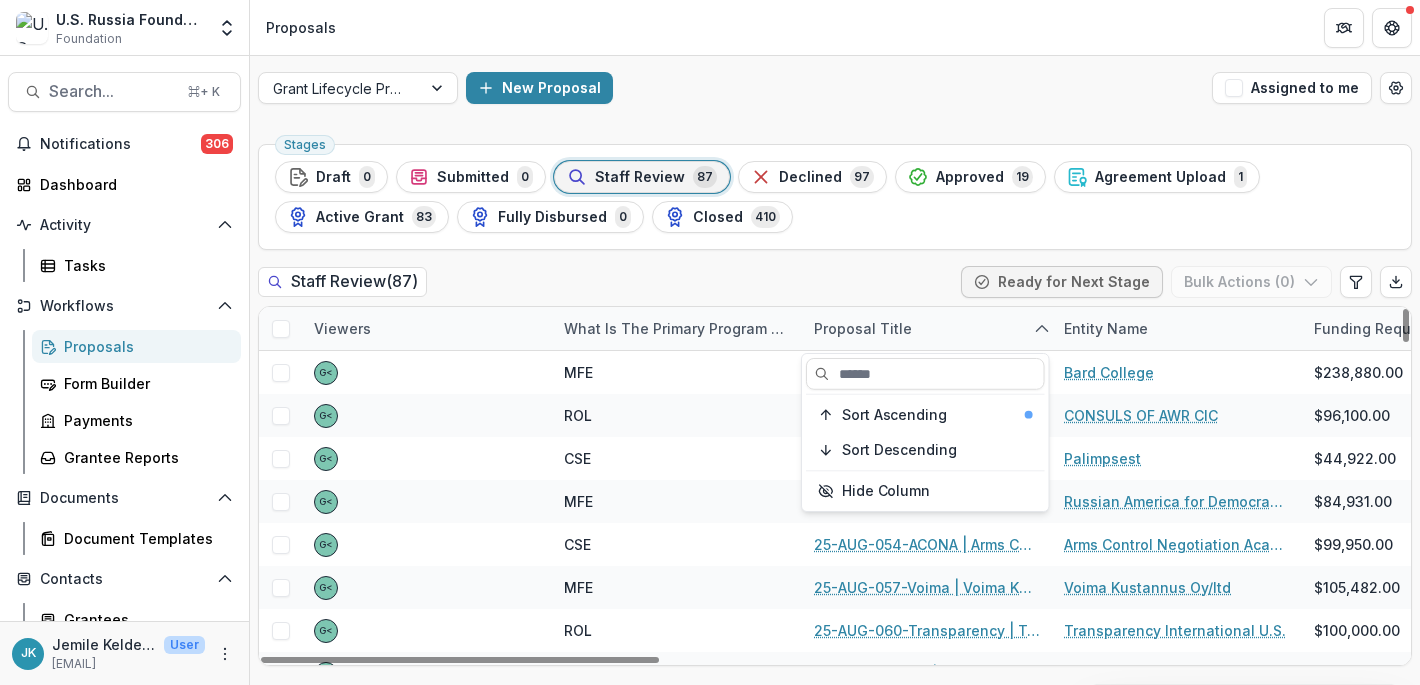 click on "Staff Review  ( 87 ) Ready for Next Stage Bulk Actions ( 0 )" at bounding box center (835, 286) 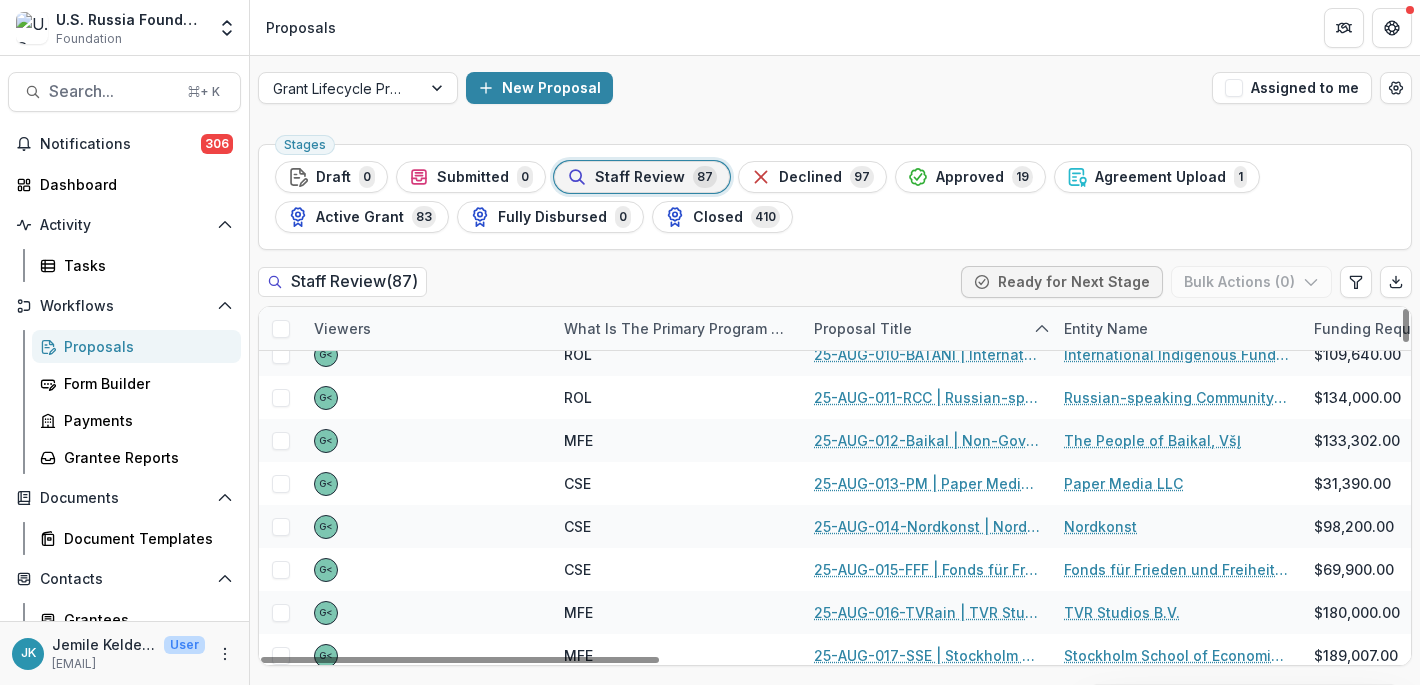 scroll, scrollTop: 0, scrollLeft: 0, axis: both 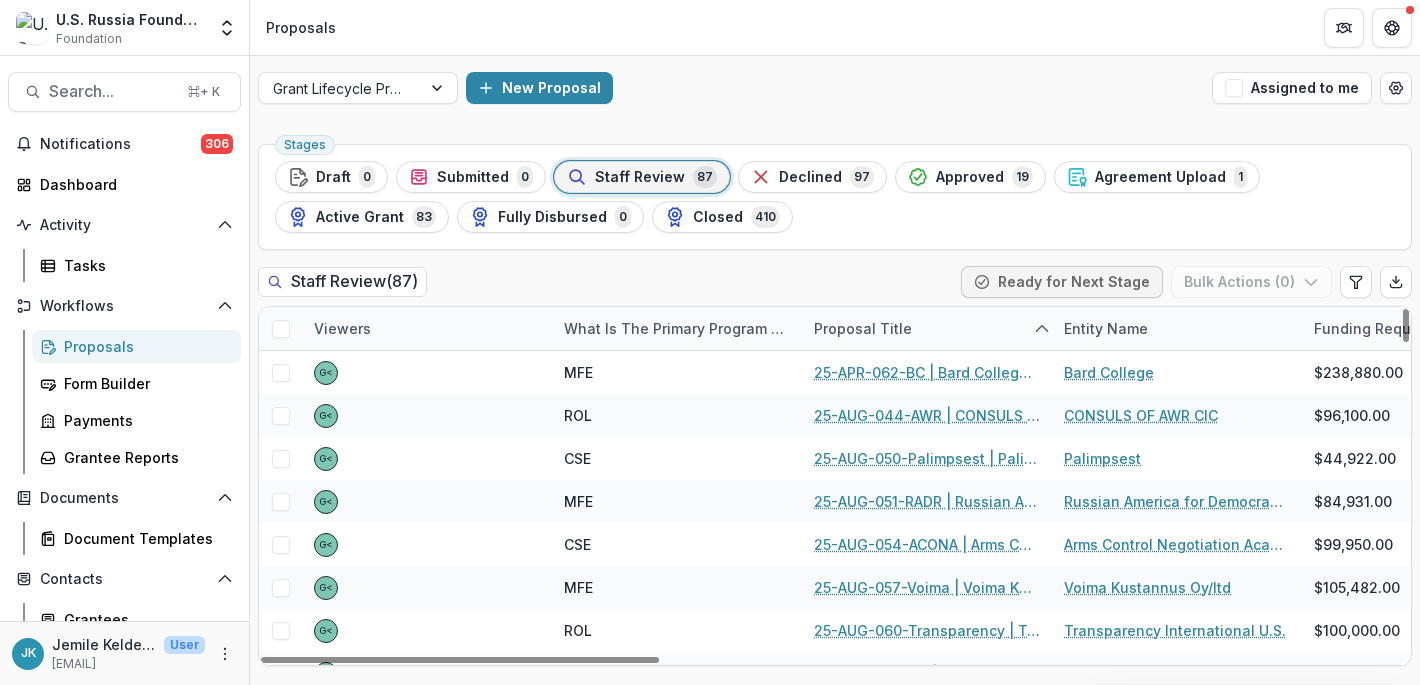 click on "Proposal Title" at bounding box center (863, 328) 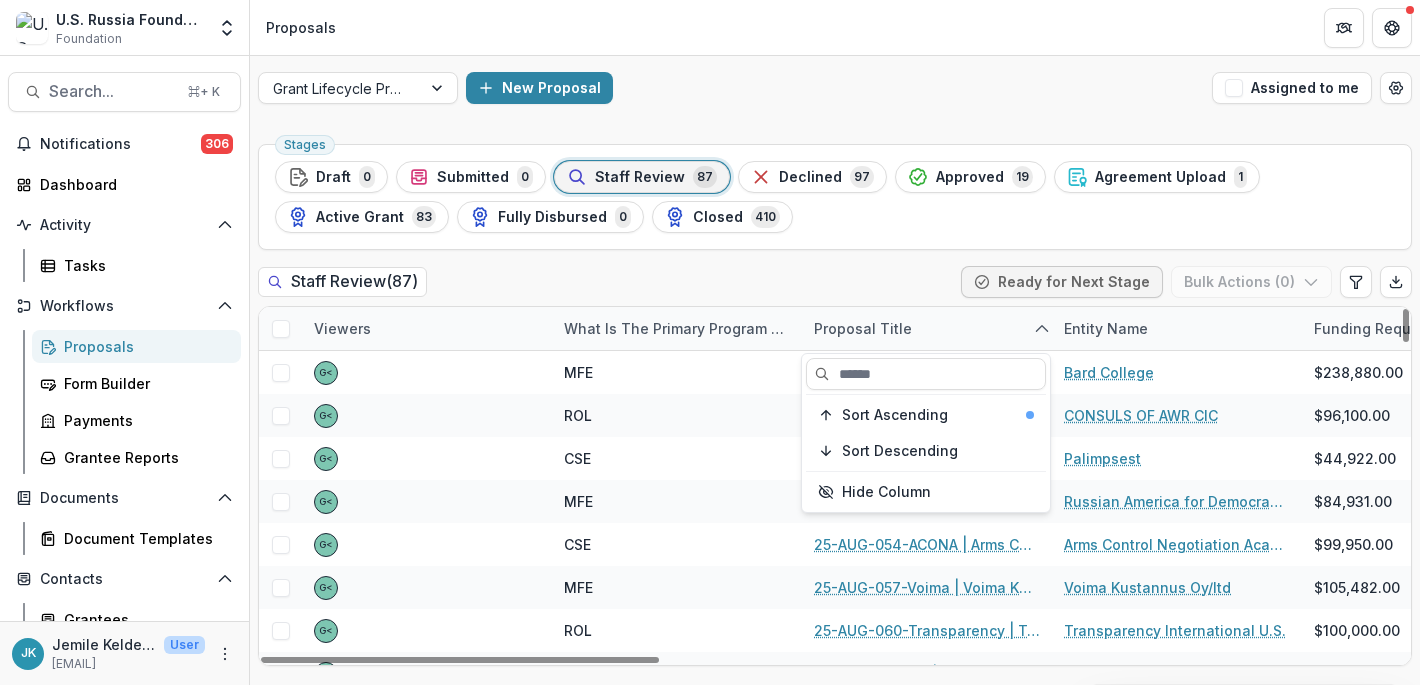 click on "Sort Ascending Sort Descending Hide Column" at bounding box center [926, 433] 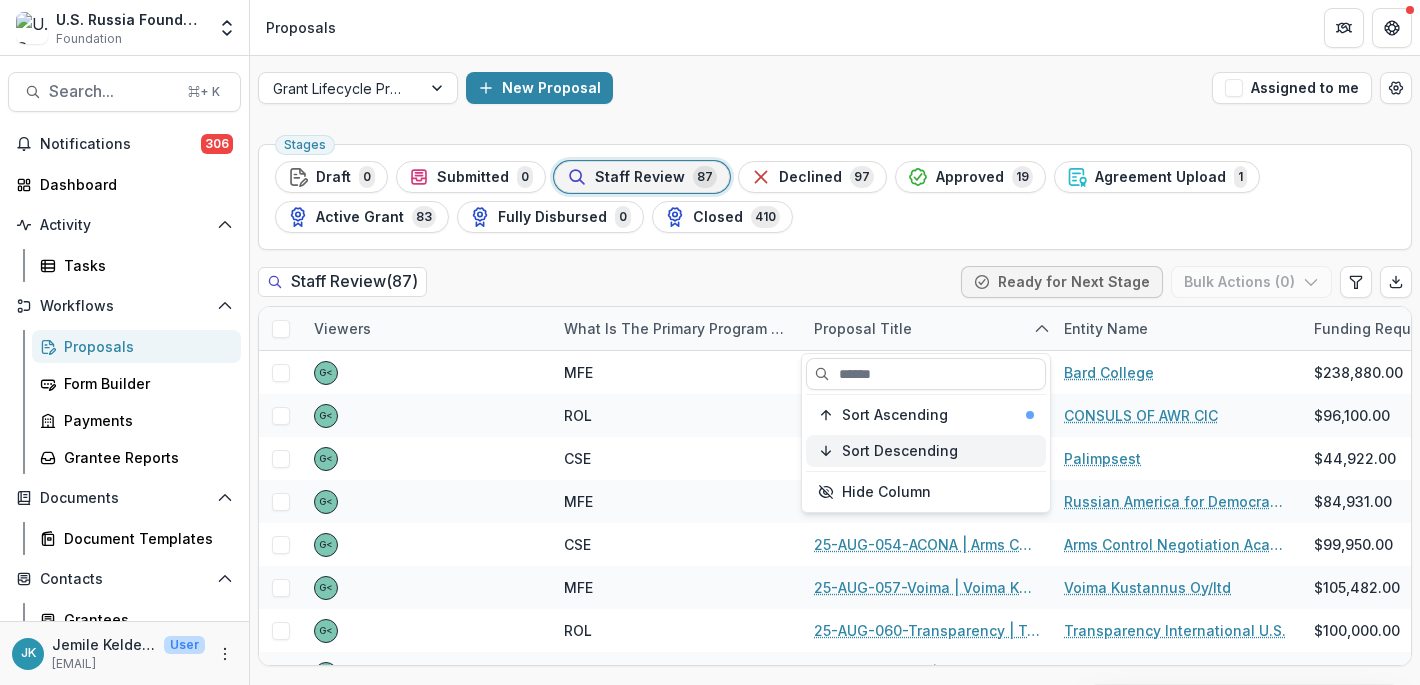 click on "Sort Descending" at bounding box center (926, 451) 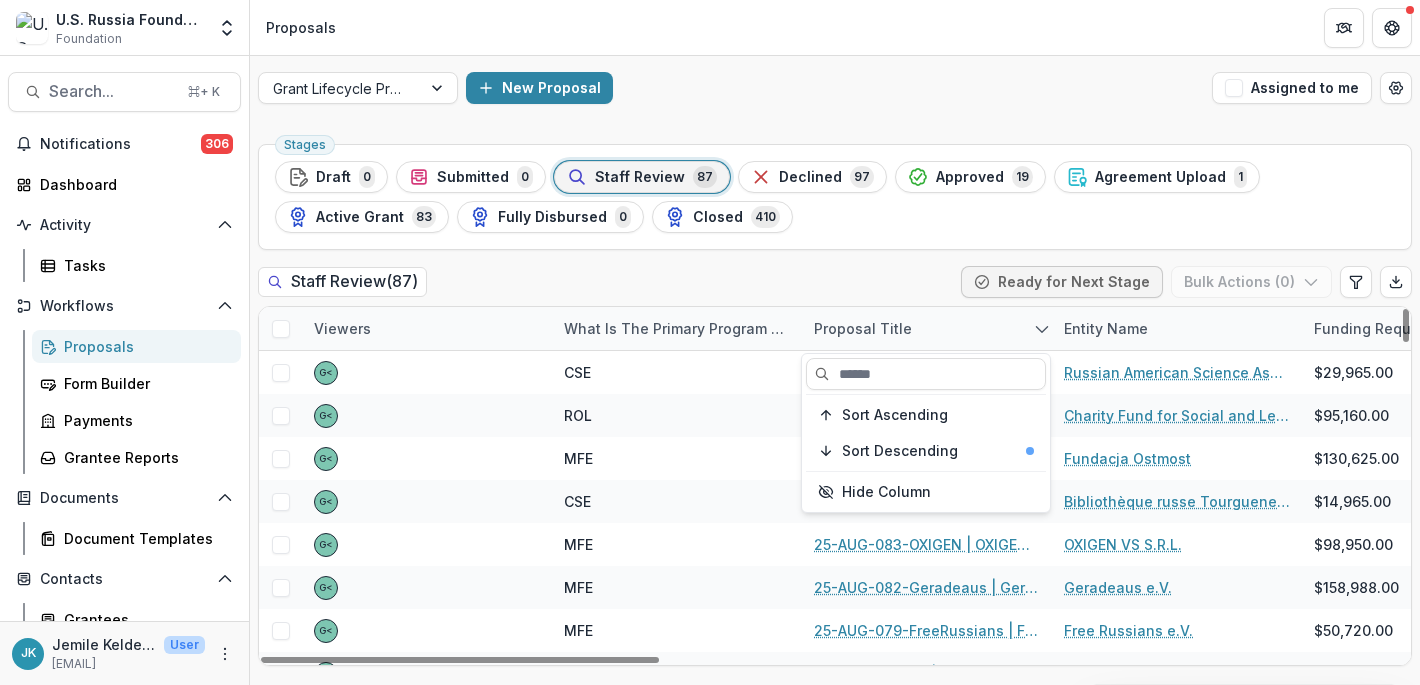 click on "Staff Review  ( 87 ) Ready for Next Stage Bulk Actions ( 0 )" at bounding box center [835, 286] 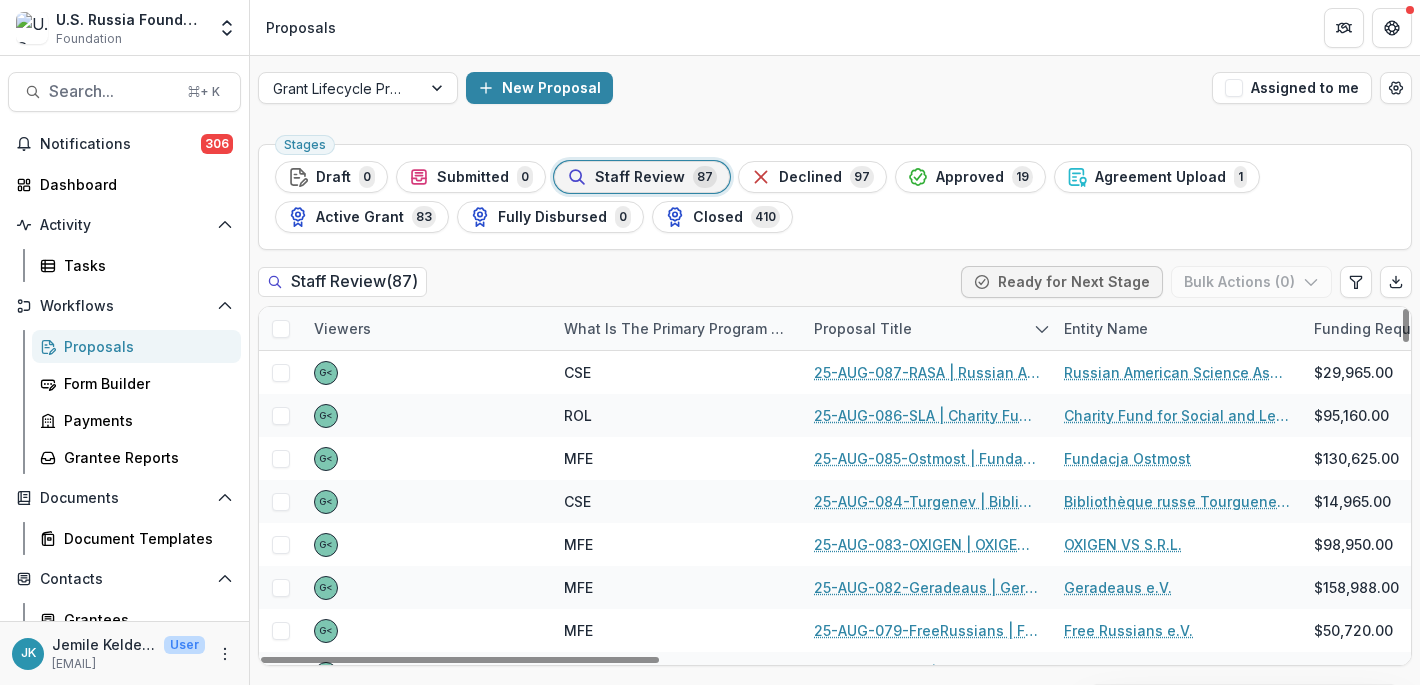 click on "Proposal Title" at bounding box center [863, 328] 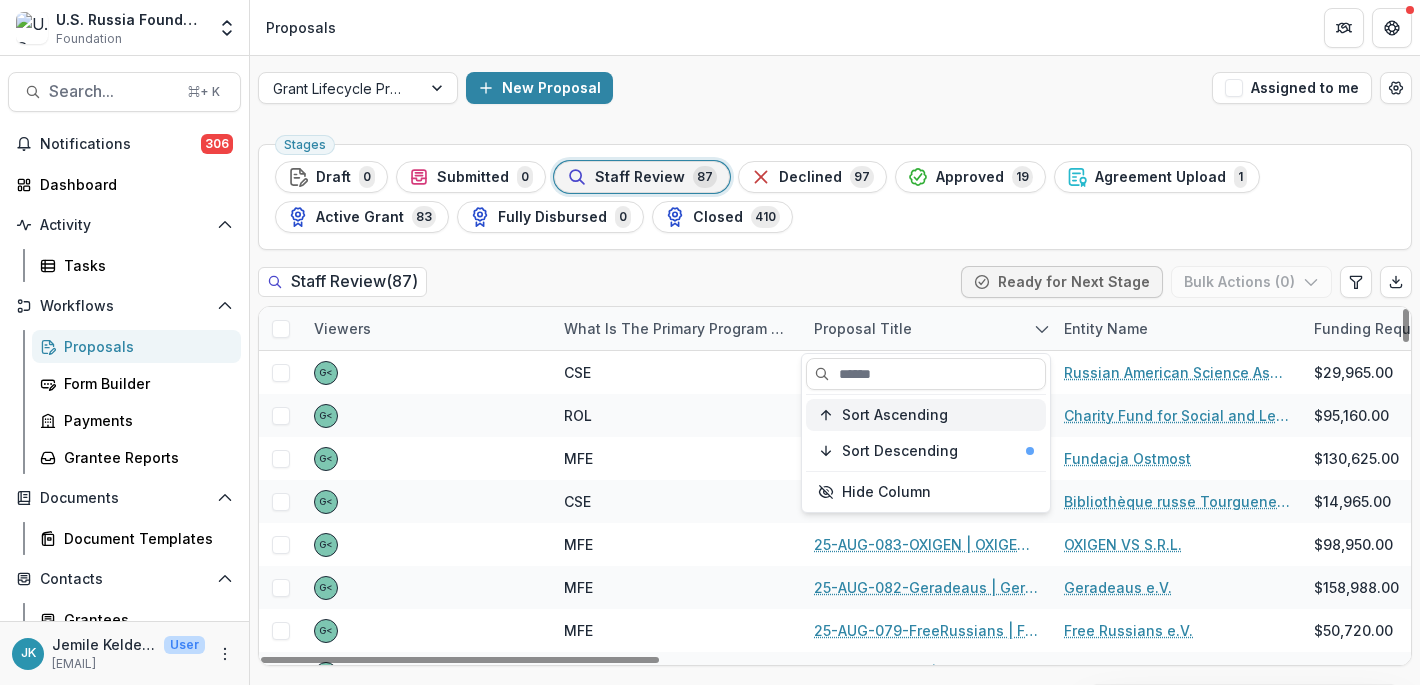 click on "Sort Ascending" at bounding box center [926, 415] 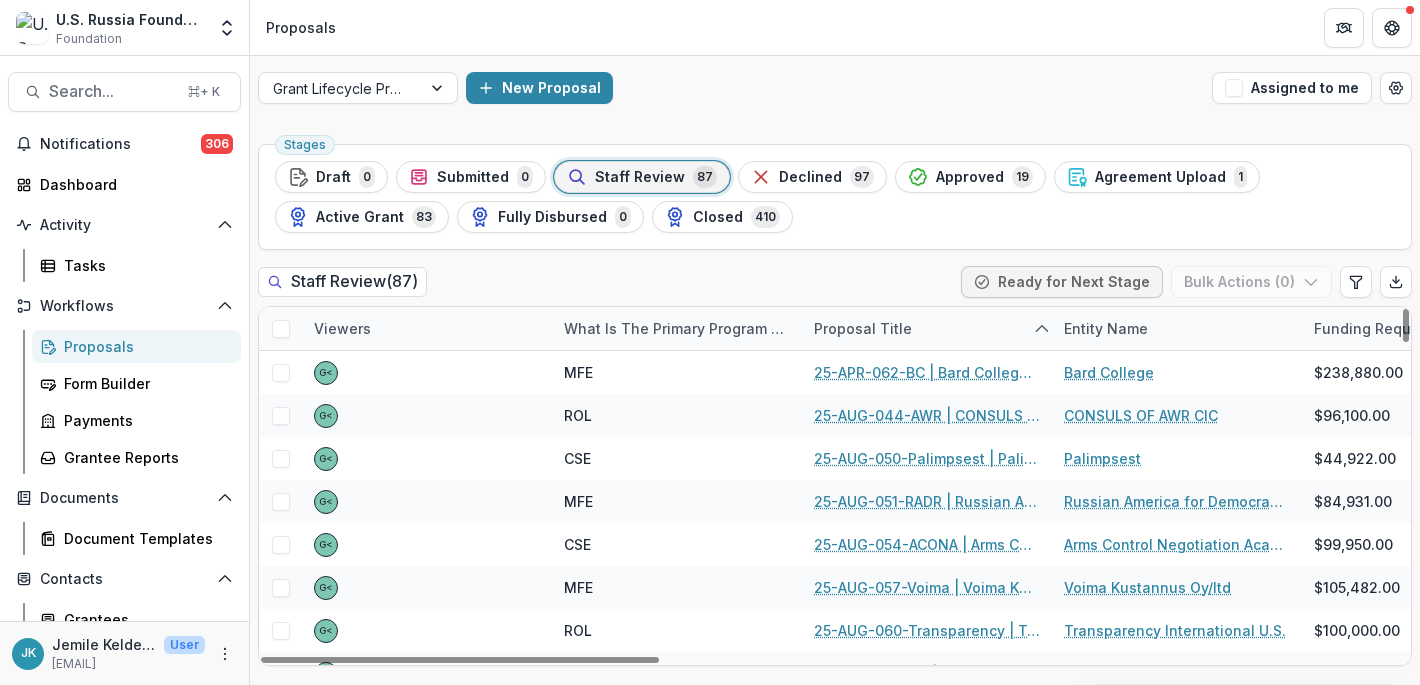 click on "Staff Review  ( 87 ) Ready for Next Stage Bulk Actions ( 0 )" at bounding box center [835, 286] 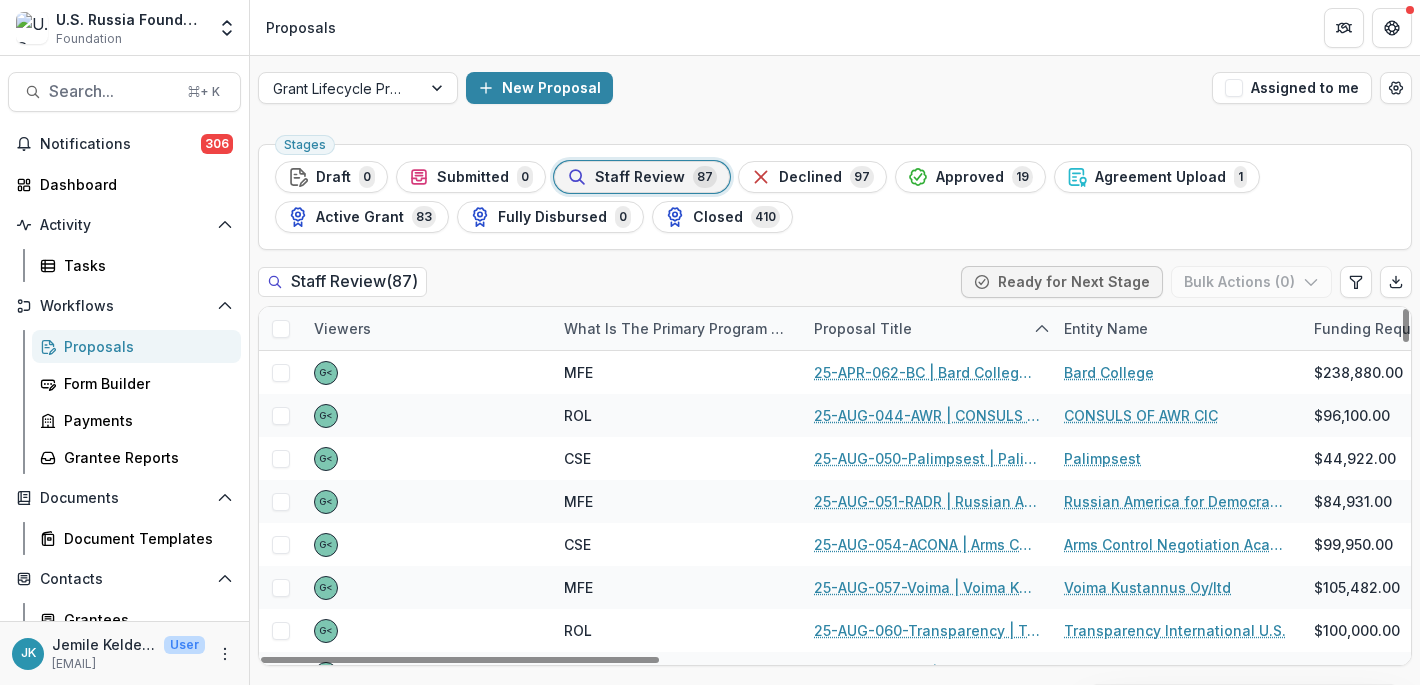 click on "What is the primary program area your project fits in to?" at bounding box center (677, 328) 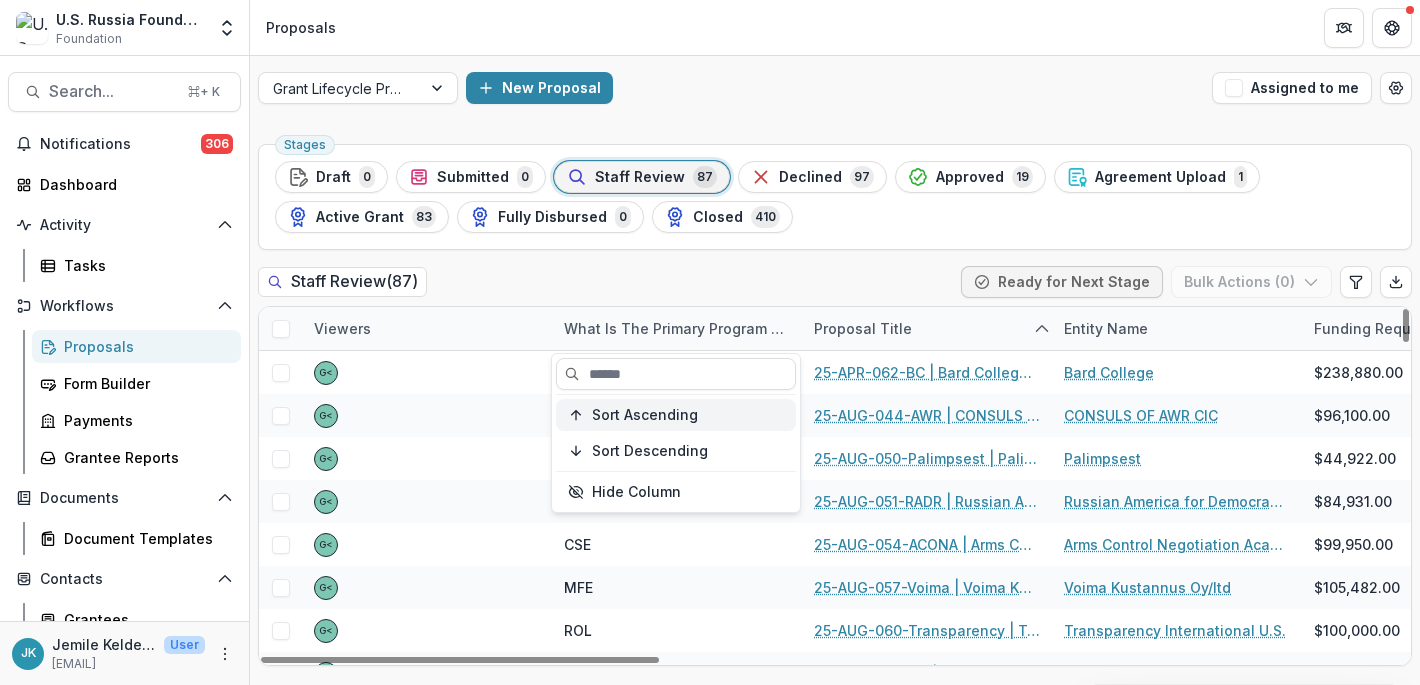 click on "Sort Ascending" at bounding box center (645, 415) 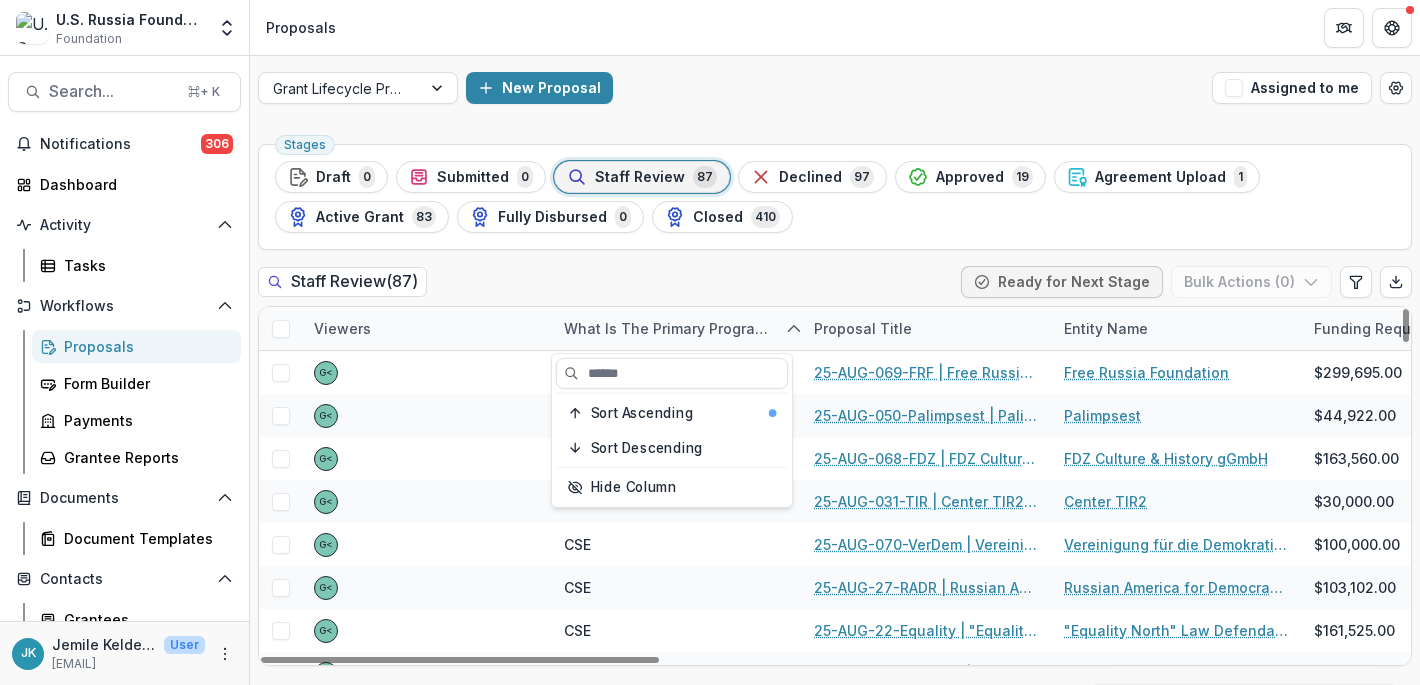 click on "Staff Review  ( 87 ) Ready for Next Stage Bulk Actions ( 0 )" at bounding box center (835, 286) 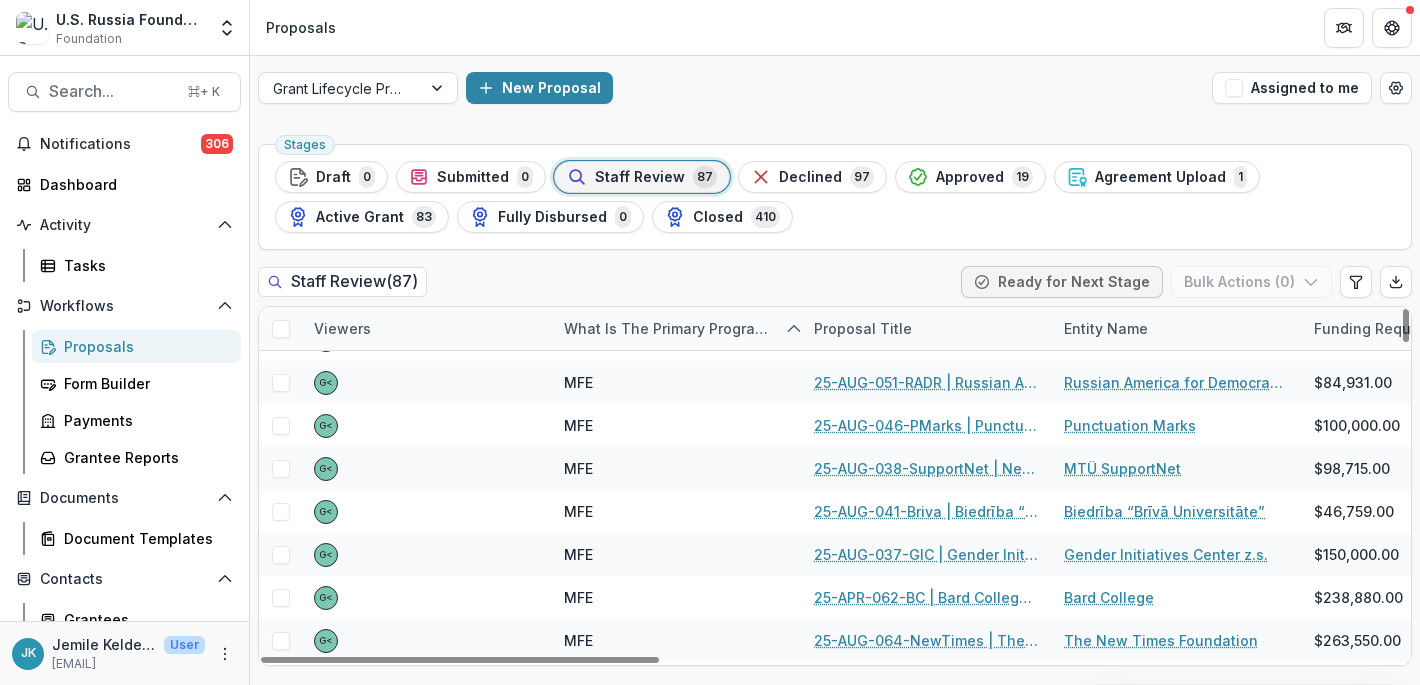 scroll, scrollTop: 1679, scrollLeft: 0, axis: vertical 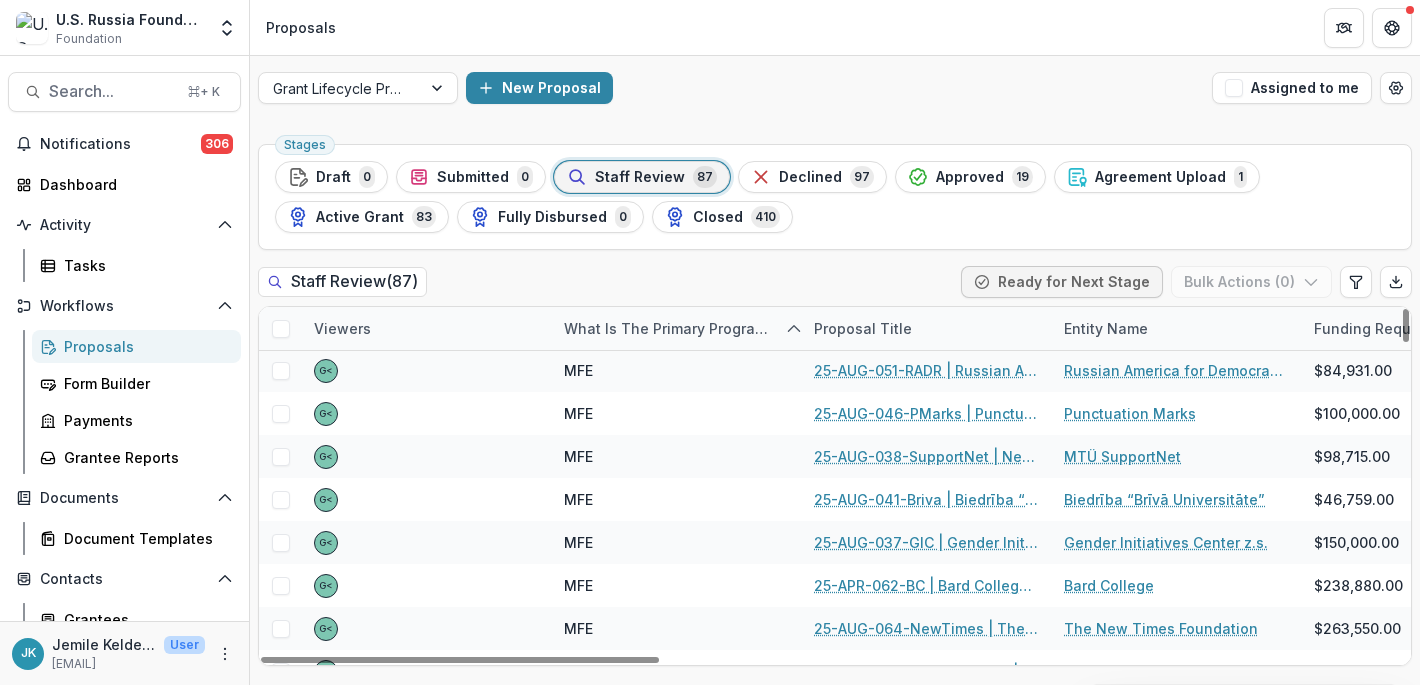 click on "Proposal Title" at bounding box center (927, 328) 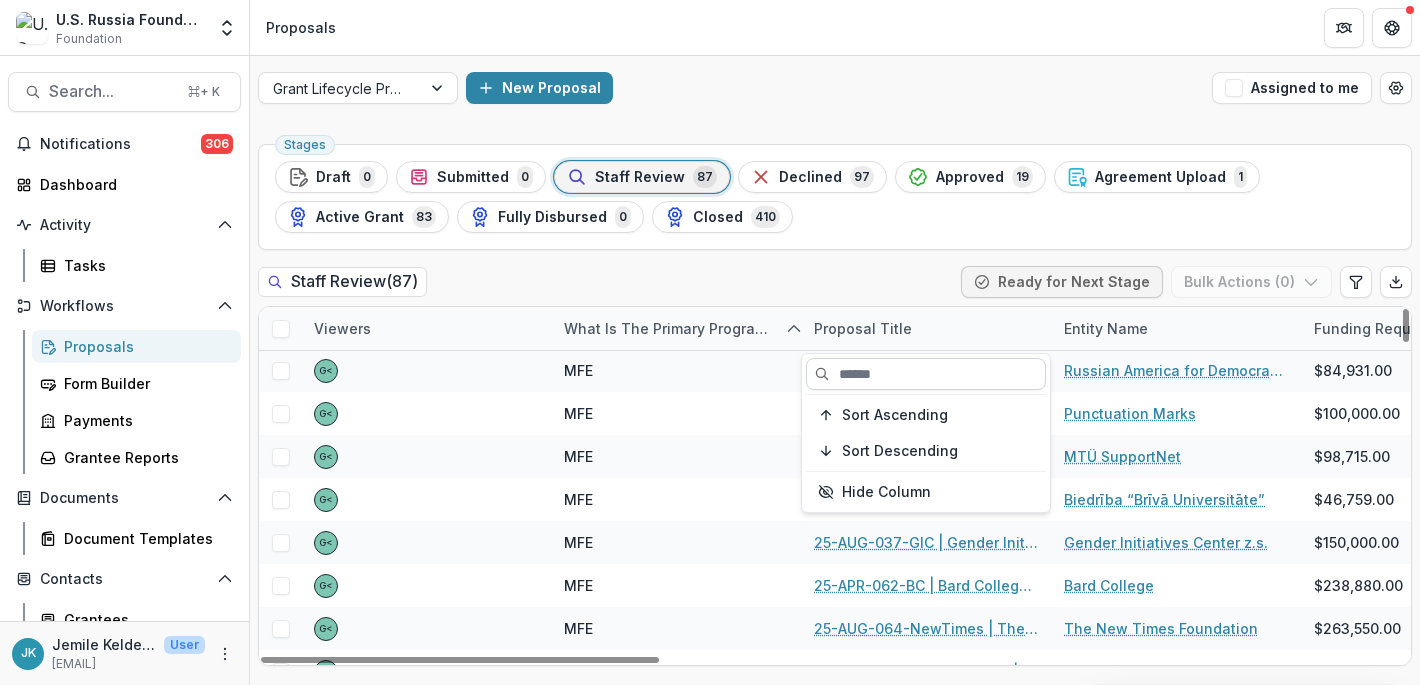 click at bounding box center (926, 374) 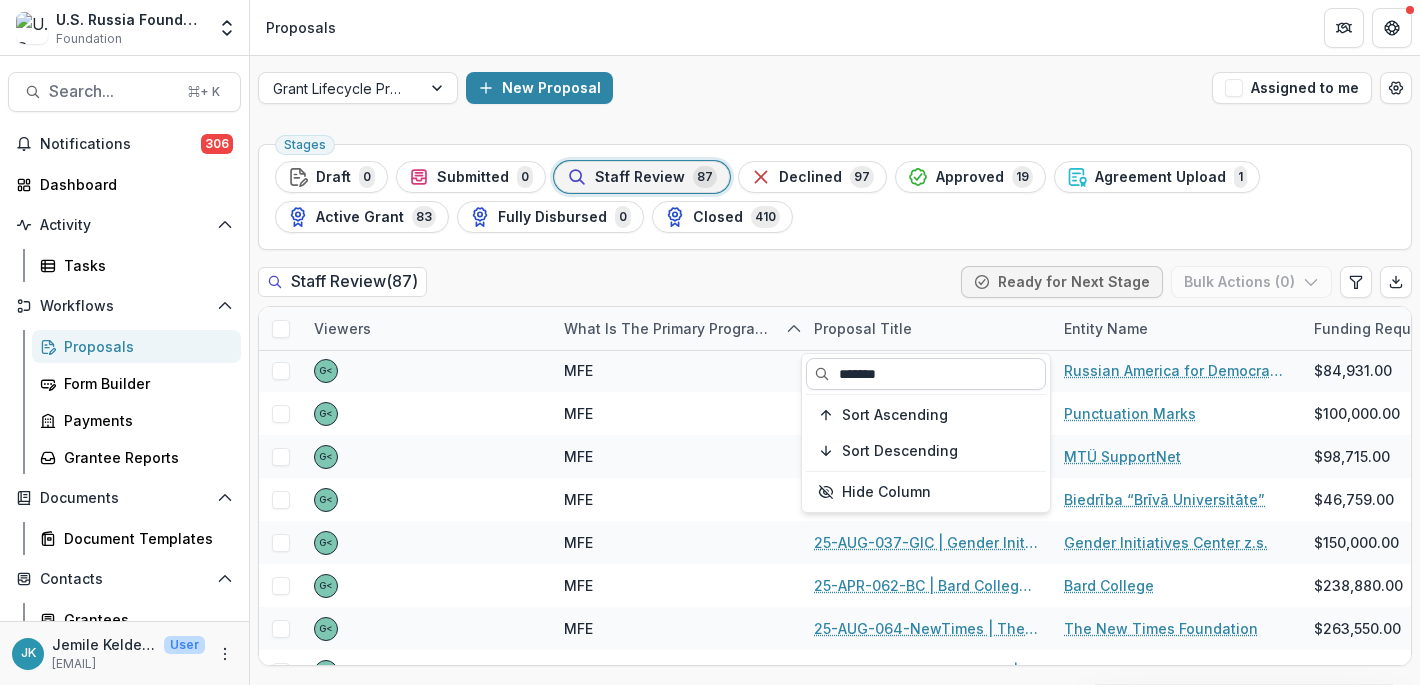 type on "*******" 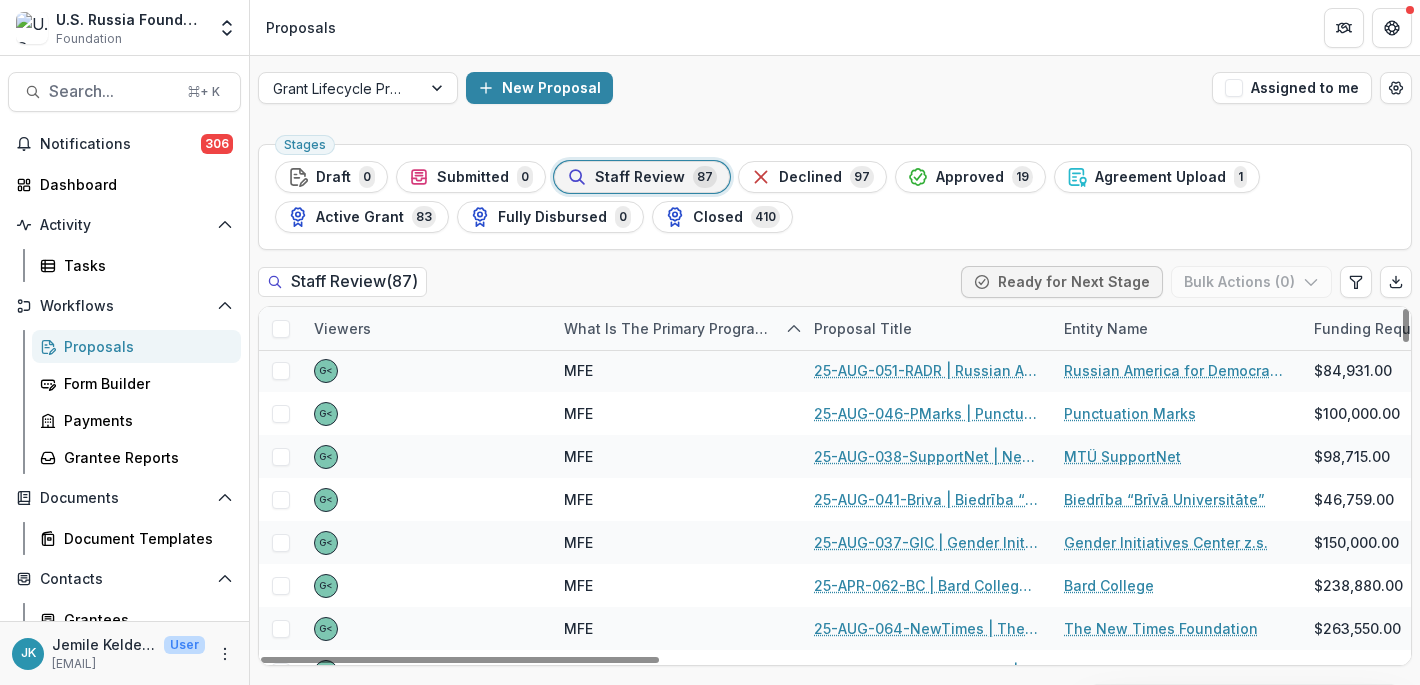 click on "Proposal Title" at bounding box center [863, 328] 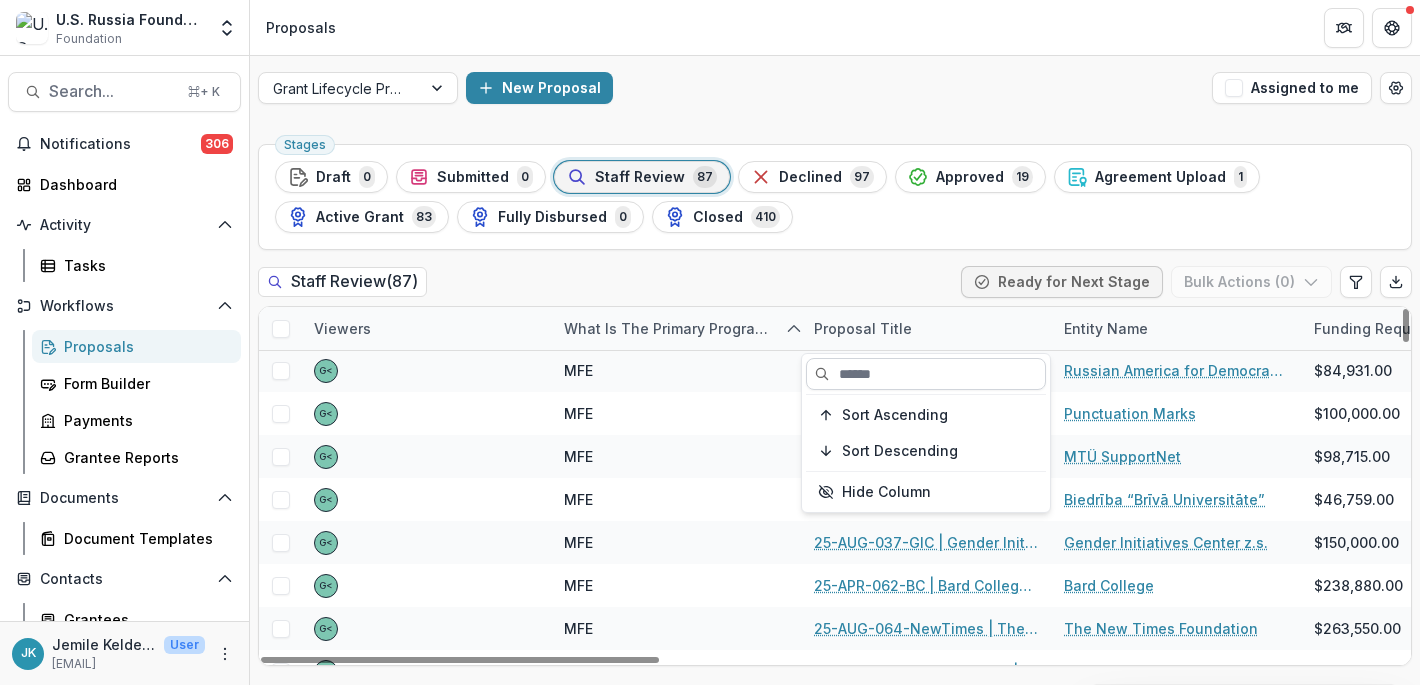 click at bounding box center [926, 374] 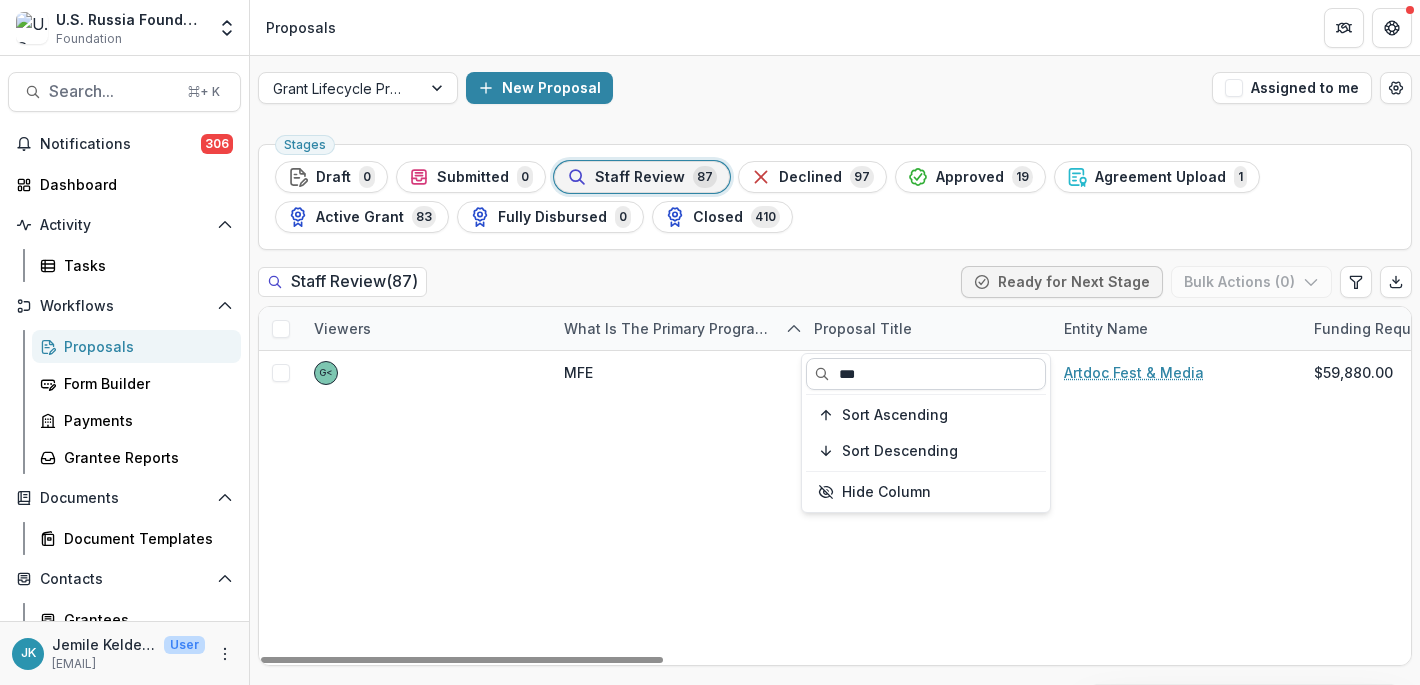 type on "***" 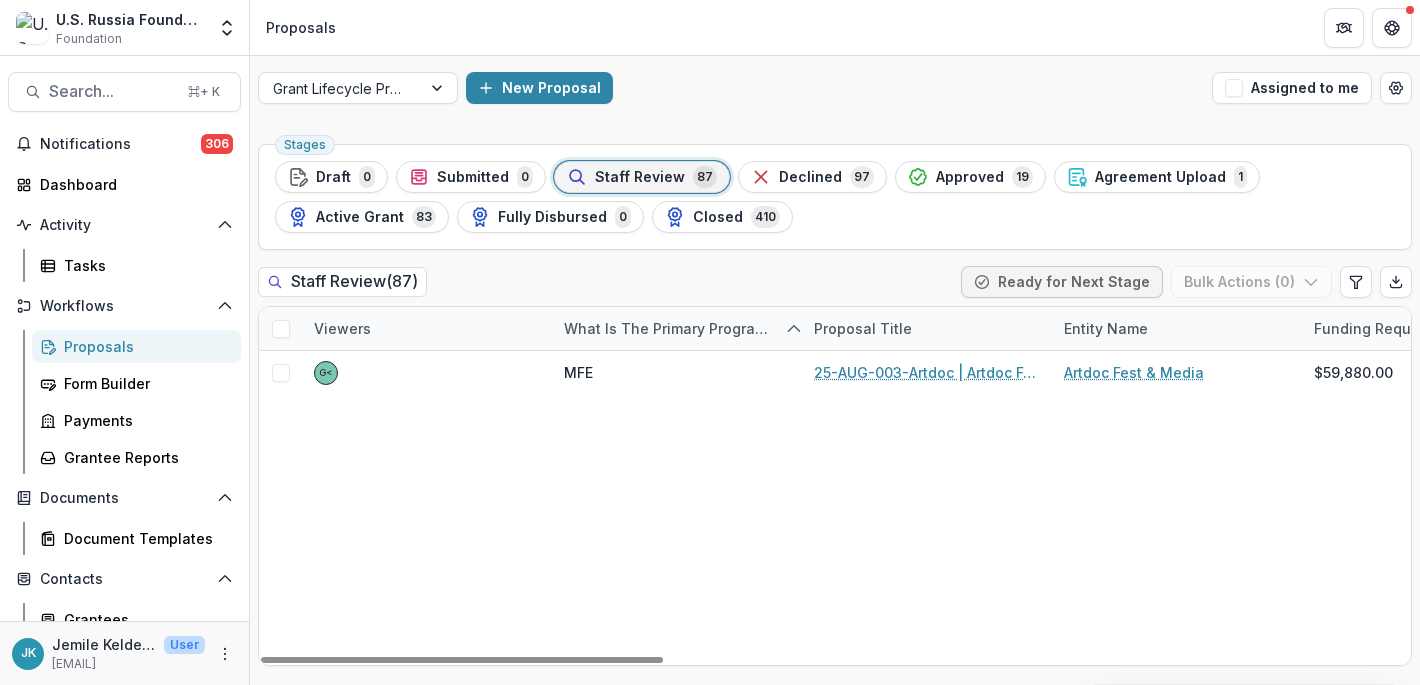 scroll, scrollTop: 0, scrollLeft: 0, axis: both 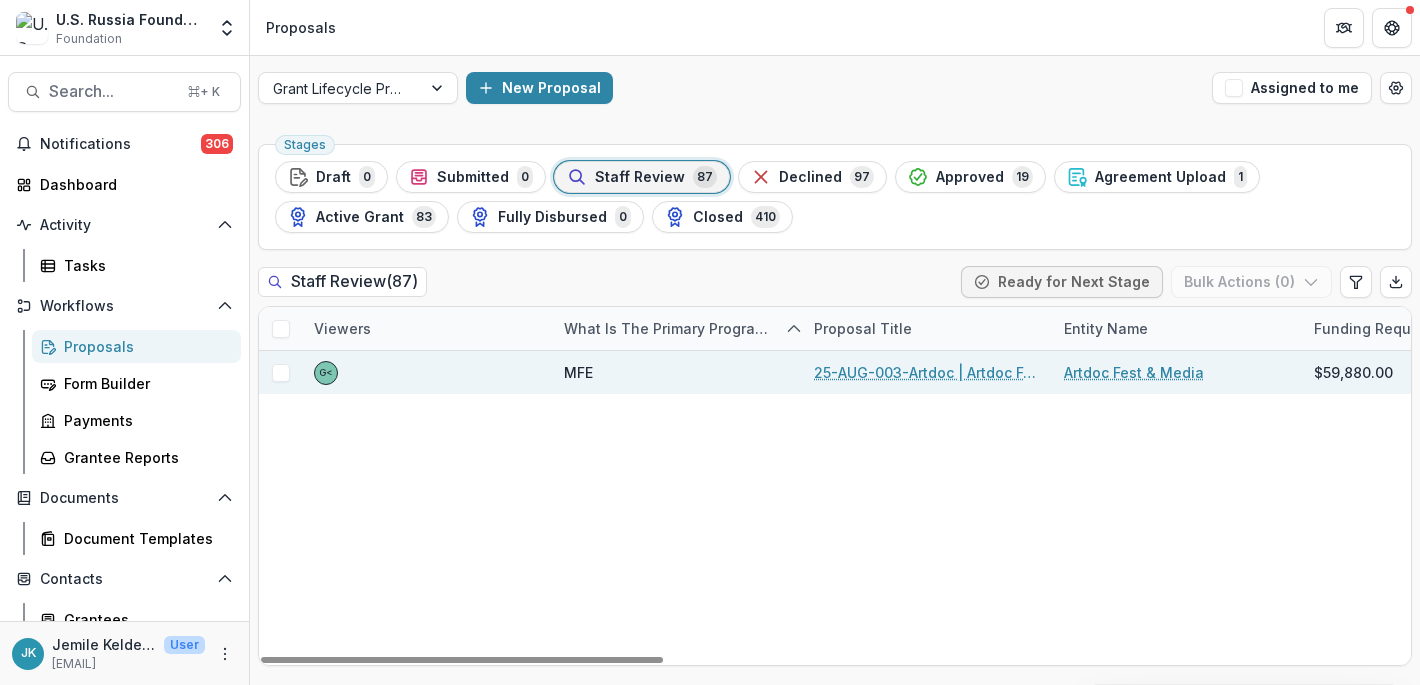 click on "MFE" at bounding box center [578, 372] 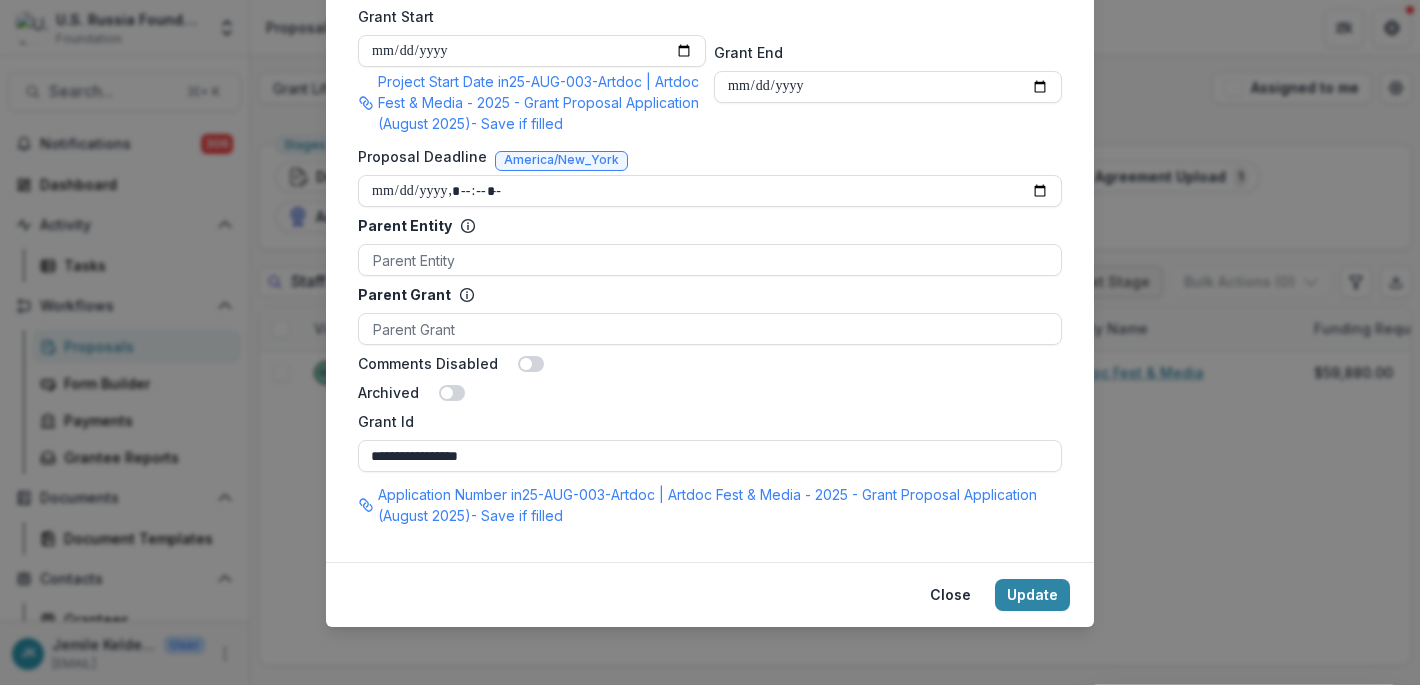 scroll, scrollTop: 0, scrollLeft: 0, axis: both 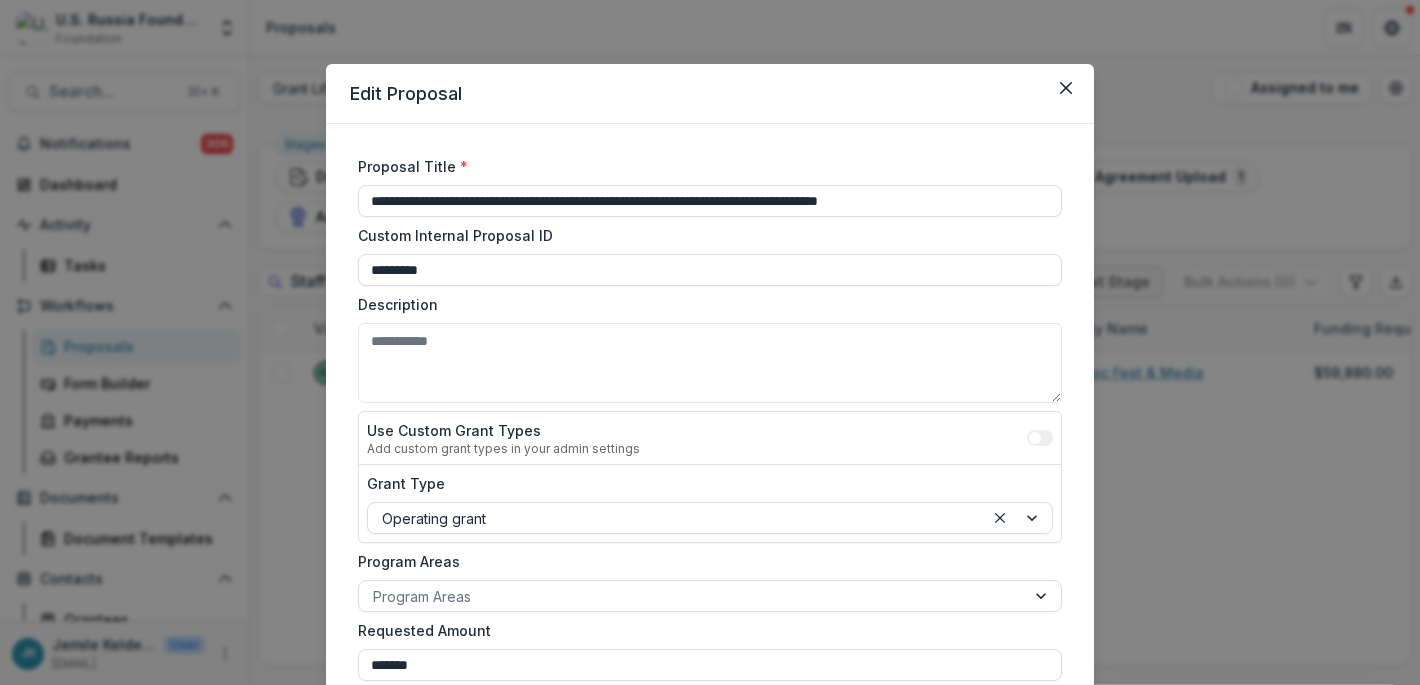 click on "**********" at bounding box center (710, 342) 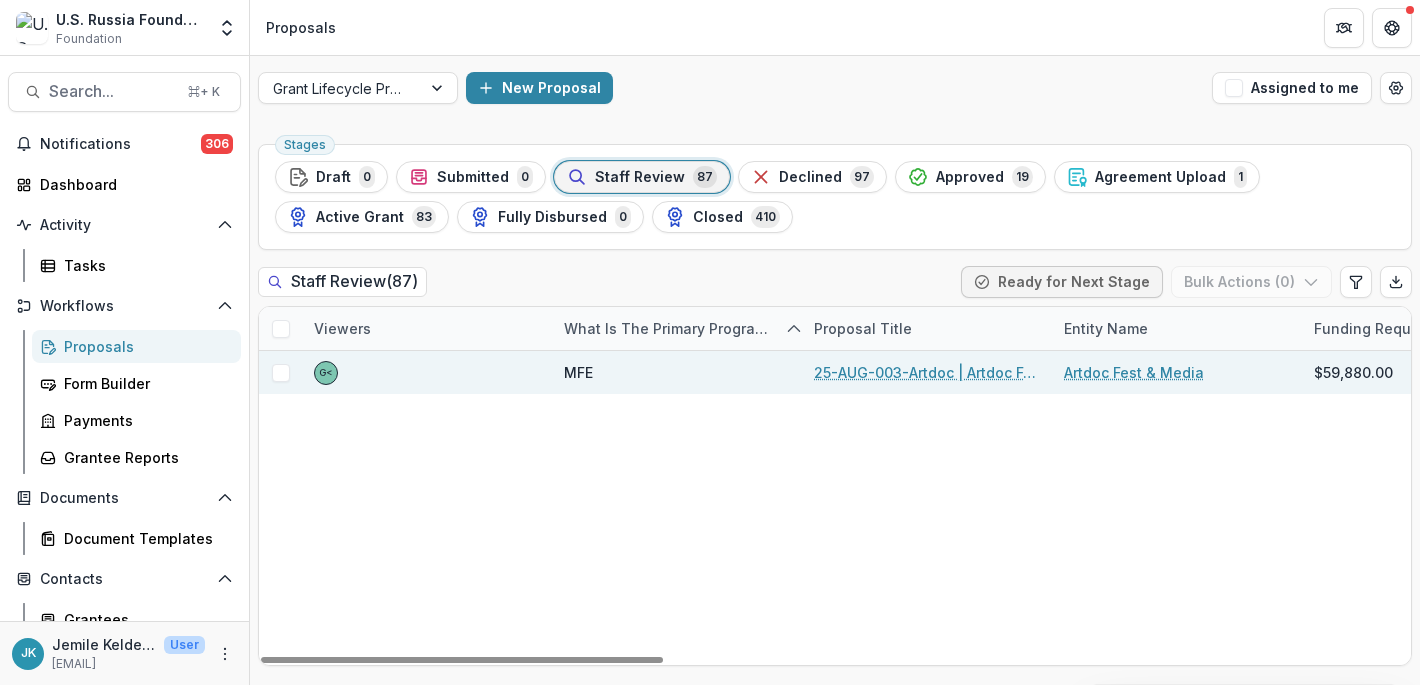click on "25-AUG-003-Artdoc | Artdoc Fest & Media - 2025 - Grant Proposal Application (August 2025)" at bounding box center (927, 372) 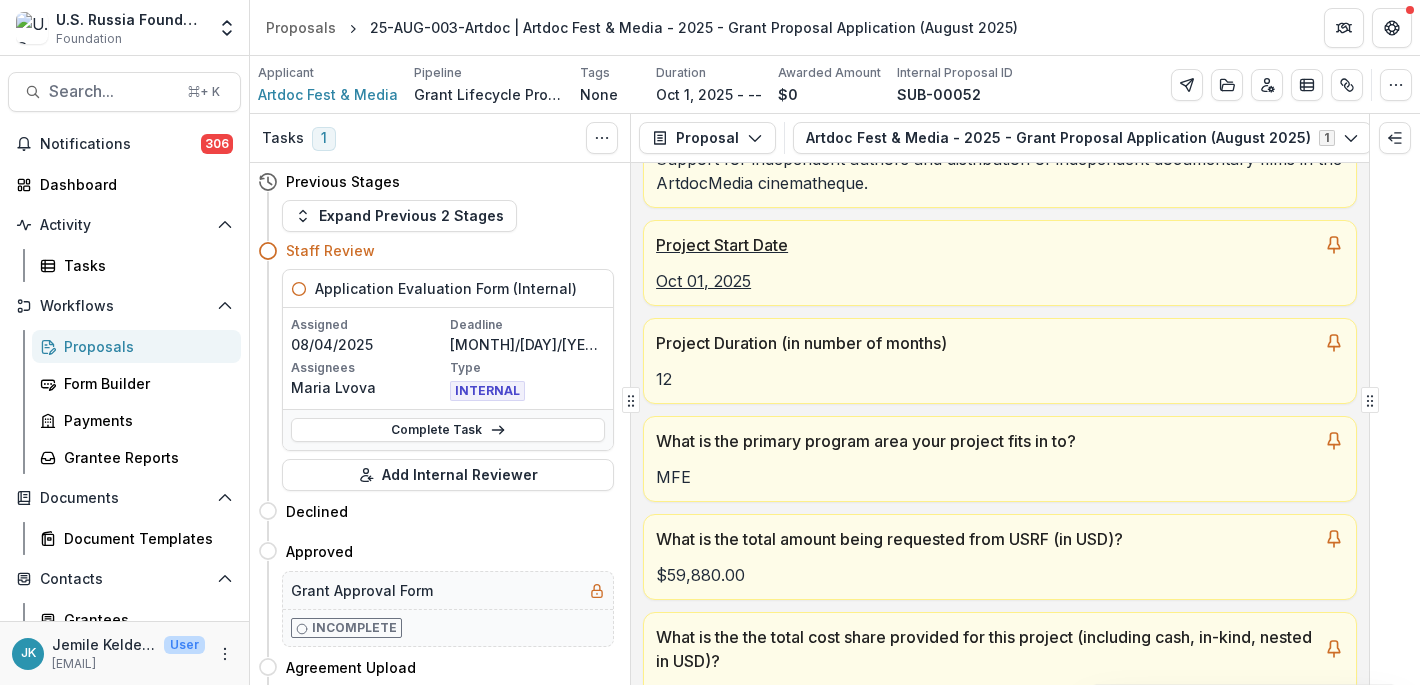 scroll, scrollTop: 253, scrollLeft: 0, axis: vertical 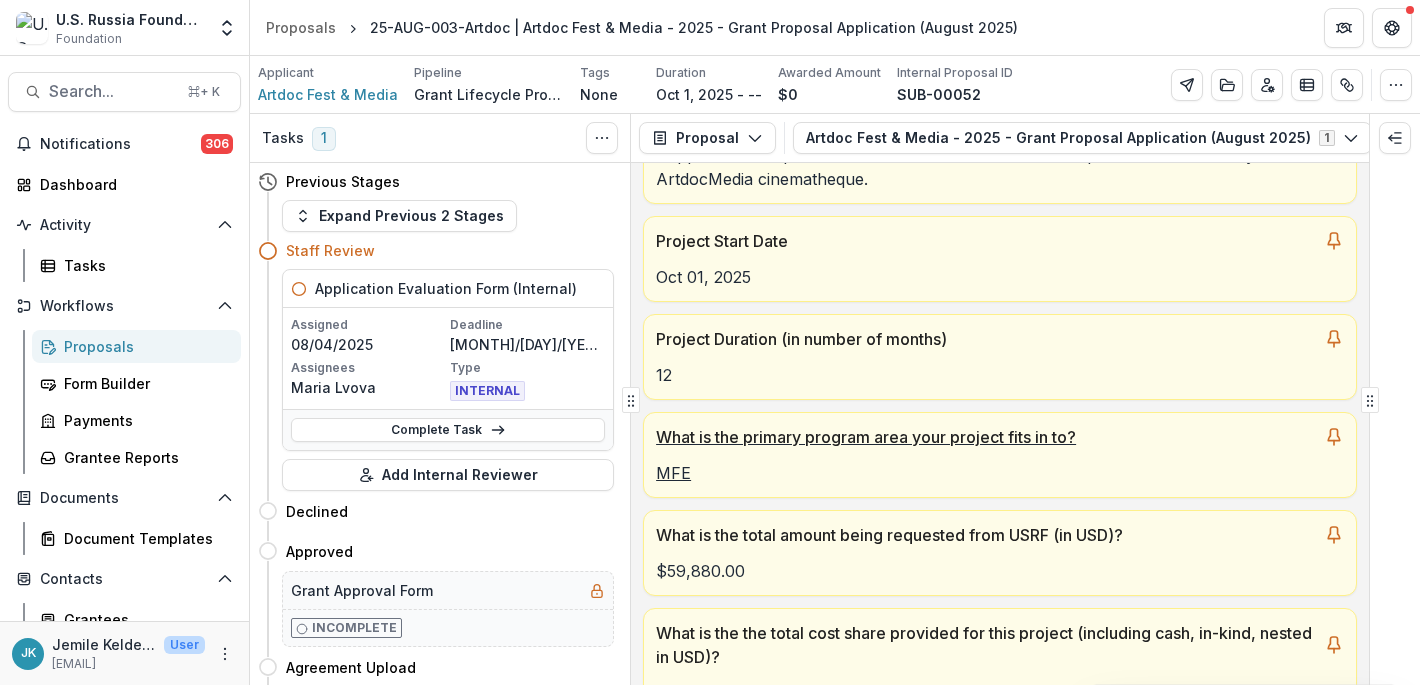 click on "MFE" at bounding box center [1000, 467] 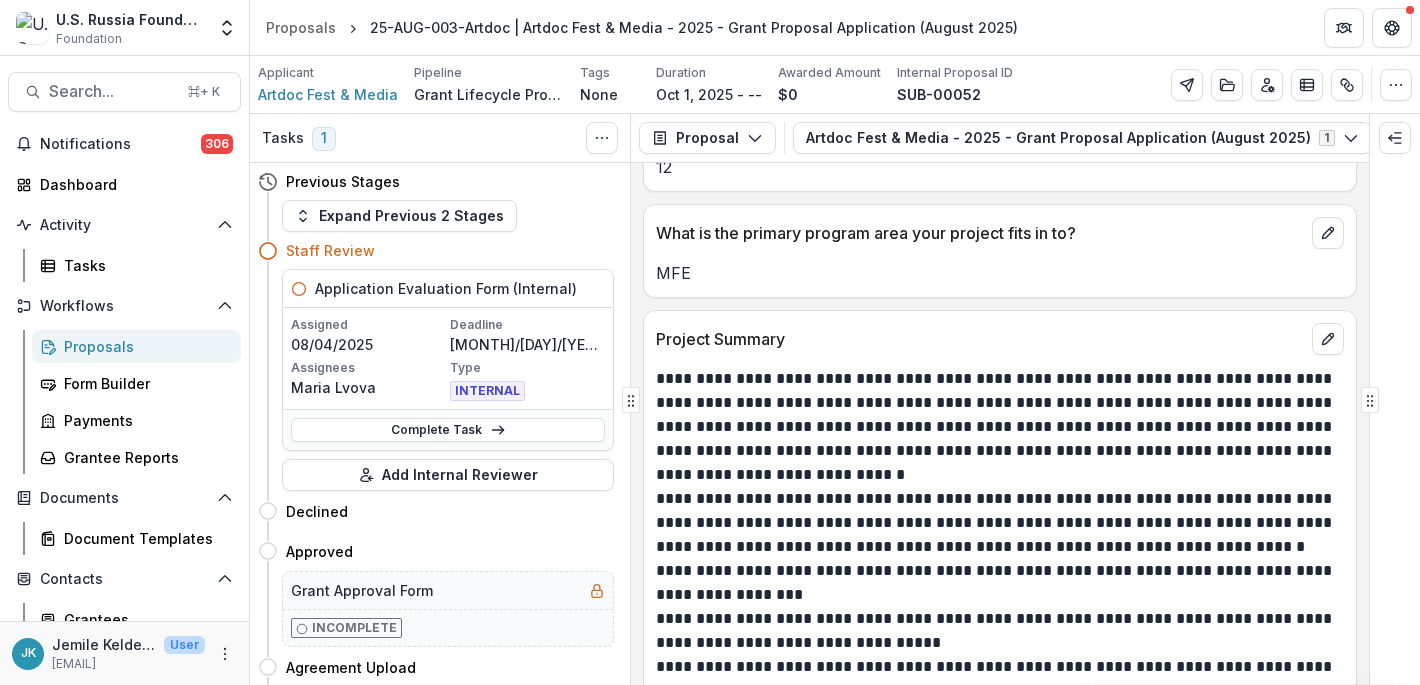 scroll, scrollTop: 1817, scrollLeft: 0, axis: vertical 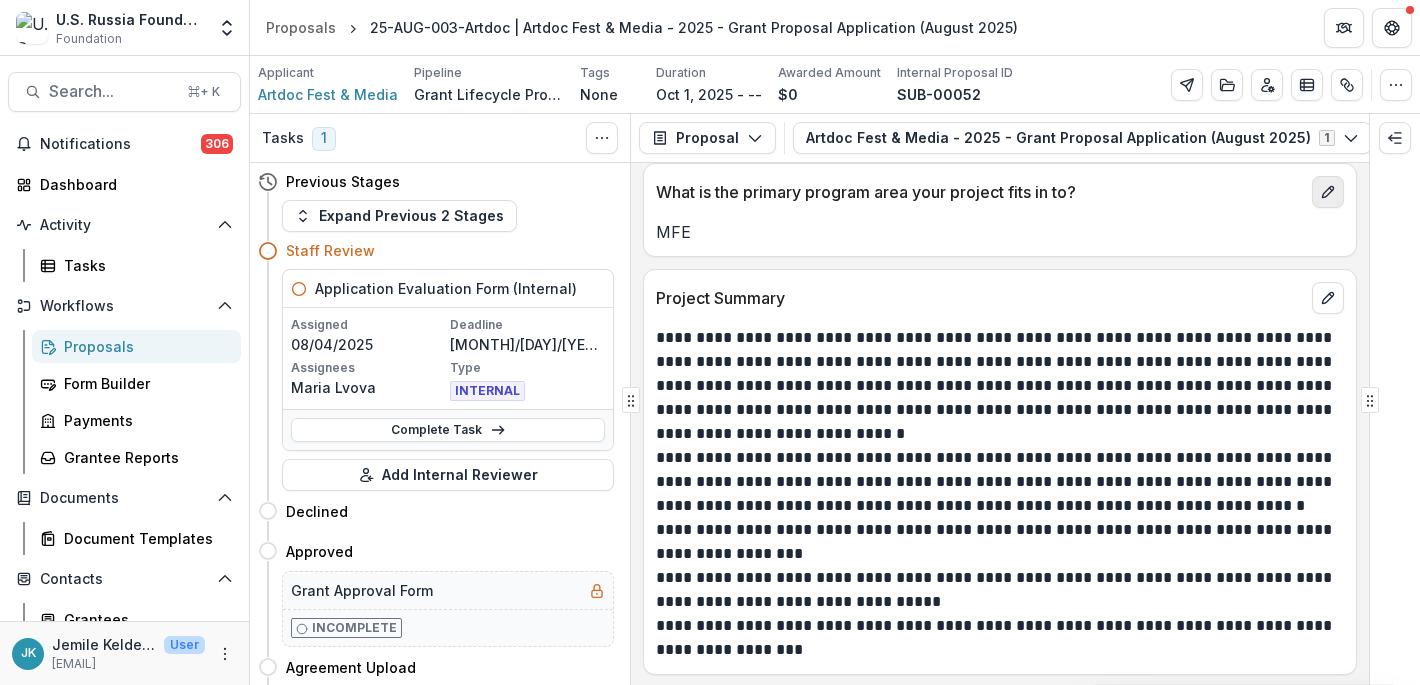 click 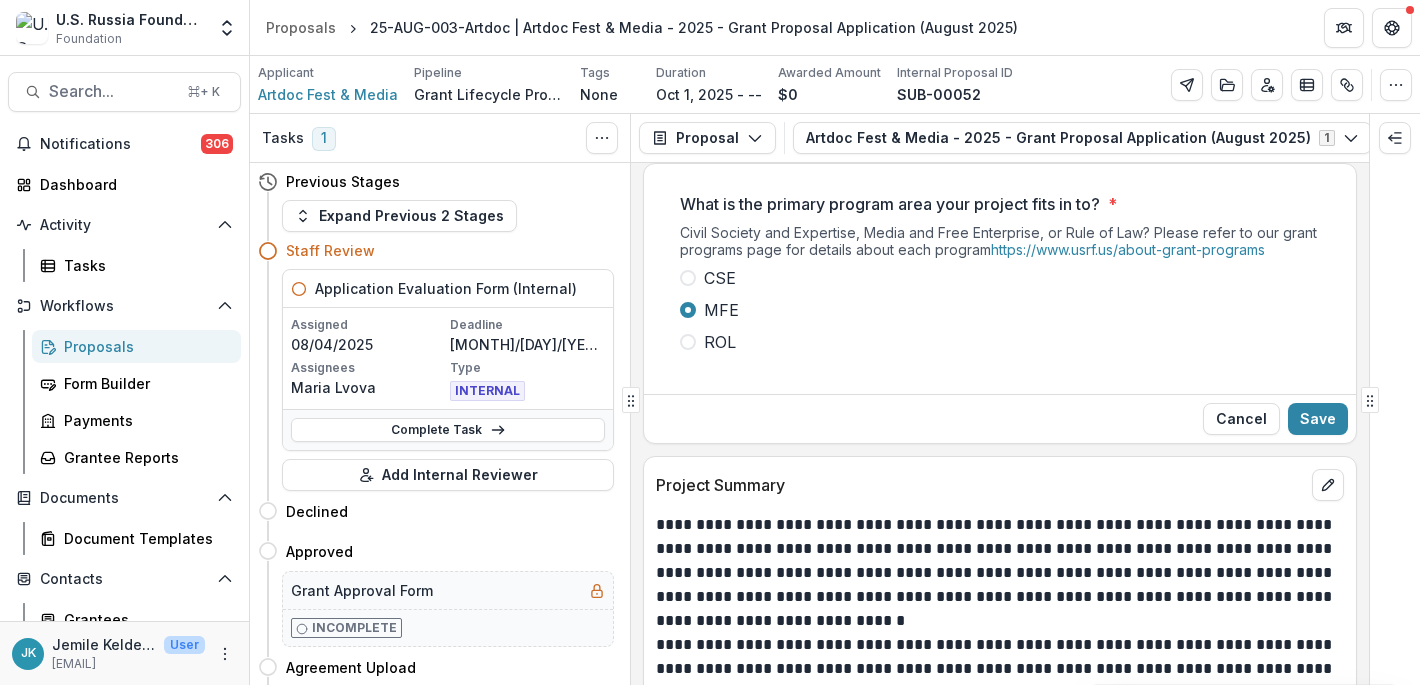 click at bounding box center (688, 278) 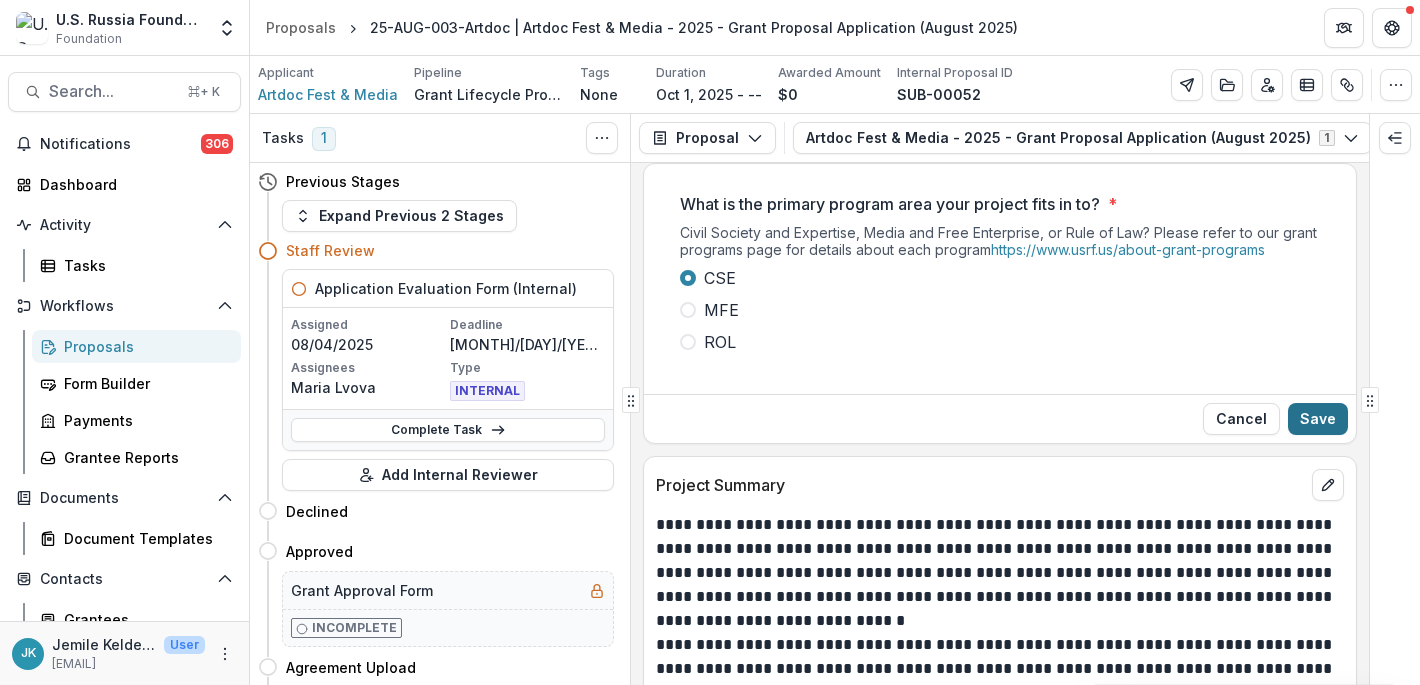 click on "Save" at bounding box center (1318, 419) 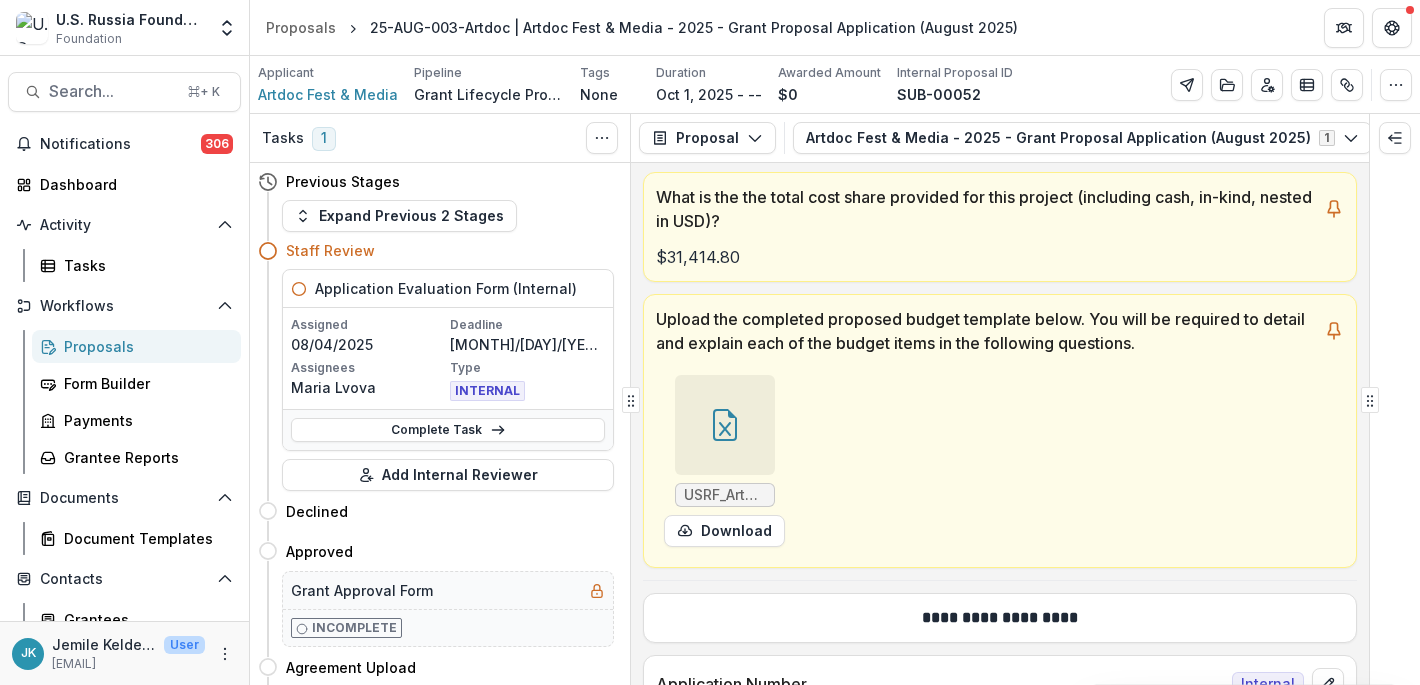 scroll, scrollTop: 0, scrollLeft: 0, axis: both 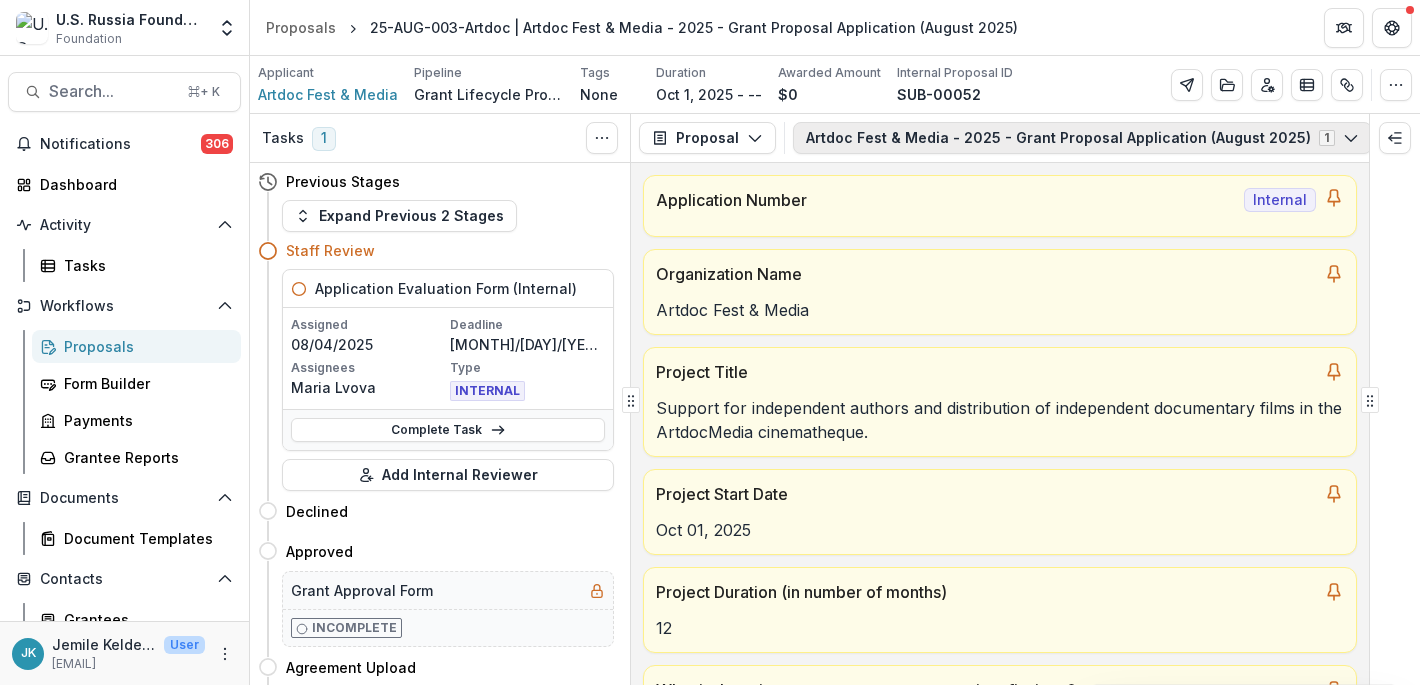 click on "Artdoc Fest & Media - 2025 - Grant Proposal Application (August 2025) 1" at bounding box center (1082, 138) 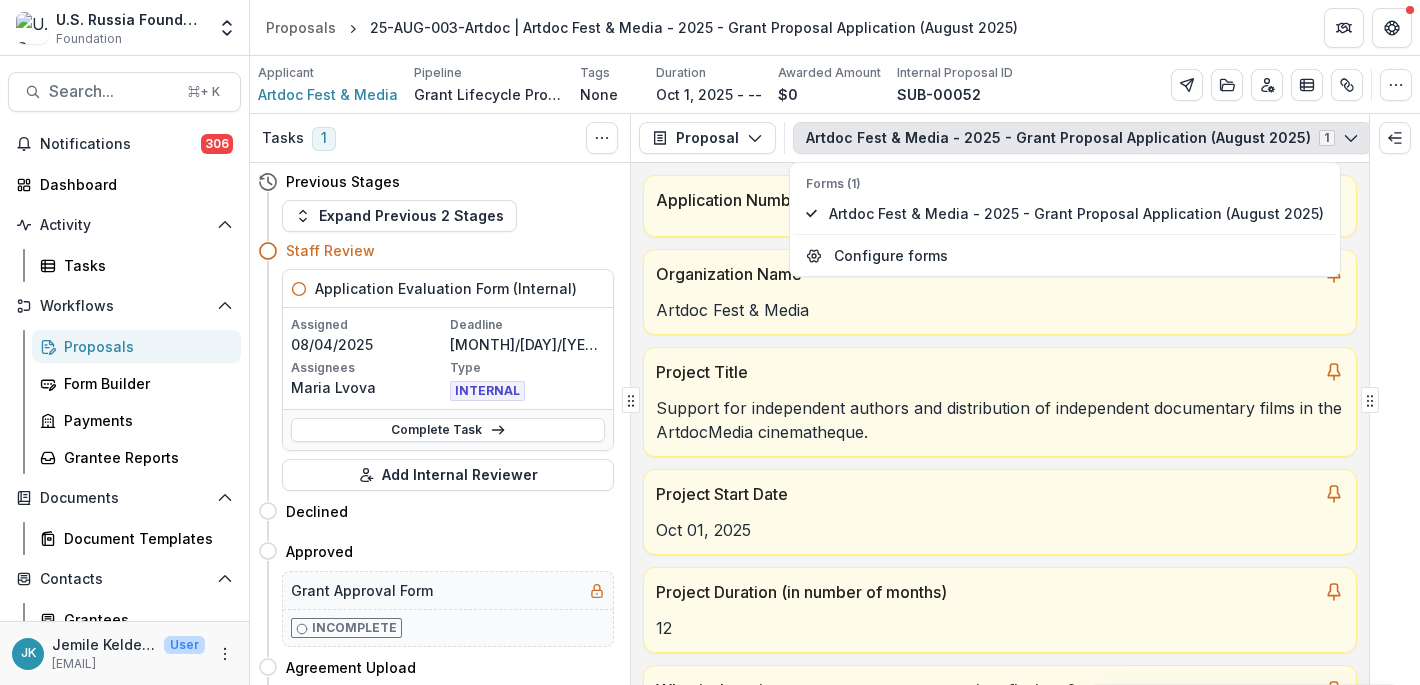 click on "Applicant Artdoc Fest & Media Pipeline Grant Lifecycle Process Tags None All tags Duration Oct 1, 2025   -   -- Awarded Amount $0 Internal Proposal ID SUB-00052 Edit Details Change History Key Milestones Archive Delete Proposal" at bounding box center [835, 84] 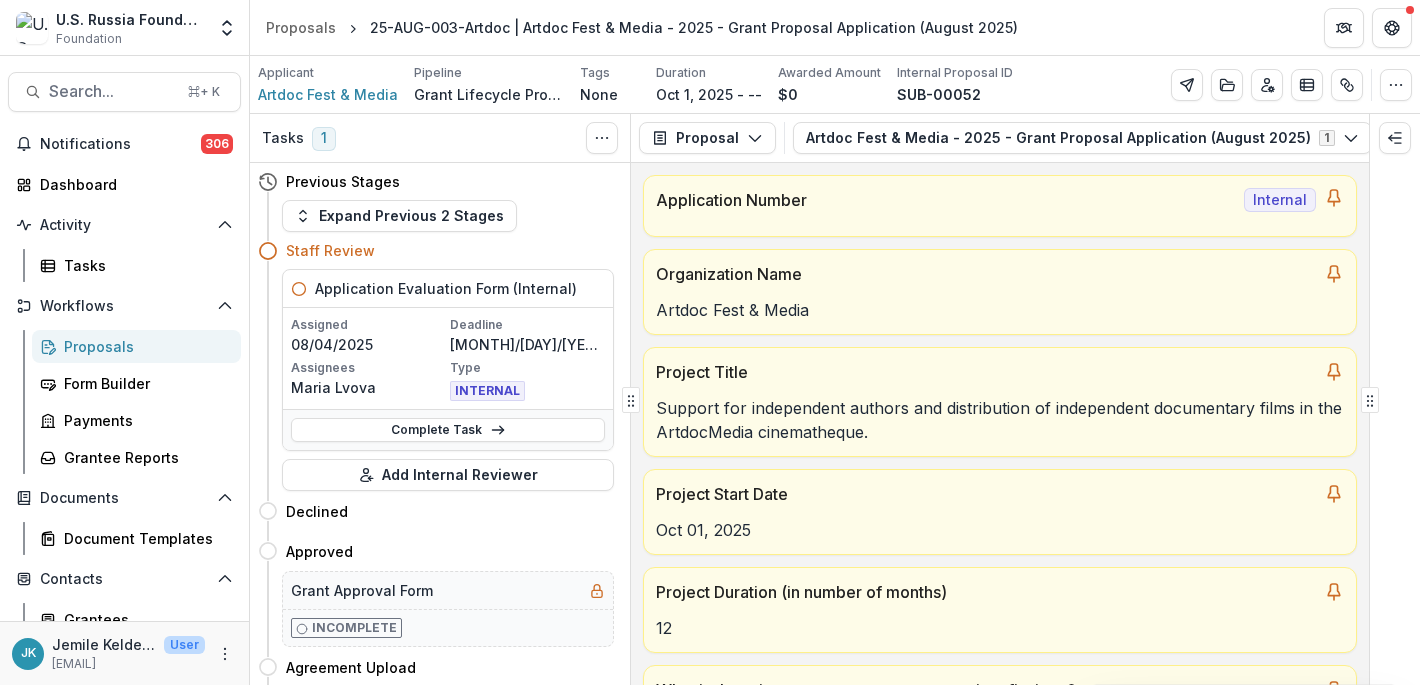 click on "Proposals" at bounding box center (144, 346) 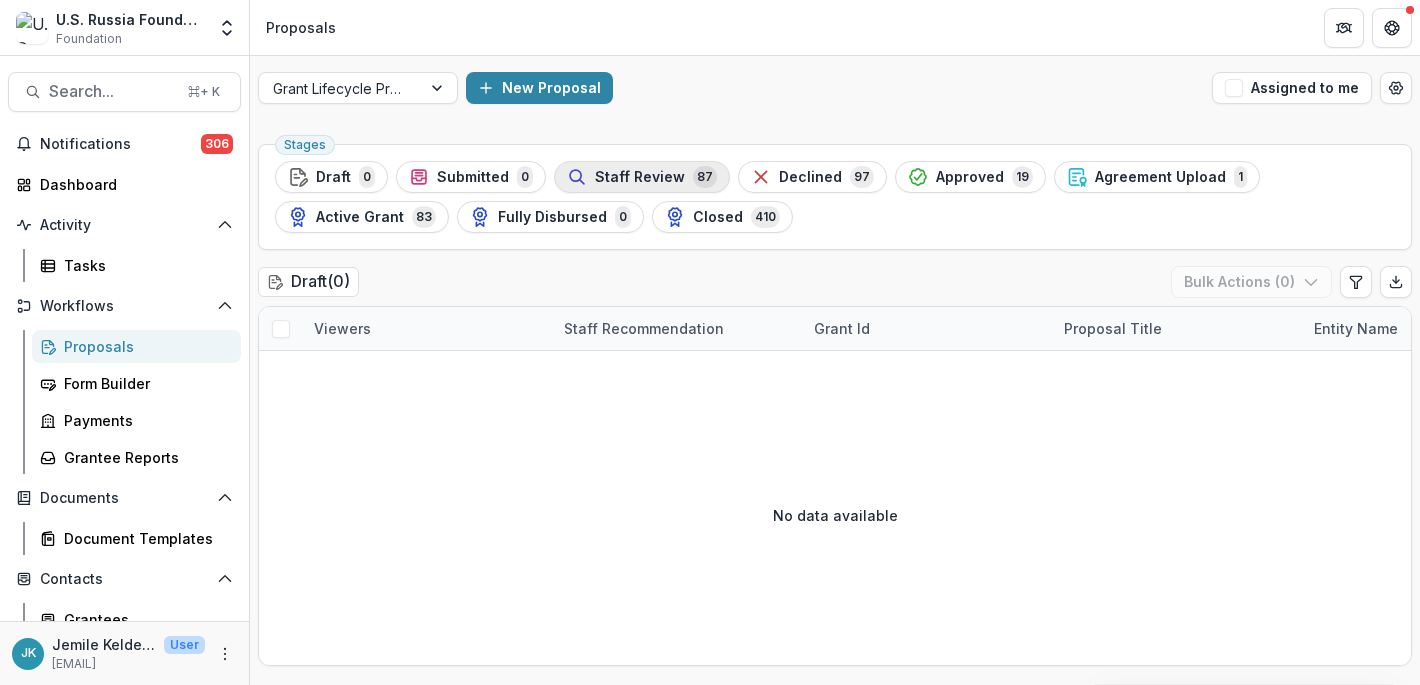 click on "Staff Review" at bounding box center (640, 177) 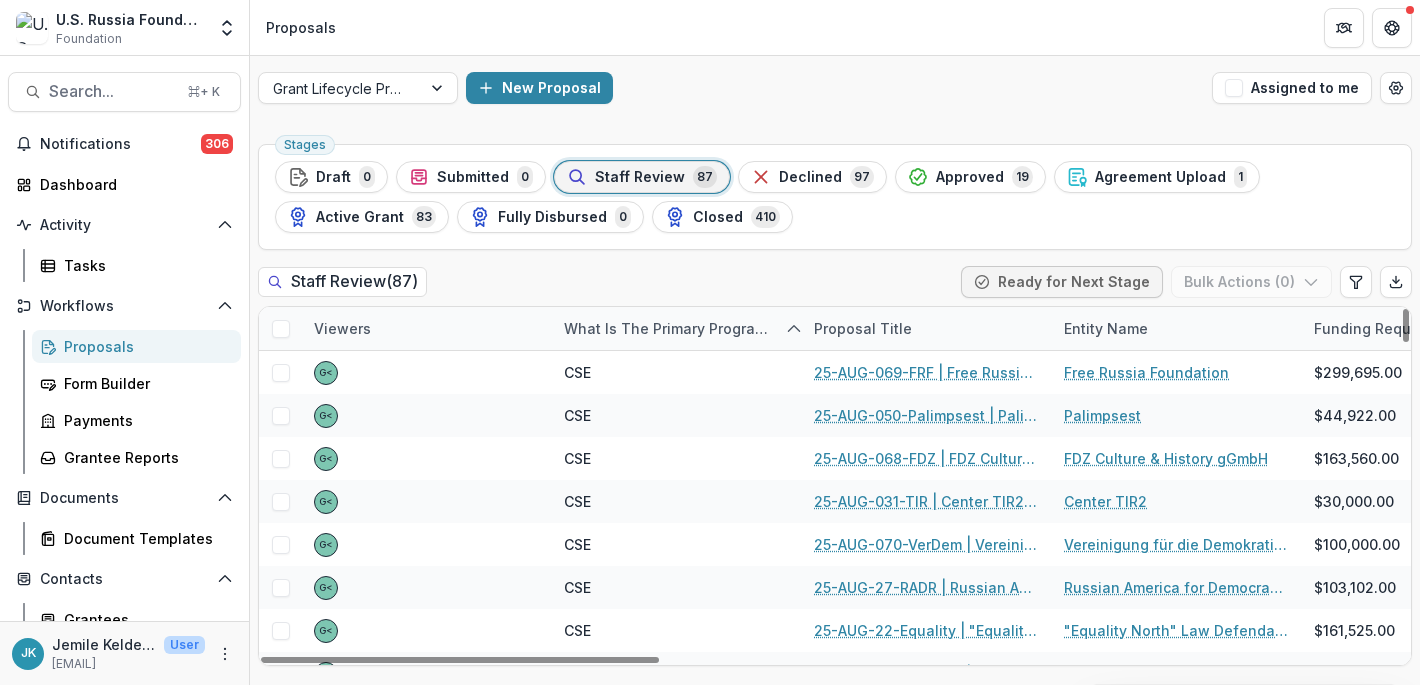 click at bounding box center [281, 329] 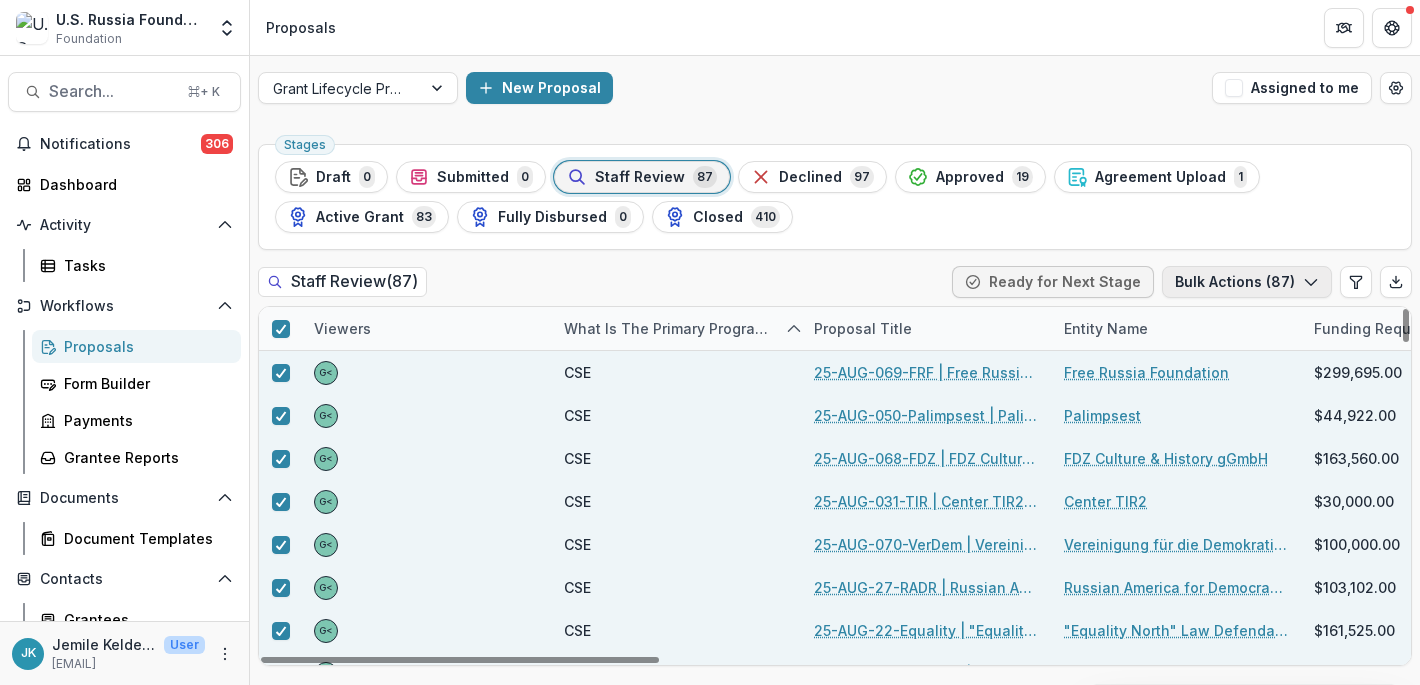 click on "Bulk Actions ( 87 )" at bounding box center [1247, 282] 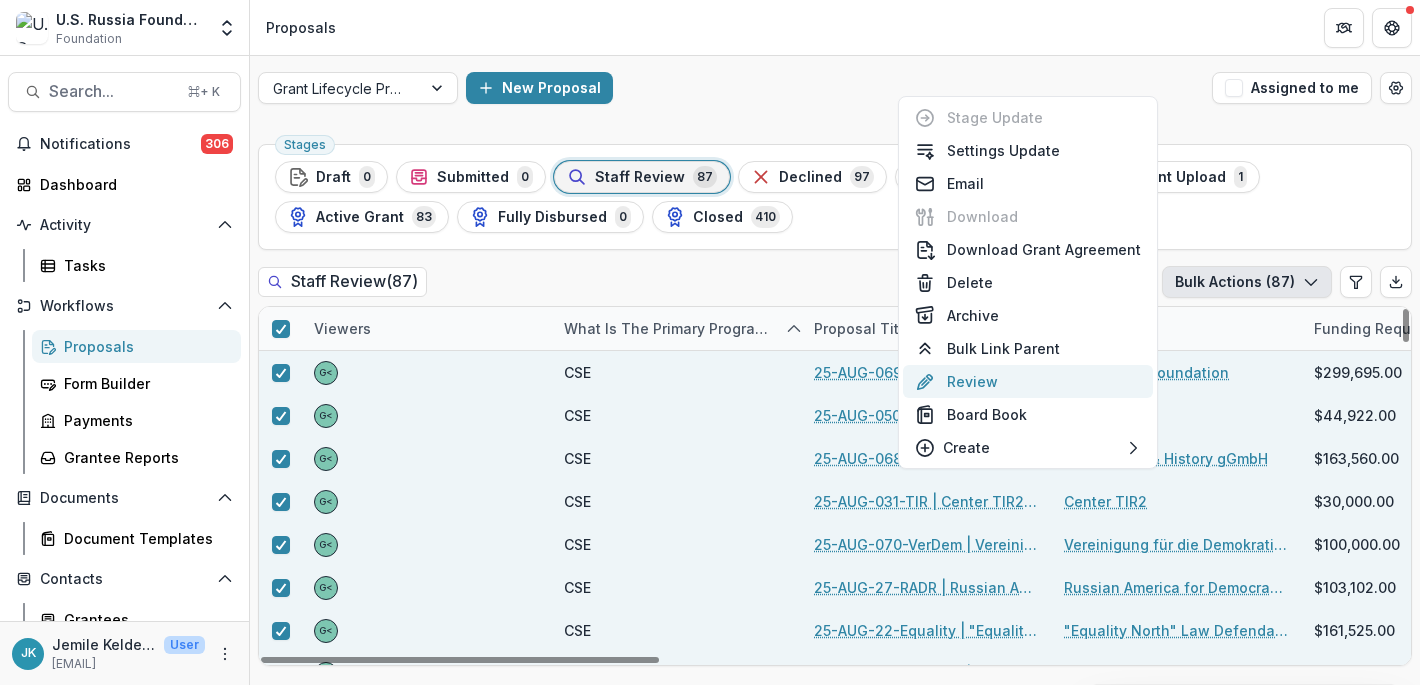 click on "Review" at bounding box center (1028, 381) 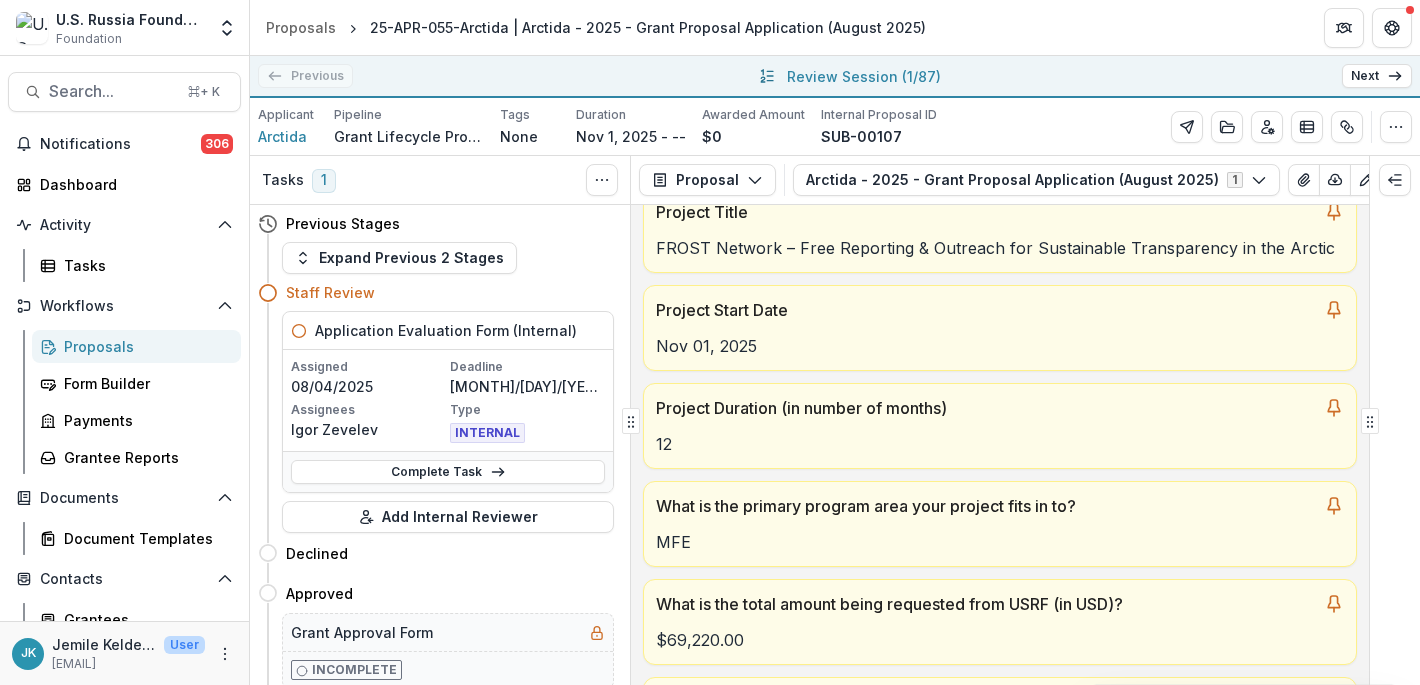scroll, scrollTop: 228, scrollLeft: 0, axis: vertical 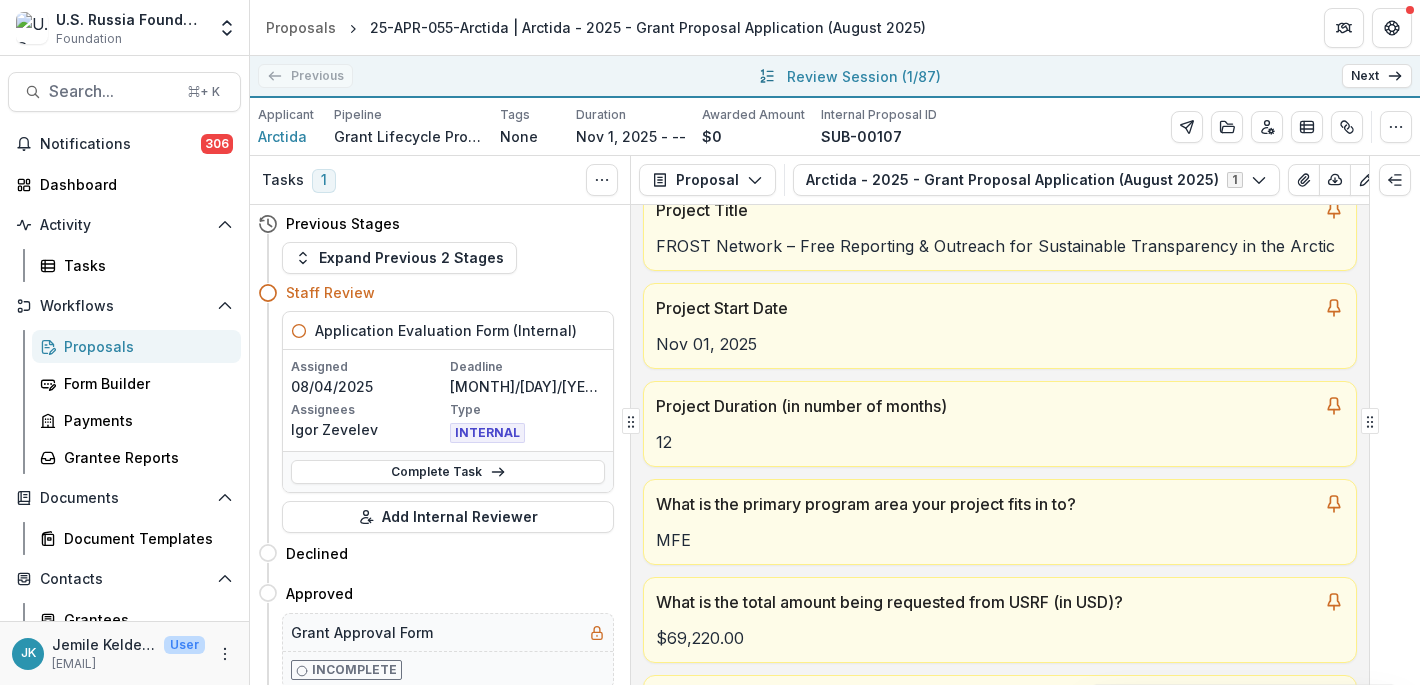 click on "Next" at bounding box center [1377, 76] 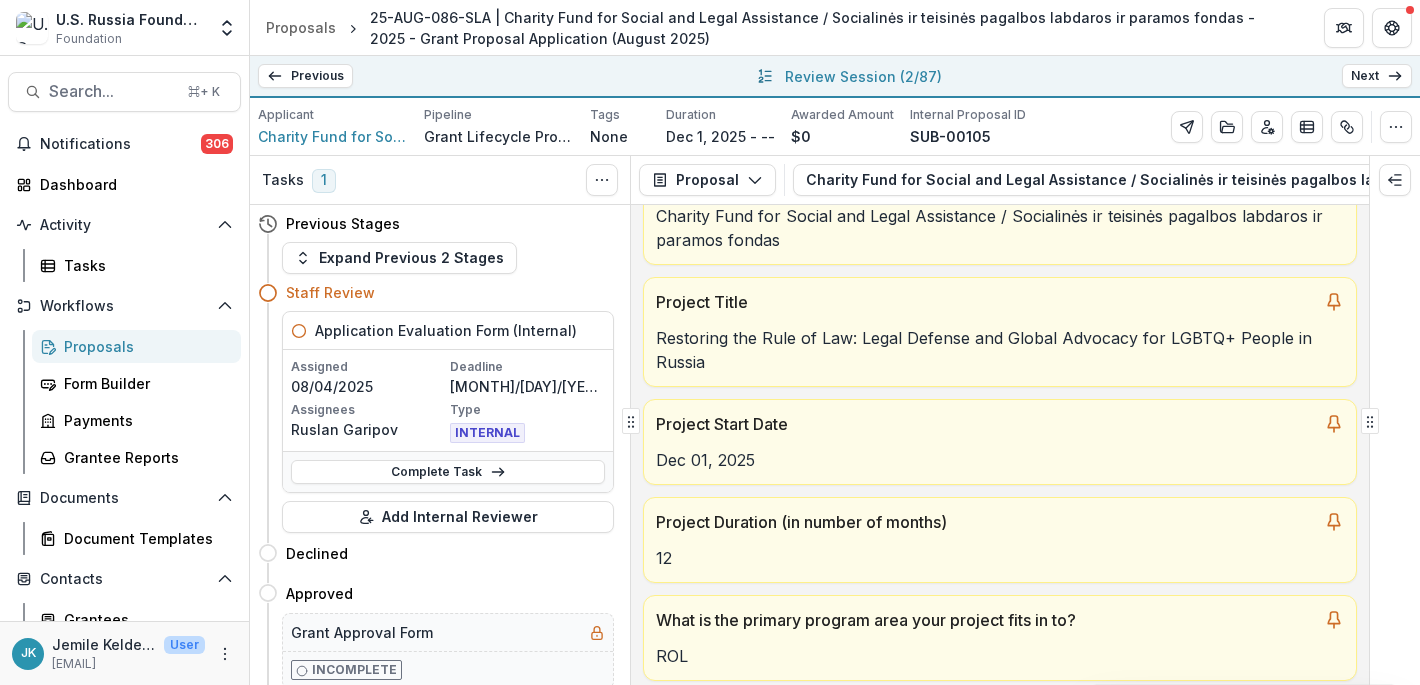 scroll, scrollTop: 192, scrollLeft: 0, axis: vertical 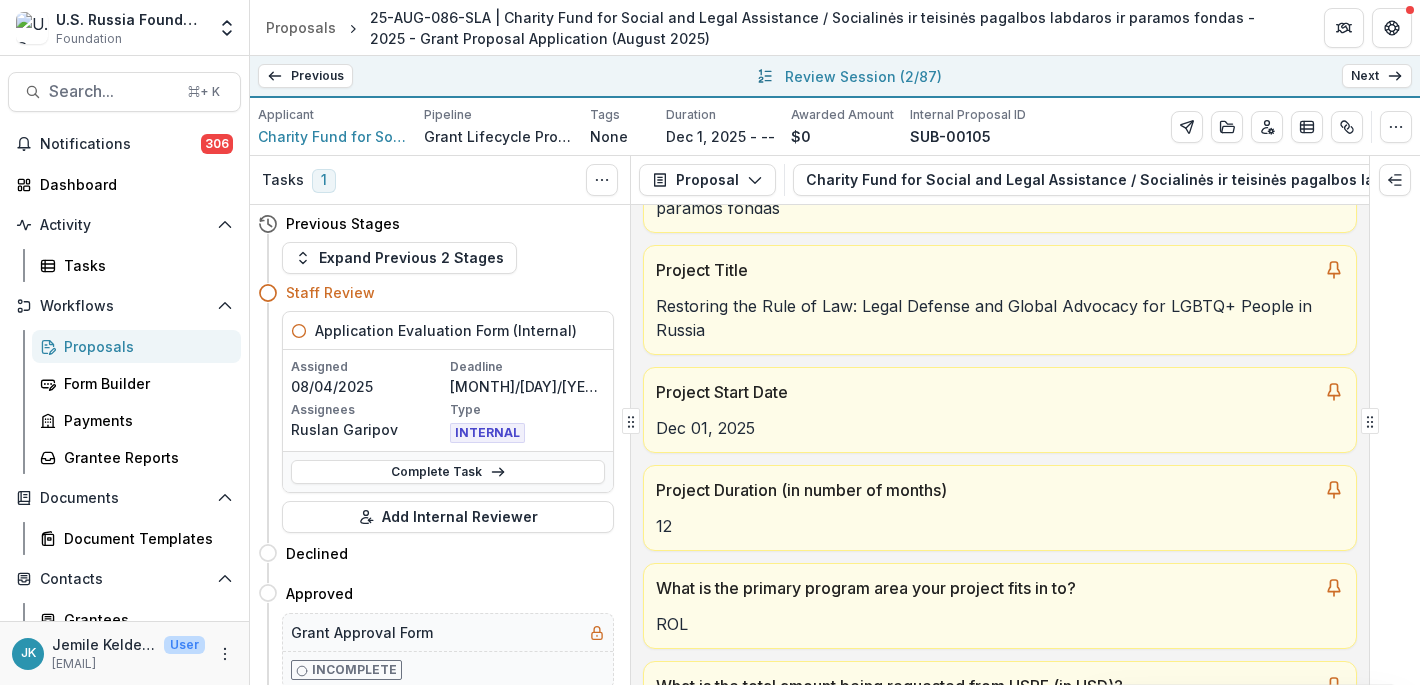 click 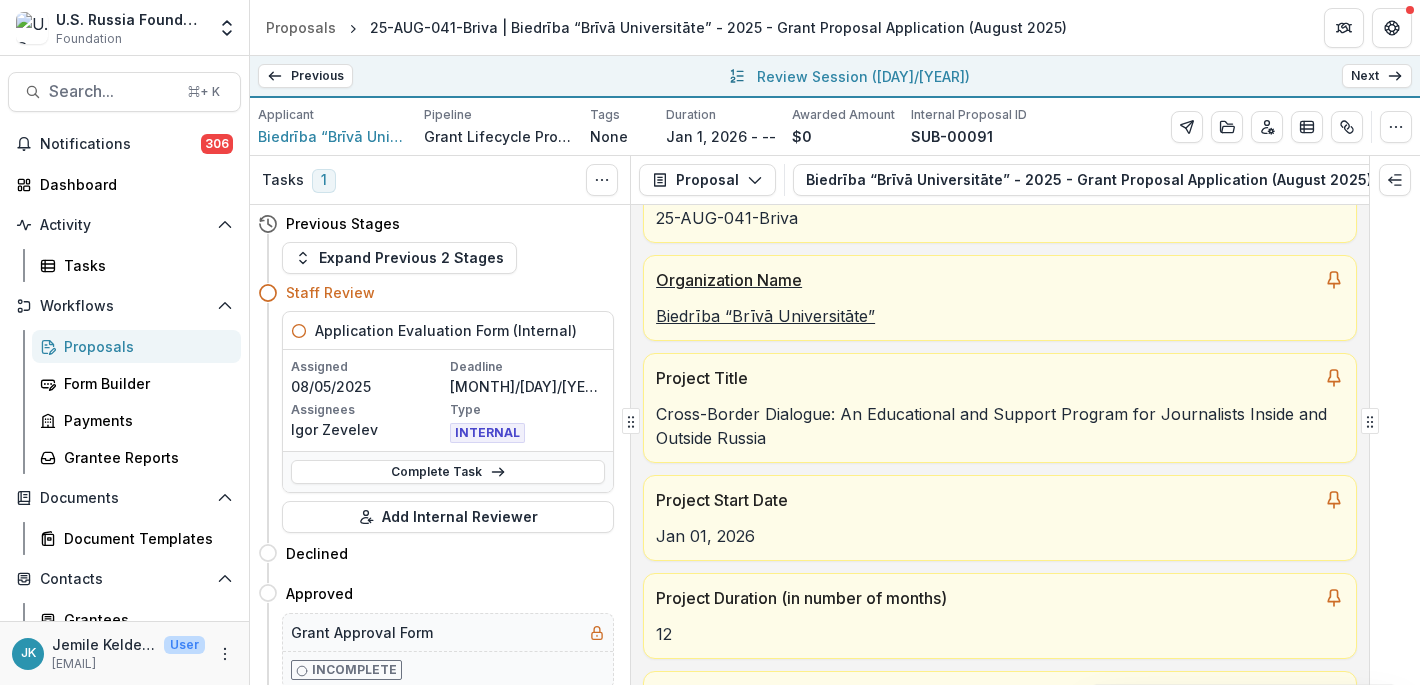 scroll, scrollTop: 42, scrollLeft: 0, axis: vertical 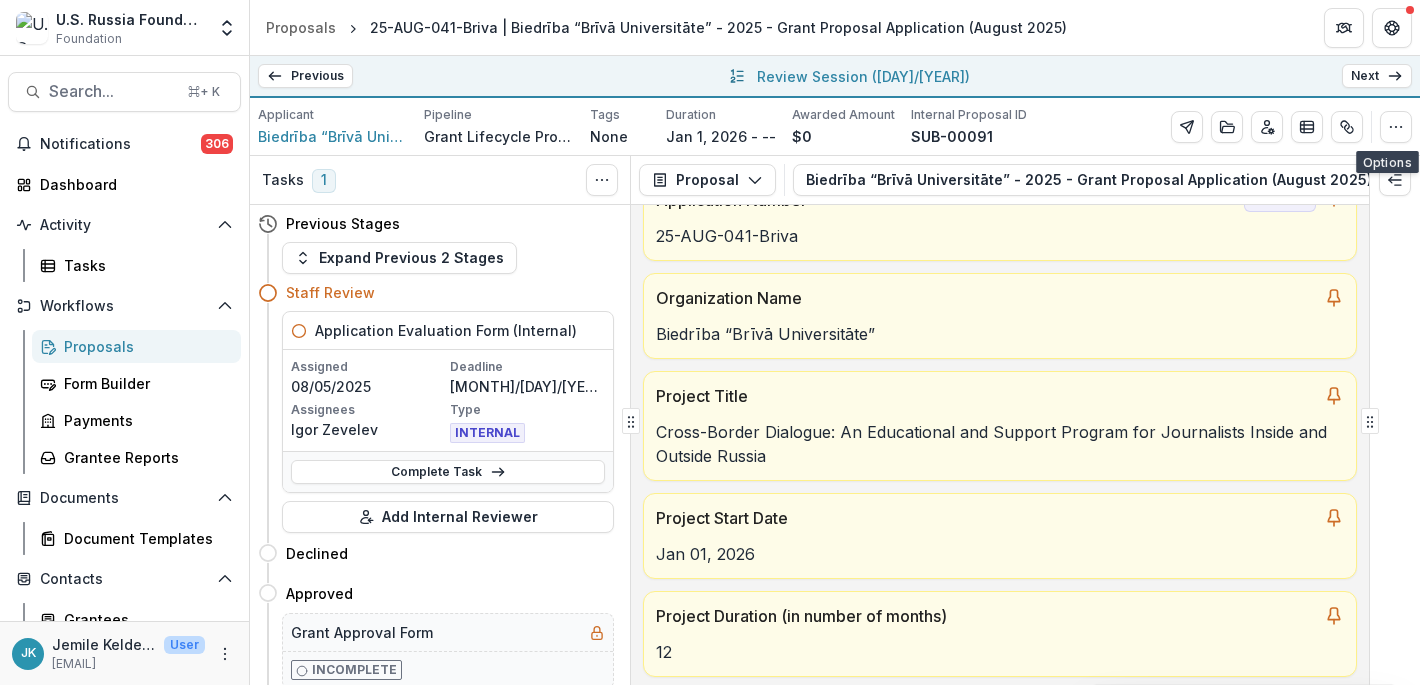 click on "Next" at bounding box center [1377, 76] 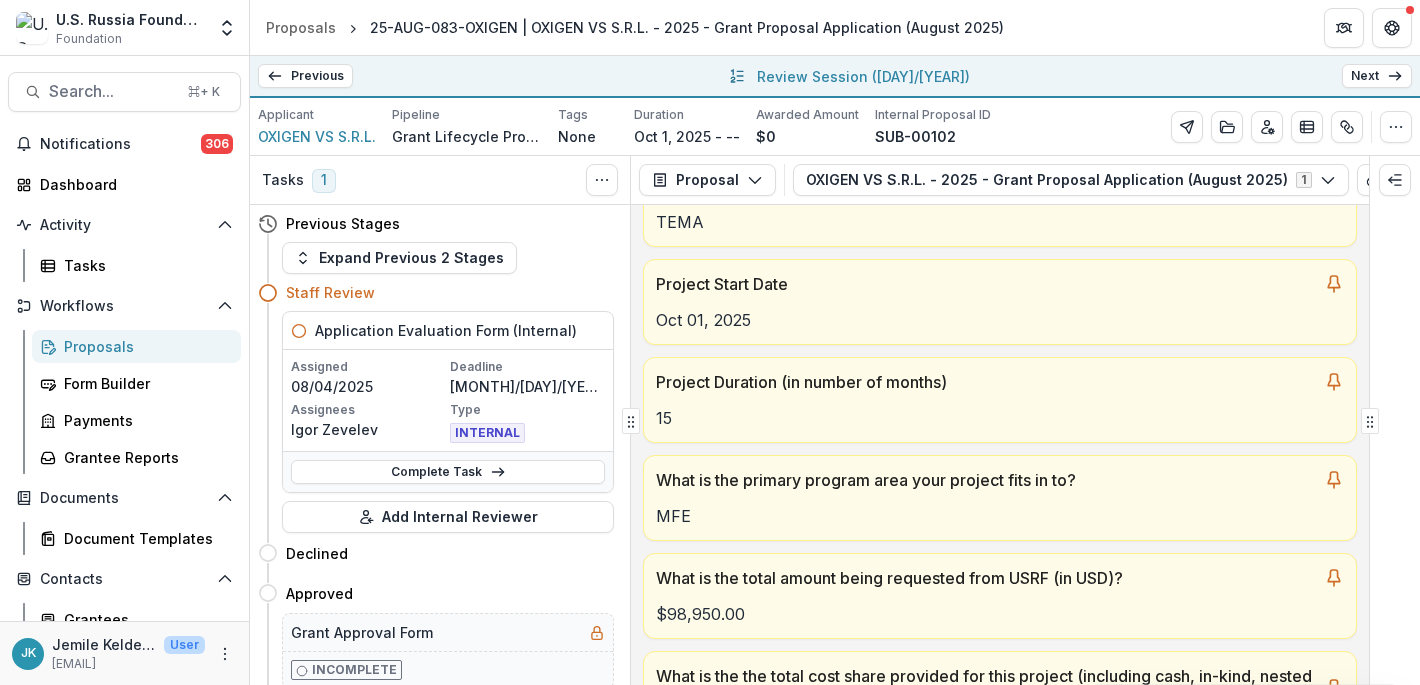 scroll, scrollTop: 264, scrollLeft: 0, axis: vertical 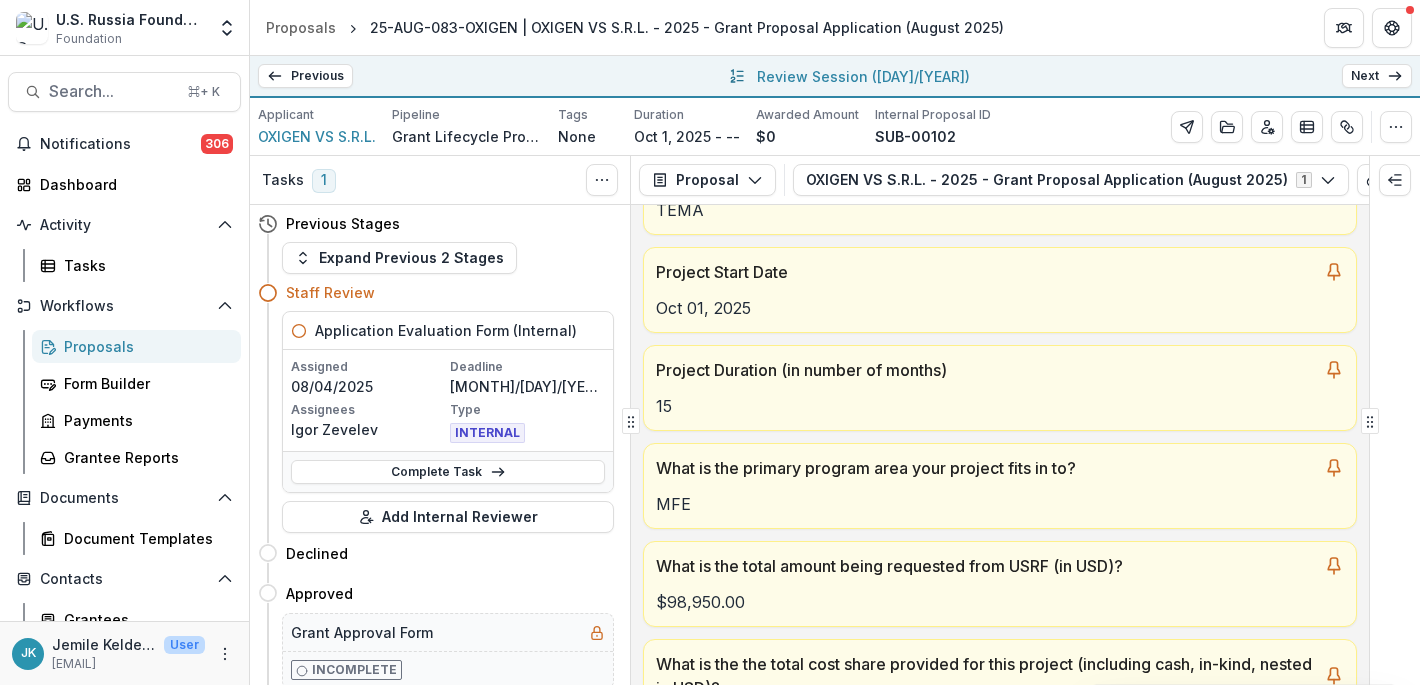 click on "Next" at bounding box center (1377, 76) 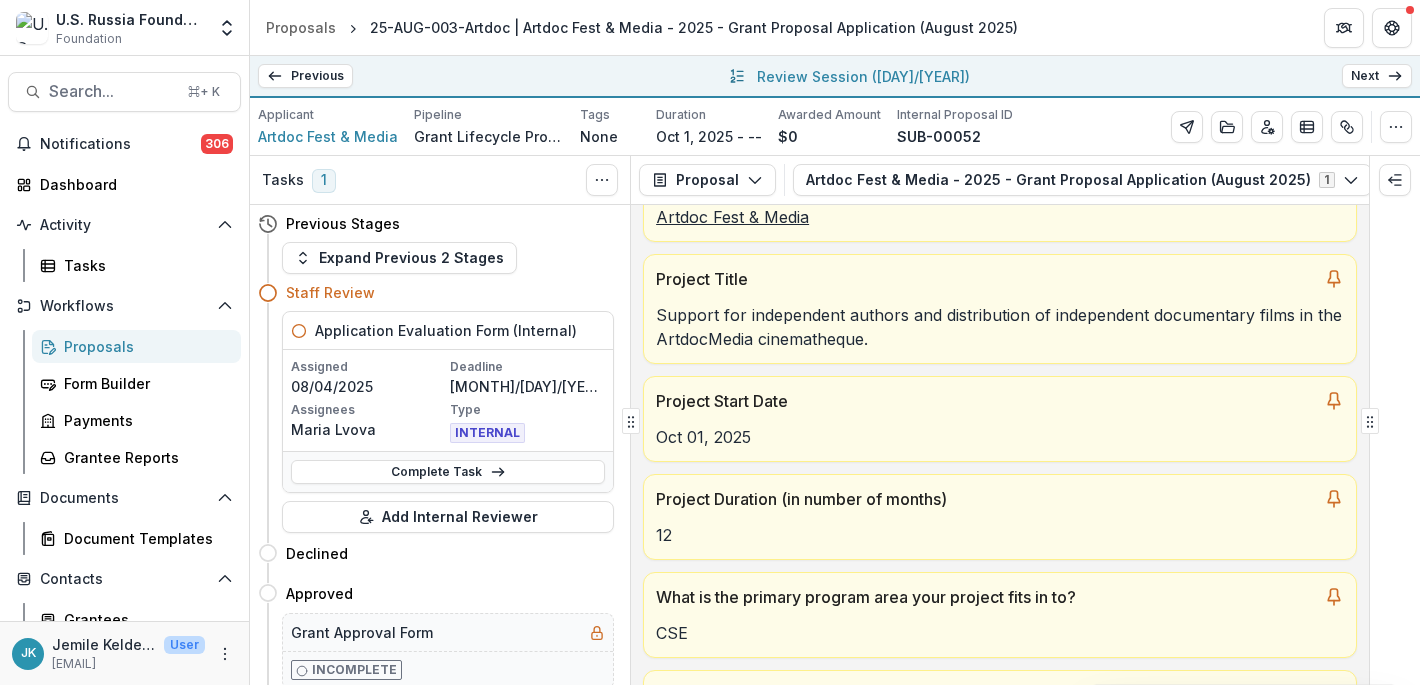 scroll, scrollTop: 136, scrollLeft: 0, axis: vertical 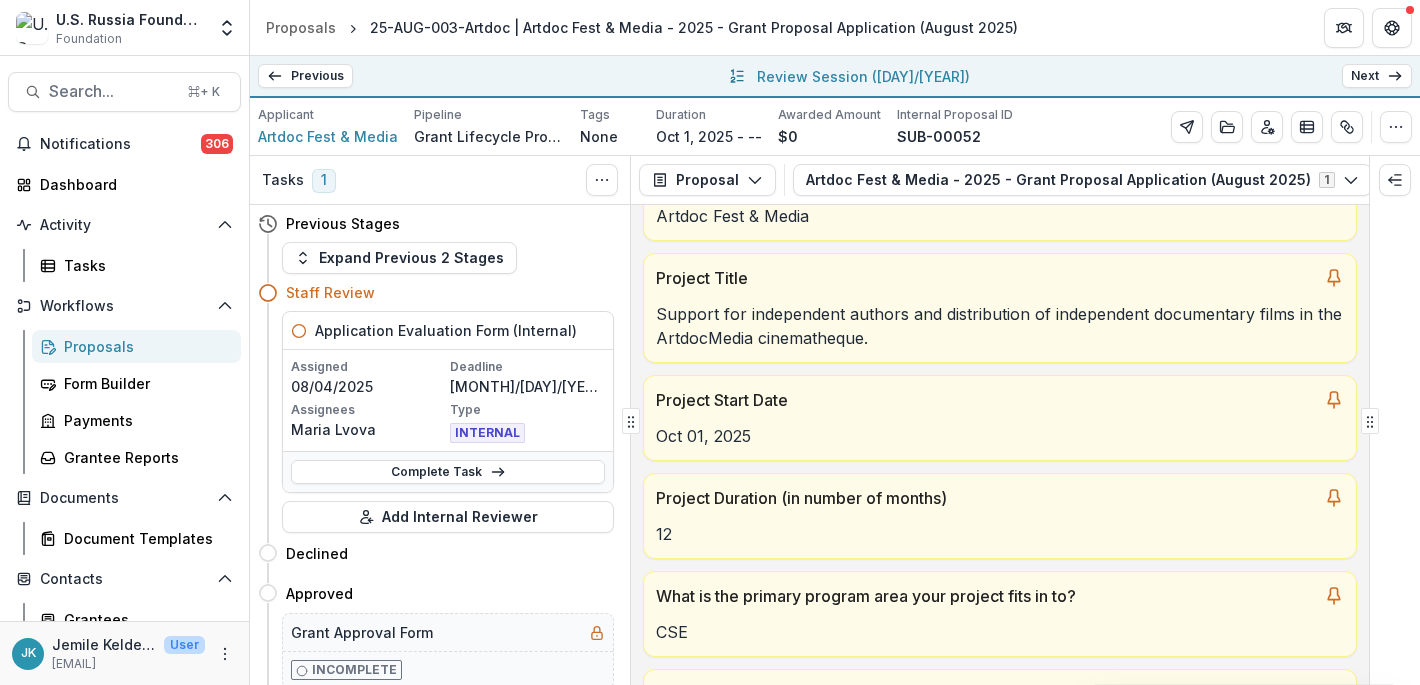 click on "Next" at bounding box center (1377, 76) 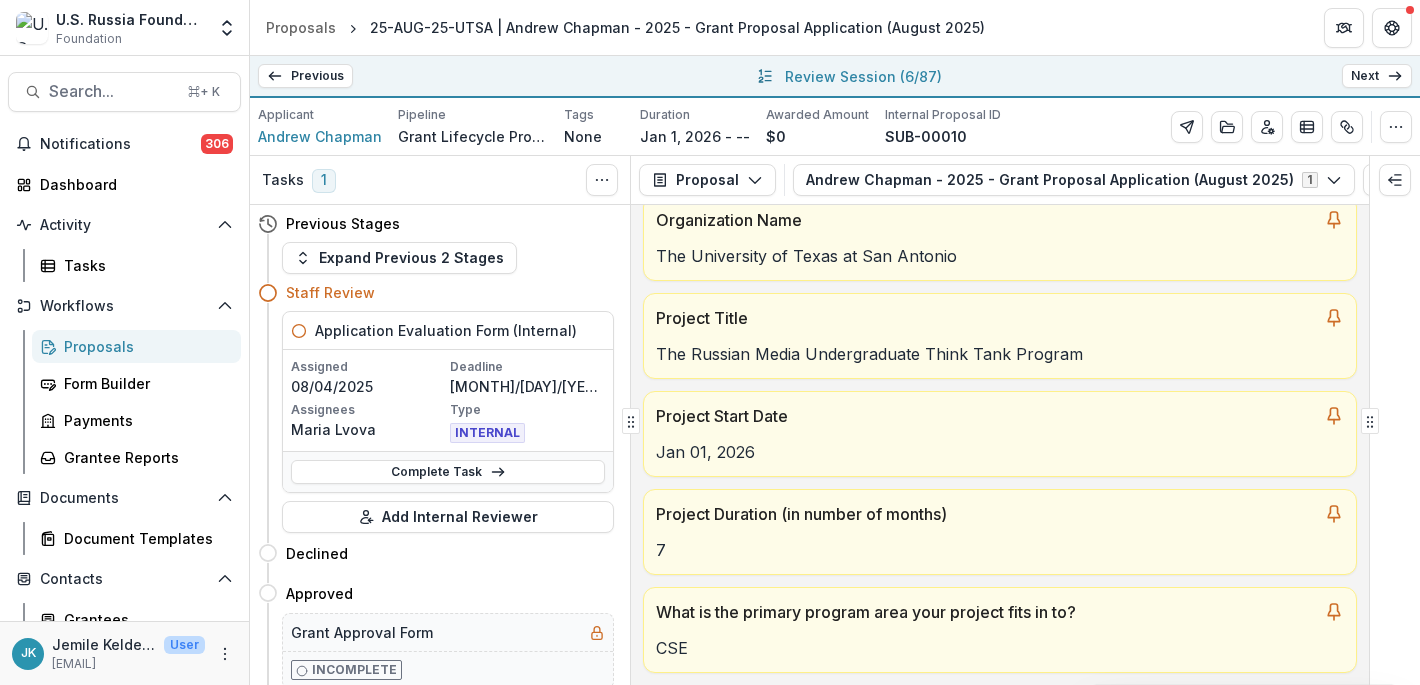 scroll, scrollTop: 123, scrollLeft: 0, axis: vertical 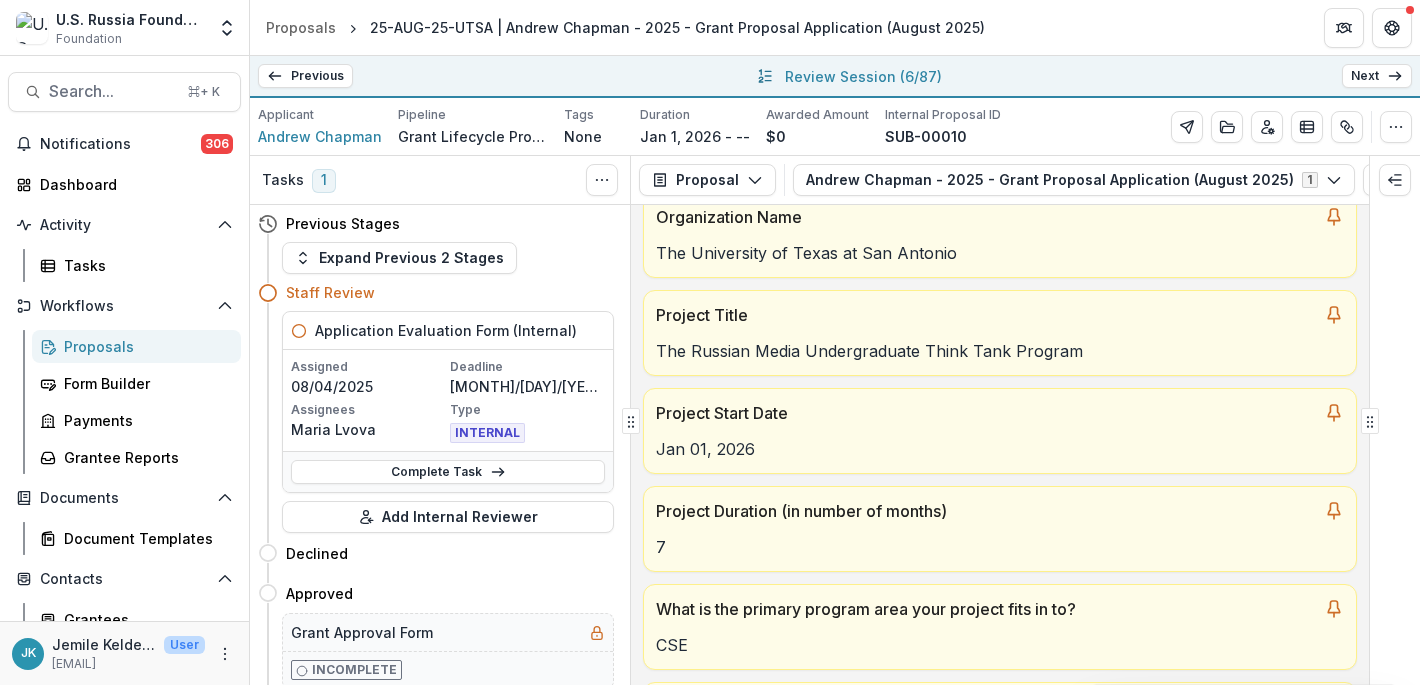 click on "Next" at bounding box center (1377, 76) 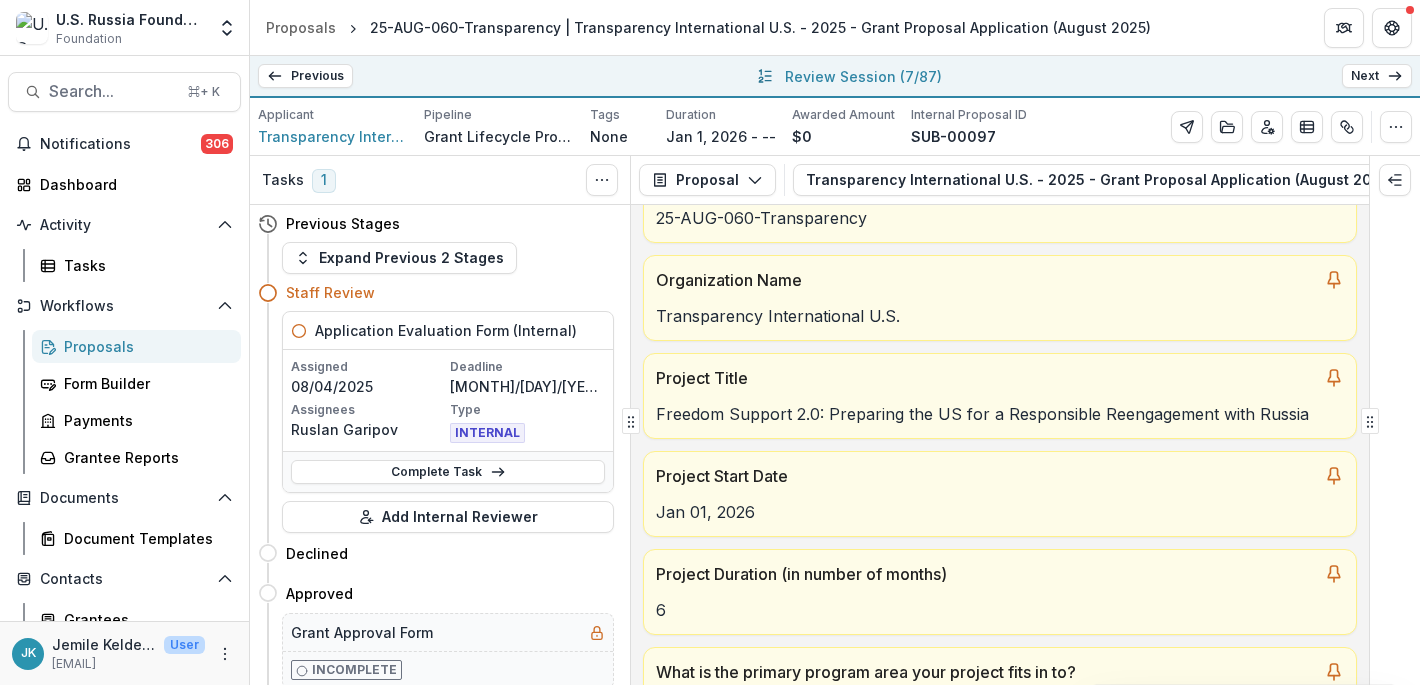scroll, scrollTop: 114, scrollLeft: 0, axis: vertical 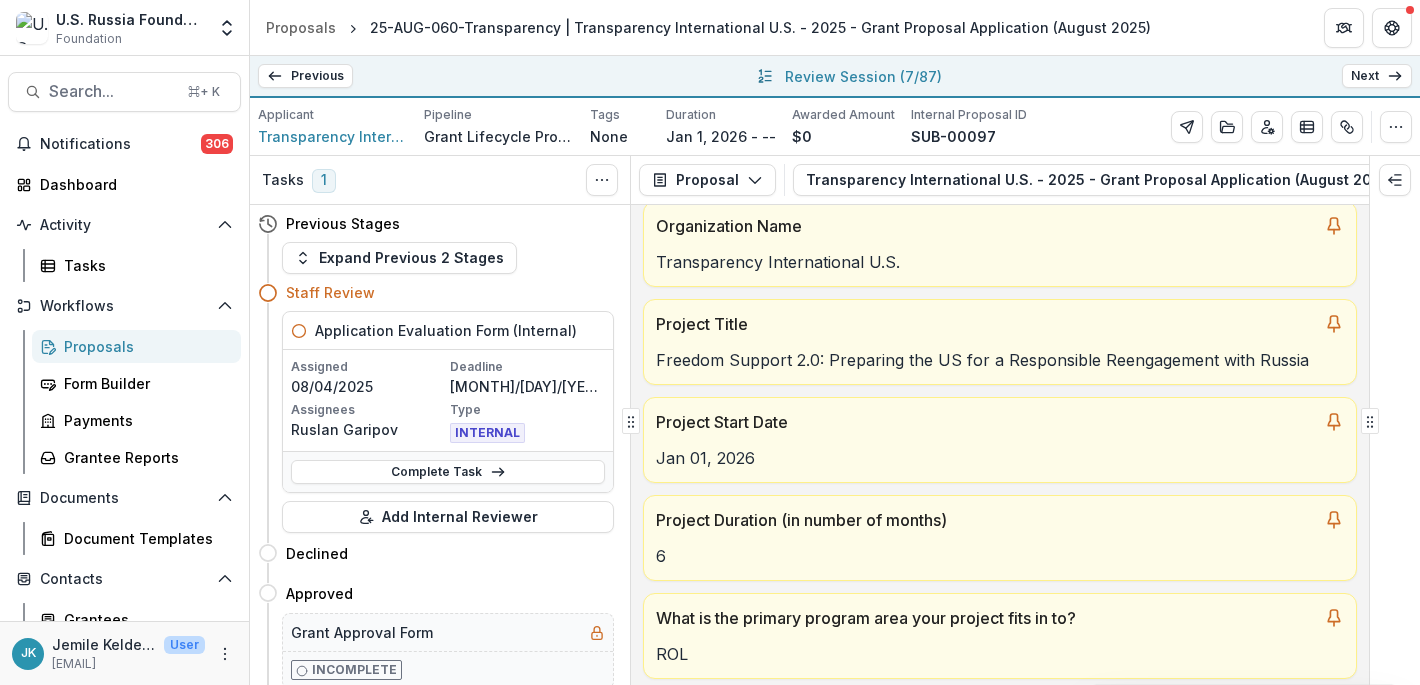 click on "Next" at bounding box center (1377, 76) 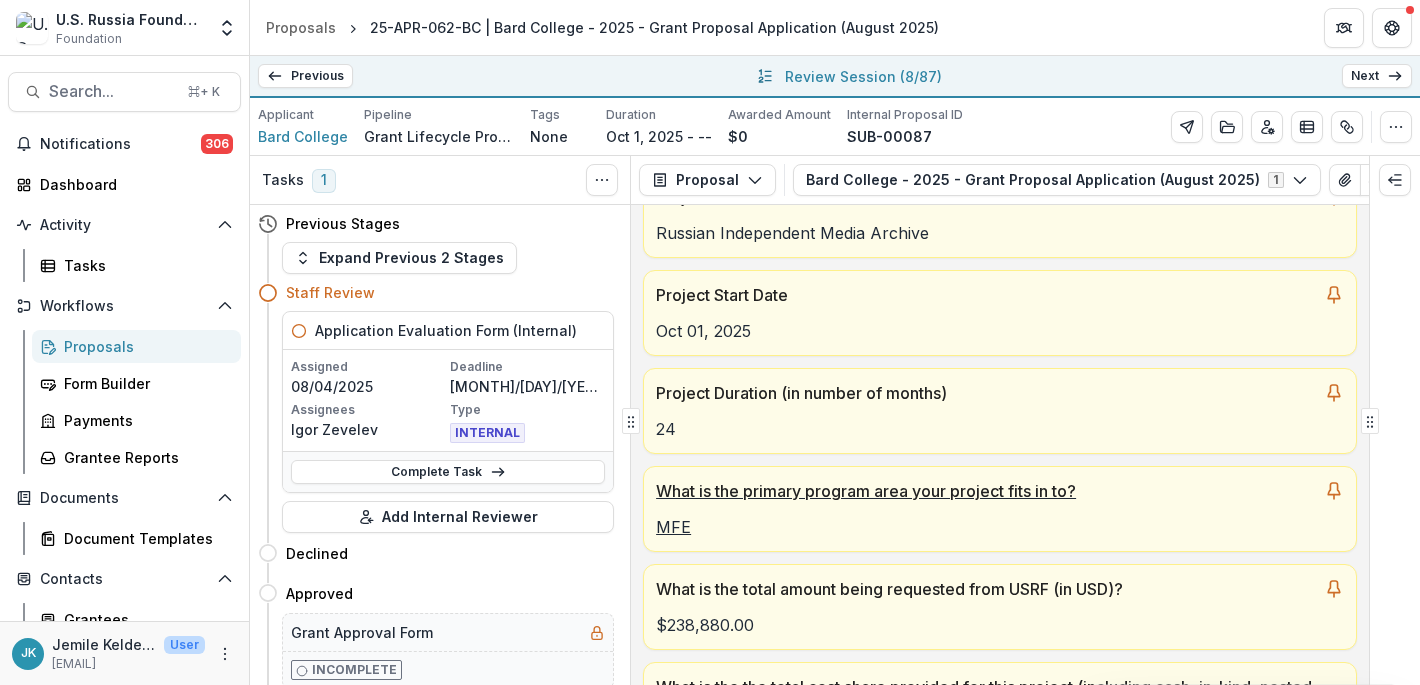 scroll, scrollTop: 261, scrollLeft: 0, axis: vertical 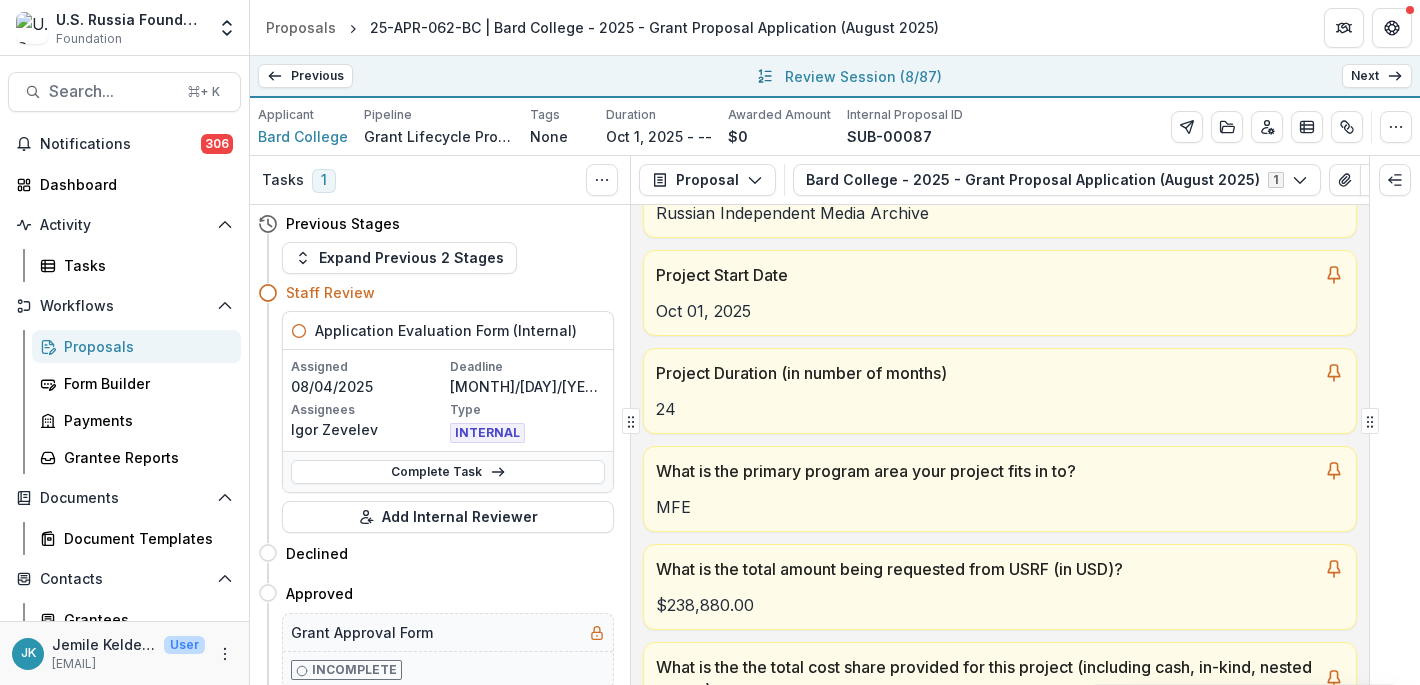 click 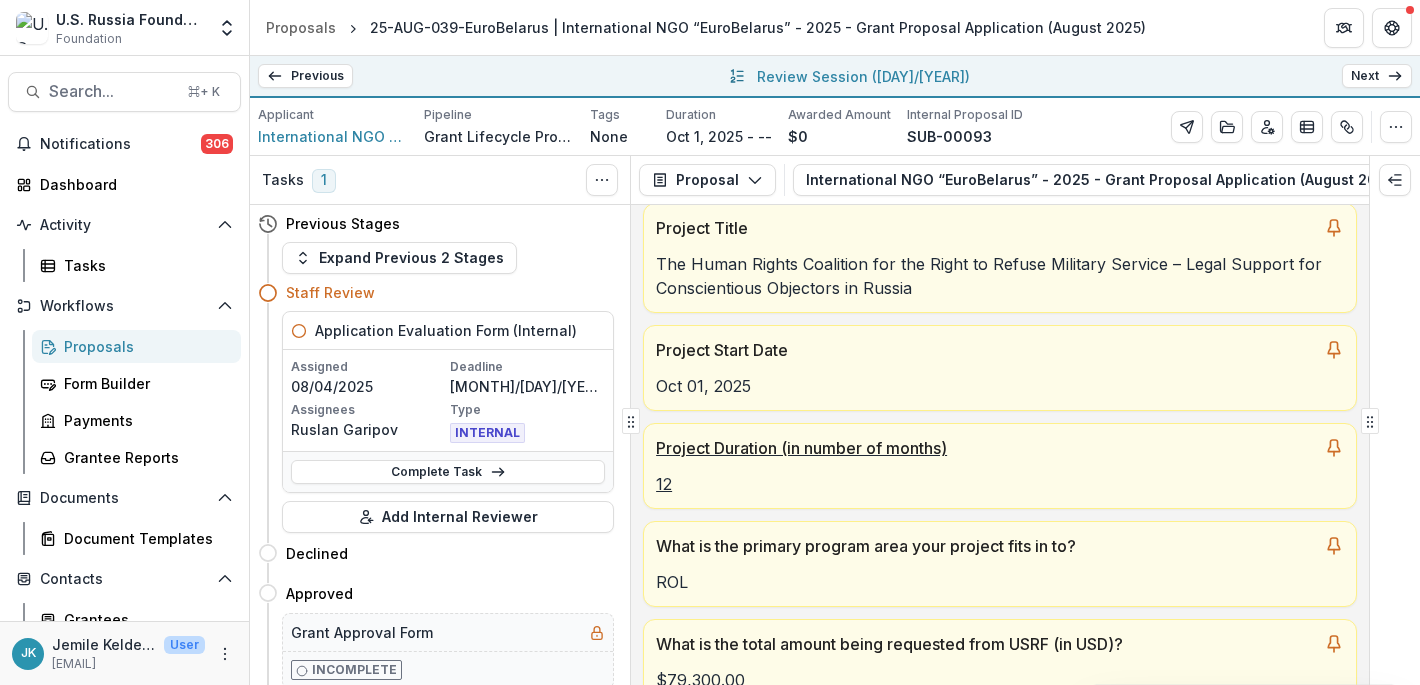 scroll, scrollTop: 303, scrollLeft: 0, axis: vertical 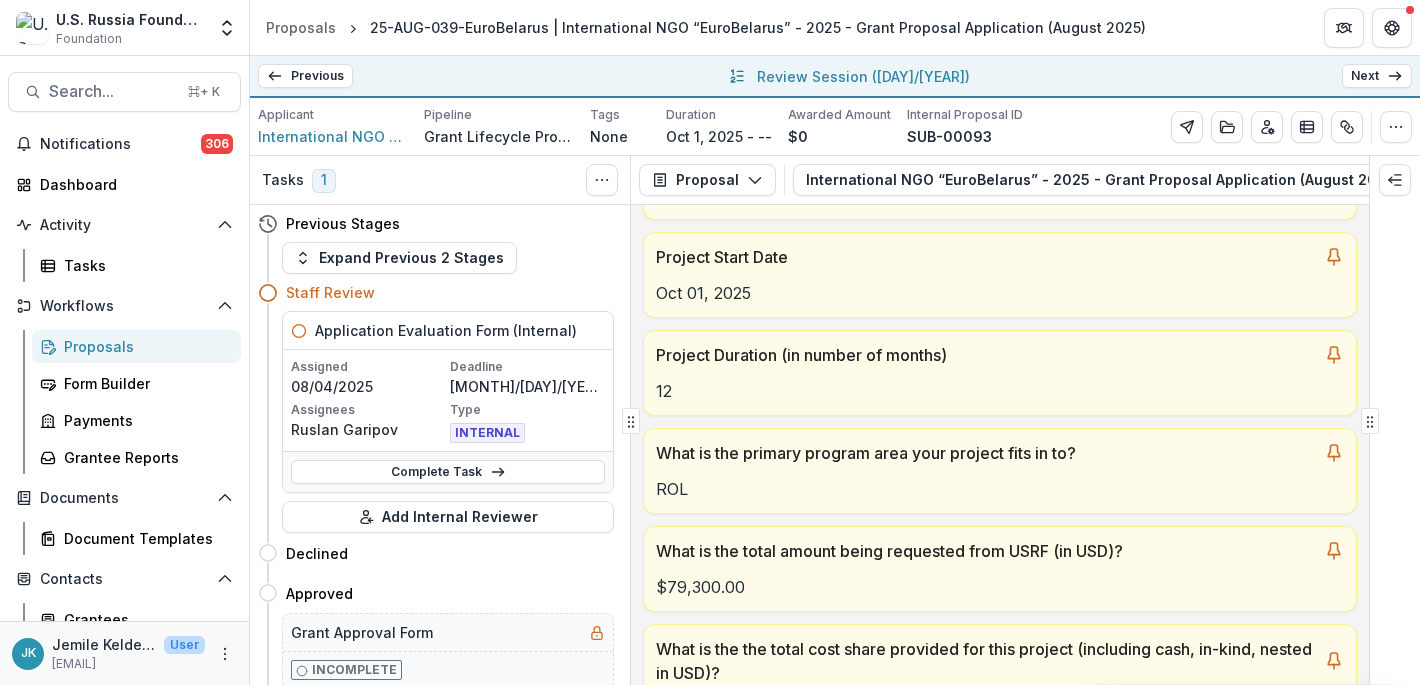 click 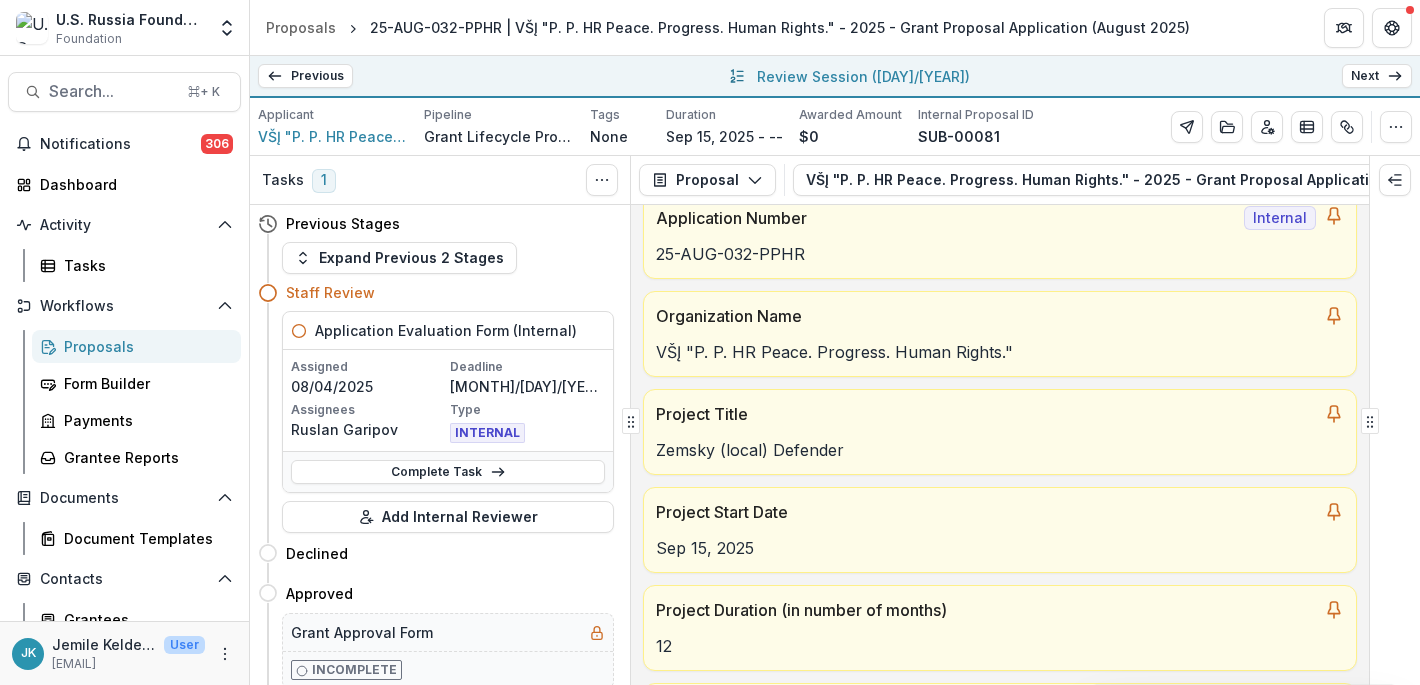 scroll, scrollTop: 0, scrollLeft: 0, axis: both 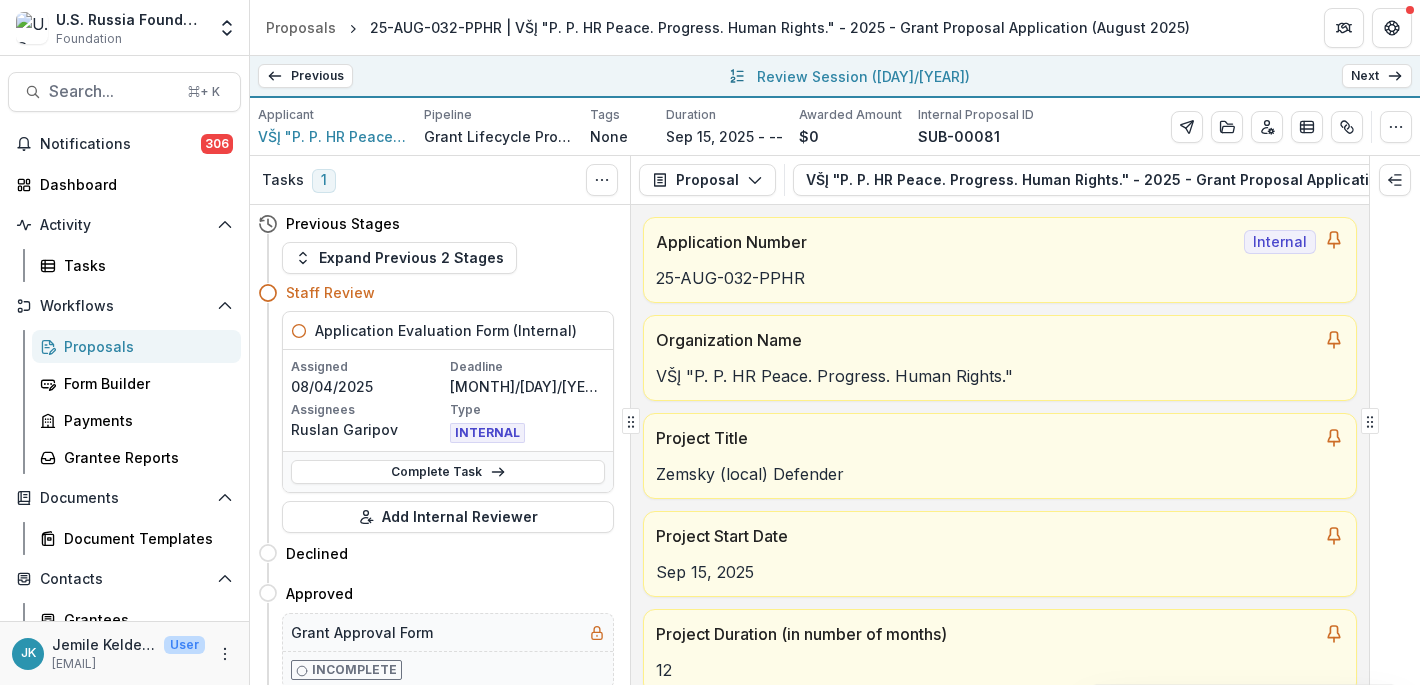 click 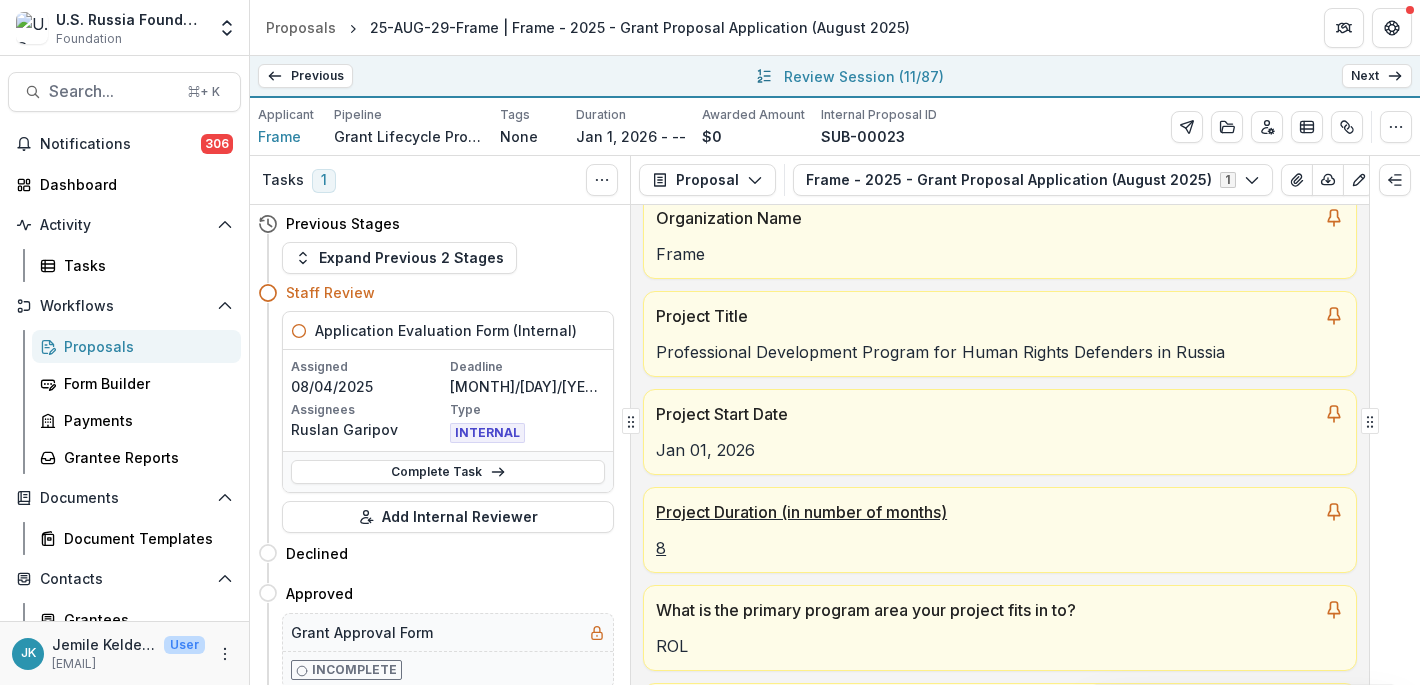 scroll, scrollTop: 134, scrollLeft: 0, axis: vertical 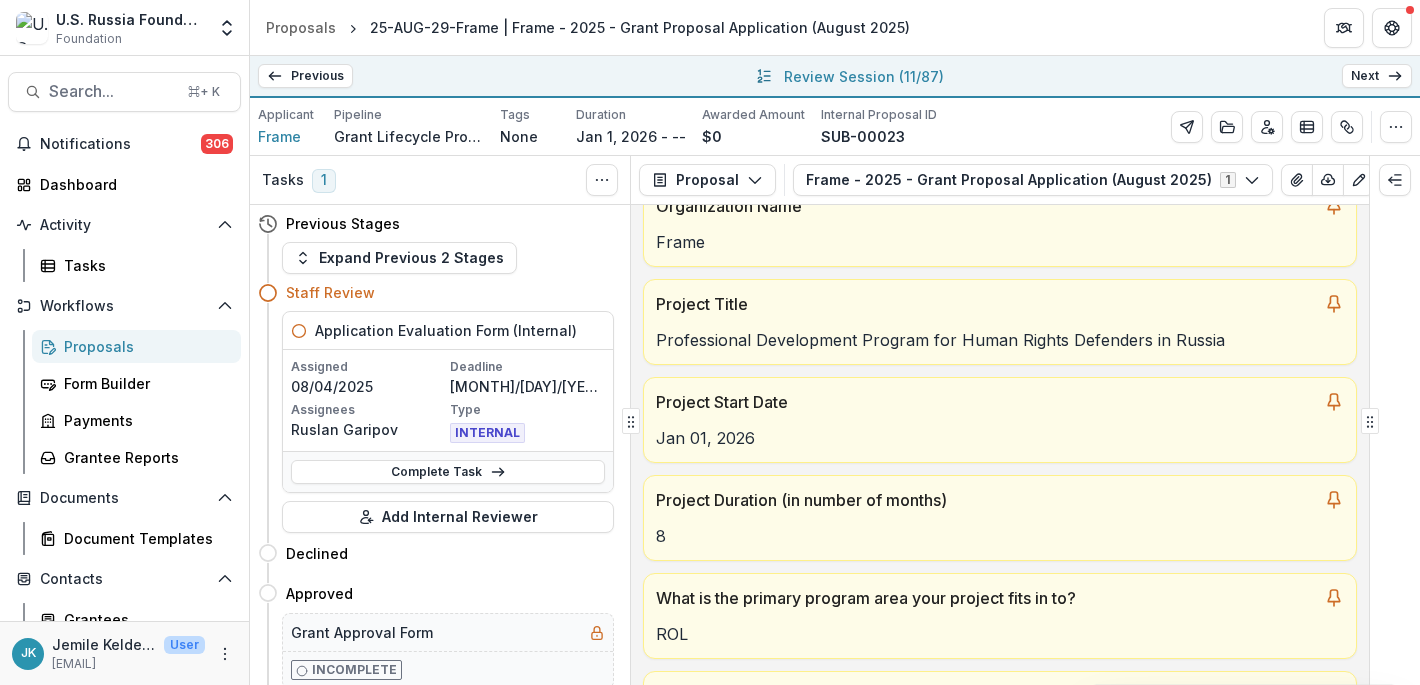 click on "Next" at bounding box center (1377, 76) 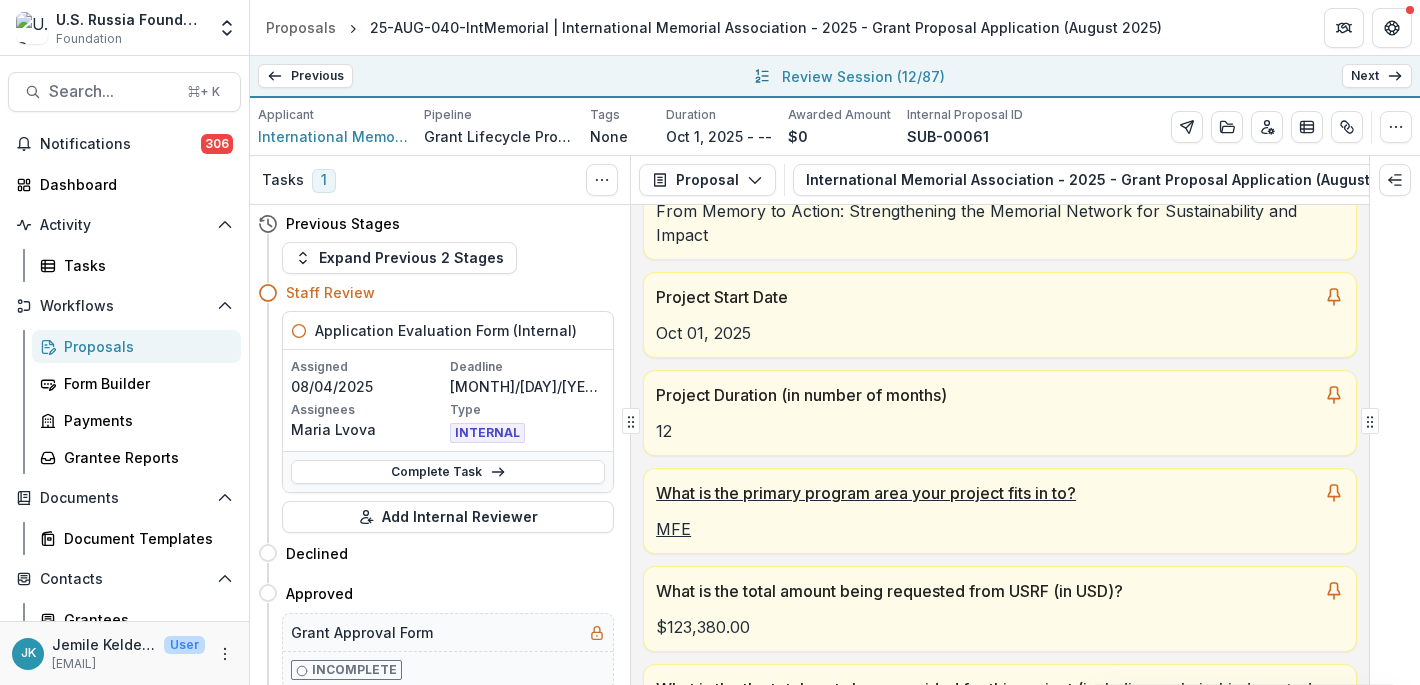 click on "What is the primary program area your project fits in to?" at bounding box center [986, 493] 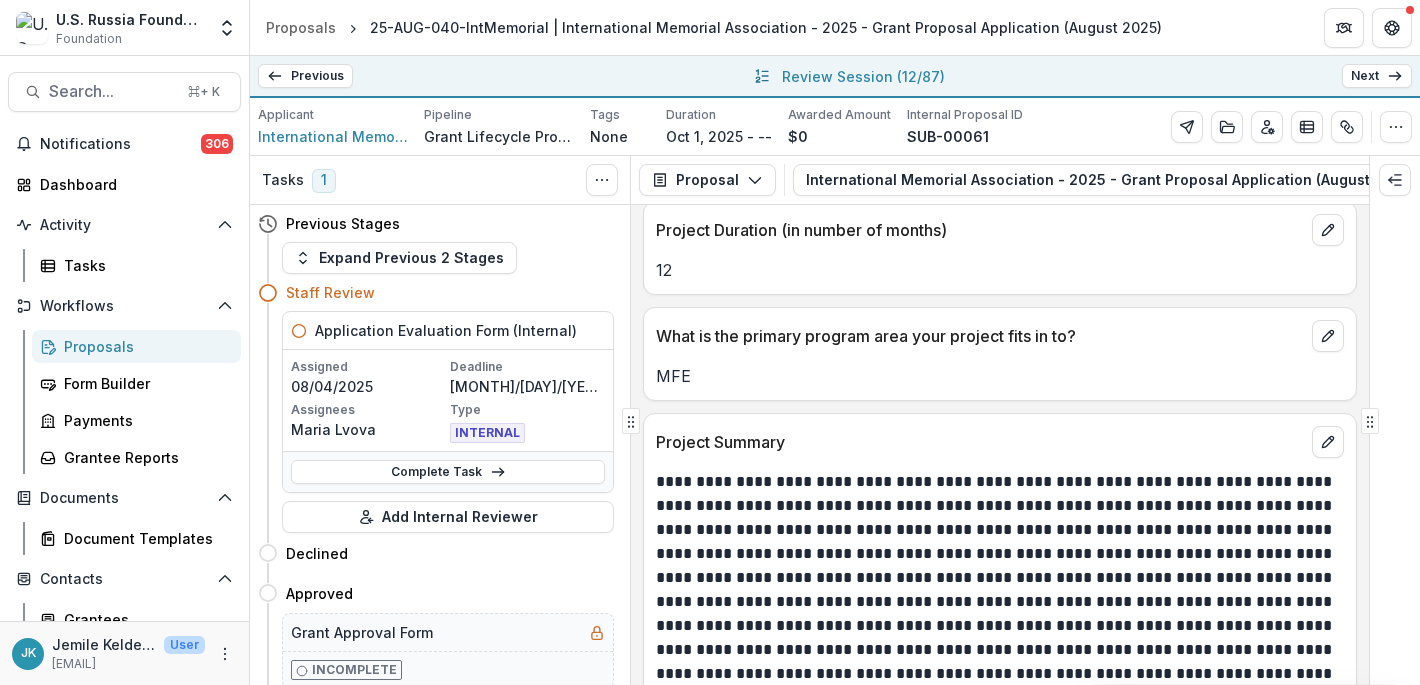 scroll, scrollTop: 1865, scrollLeft: 0, axis: vertical 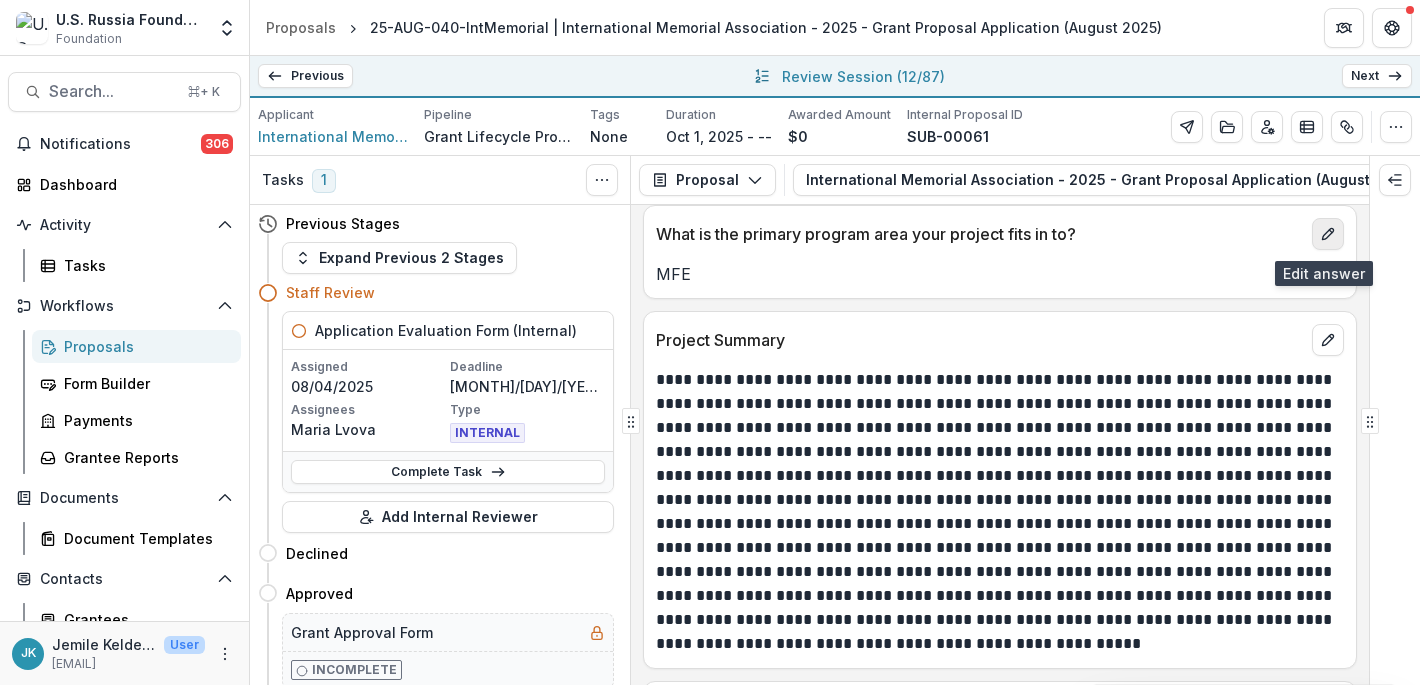 click 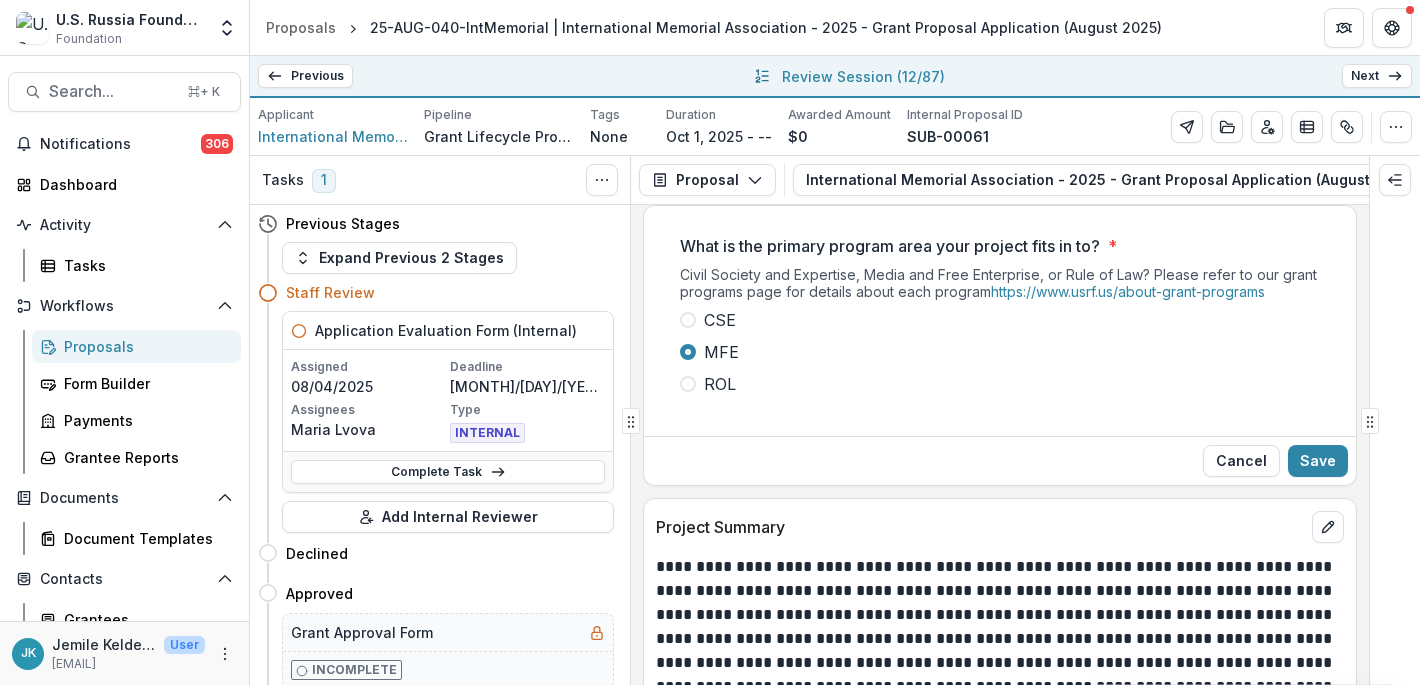 click on "CSE" at bounding box center (720, 320) 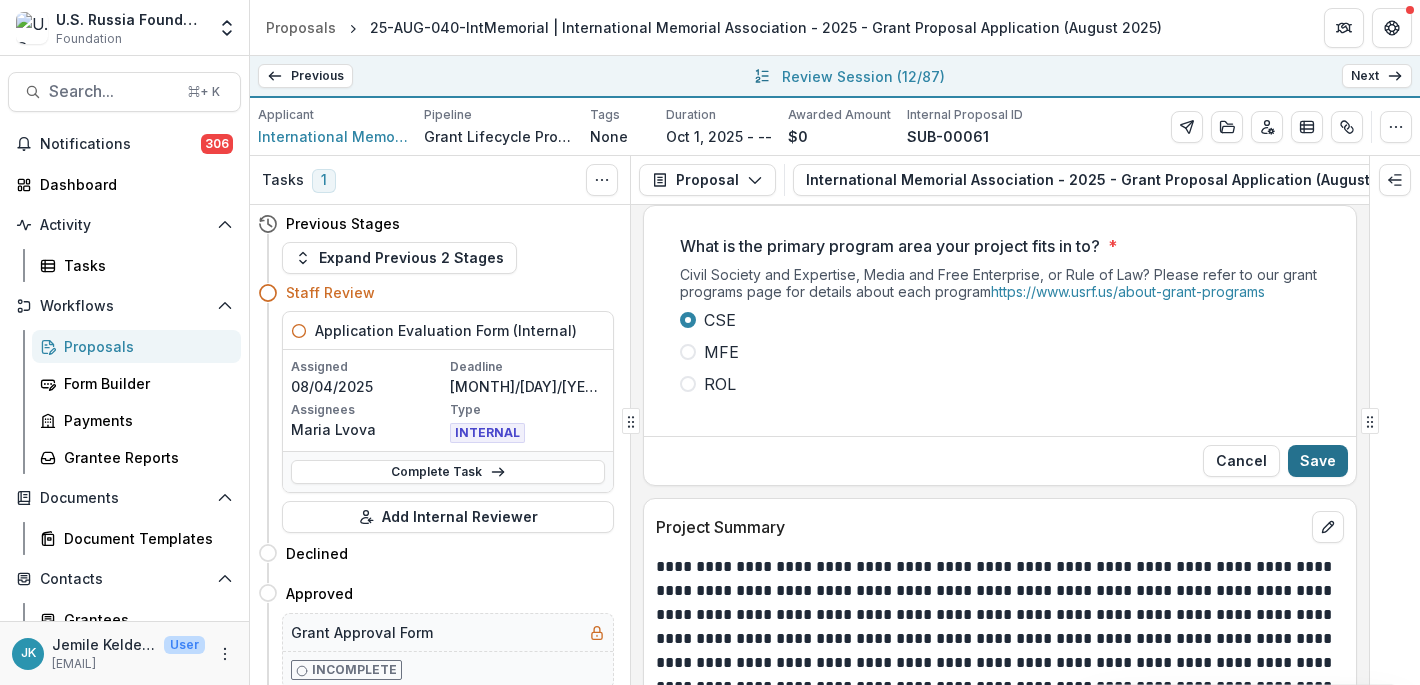 click on "Save" at bounding box center (1318, 461) 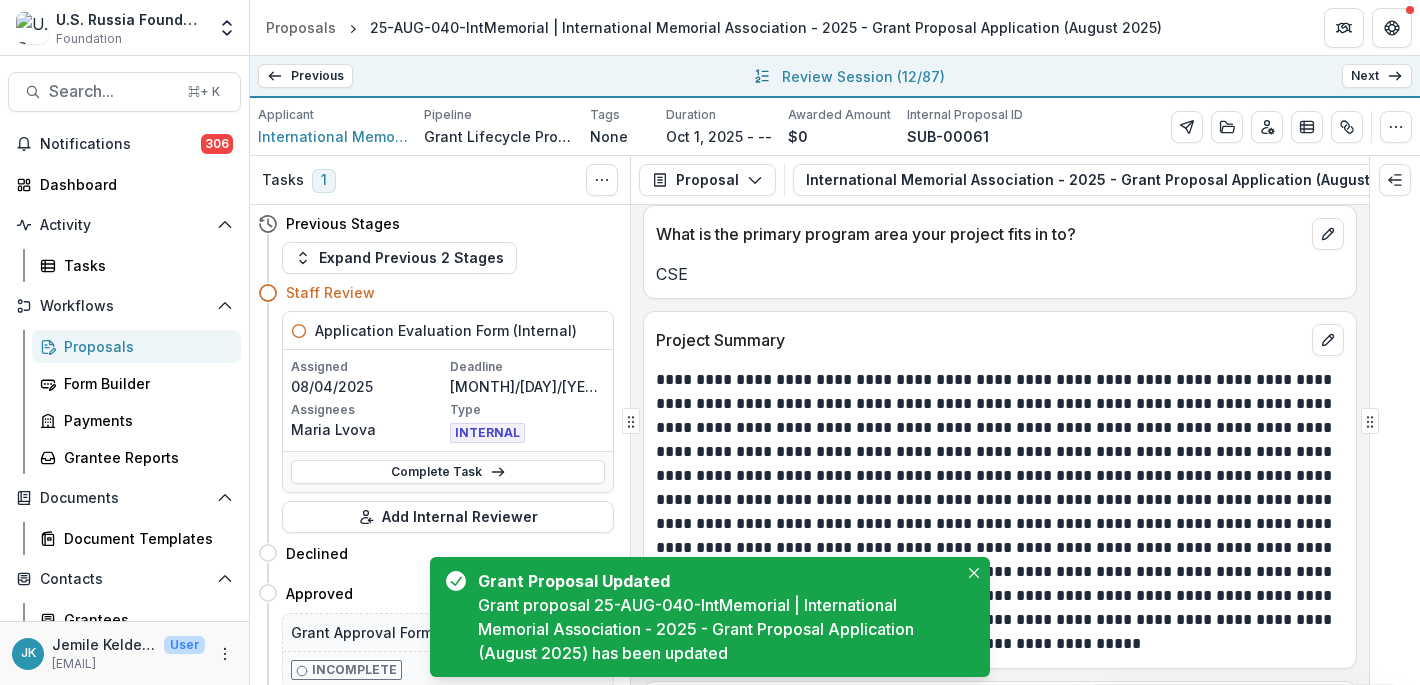 click on "Next" at bounding box center (1377, 76) 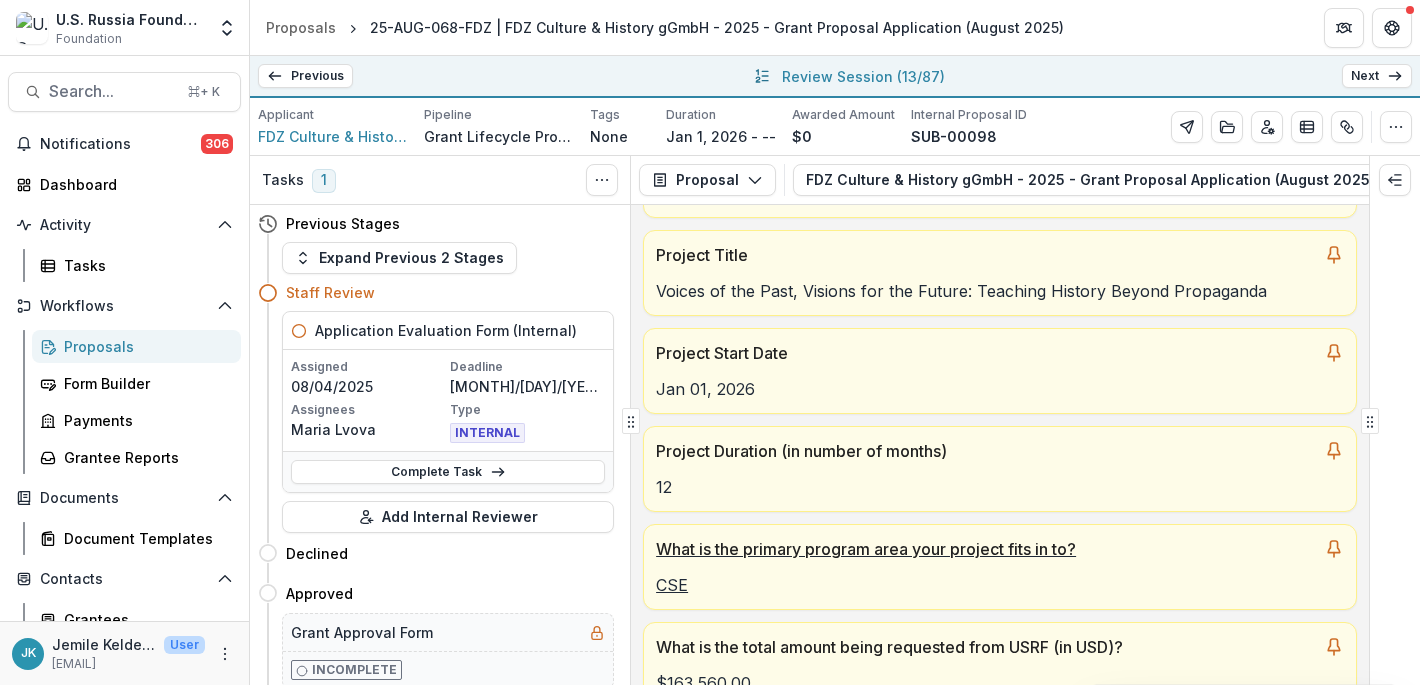 scroll, scrollTop: 179, scrollLeft: 0, axis: vertical 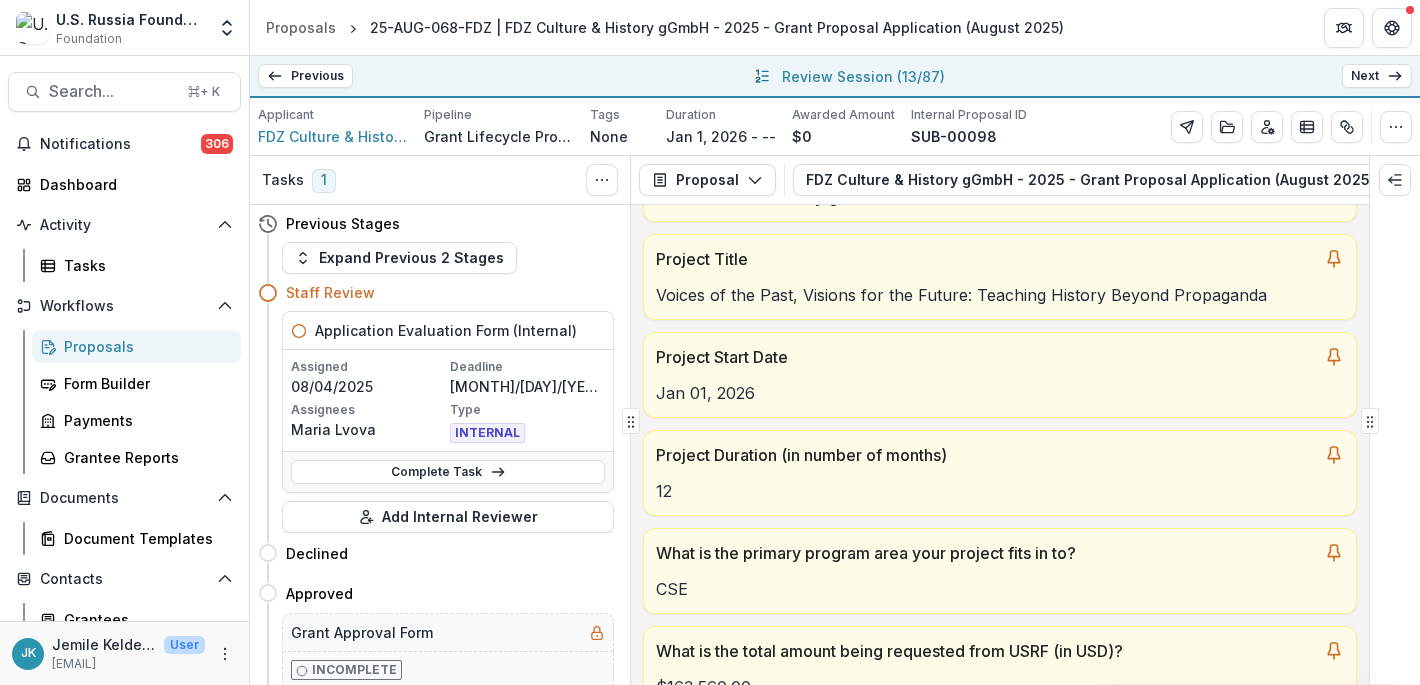 click 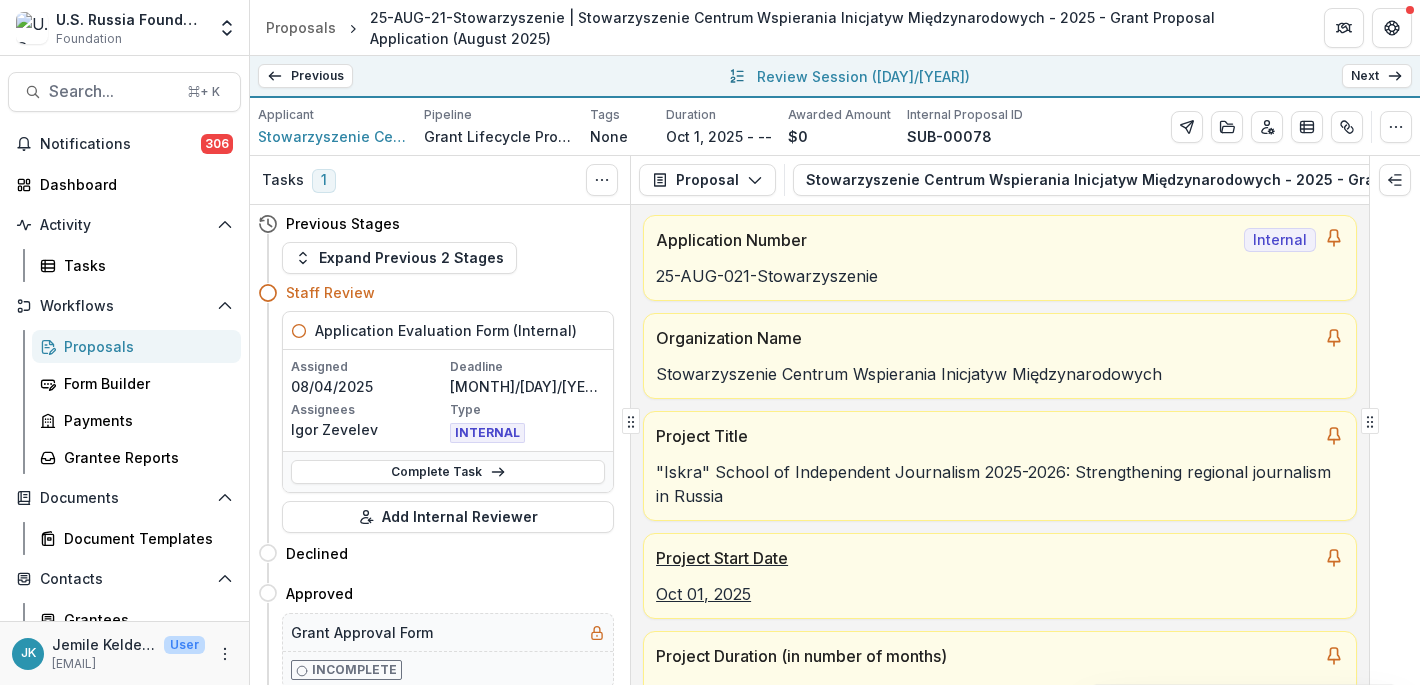 scroll, scrollTop: 0, scrollLeft: 0, axis: both 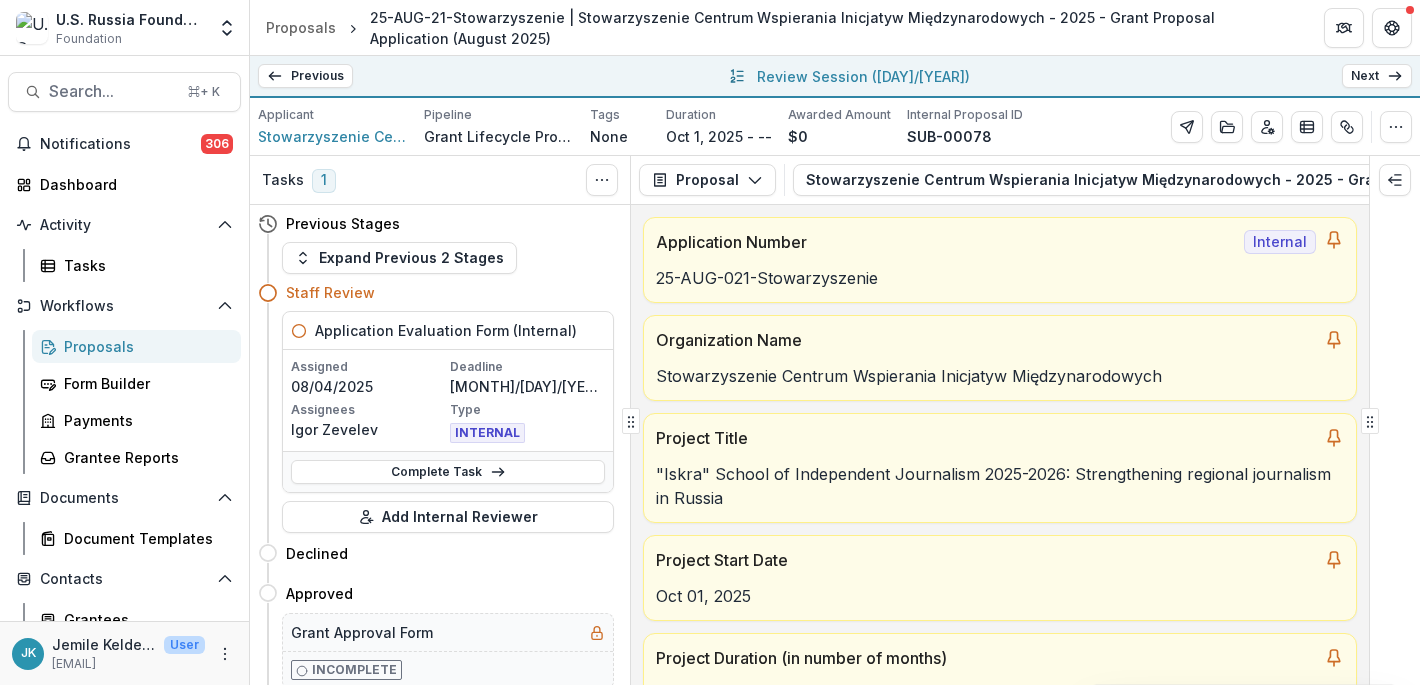 click on "Next" at bounding box center [1377, 76] 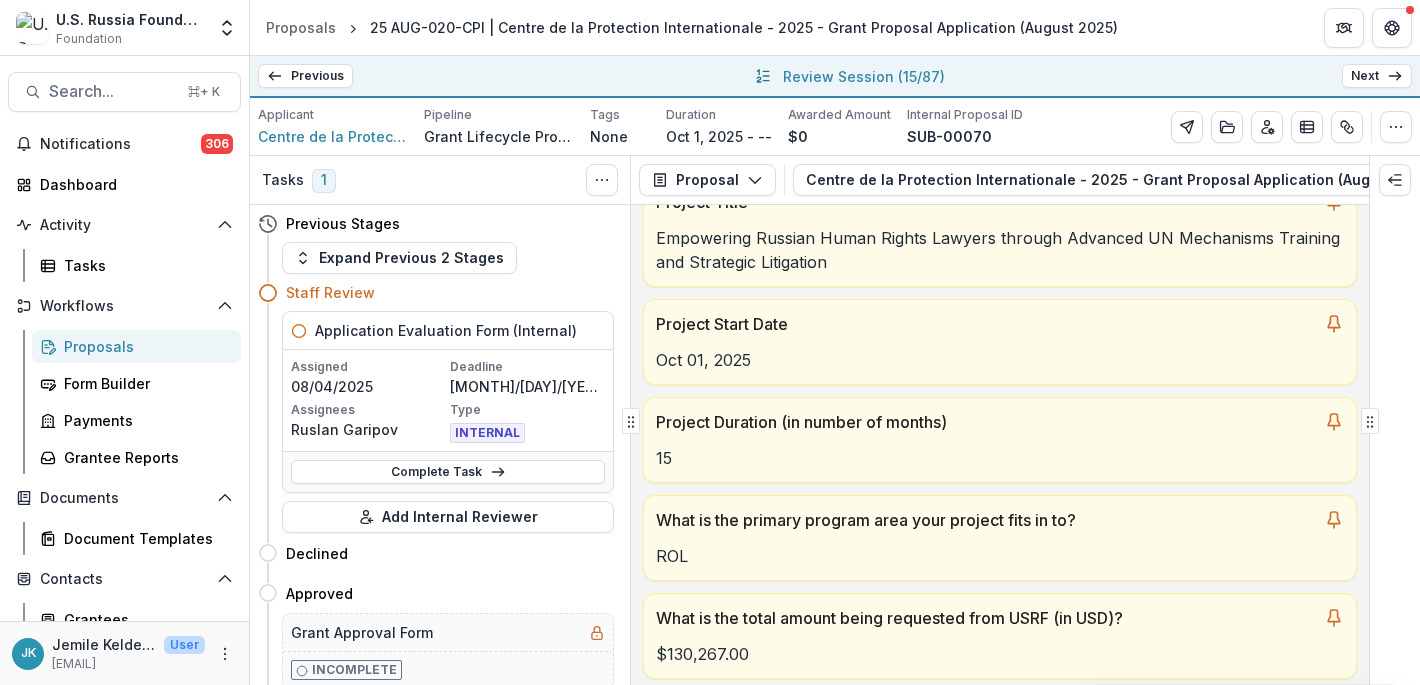 scroll, scrollTop: 328, scrollLeft: 0, axis: vertical 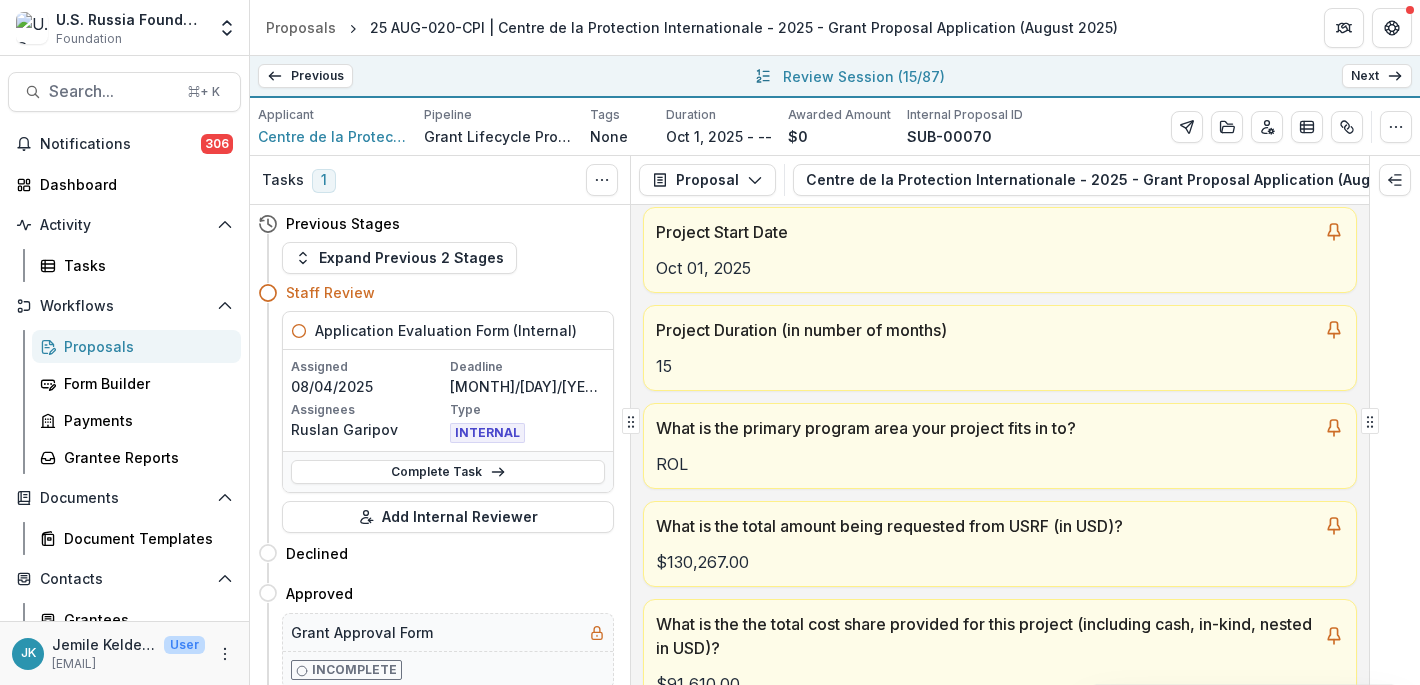 click on "Next" at bounding box center [1377, 76] 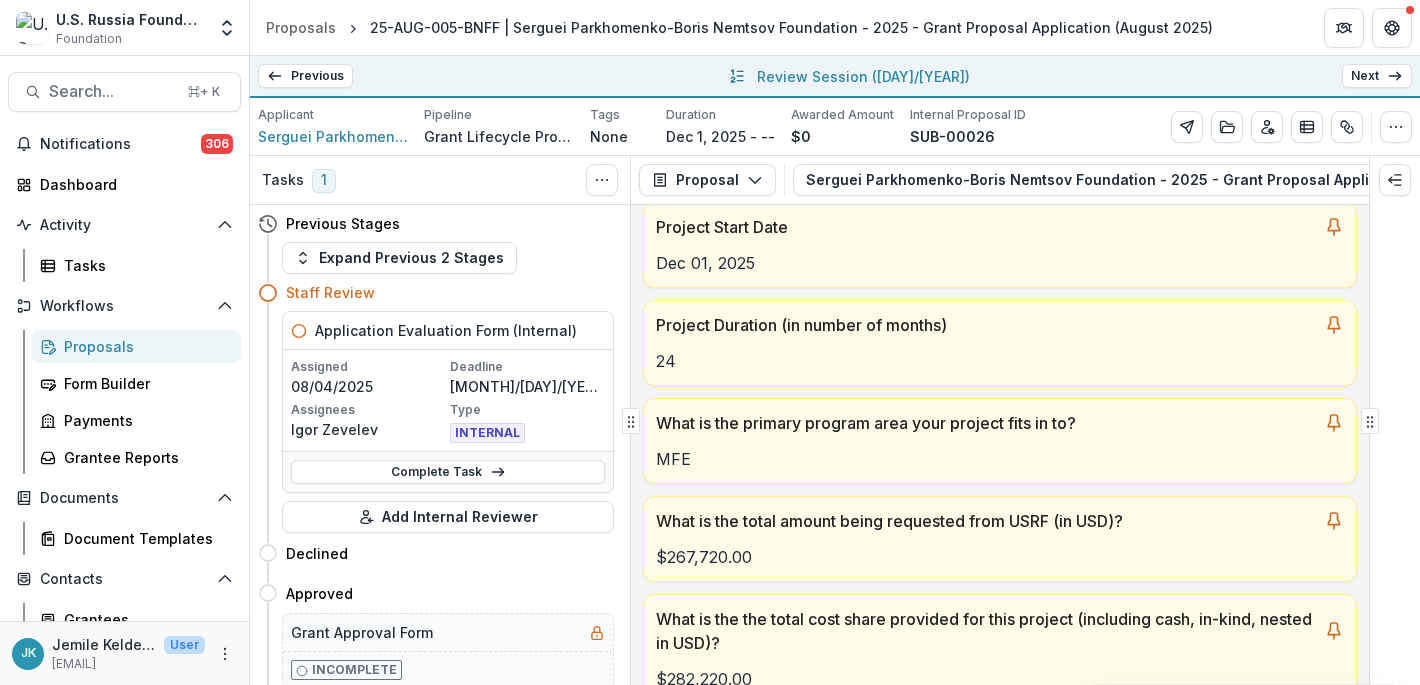 scroll, scrollTop: 508, scrollLeft: 0, axis: vertical 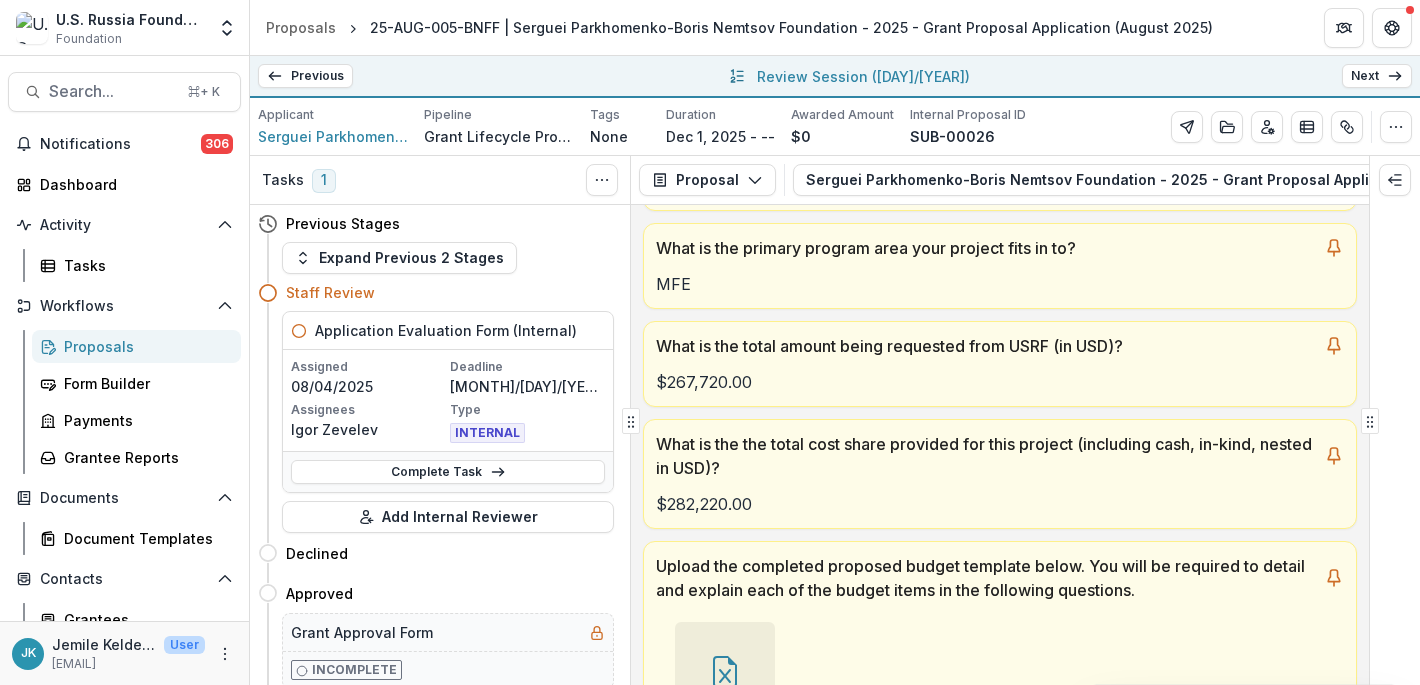 click on "Next" at bounding box center [1377, 76] 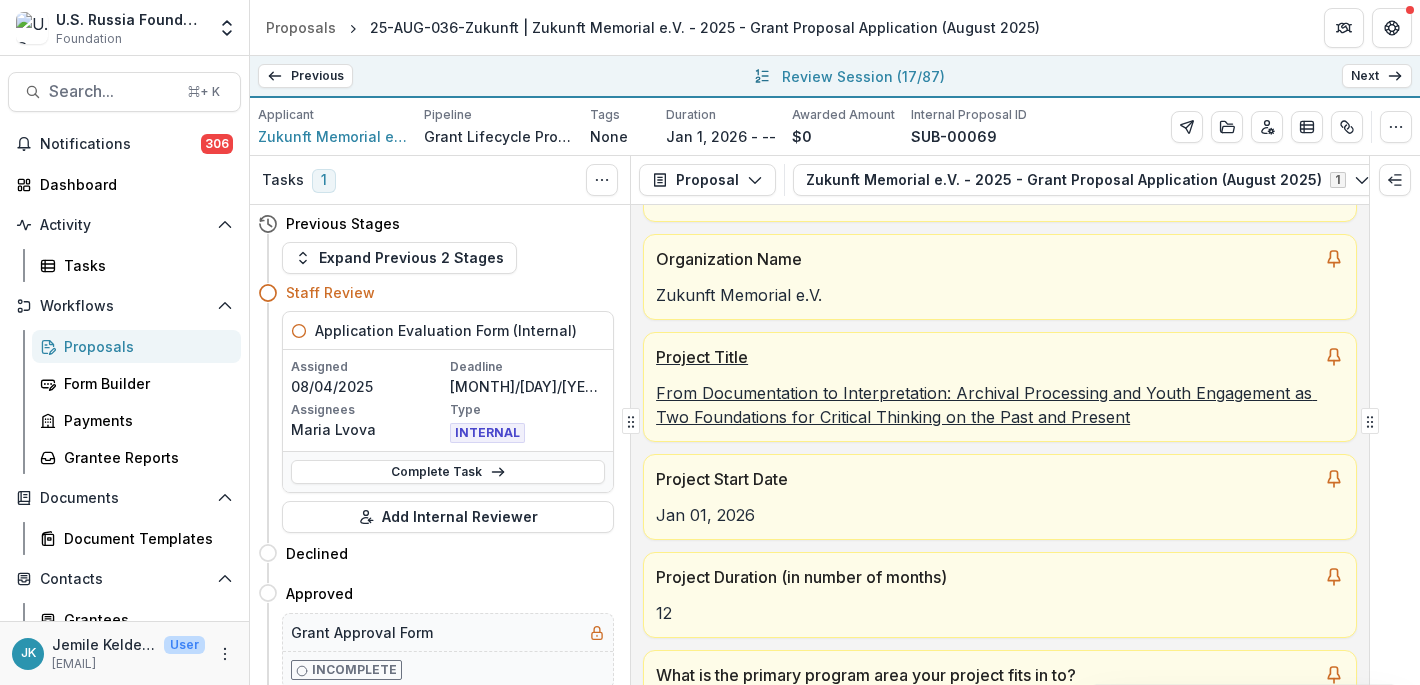 scroll, scrollTop: 141, scrollLeft: 0, axis: vertical 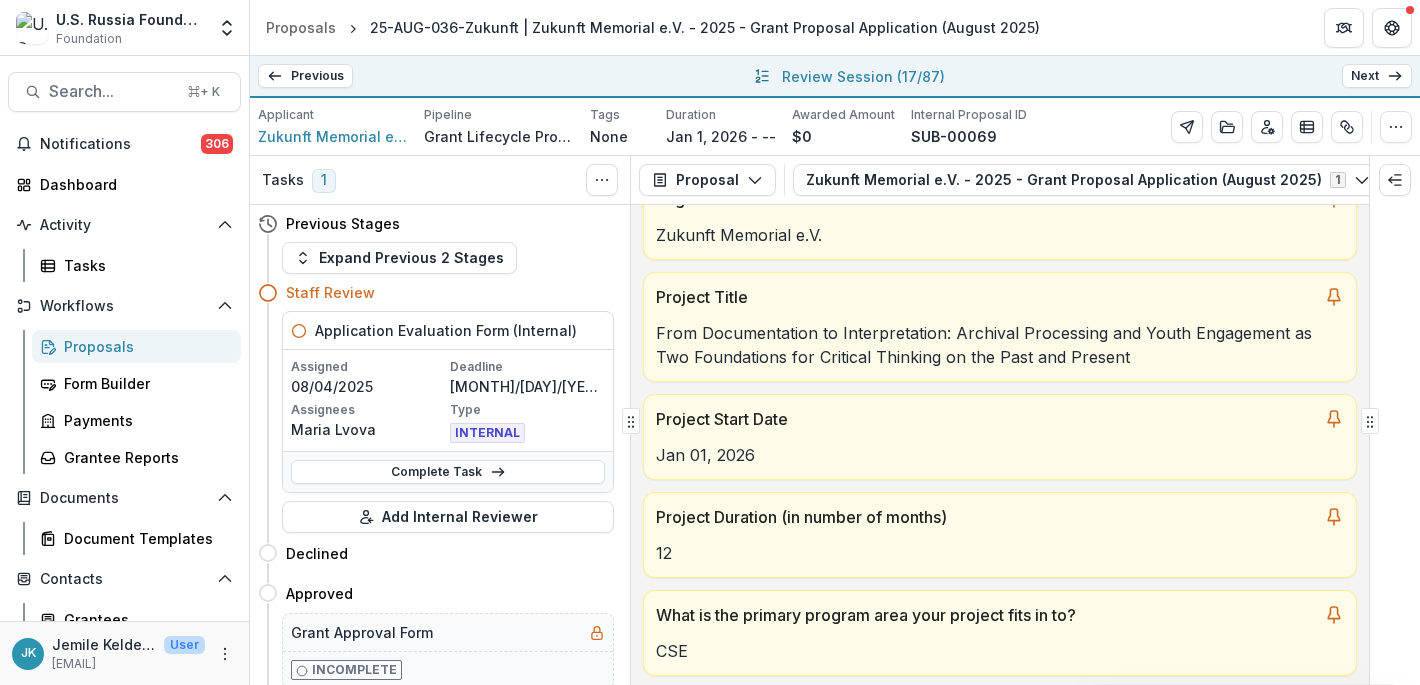click on "Next" at bounding box center (1377, 76) 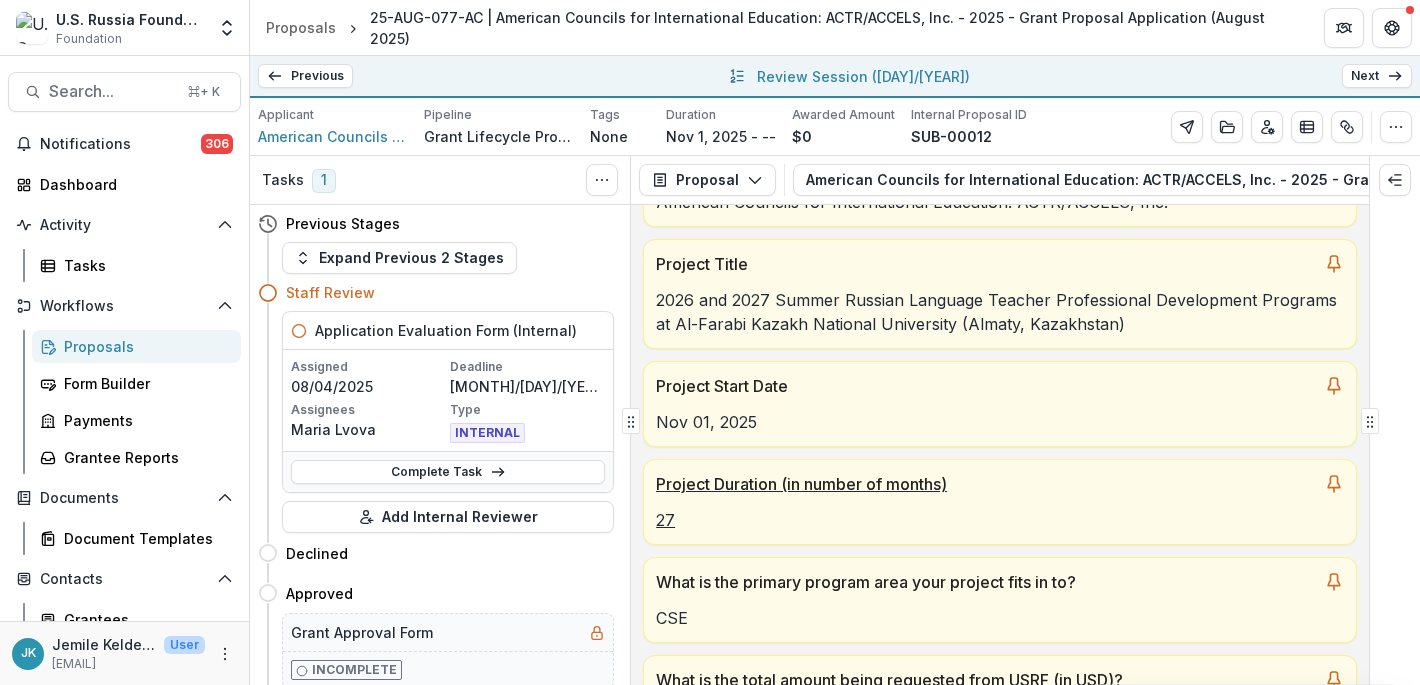 scroll, scrollTop: 189, scrollLeft: 0, axis: vertical 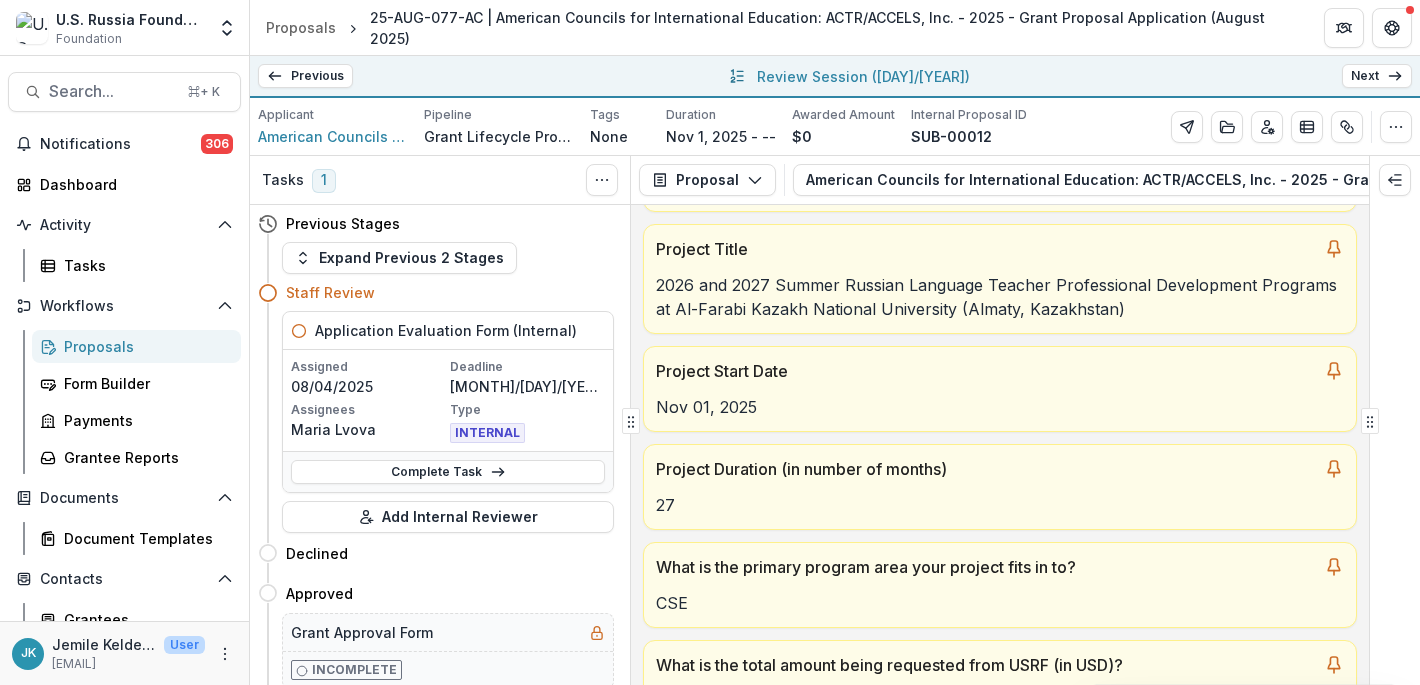 click 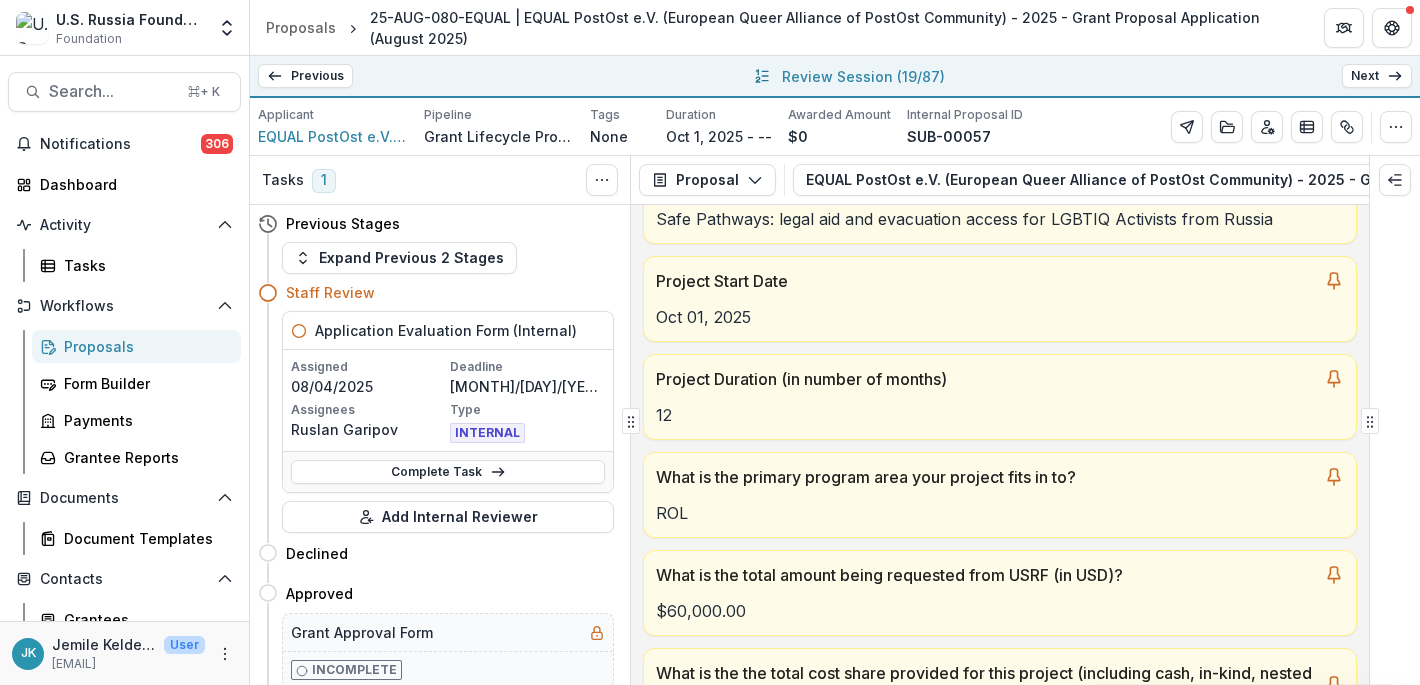 scroll, scrollTop: 179, scrollLeft: 0, axis: vertical 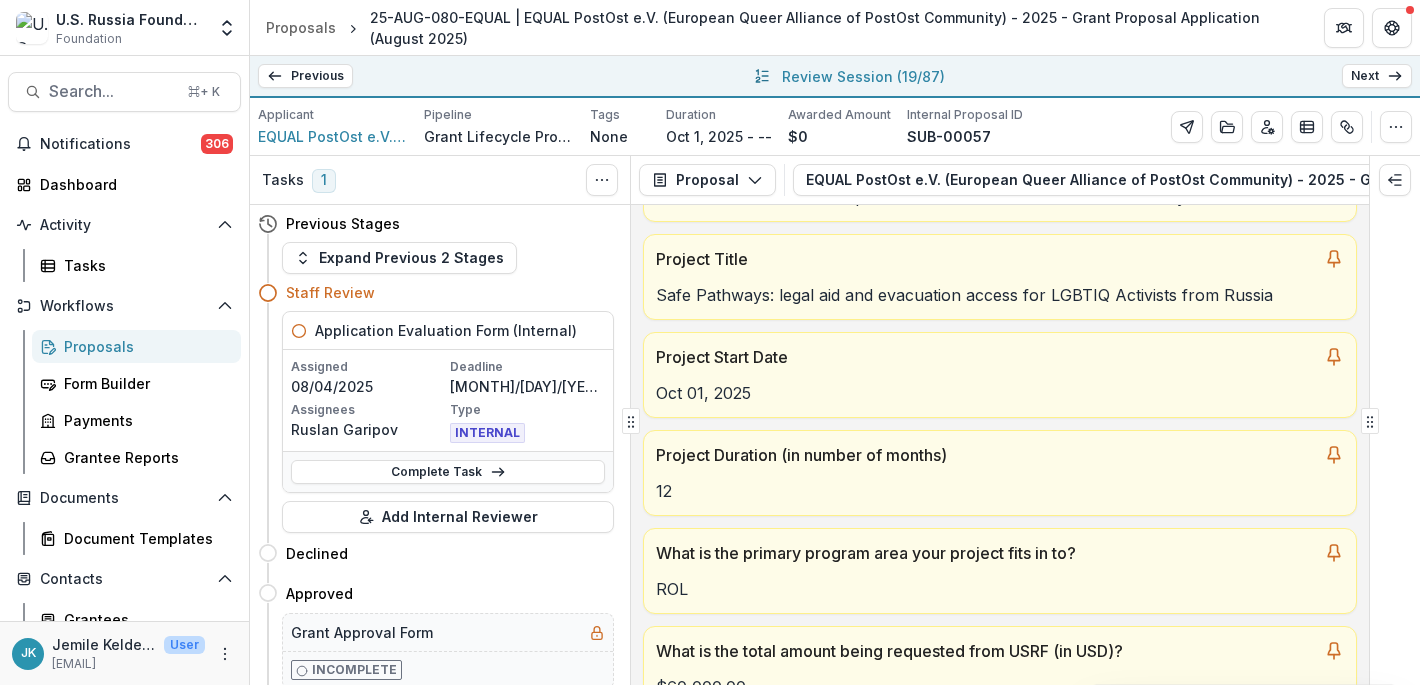 click 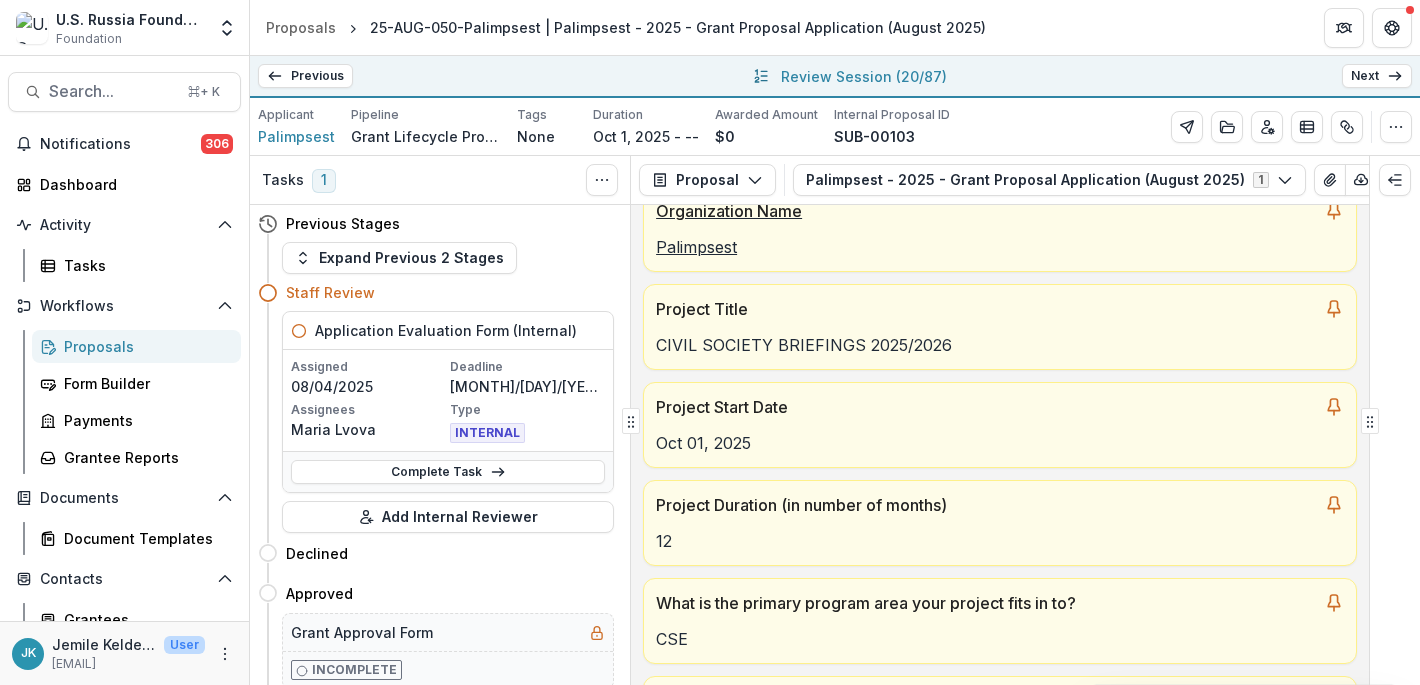 scroll, scrollTop: 140, scrollLeft: 0, axis: vertical 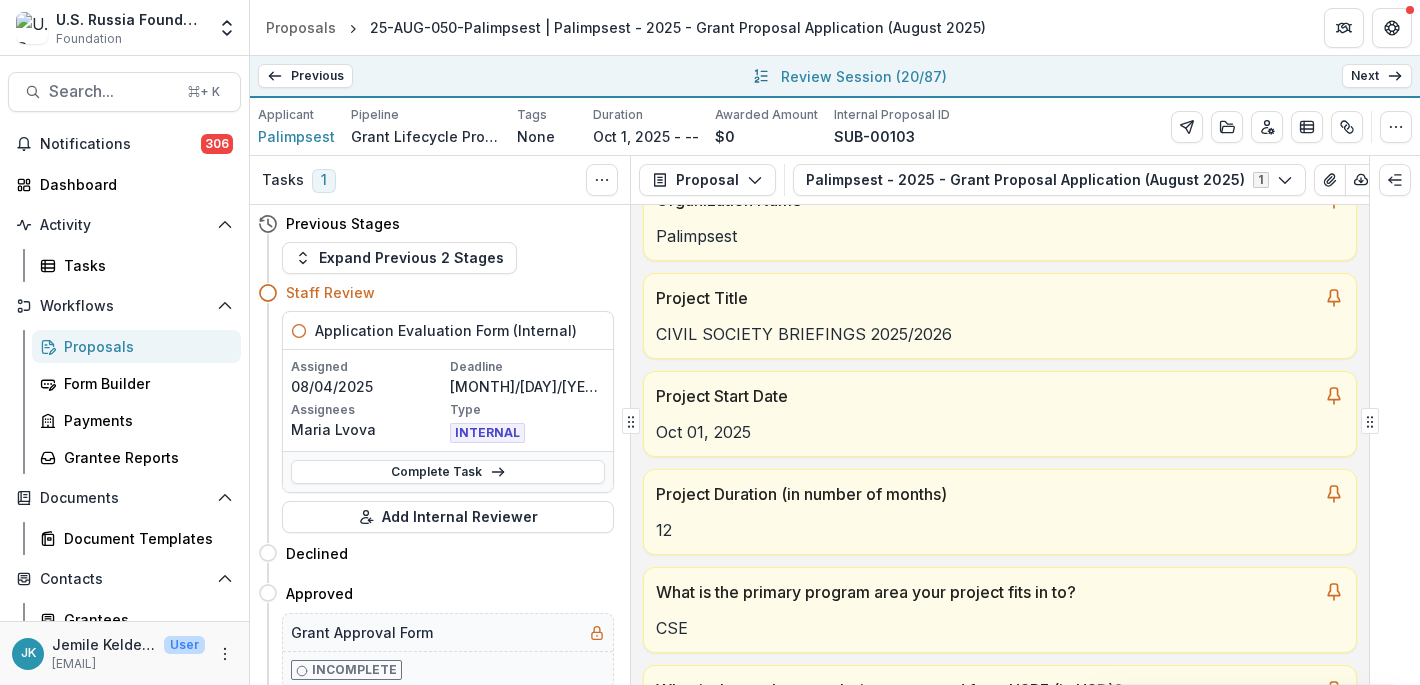 click on "Next" at bounding box center [1377, 76] 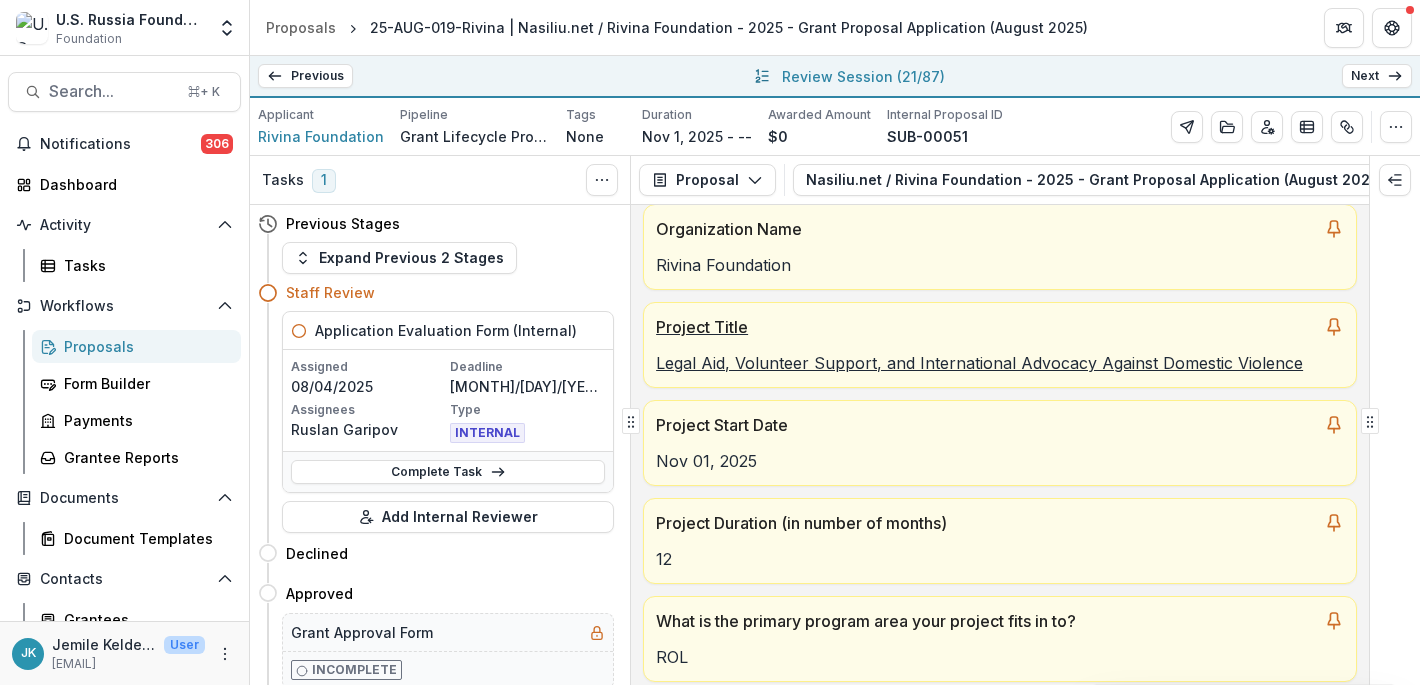 scroll, scrollTop: 97, scrollLeft: 0, axis: vertical 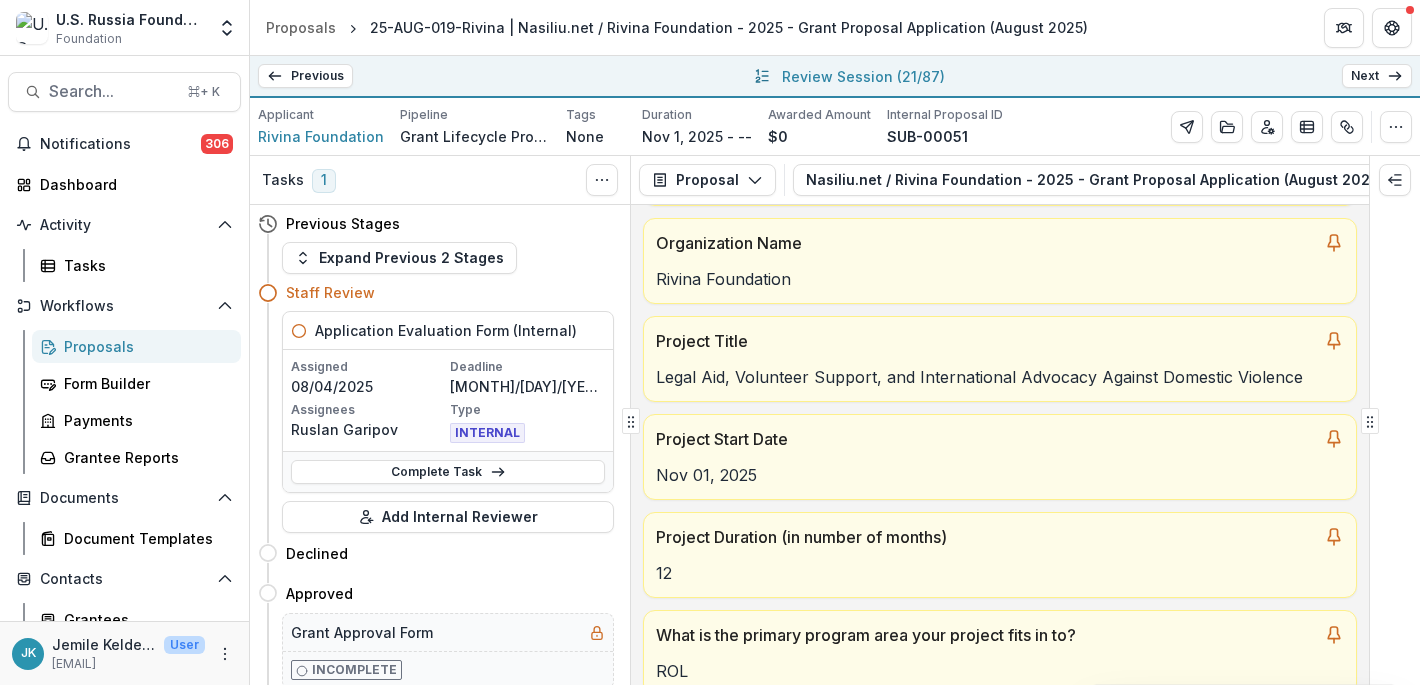 click on "Next" at bounding box center (1377, 76) 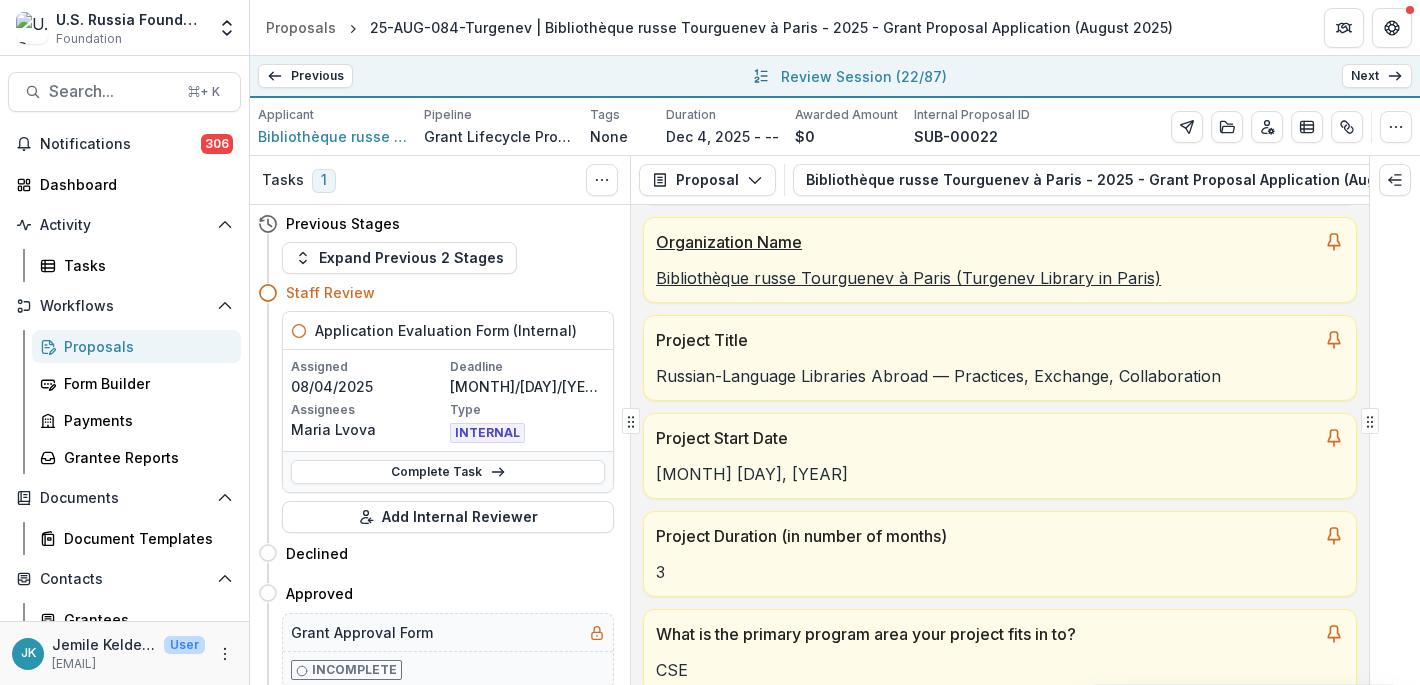 scroll, scrollTop: 128, scrollLeft: 0, axis: vertical 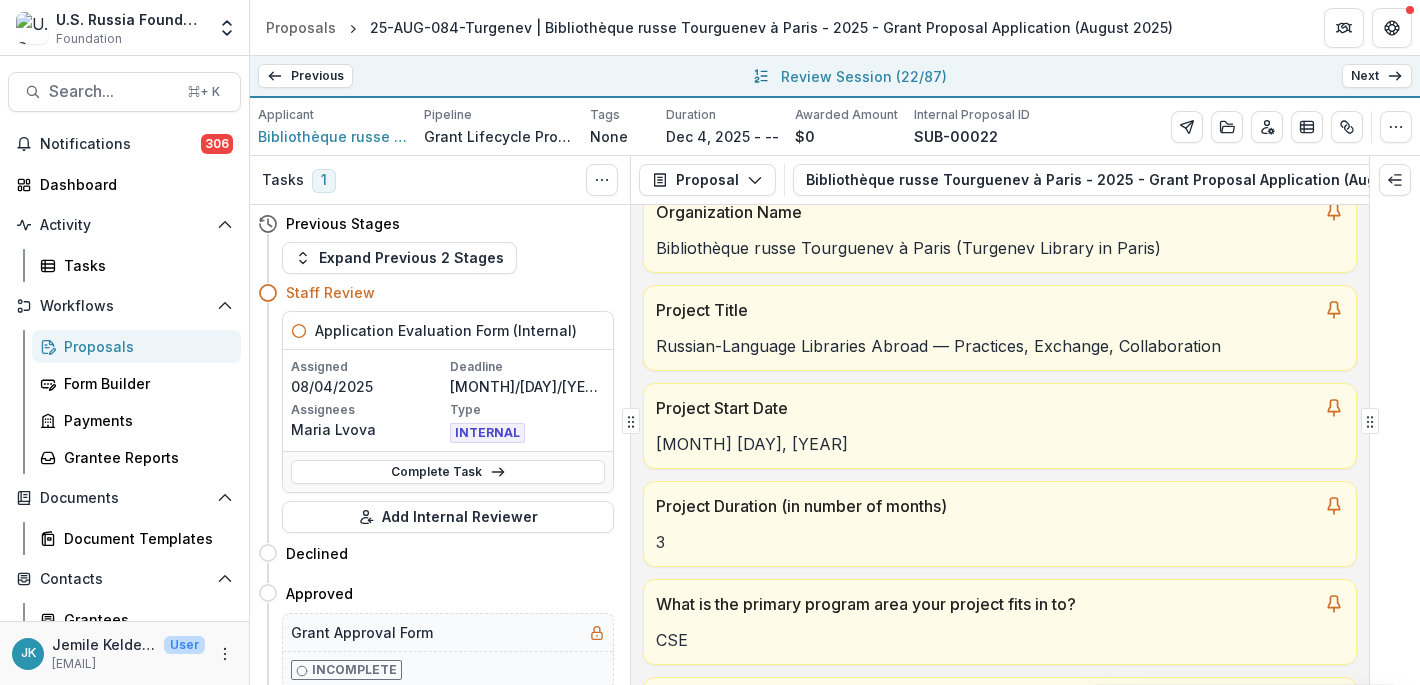 click on "Next" at bounding box center [1377, 76] 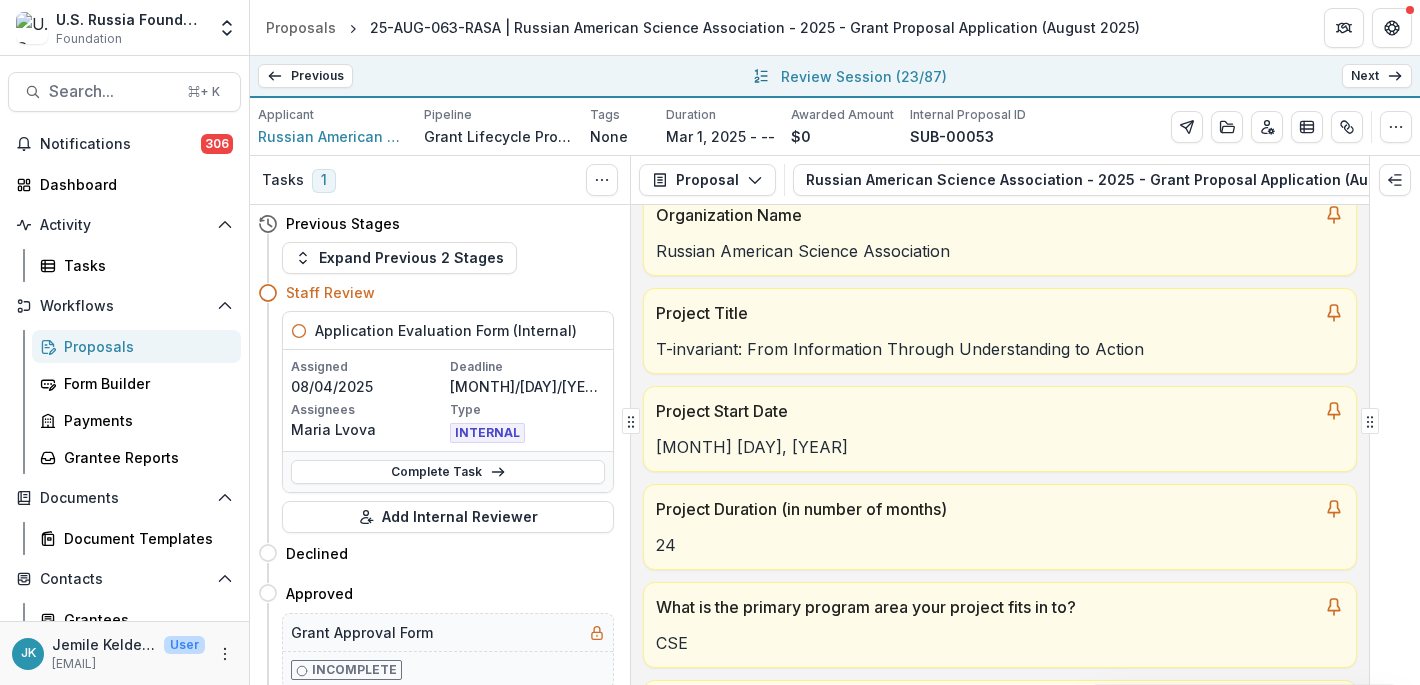 scroll, scrollTop: 129, scrollLeft: 0, axis: vertical 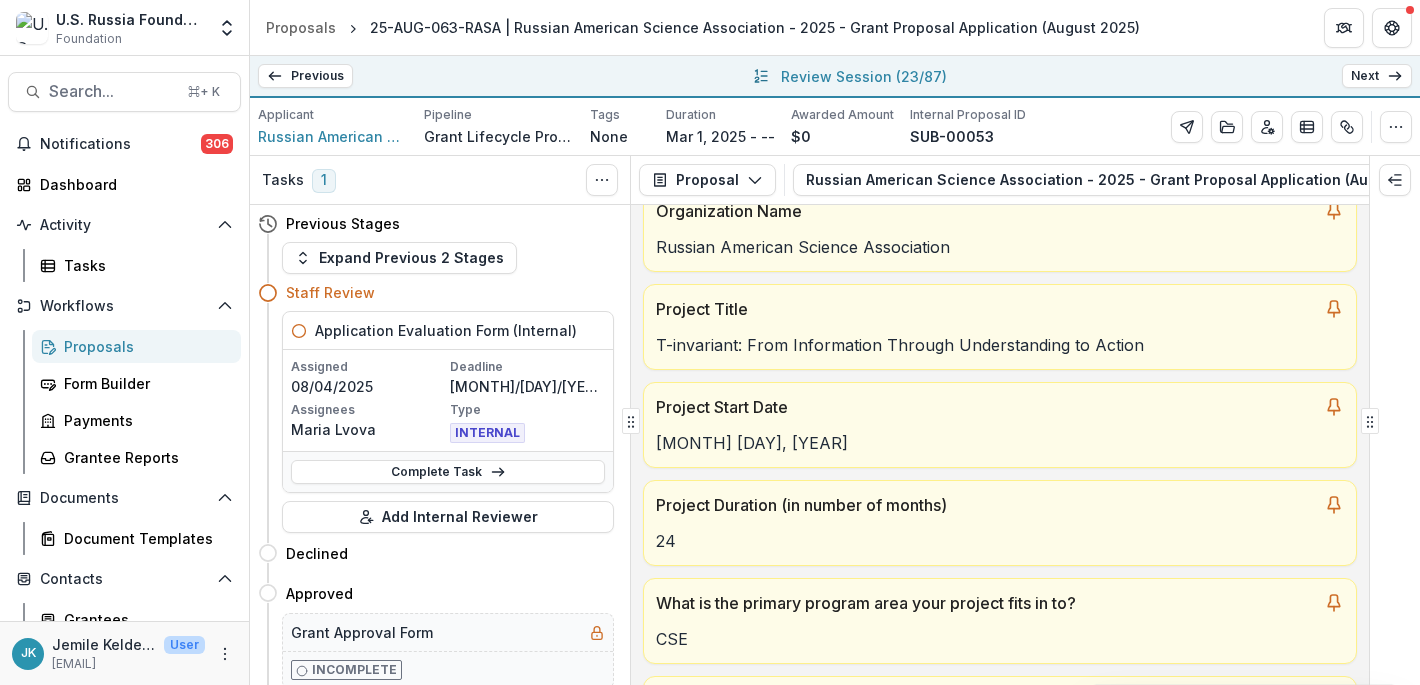 click on "Next" at bounding box center [1377, 76] 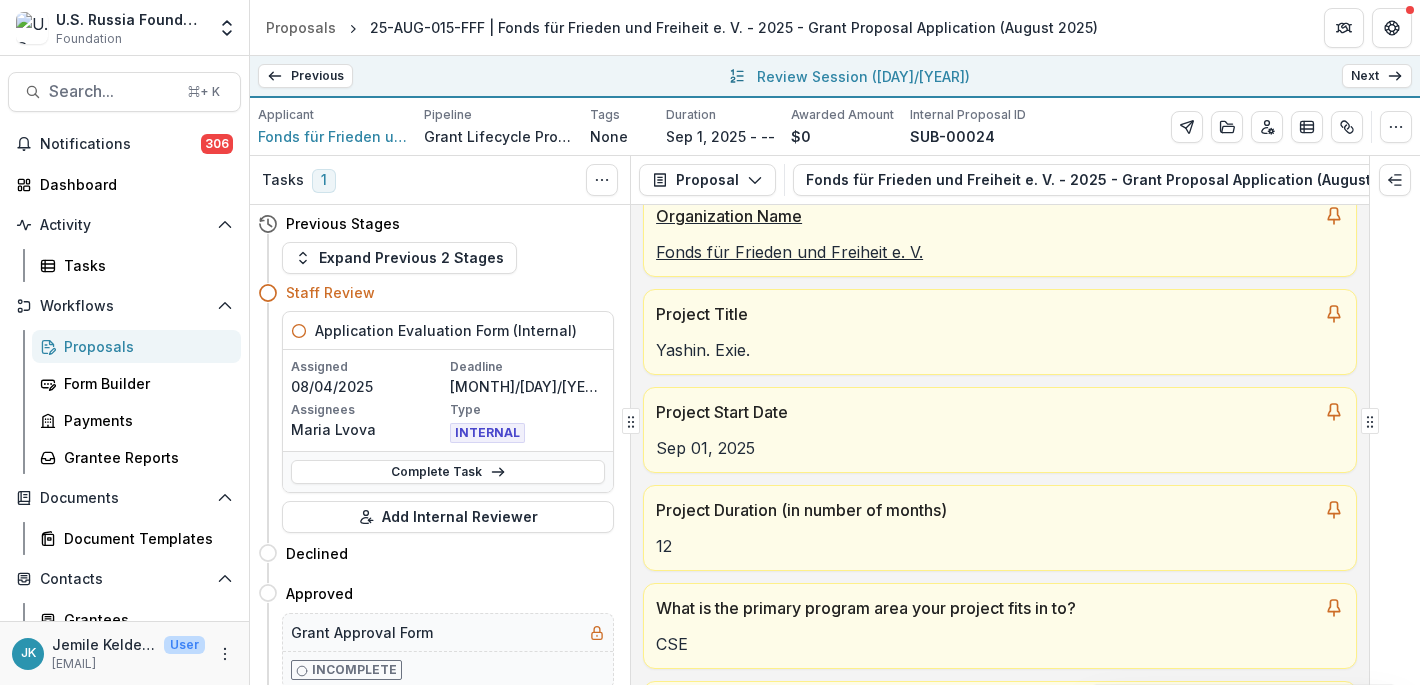 scroll, scrollTop: 125, scrollLeft: 0, axis: vertical 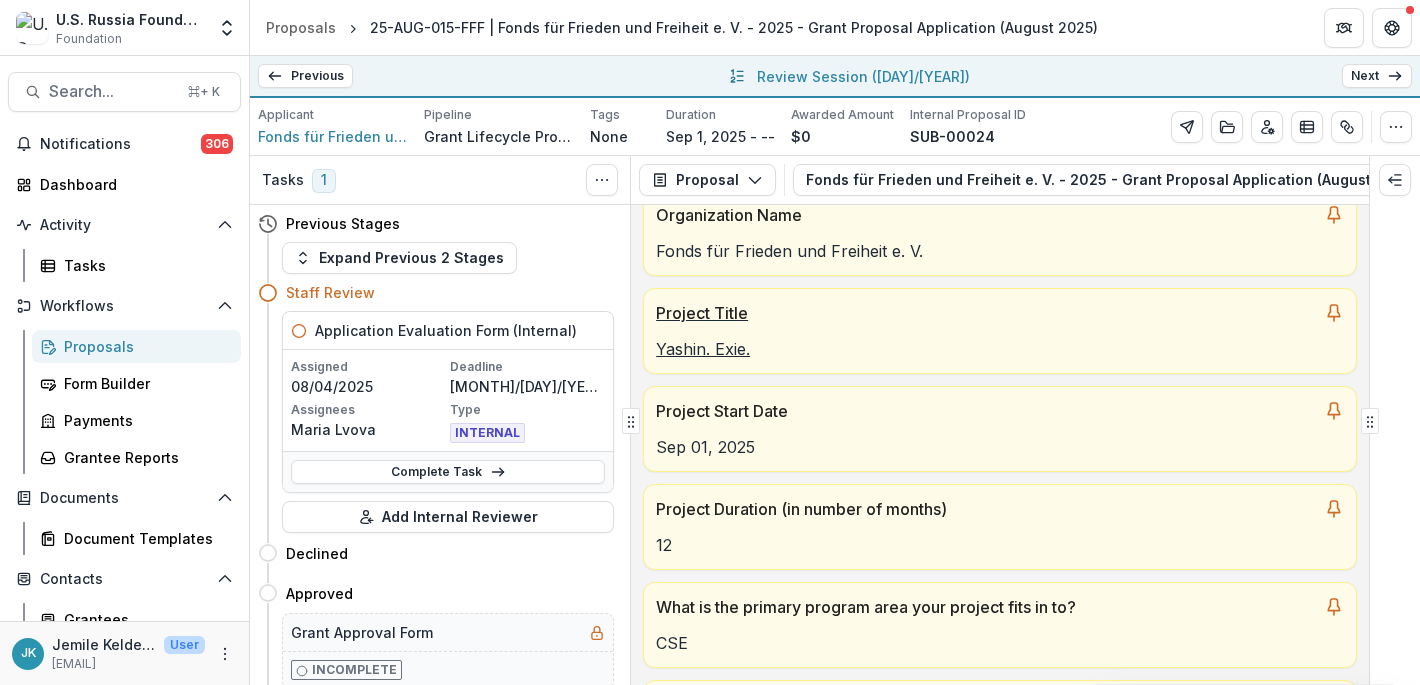click on "Project Title" at bounding box center (1000, 307) 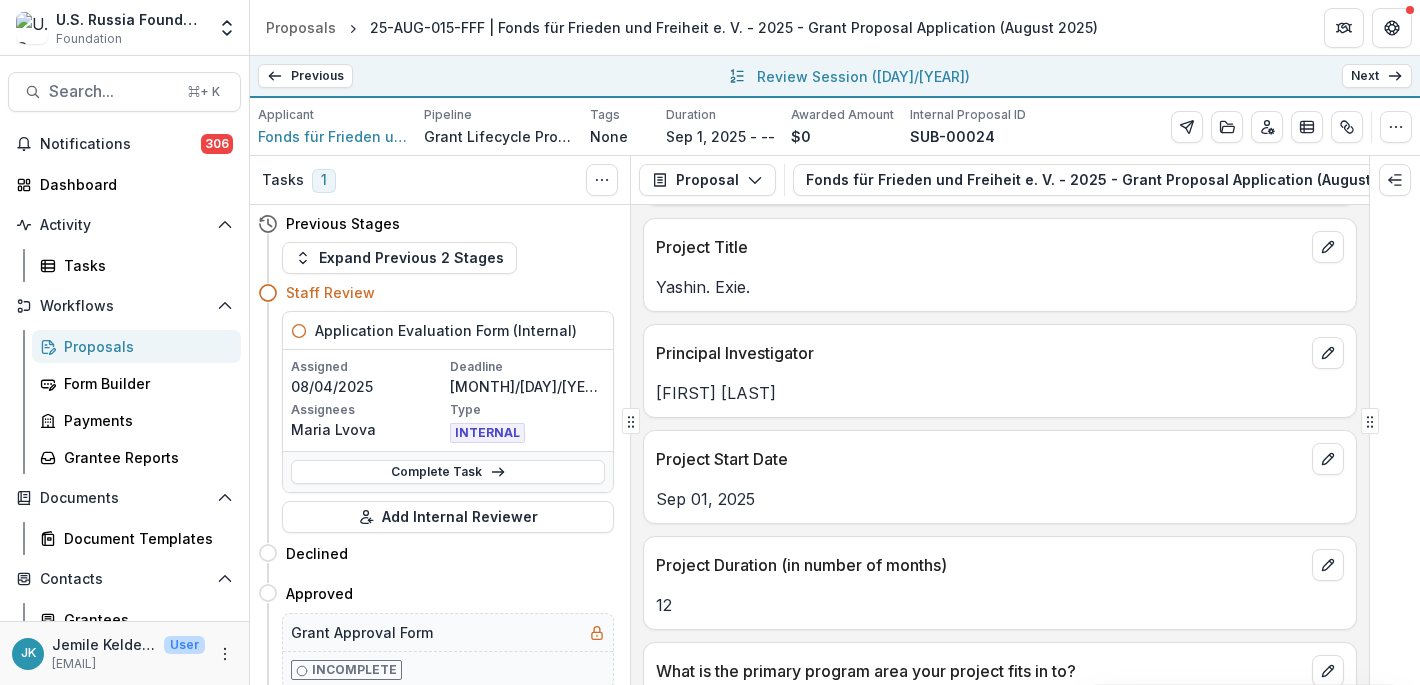 scroll, scrollTop: 1393, scrollLeft: 0, axis: vertical 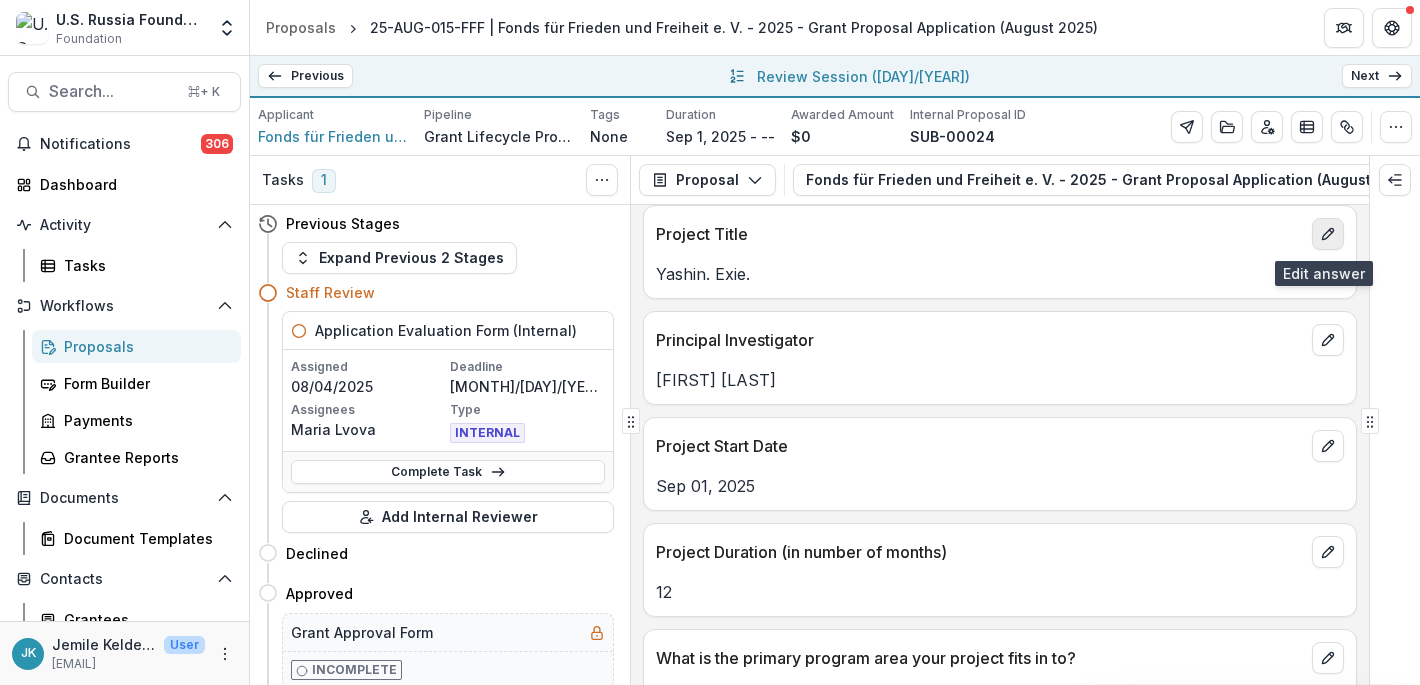 click 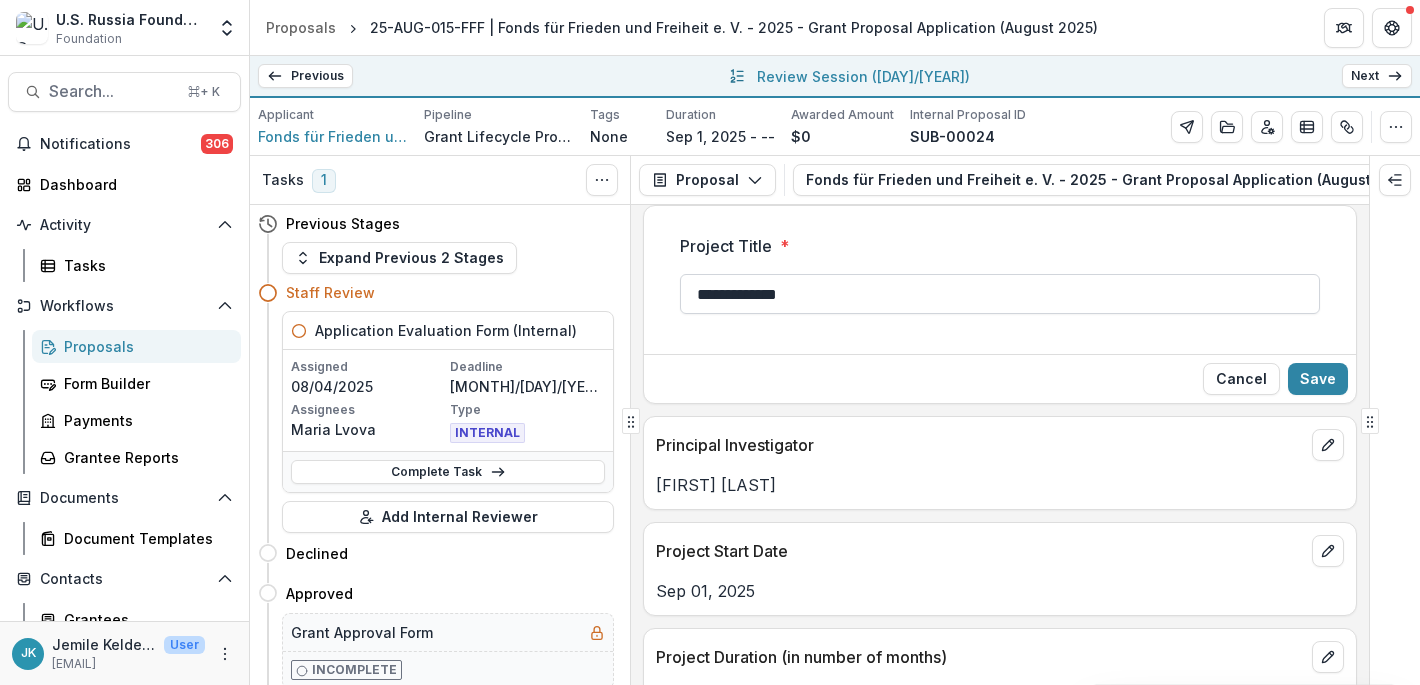 click on "**********" at bounding box center (1000, 294) 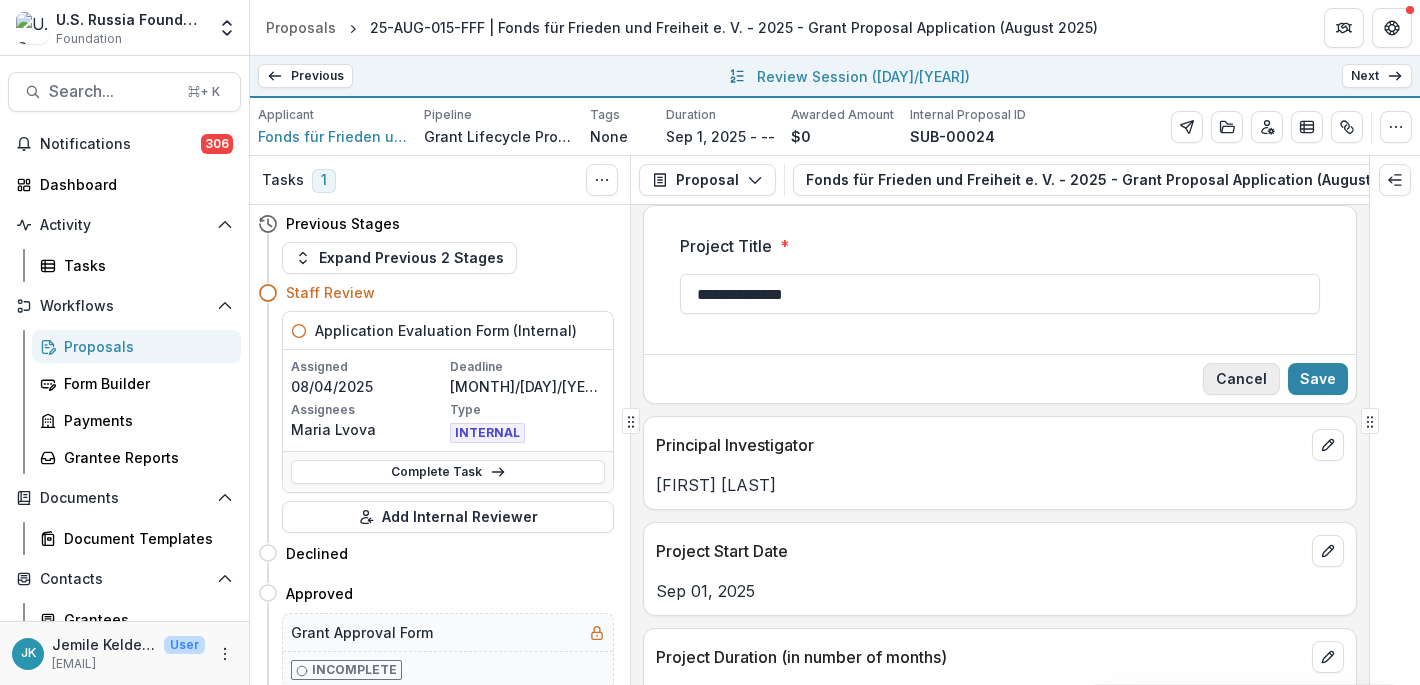 type on "**********" 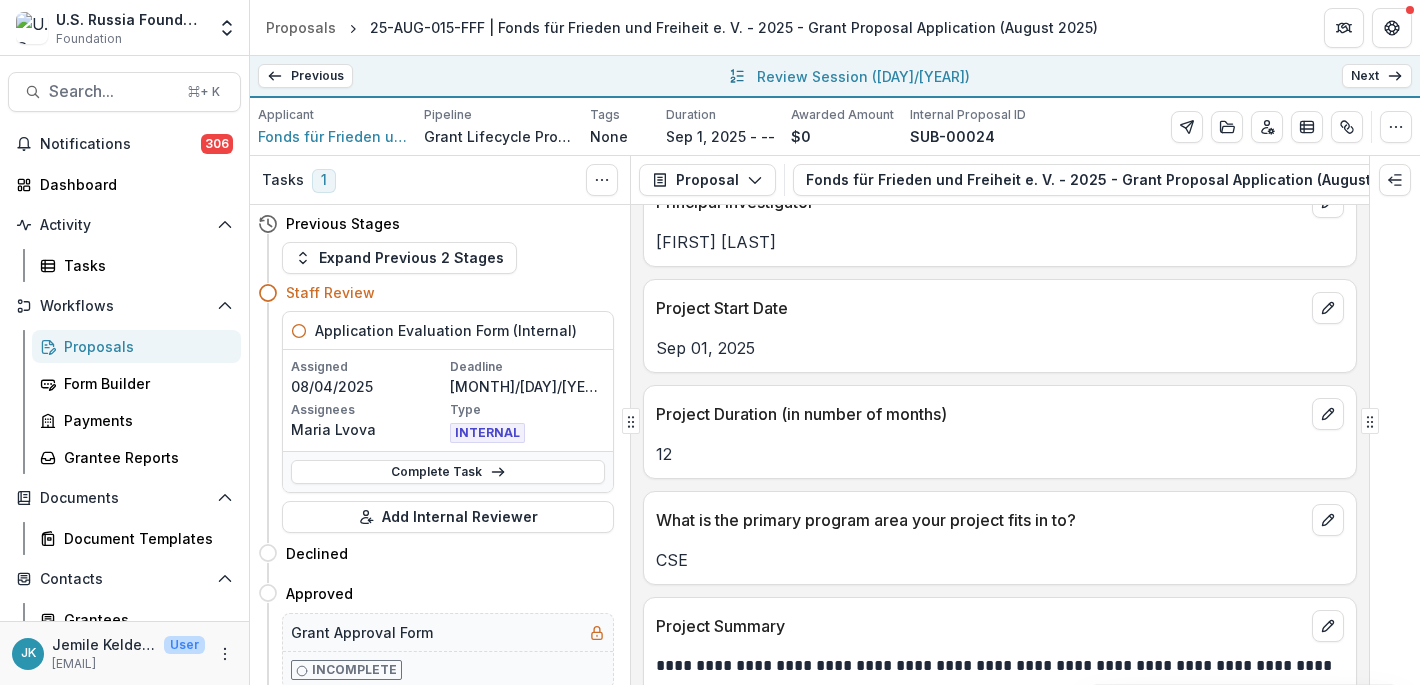 scroll, scrollTop: 1533, scrollLeft: 0, axis: vertical 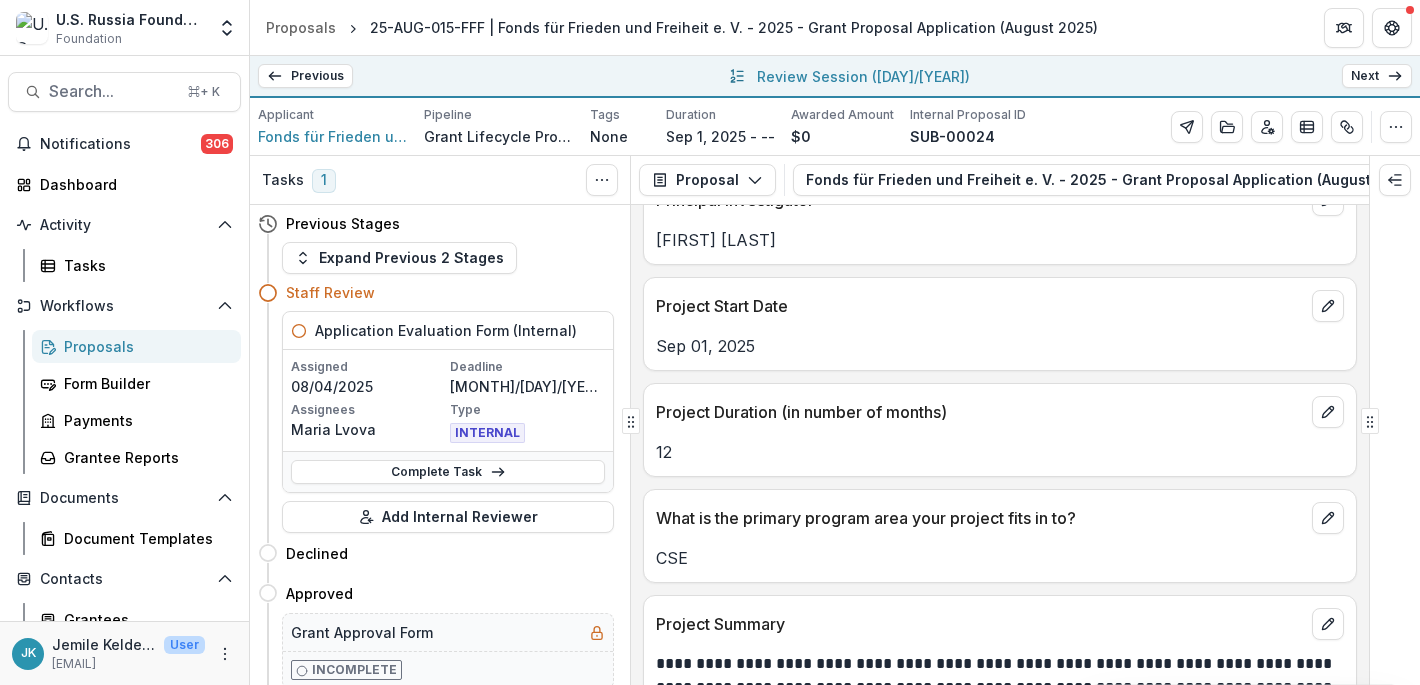 click on "Next" at bounding box center [1377, 76] 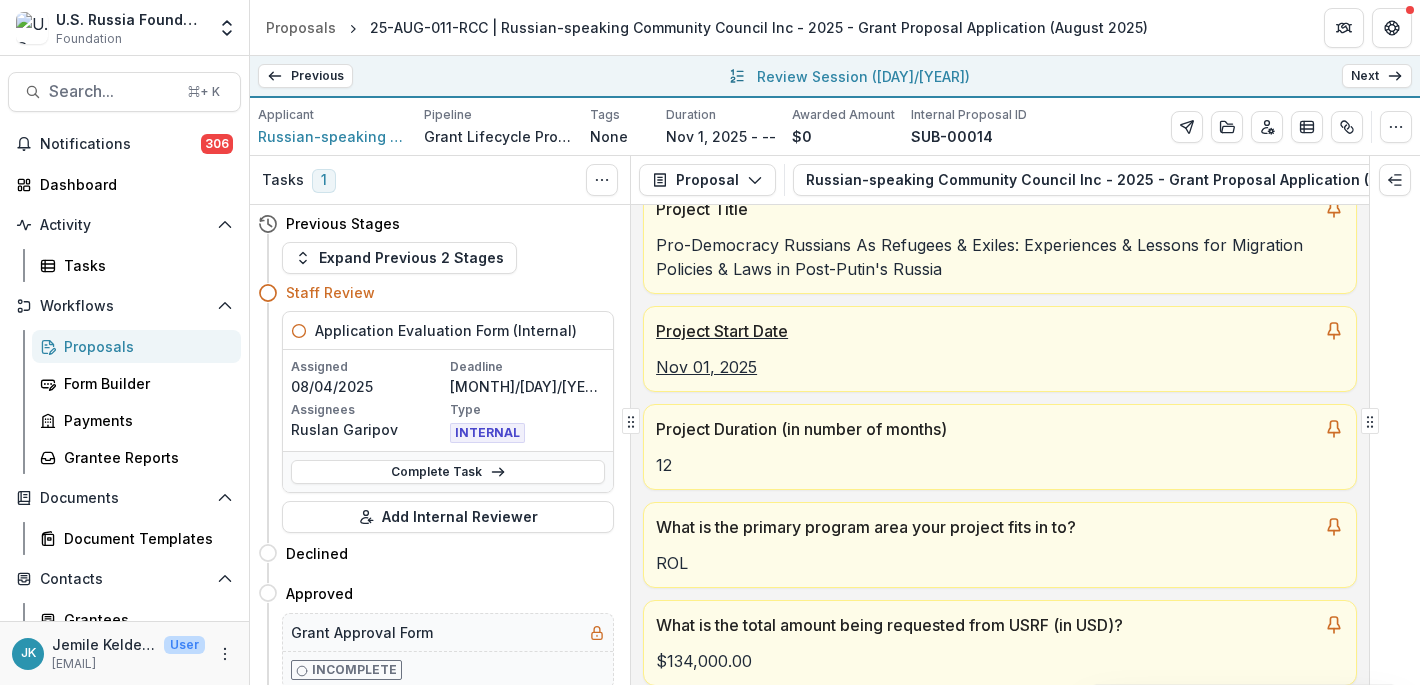 scroll, scrollTop: 240, scrollLeft: 0, axis: vertical 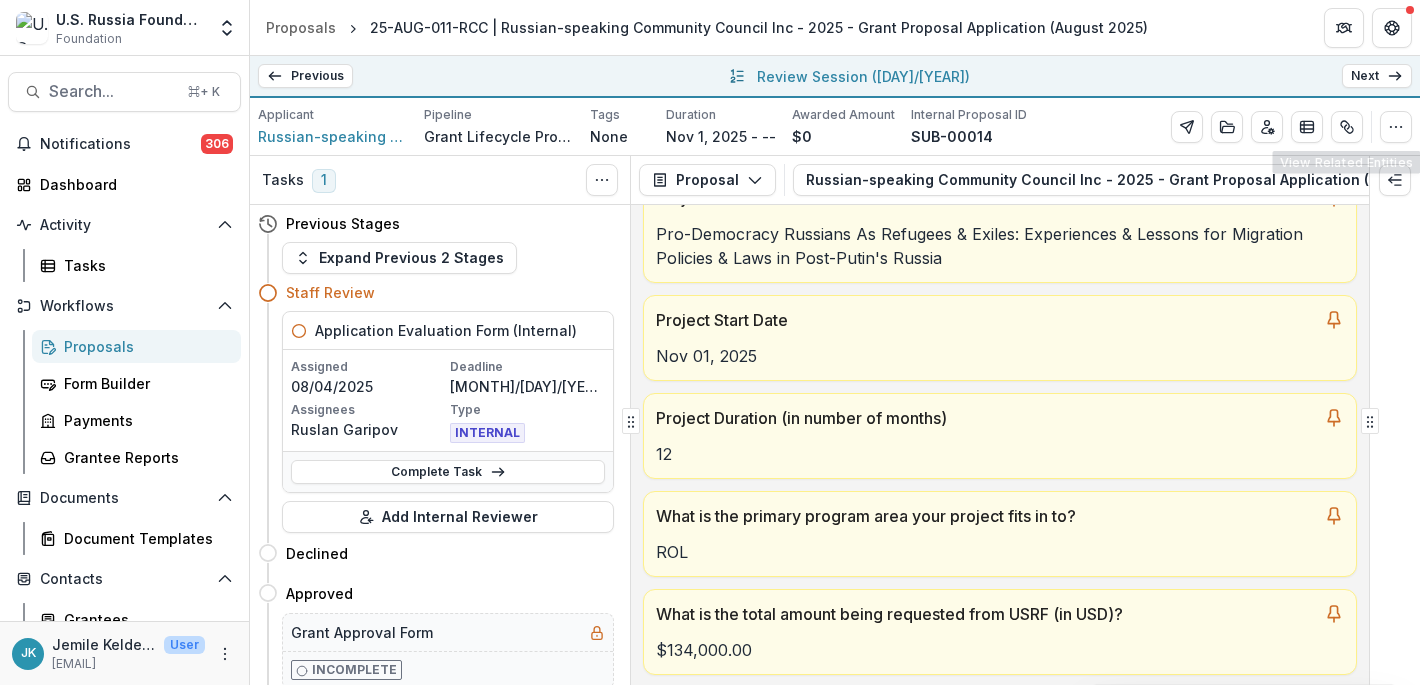 click on "Previous All Proposals 25-APR-055-Arctida | Arctida - 2025 - Grant Proposal Application (August 2025) 25-AUG-086-SLA | Charity Fund for Social and Legal Assistance / Socialinės ir teisinės pagalbos labdaros ir paramos fondas - 2025 - Grant Proposal Application (August 2025) 25-AUG-041-Briva | Biedrība “Brīvā Universitāte” - 2025 - Grant Proposal Application (August 2025) 25-AUG-083-OXIGEN | OXIGEN VS S.R.L. - 2025 - Grant Proposal Application (August 2025) 25-AUG-003-Artdoc | Artdoc Fest & Media - 2025 - Grant Proposal Application (August 2025) 25-AUG-25-UTSA | Andrew Chapman - 2025 - Grant Proposal Application (August 2025)  25-AUG-060-Transparency | Transparency International U.S. - 2025 - Grant Proposal Application (August 2025)  25-APR-062-BC | Bard College - 2025 - Grant Proposal Application (August 2025) 25-AUG-039-EuroBelarus | International NGO “EuroBelarus” - 2025 - Grant Proposal Application (August 2025) 25-AUG-29-Frame | Frame - 2025 - Grant Proposal Application (August 2025) 25/87 )" at bounding box center (835, 77) 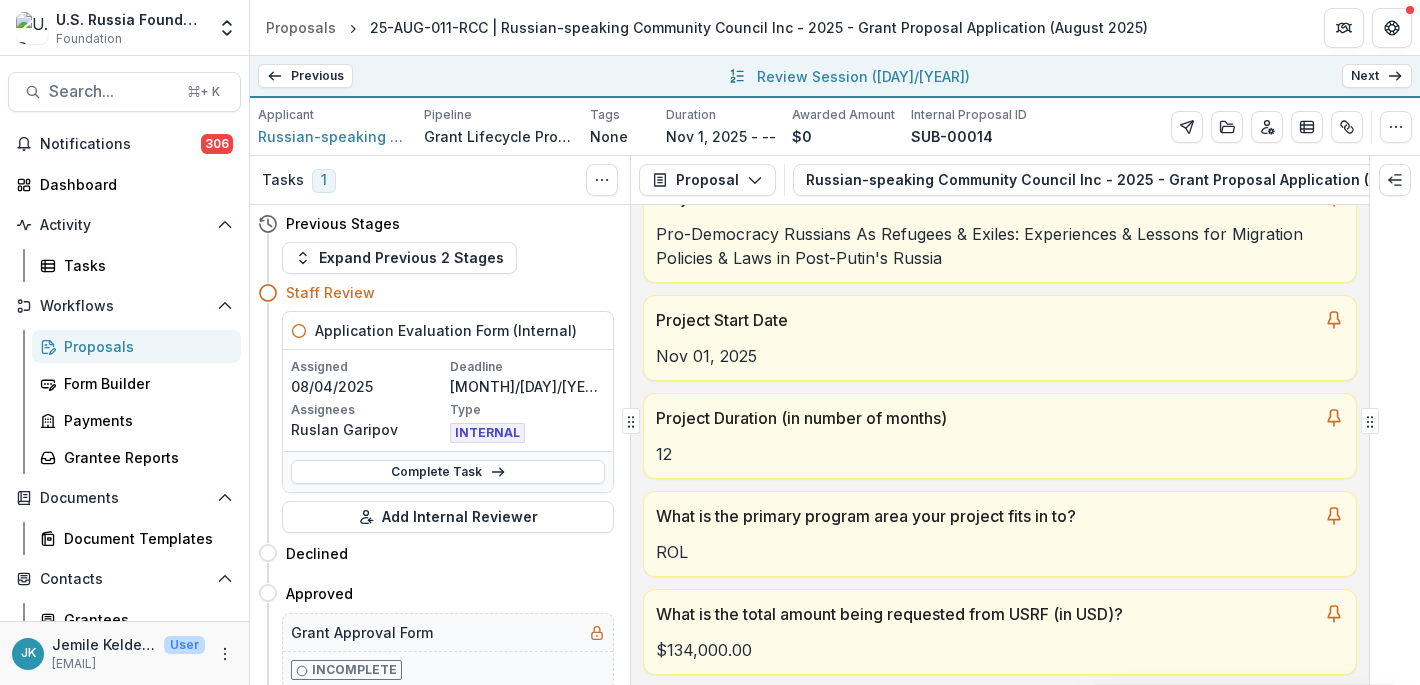 click on "Next" at bounding box center [1377, 76] 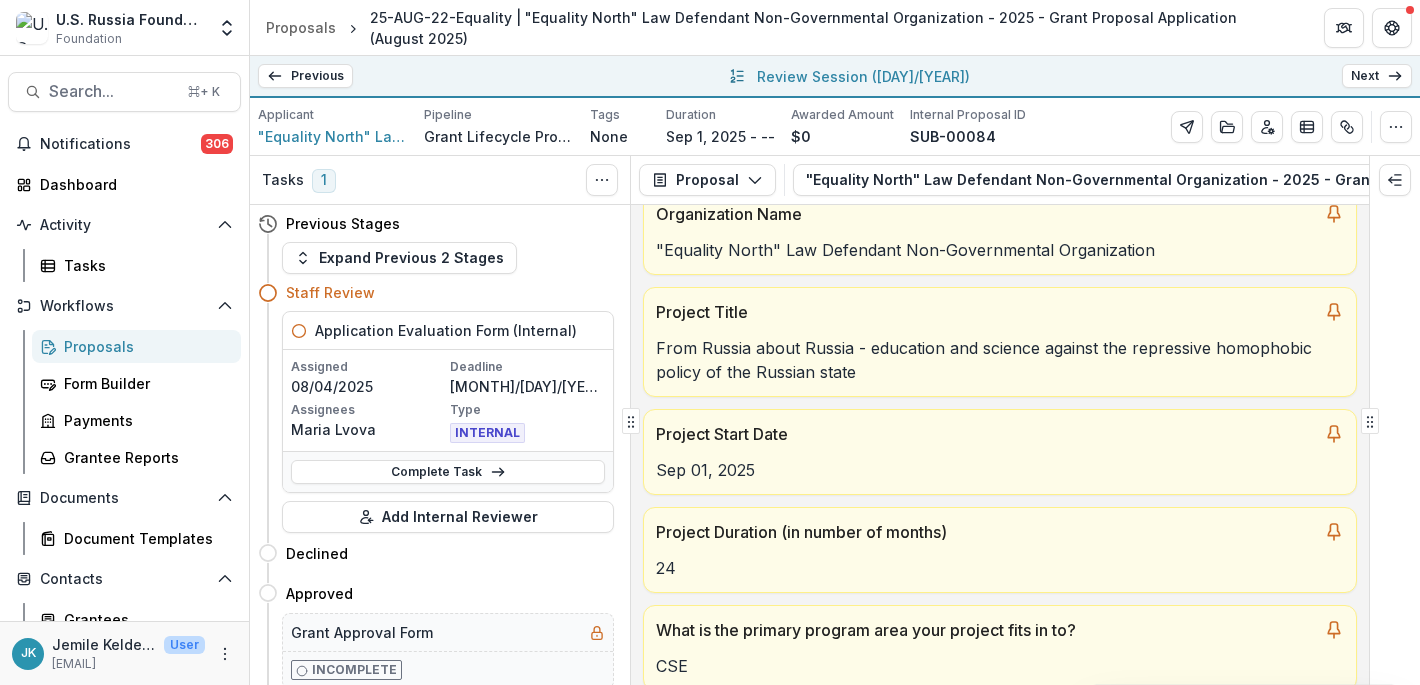 scroll, scrollTop: 133, scrollLeft: 0, axis: vertical 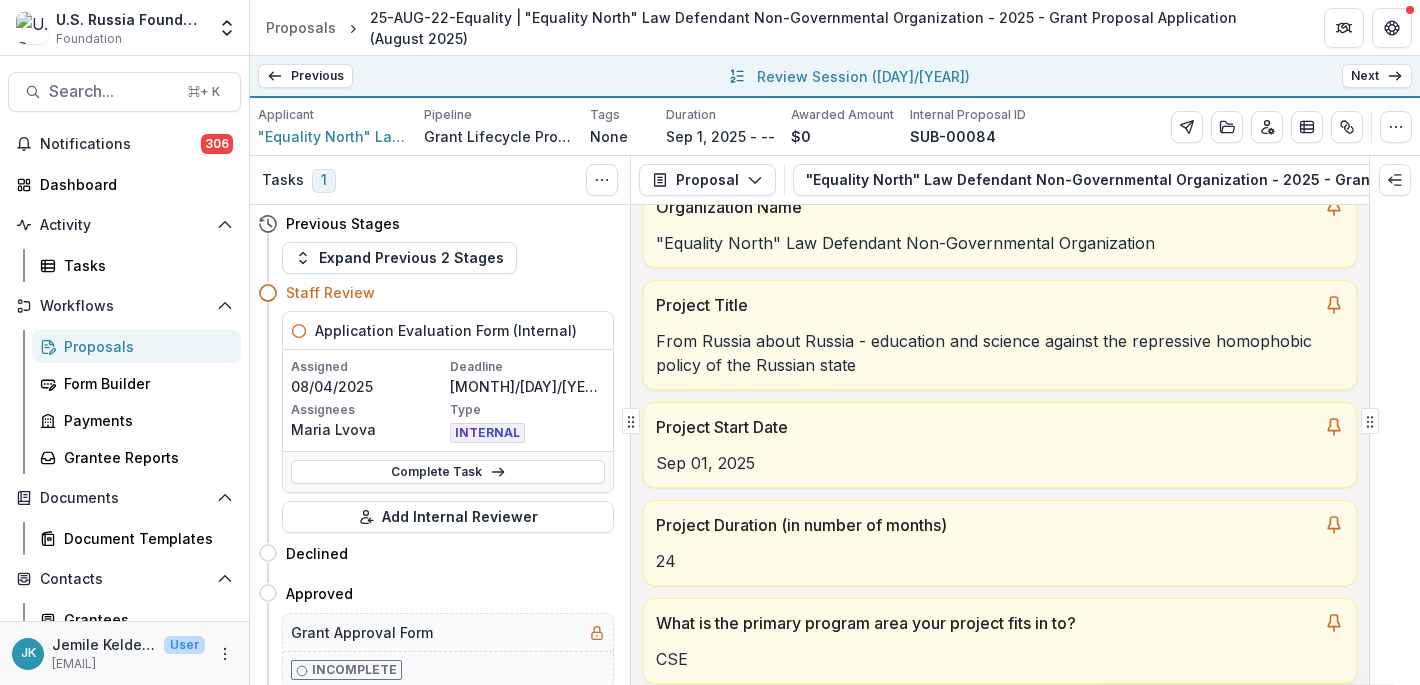 click on "Next" at bounding box center (1377, 76) 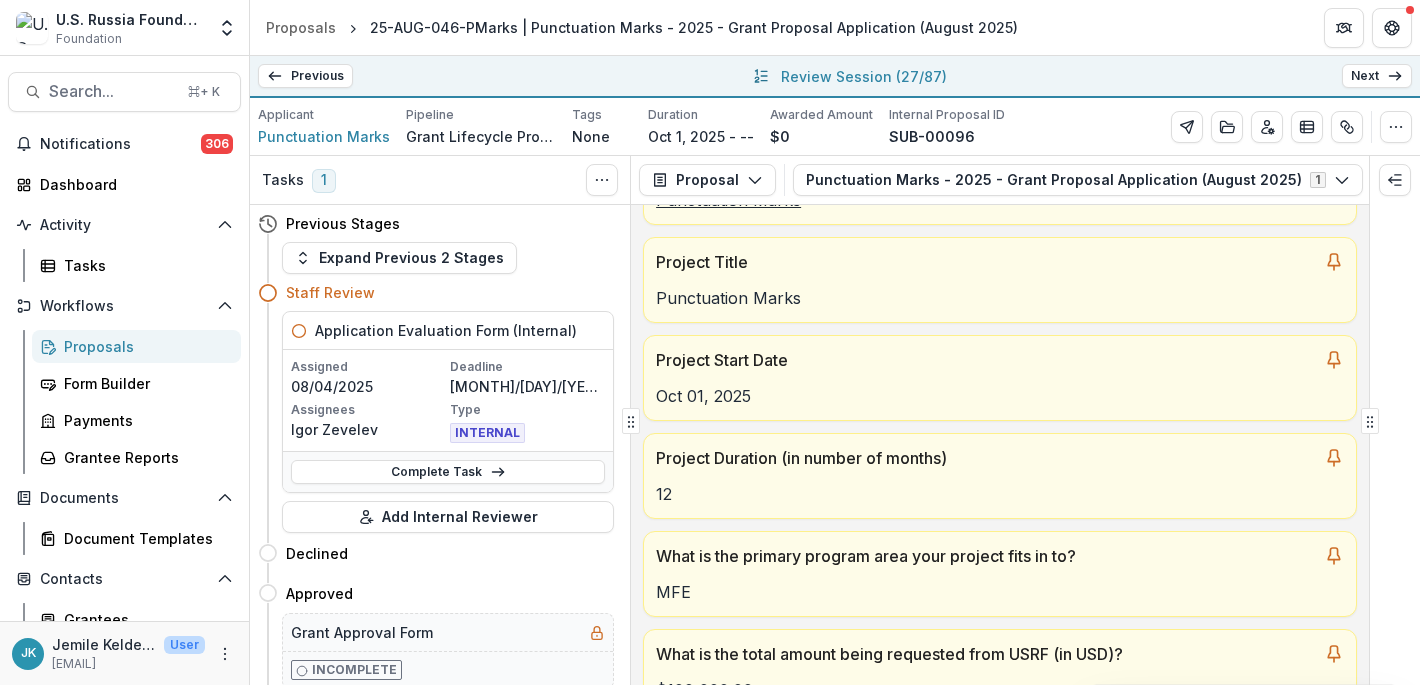 scroll, scrollTop: 200, scrollLeft: 0, axis: vertical 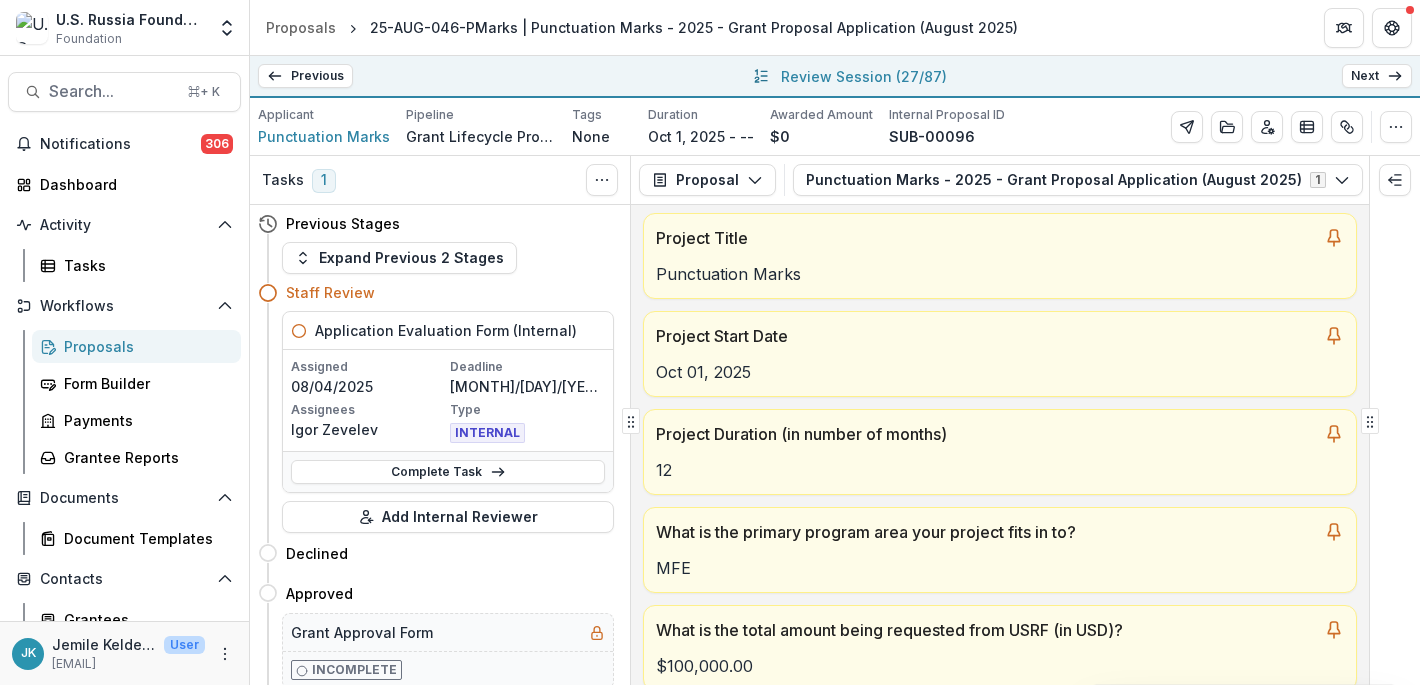 click on "Next" at bounding box center (1377, 76) 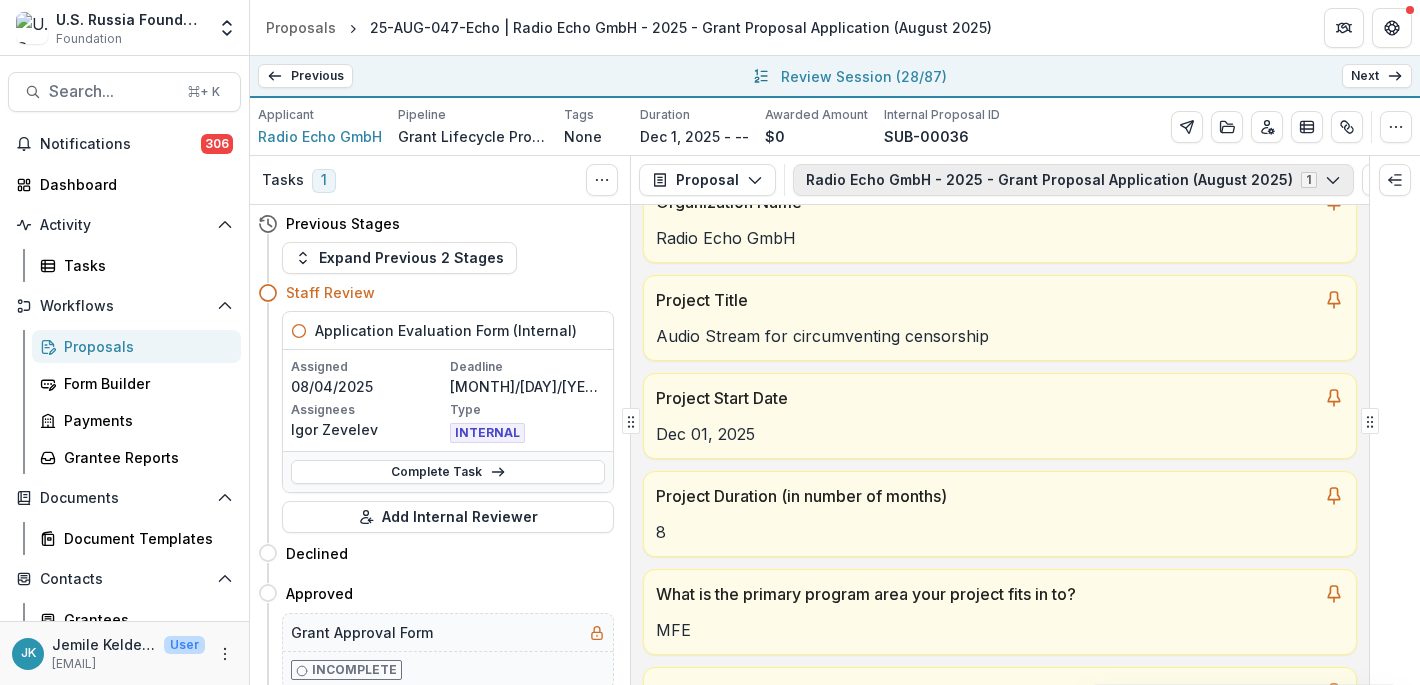 scroll, scrollTop: 162, scrollLeft: 0, axis: vertical 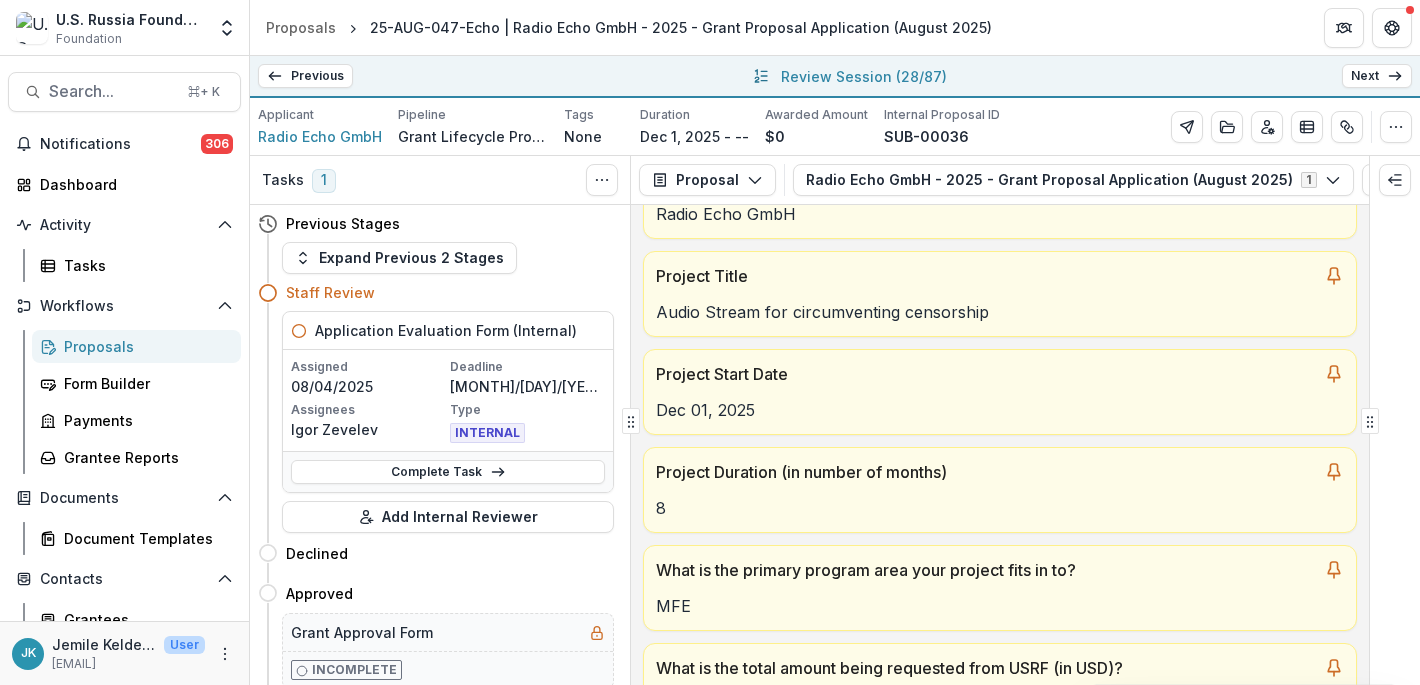 click on "Next" at bounding box center (1377, 76) 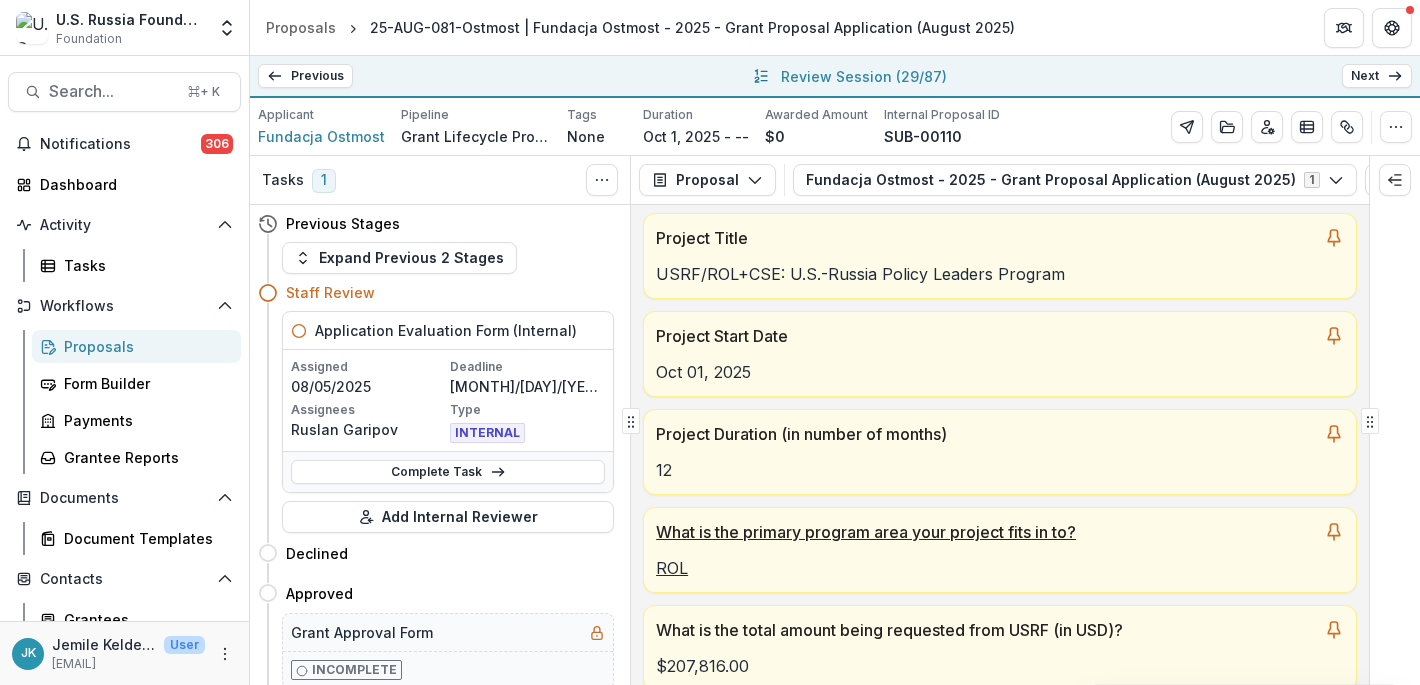 scroll, scrollTop: 207, scrollLeft: 0, axis: vertical 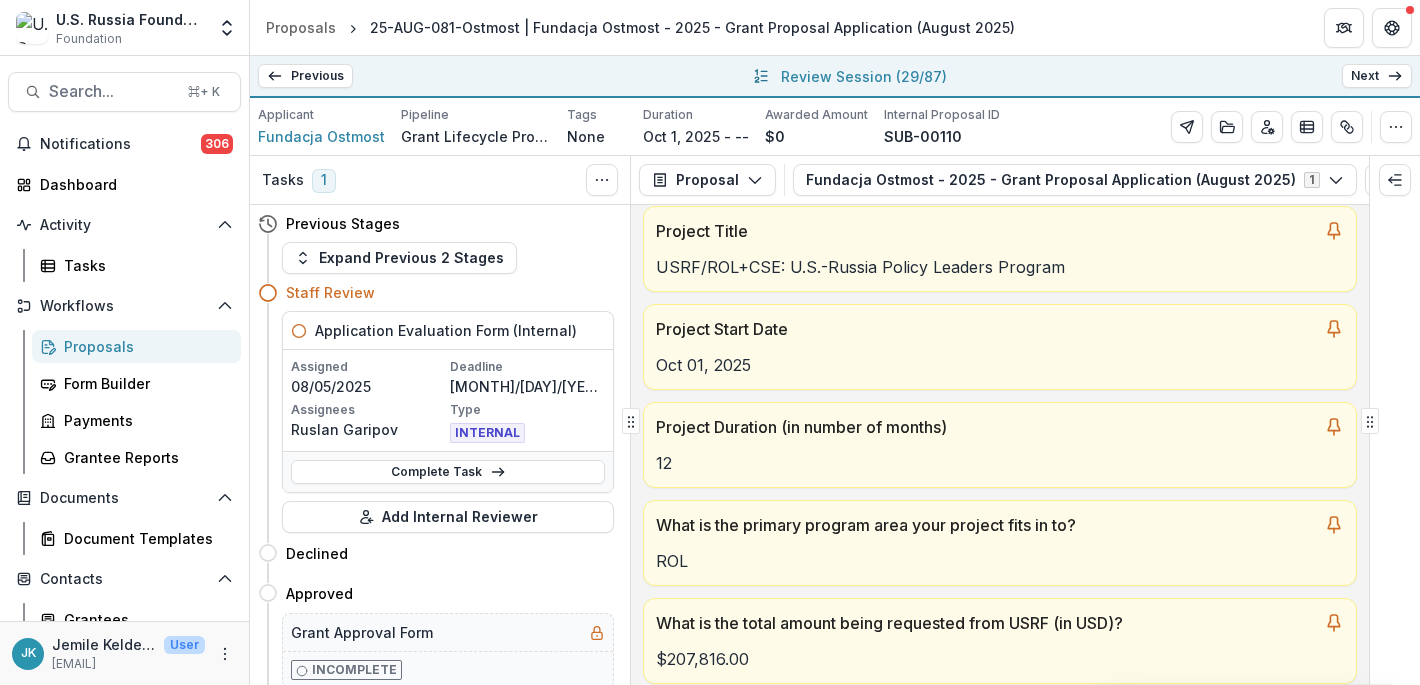 click on "Next" at bounding box center (1377, 76) 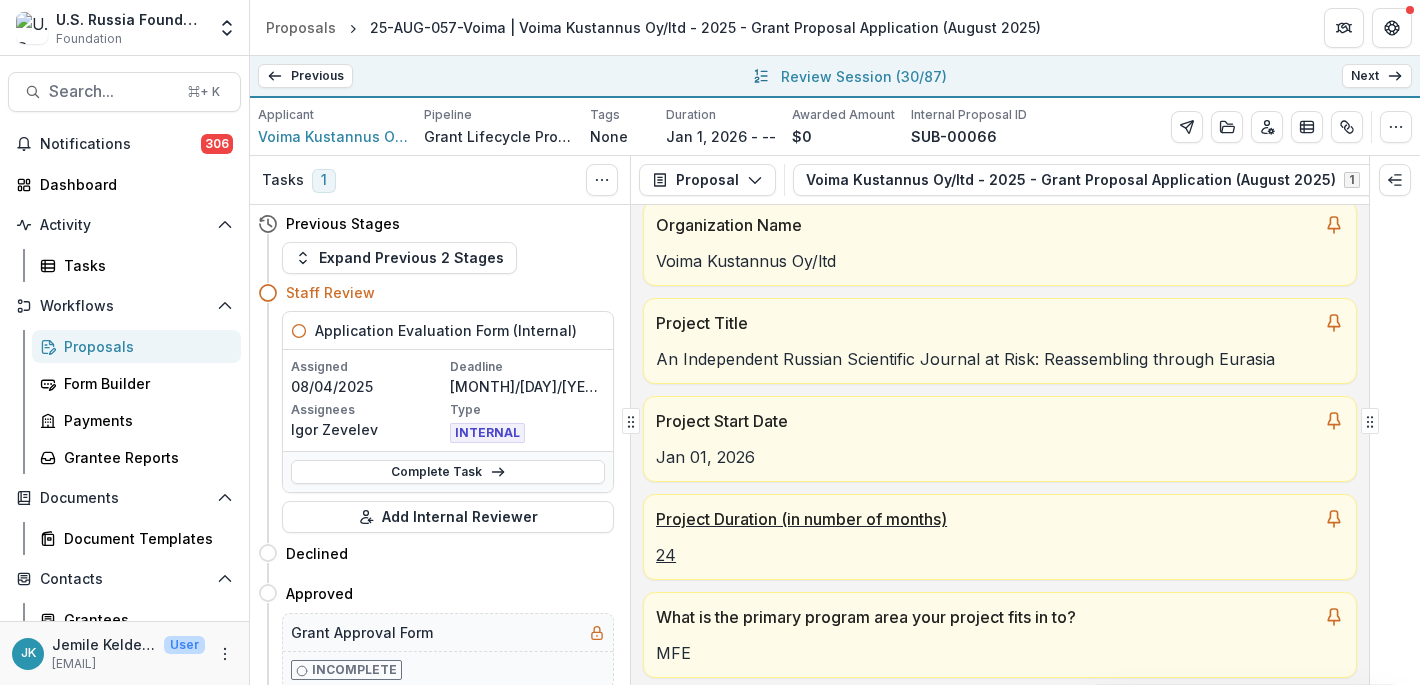 scroll, scrollTop: 155, scrollLeft: 0, axis: vertical 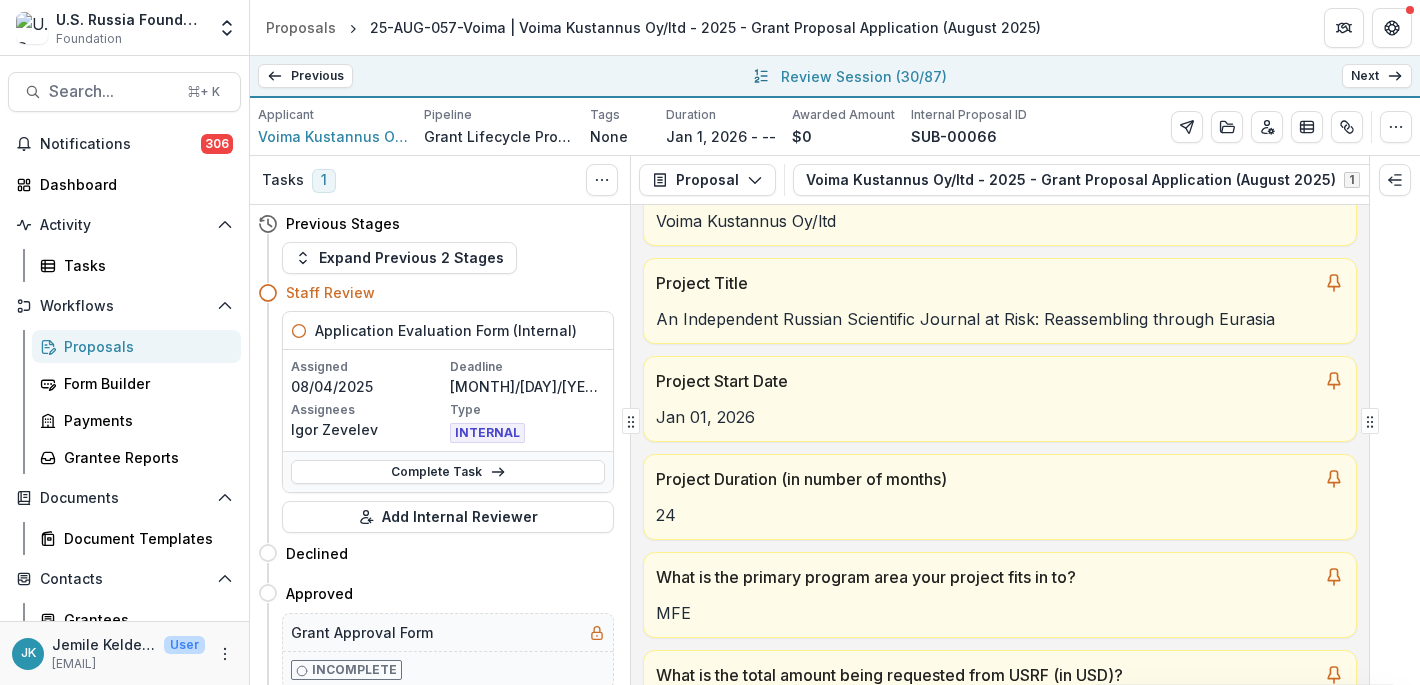 click on "Next" at bounding box center [1377, 76] 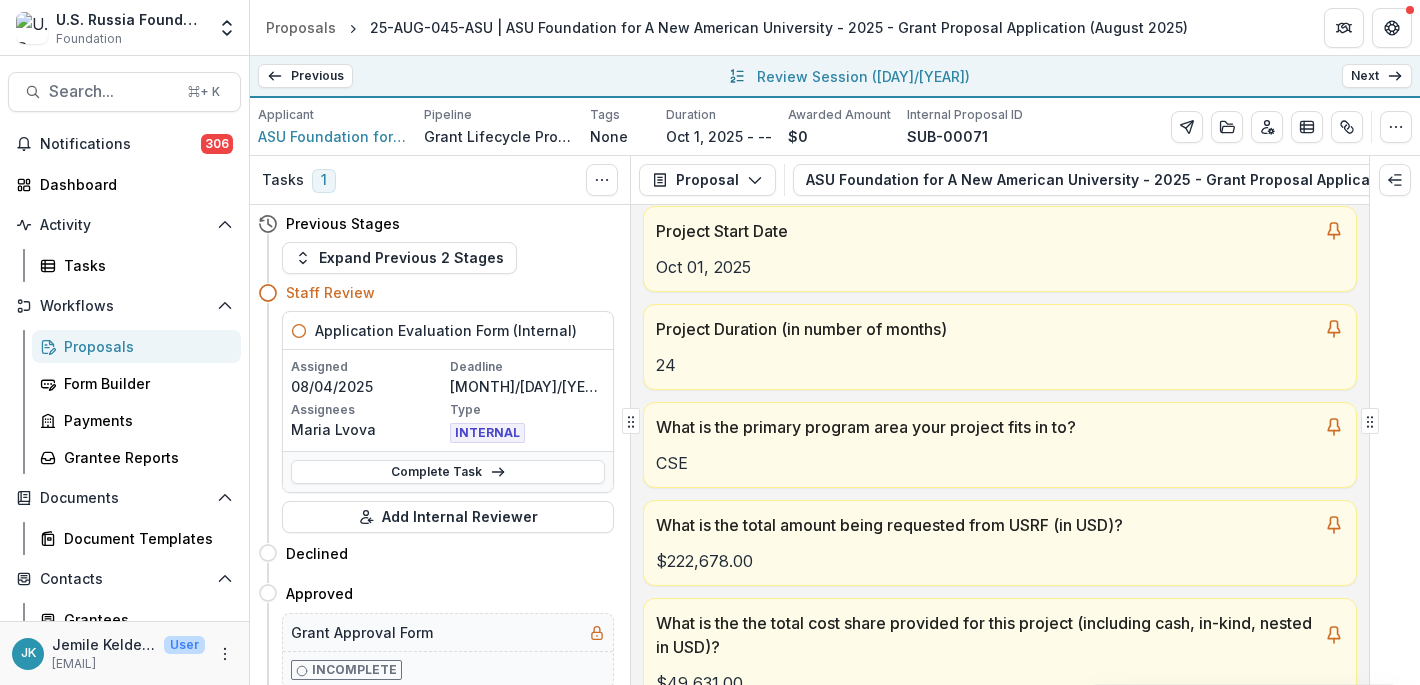 scroll, scrollTop: 311, scrollLeft: 0, axis: vertical 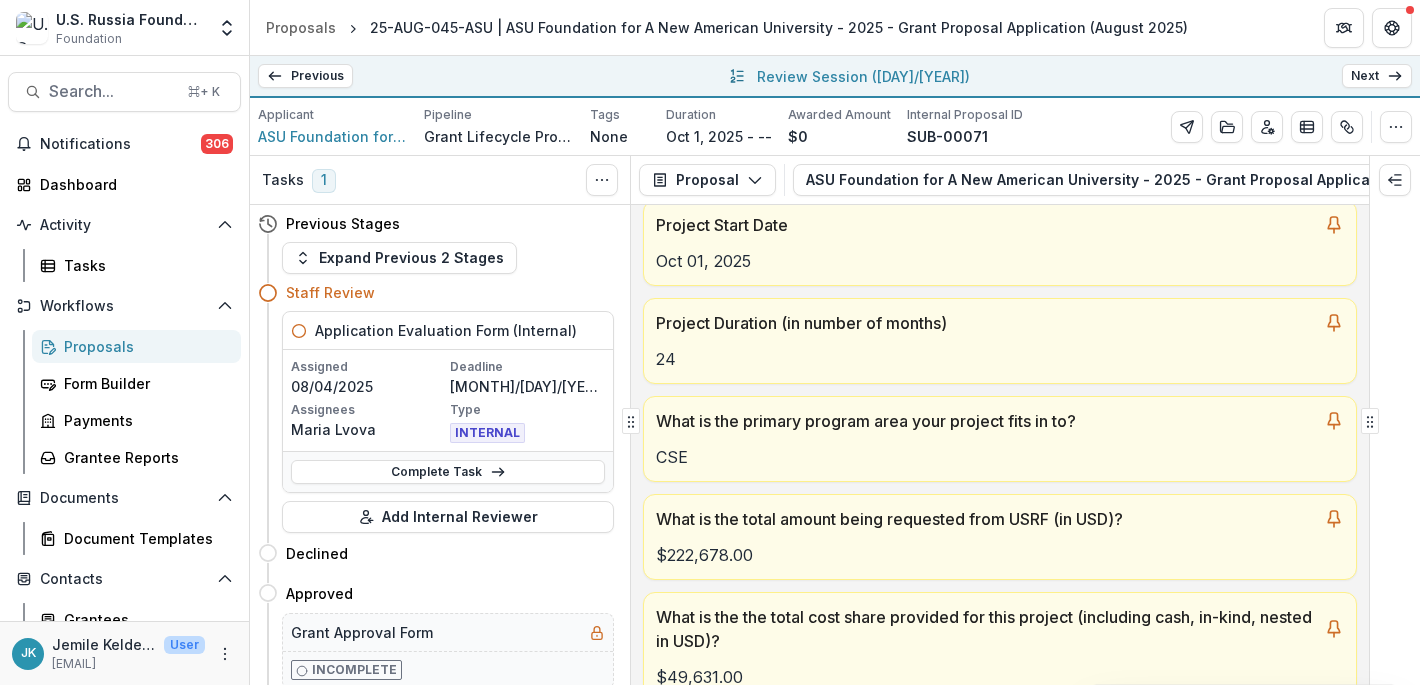 click on "Next" at bounding box center (1377, 76) 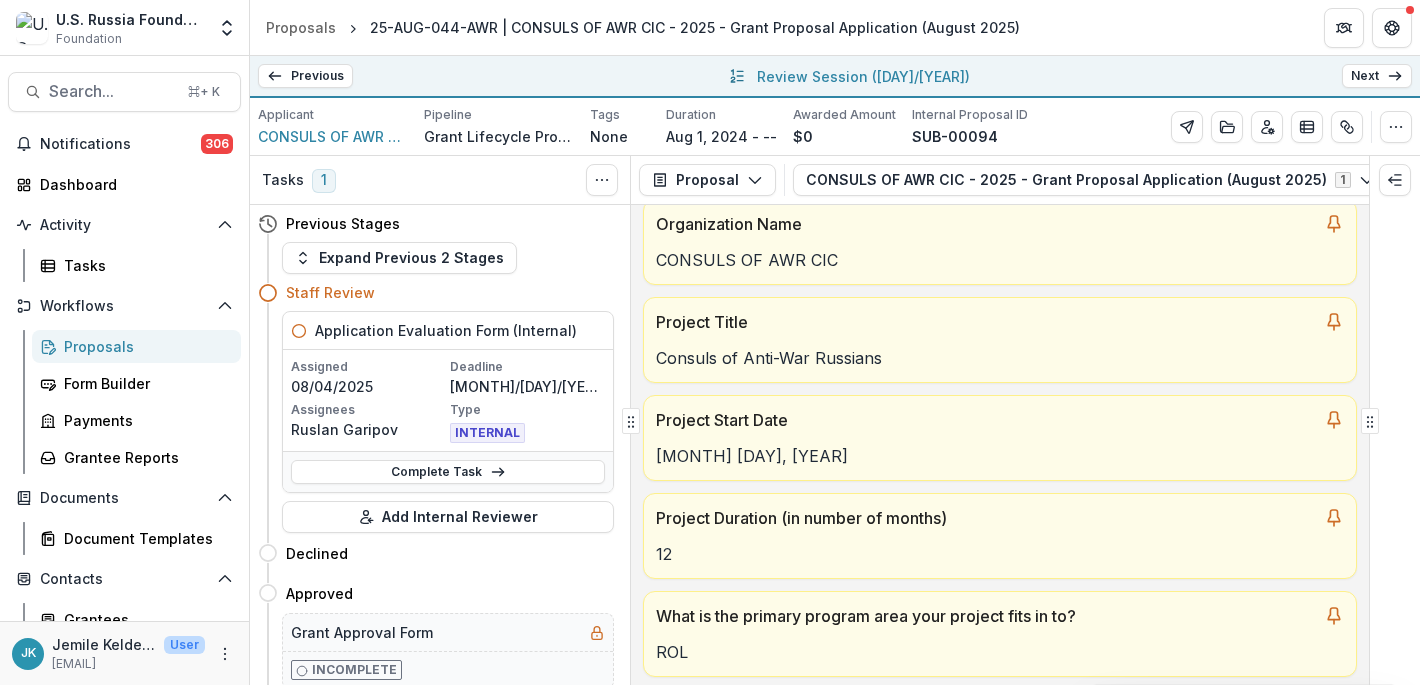 scroll, scrollTop: 149, scrollLeft: 0, axis: vertical 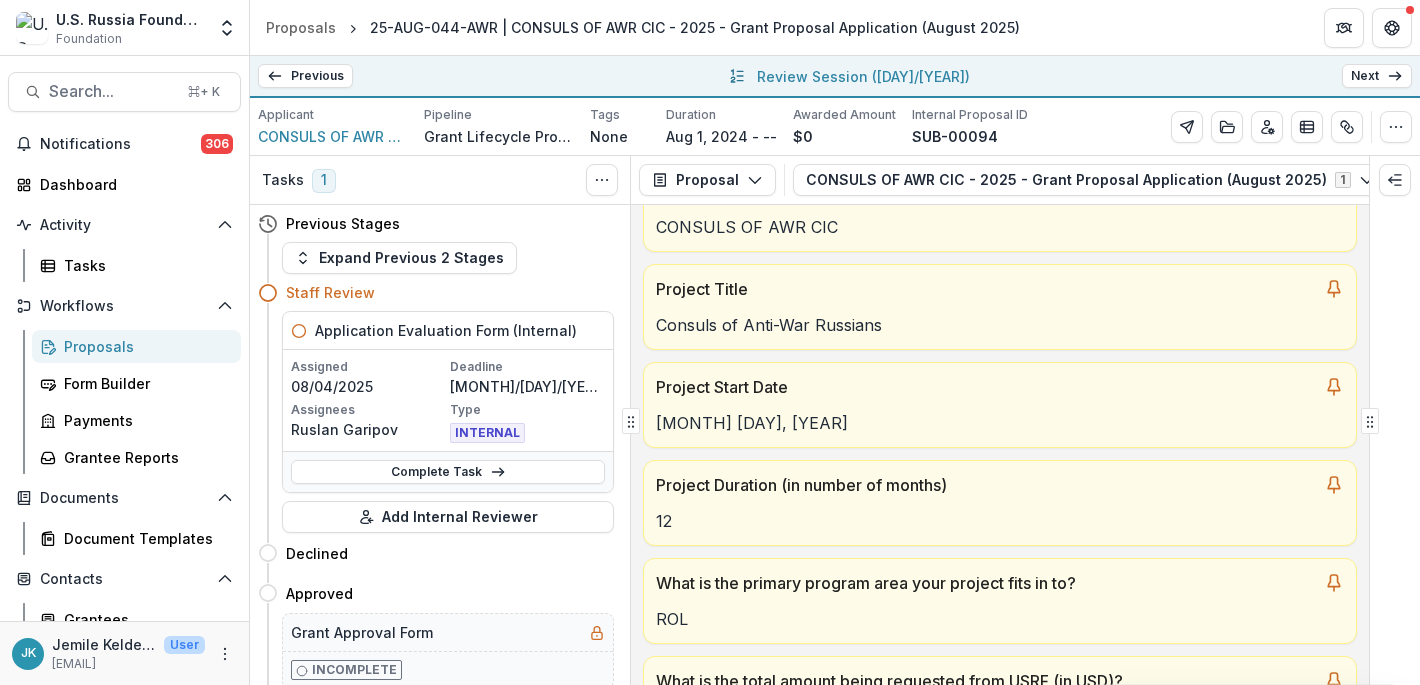 click on "Next" at bounding box center [1377, 76] 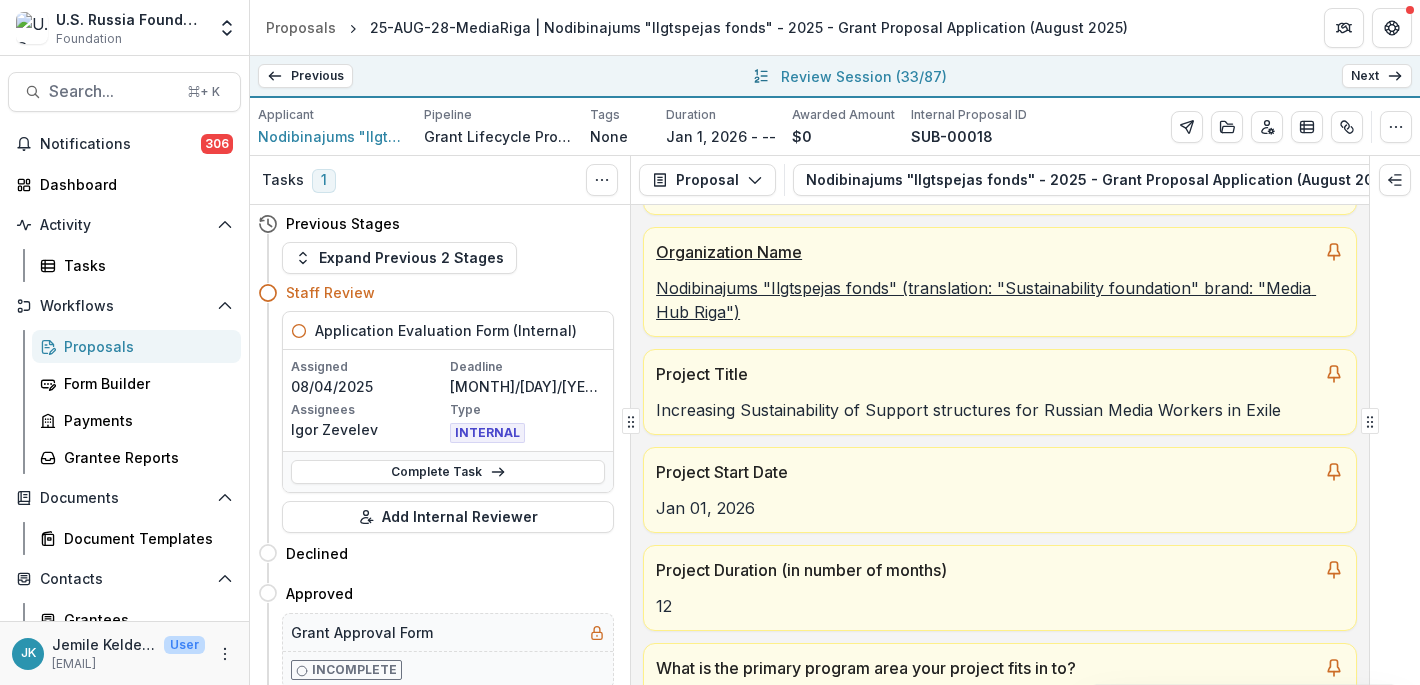 scroll, scrollTop: 246, scrollLeft: 0, axis: vertical 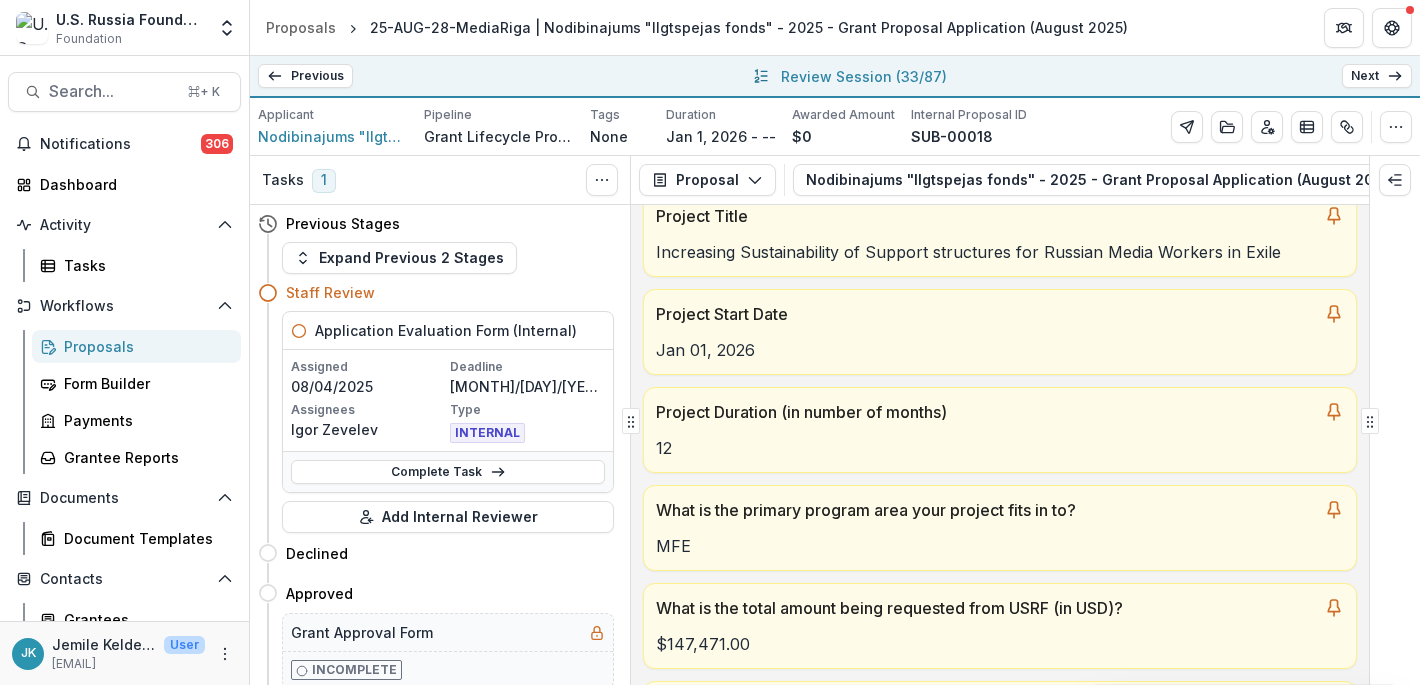 click on "Next" at bounding box center (1377, 76) 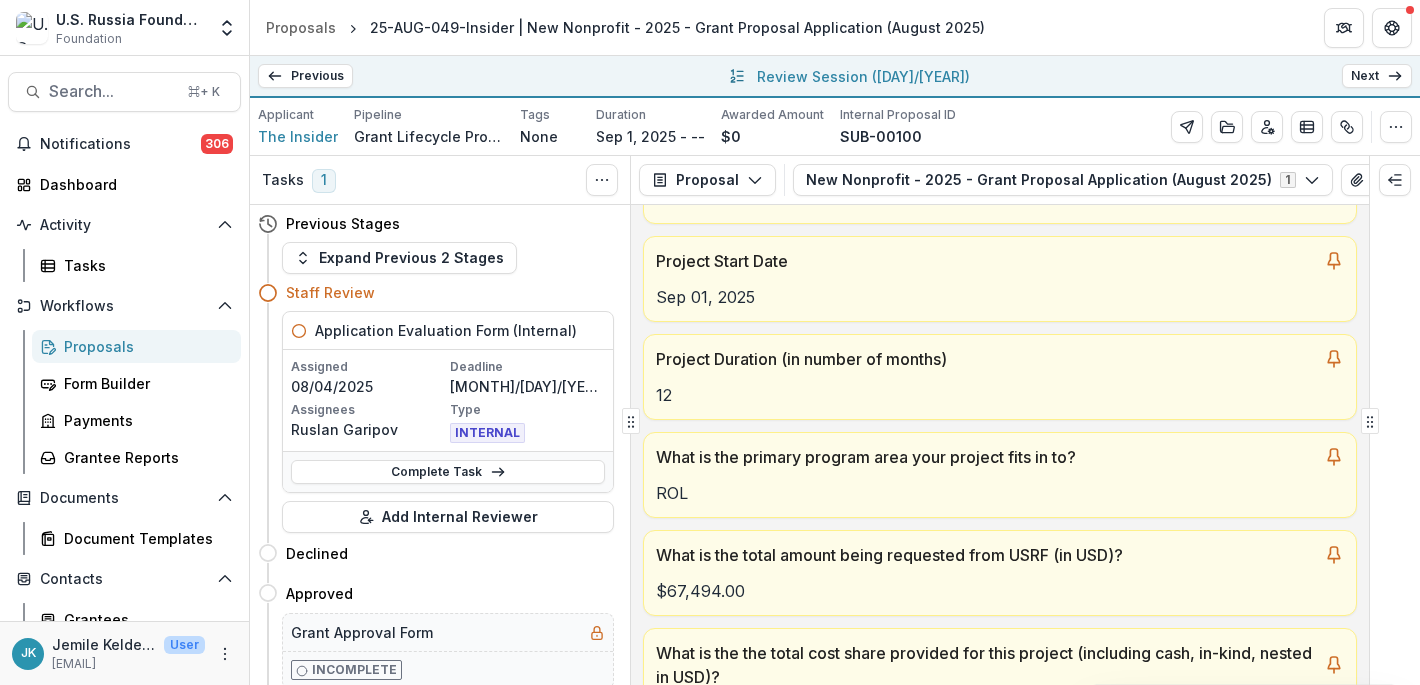 scroll, scrollTop: 312, scrollLeft: 0, axis: vertical 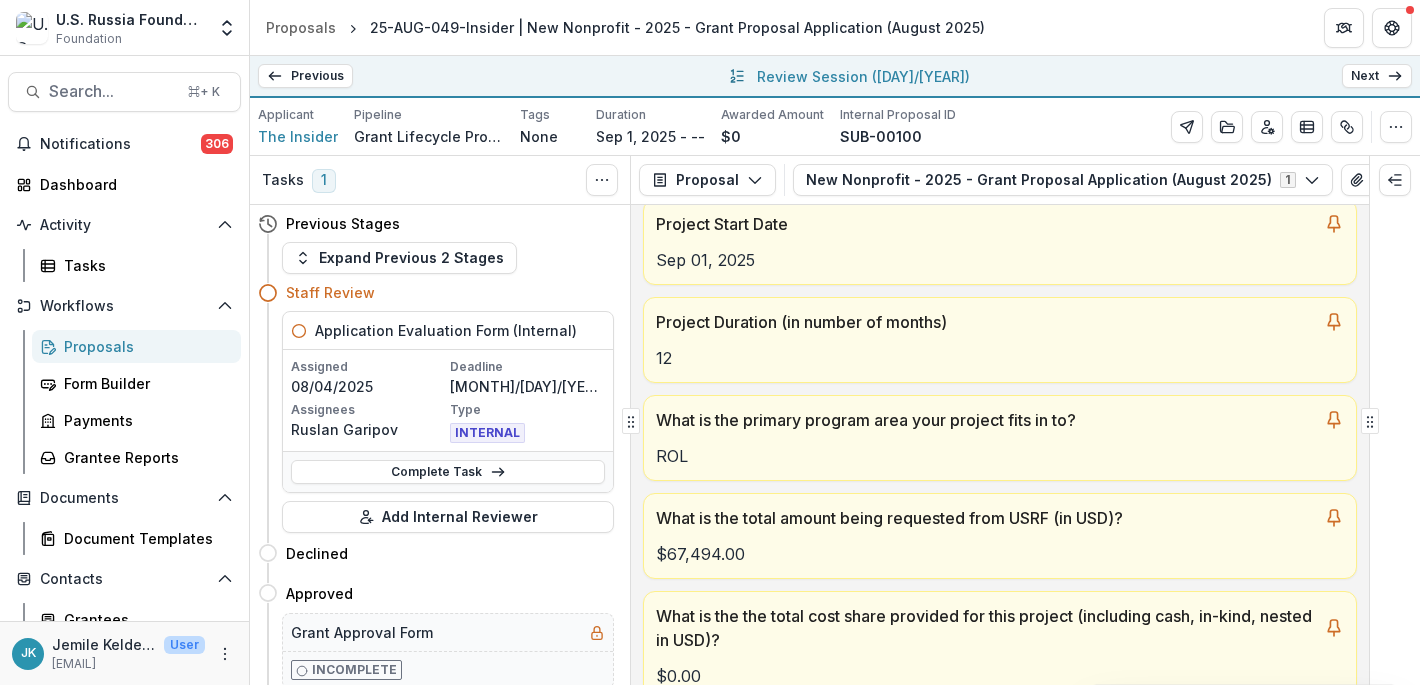 click on "Next" at bounding box center [1377, 76] 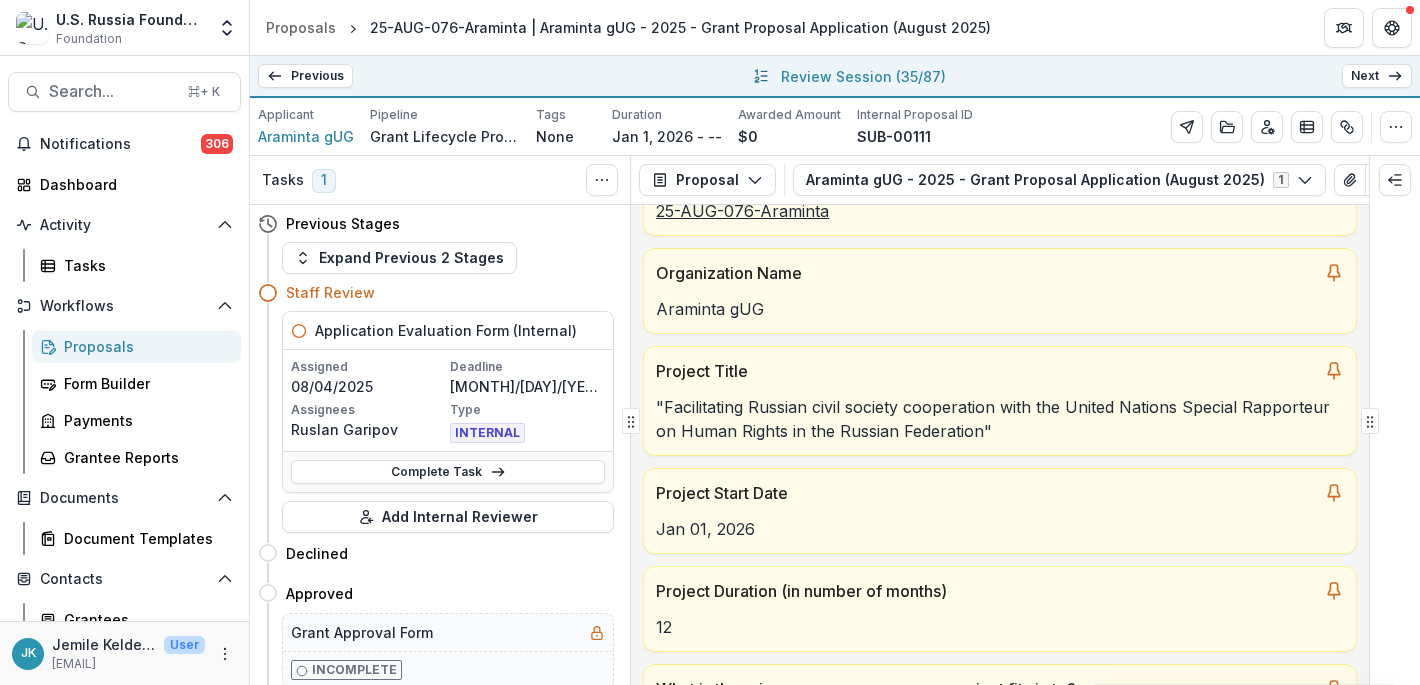 scroll, scrollTop: 155, scrollLeft: 0, axis: vertical 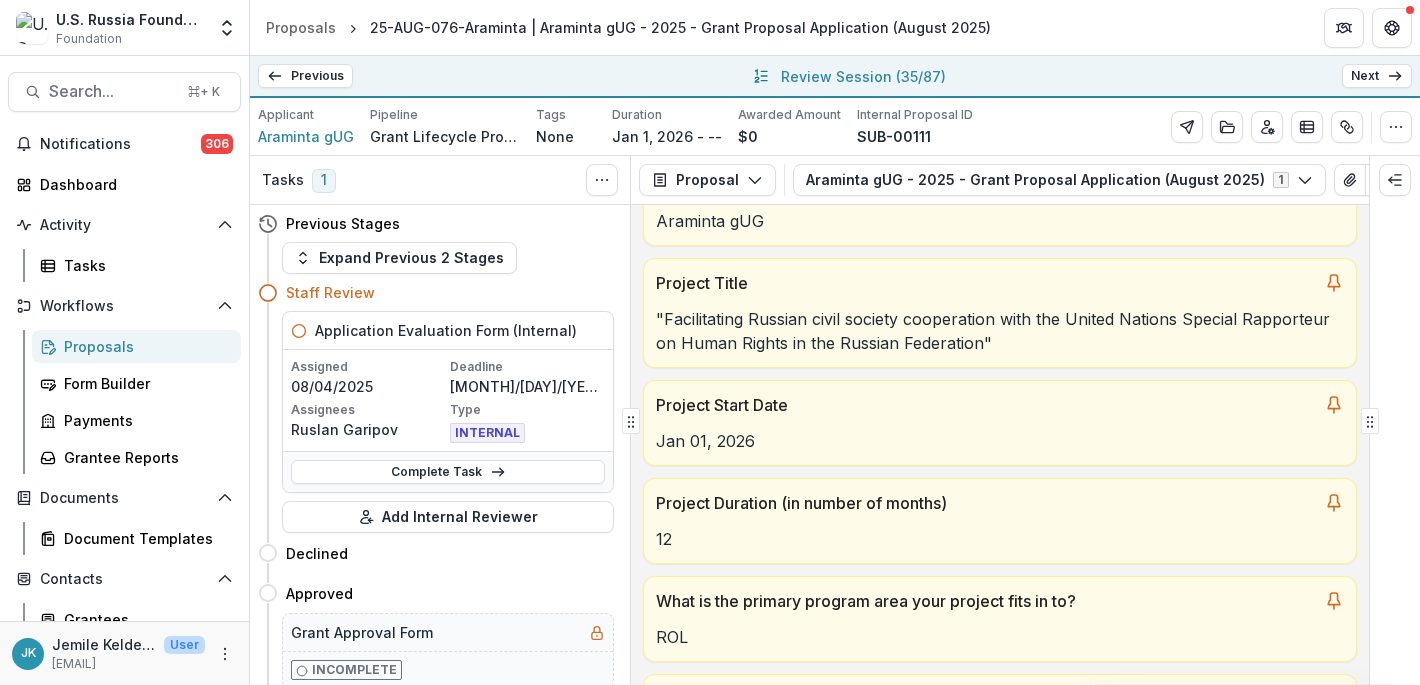 click on "Next" at bounding box center [1377, 76] 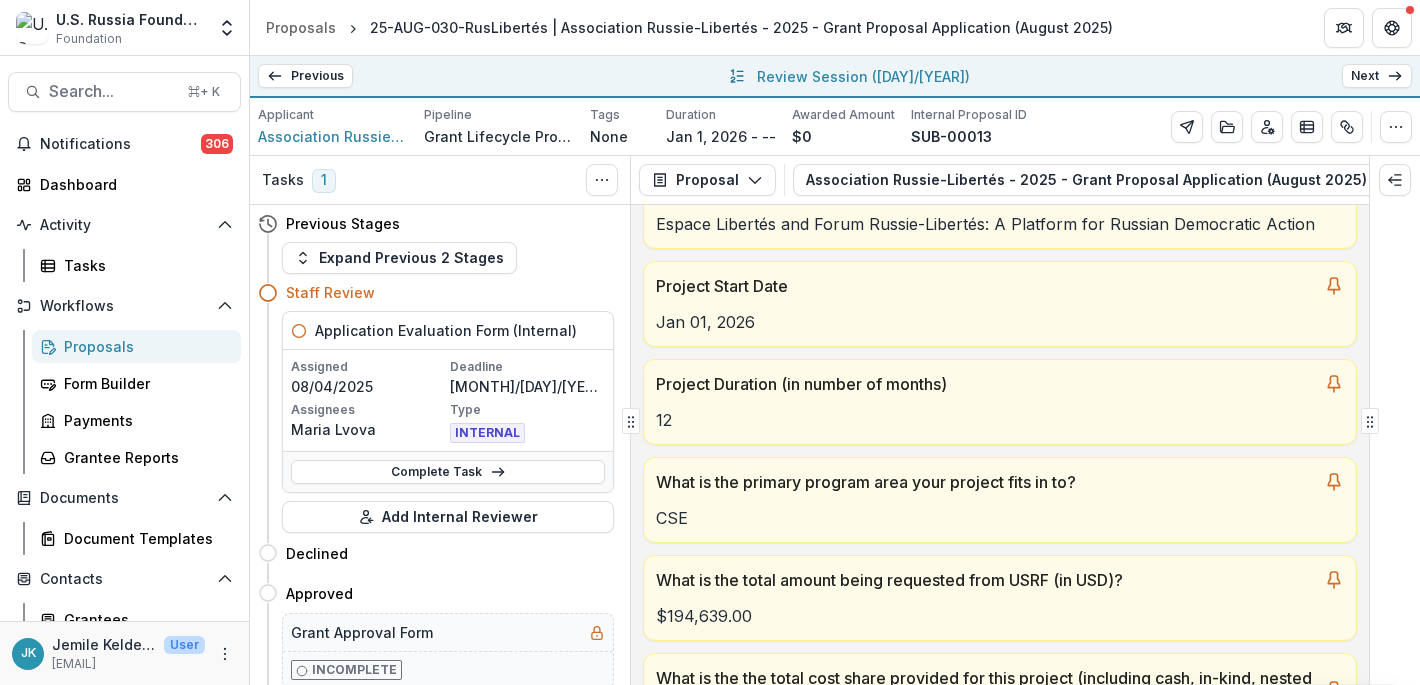 scroll, scrollTop: 342, scrollLeft: 0, axis: vertical 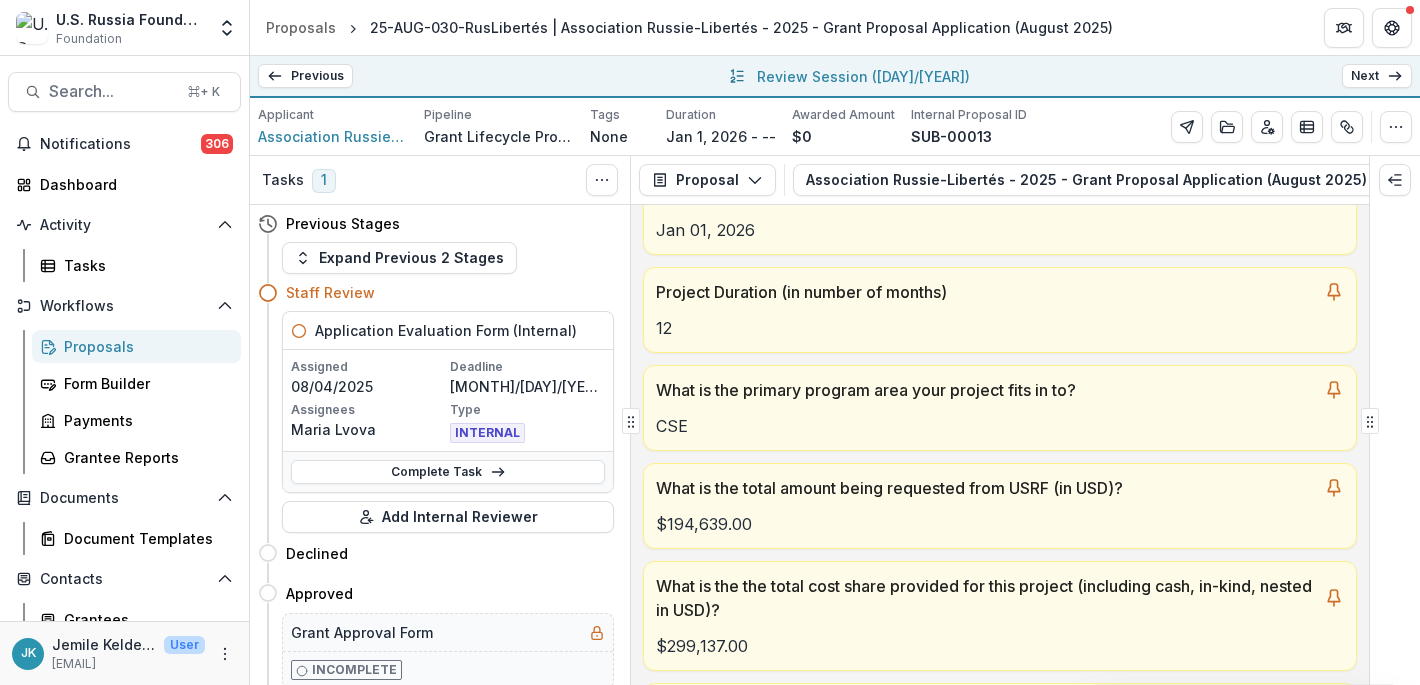 click on "Next" at bounding box center [1377, 76] 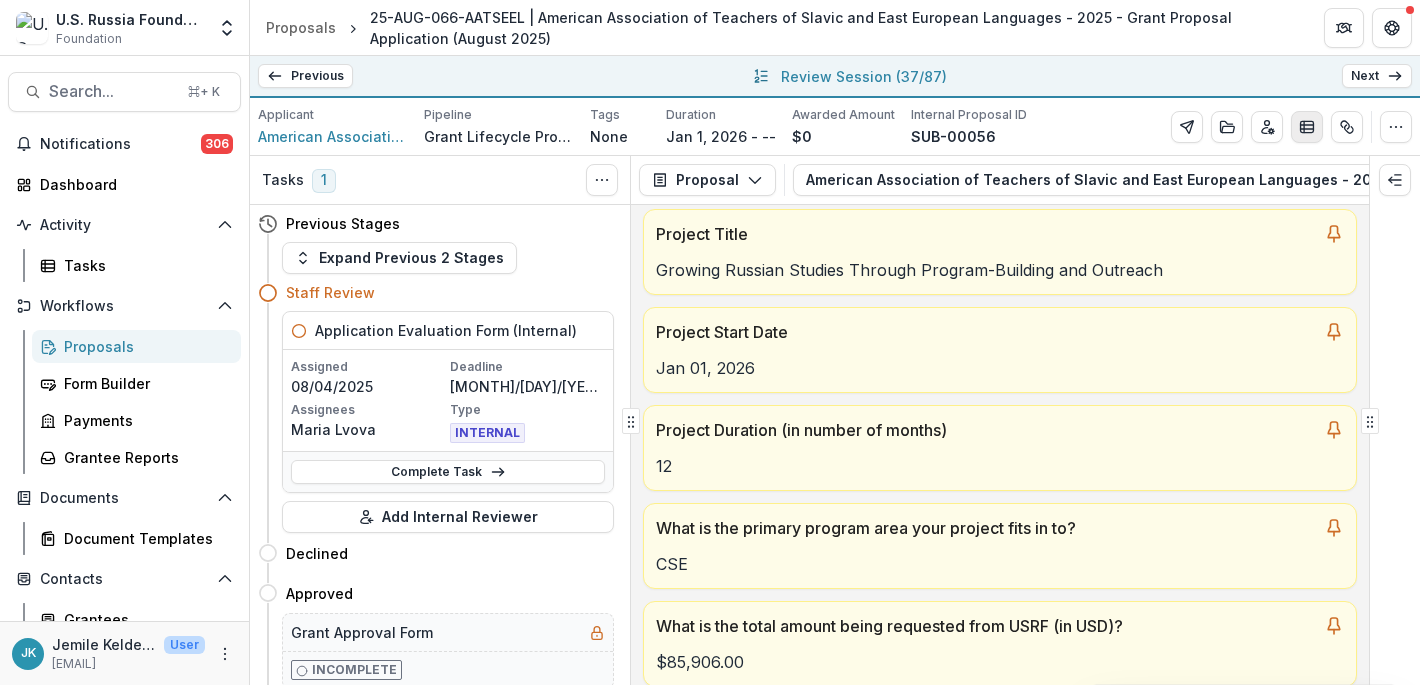 scroll, scrollTop: 205, scrollLeft: 0, axis: vertical 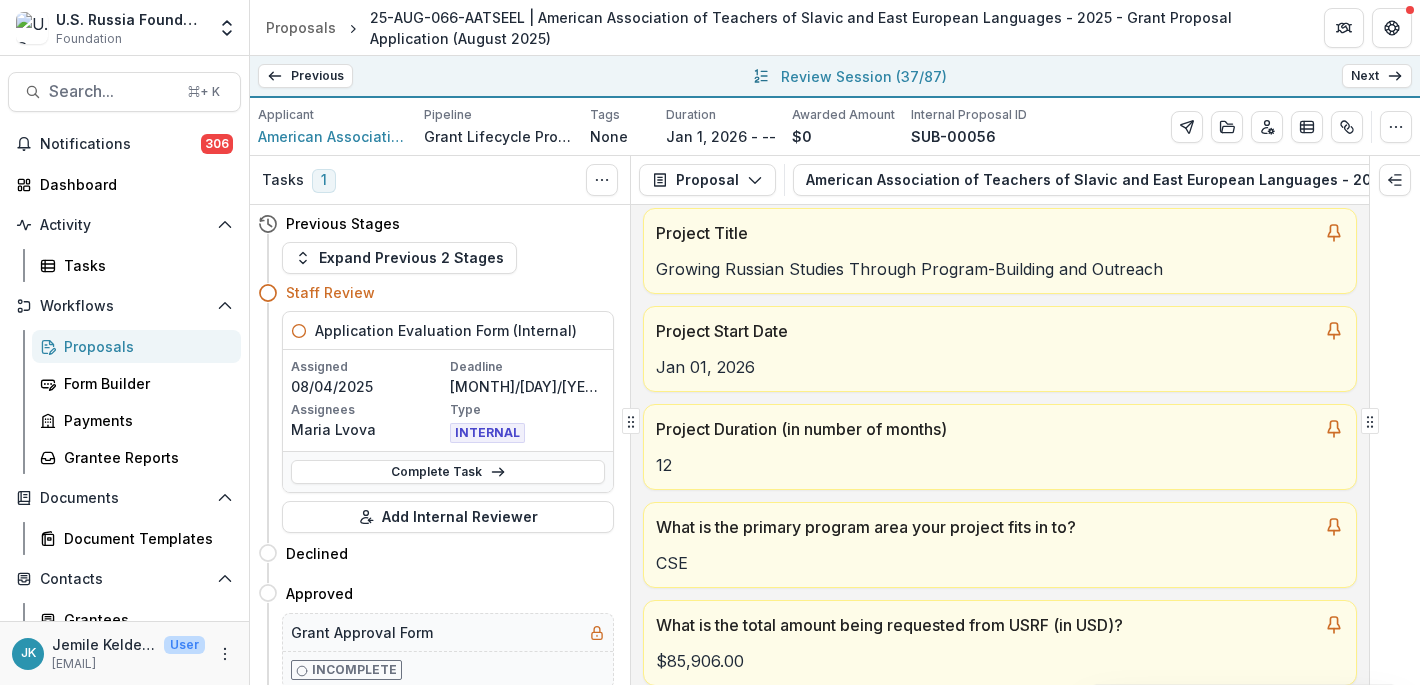click on "Next" at bounding box center [1377, 76] 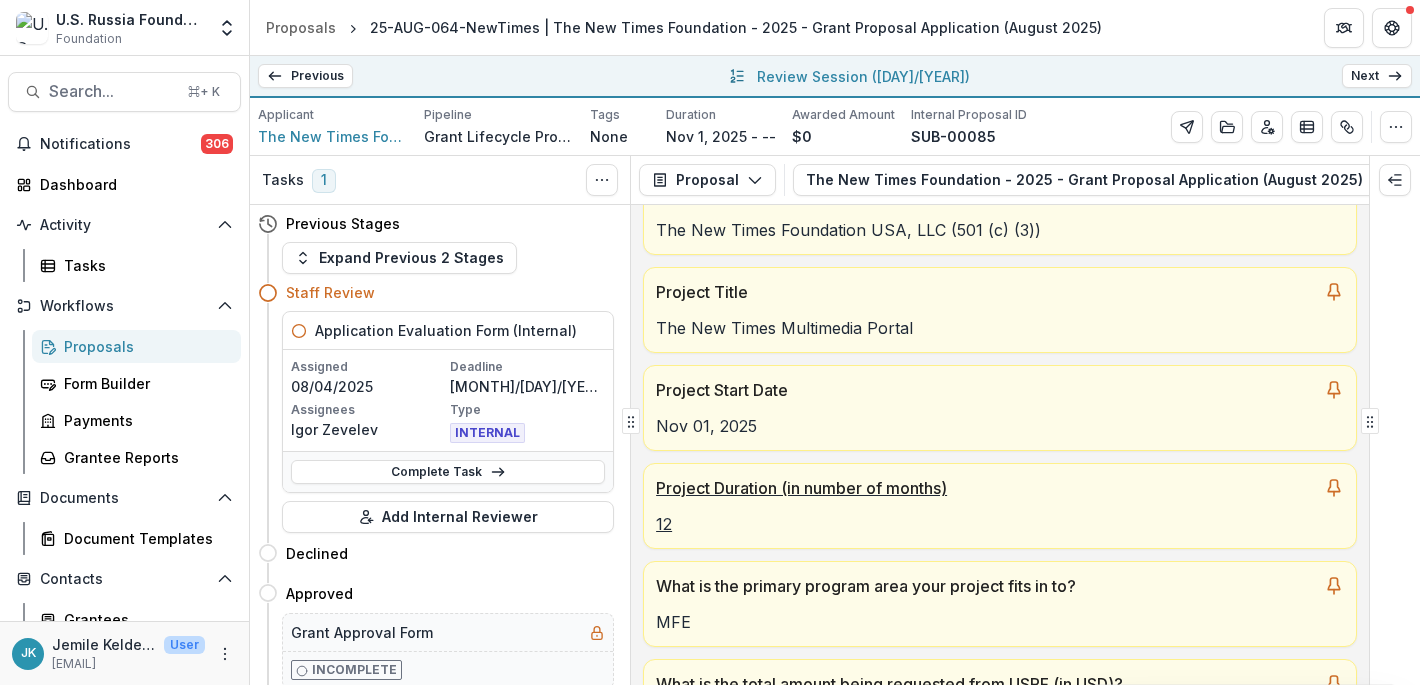 scroll, scrollTop: 45, scrollLeft: 0, axis: vertical 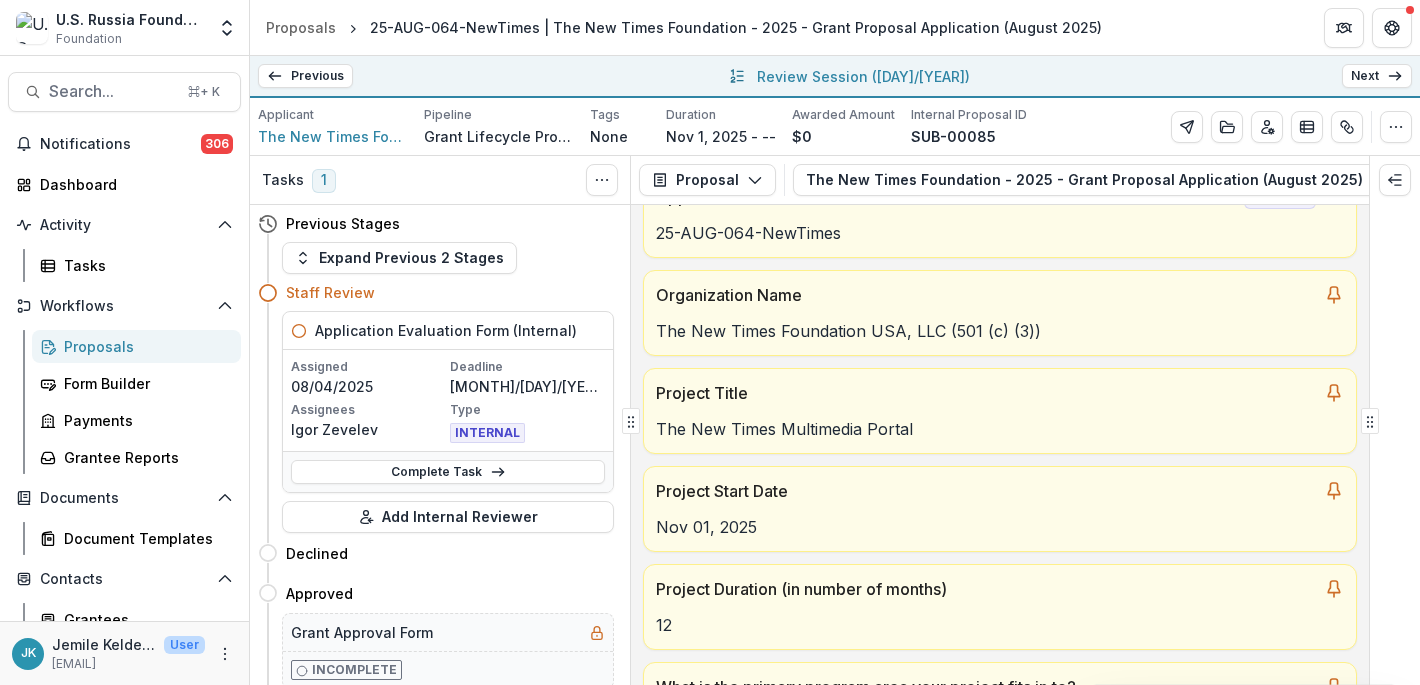 click 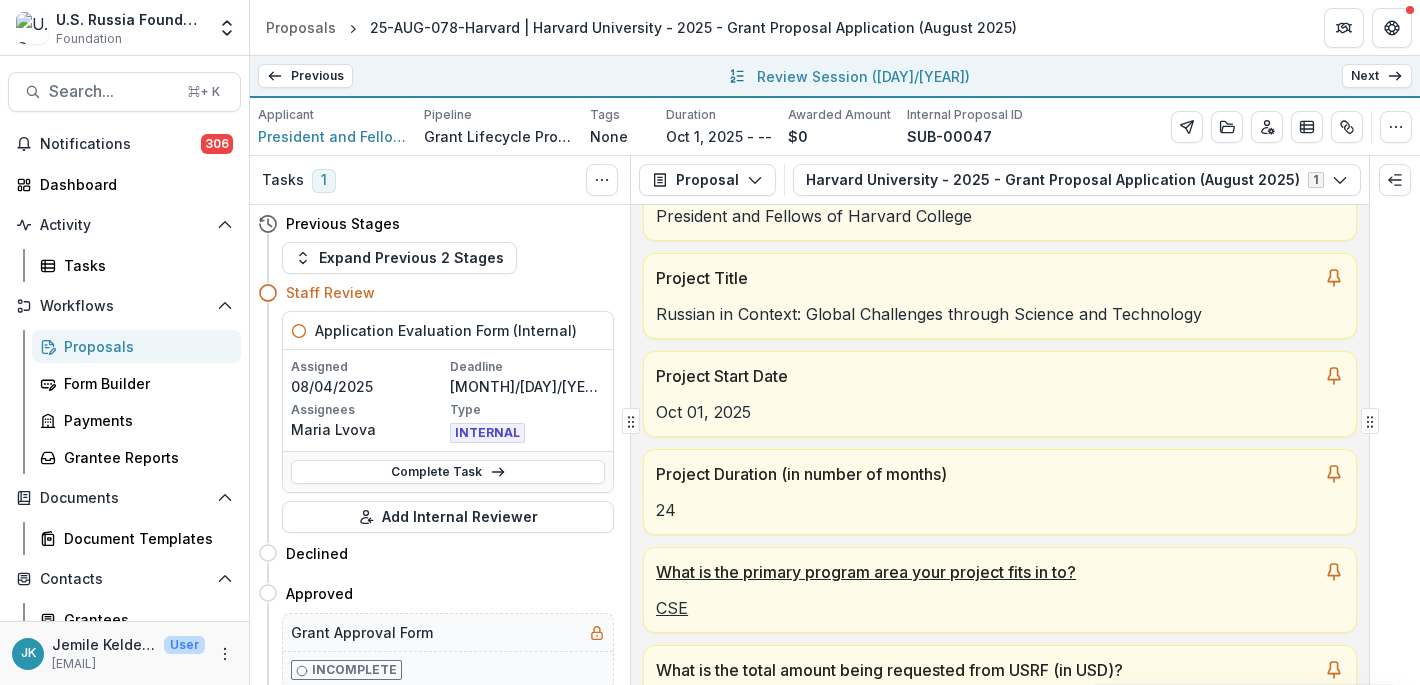 scroll, scrollTop: 0, scrollLeft: 0, axis: both 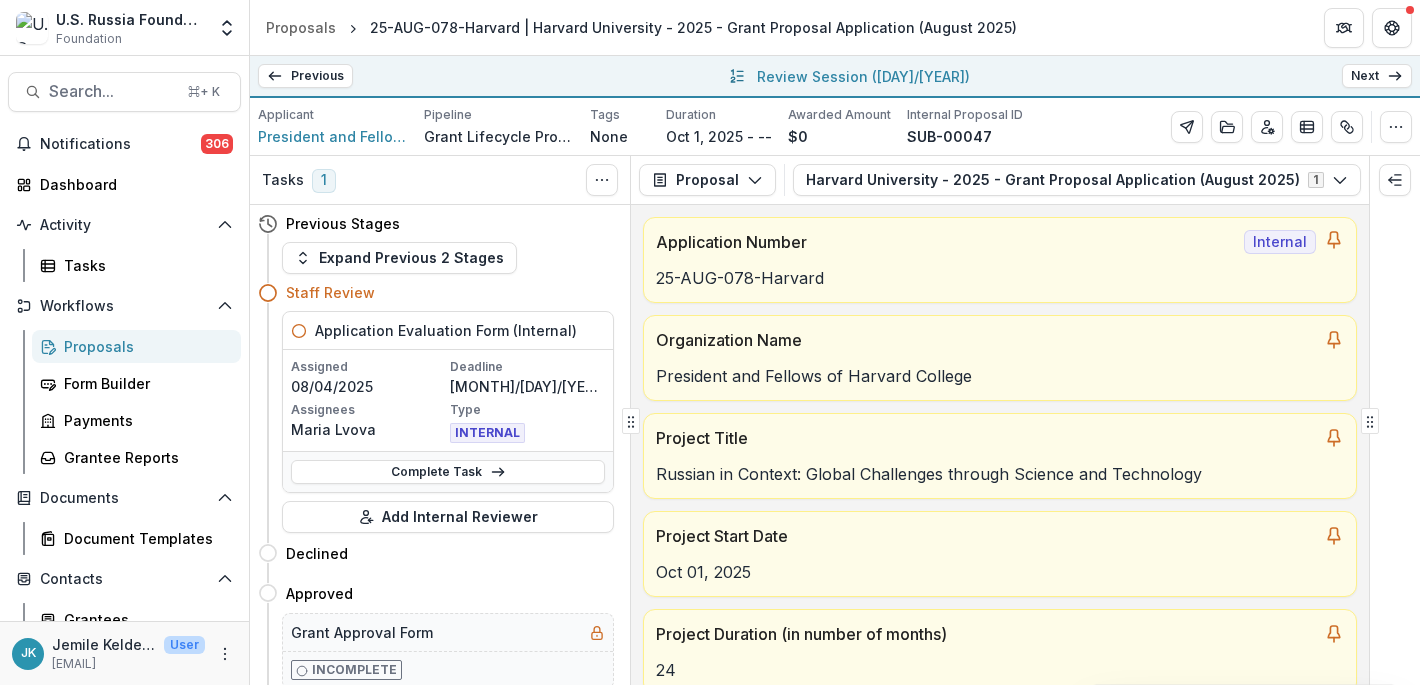 drag, startPoint x: 1413, startPoint y: 75, endPoint x: 1371, endPoint y: 75, distance: 42 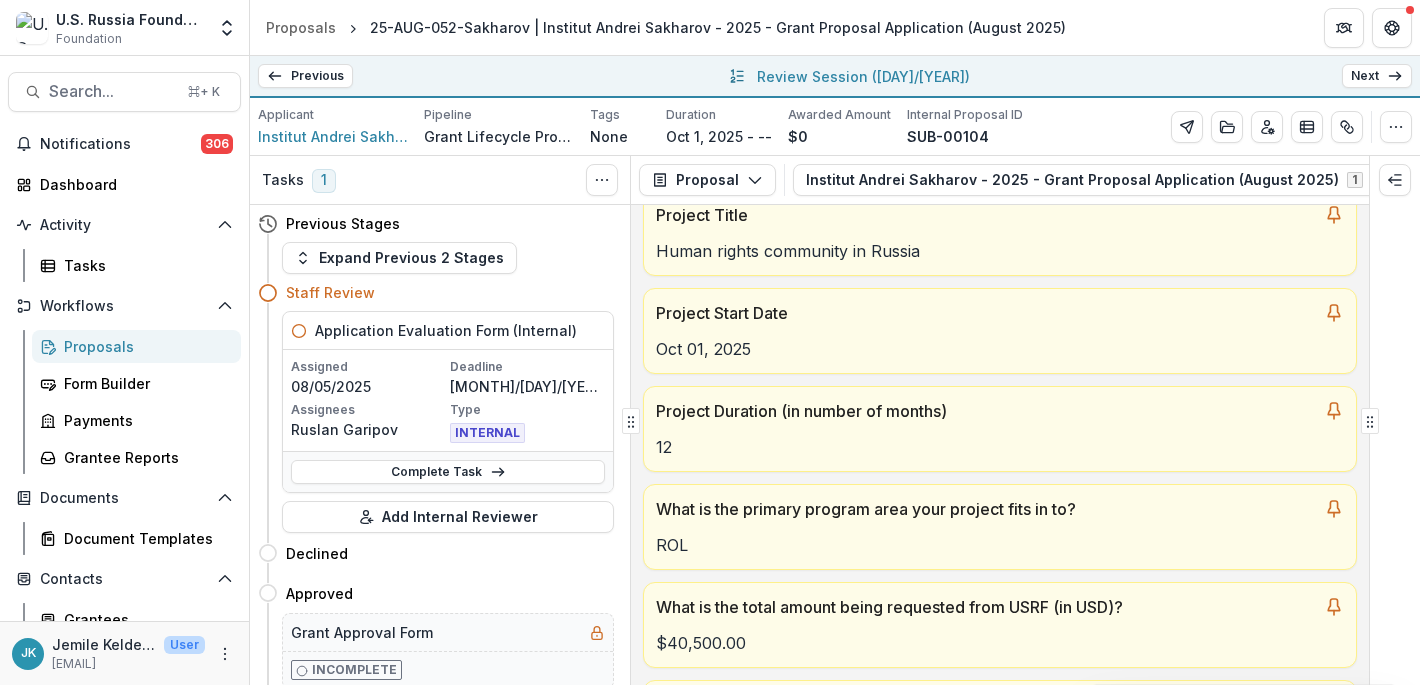 scroll, scrollTop: 253, scrollLeft: 0, axis: vertical 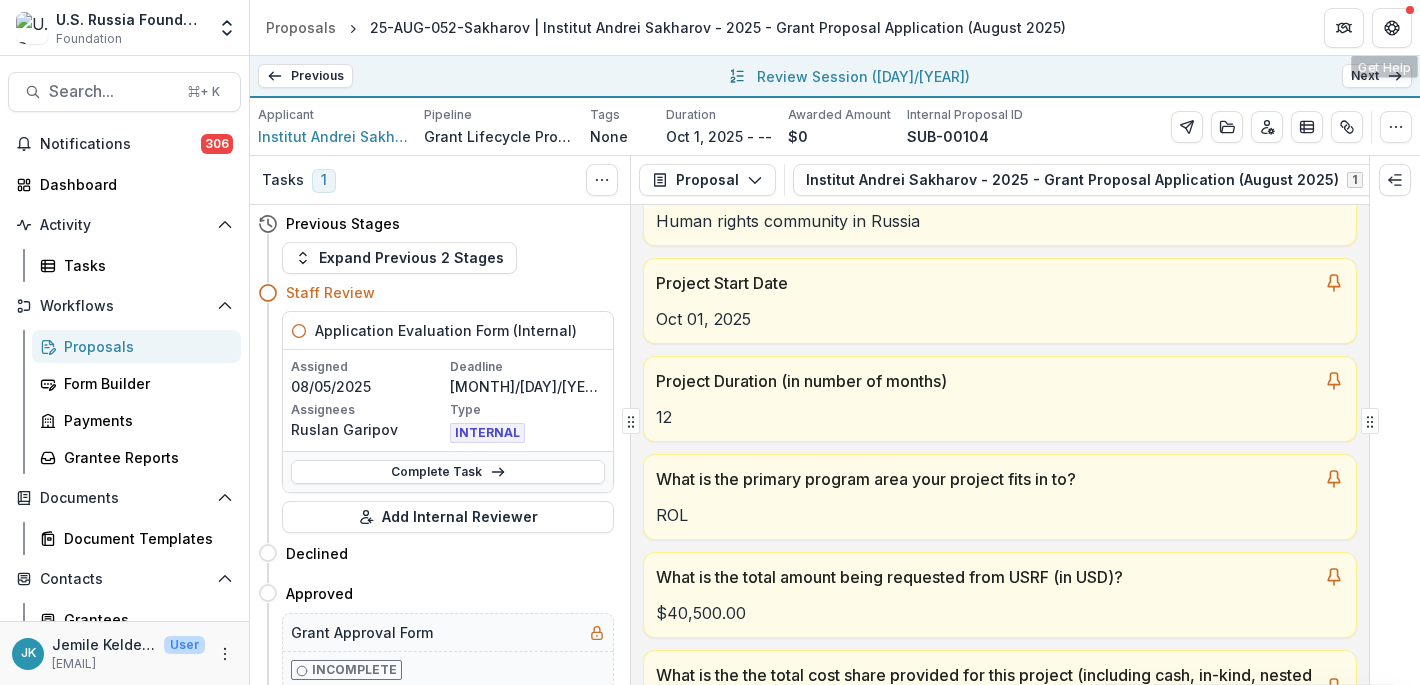 click on "Next" at bounding box center [1377, 76] 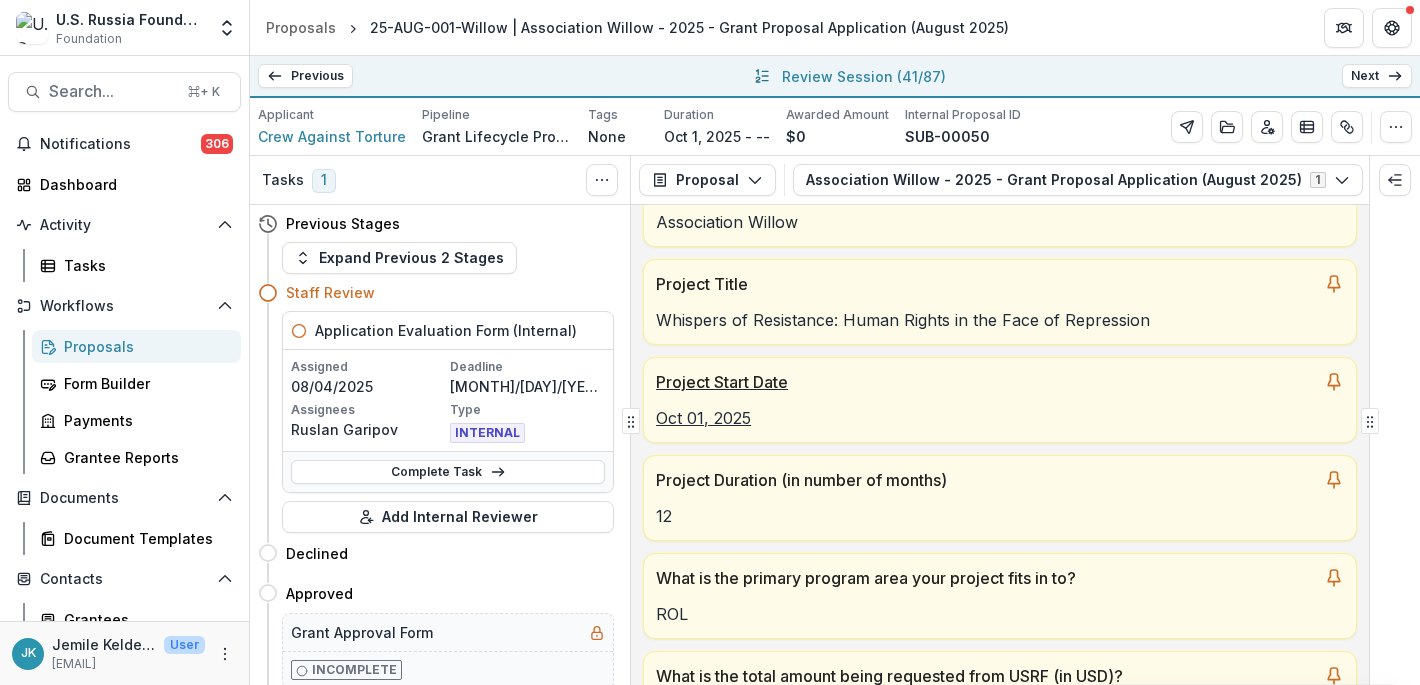 scroll, scrollTop: 201, scrollLeft: 0, axis: vertical 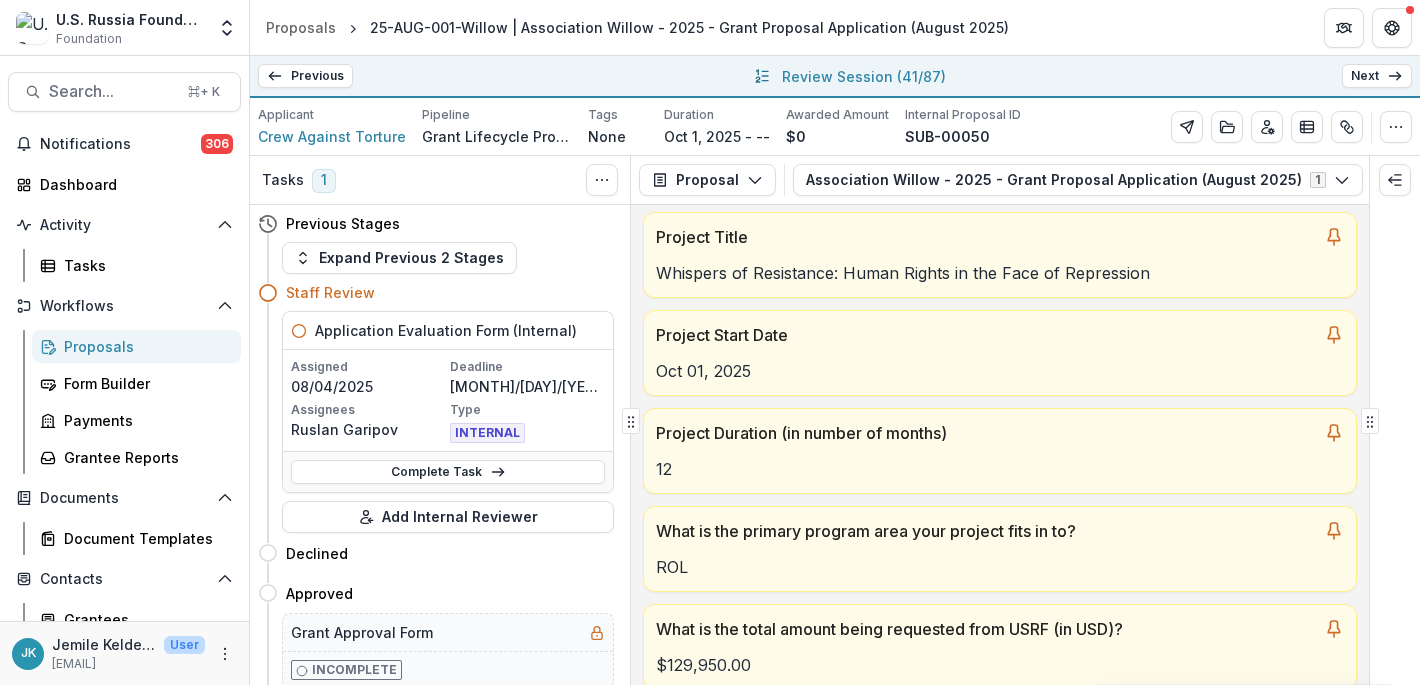 click 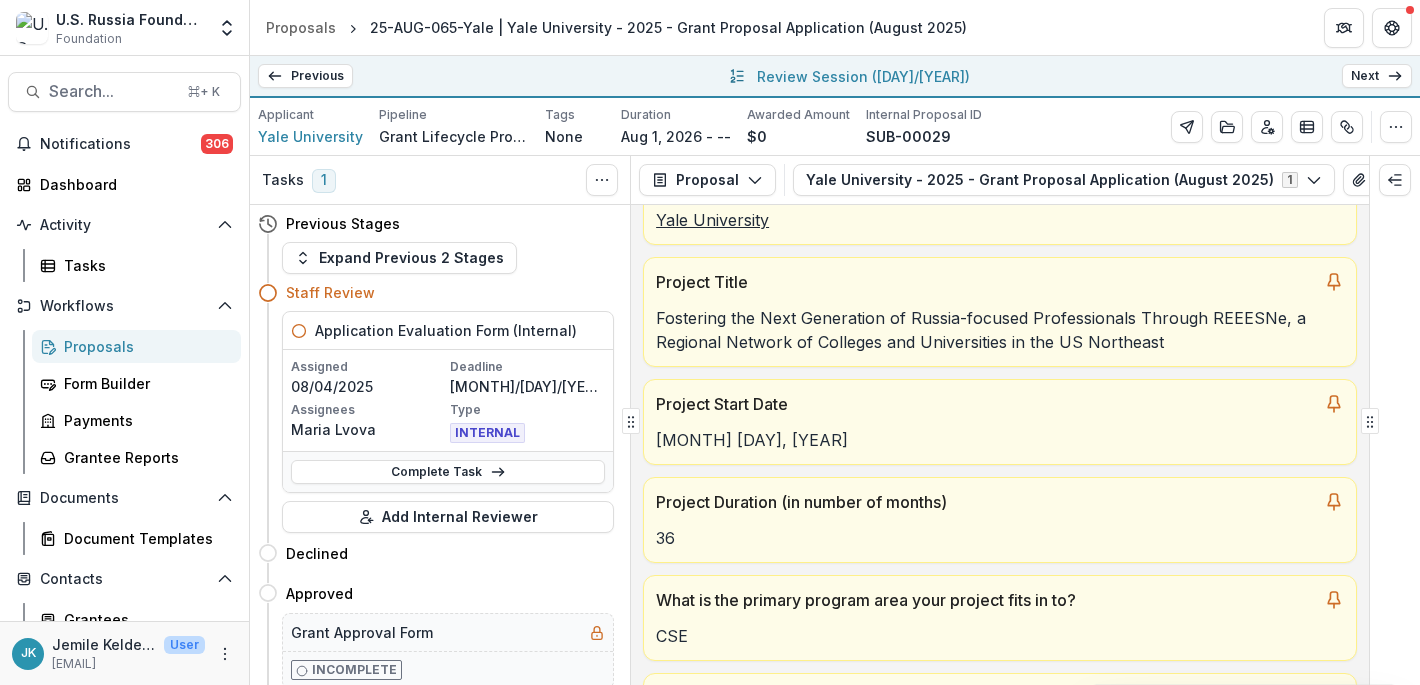 scroll, scrollTop: 178, scrollLeft: 0, axis: vertical 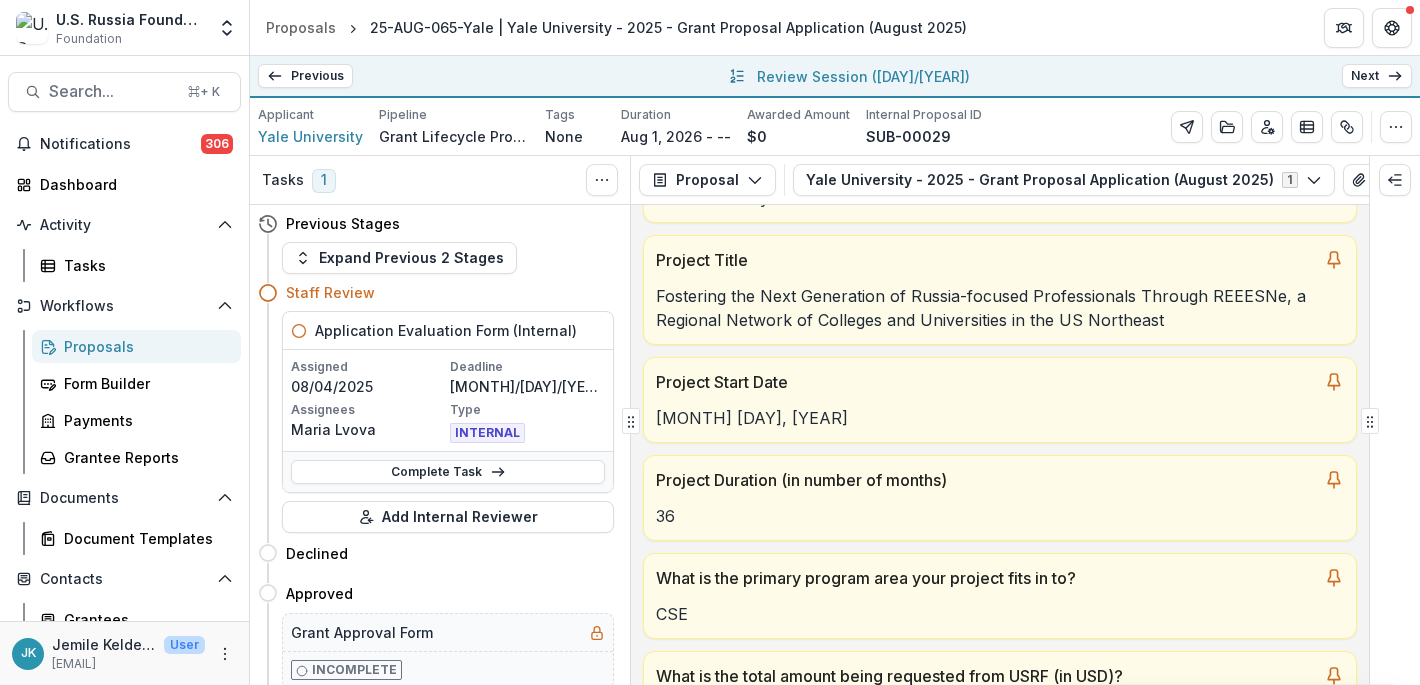 click on "Next" at bounding box center [1377, 76] 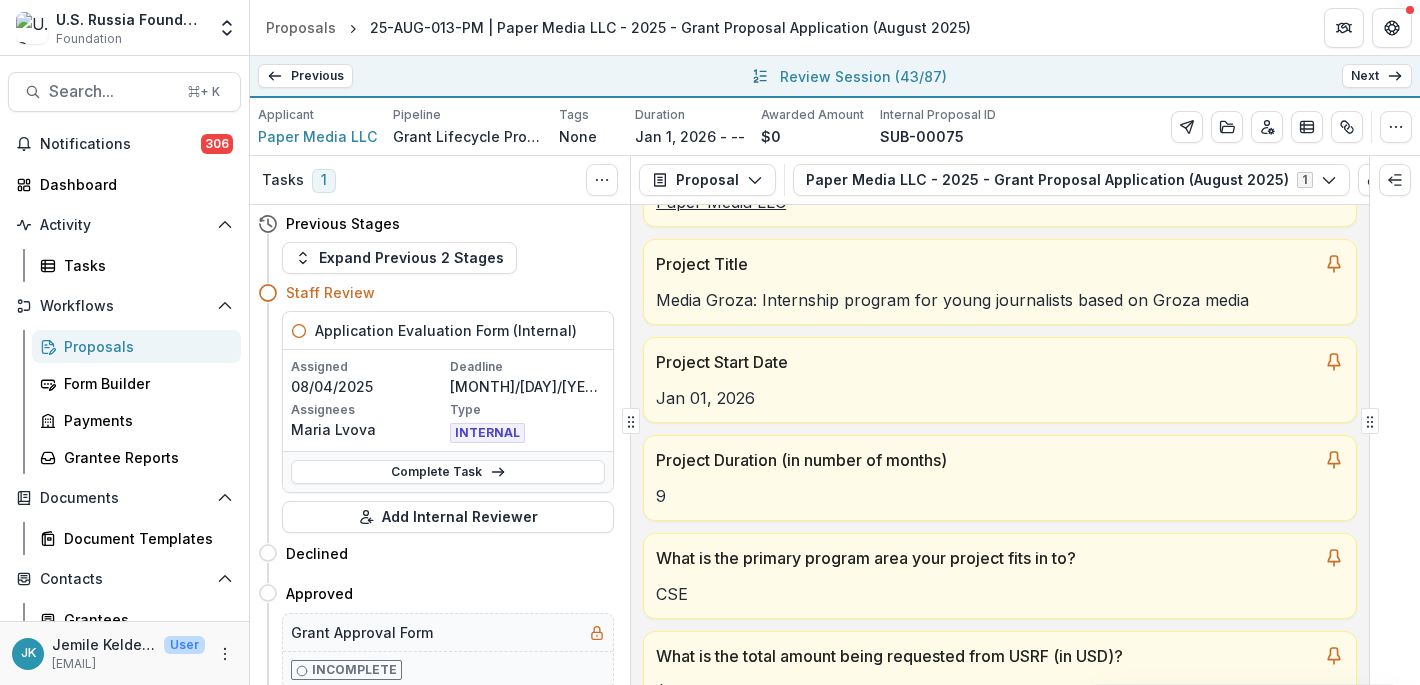 scroll, scrollTop: 143, scrollLeft: 0, axis: vertical 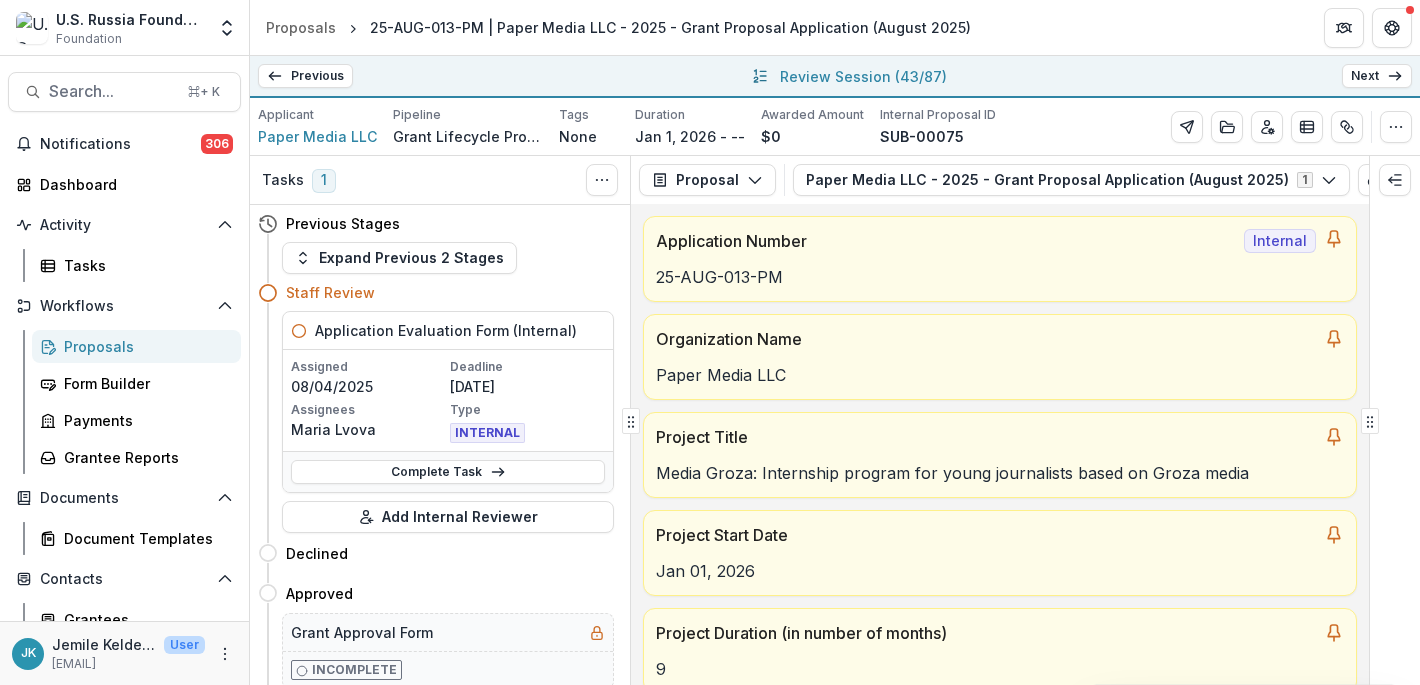click on "Next" at bounding box center [1377, 76] 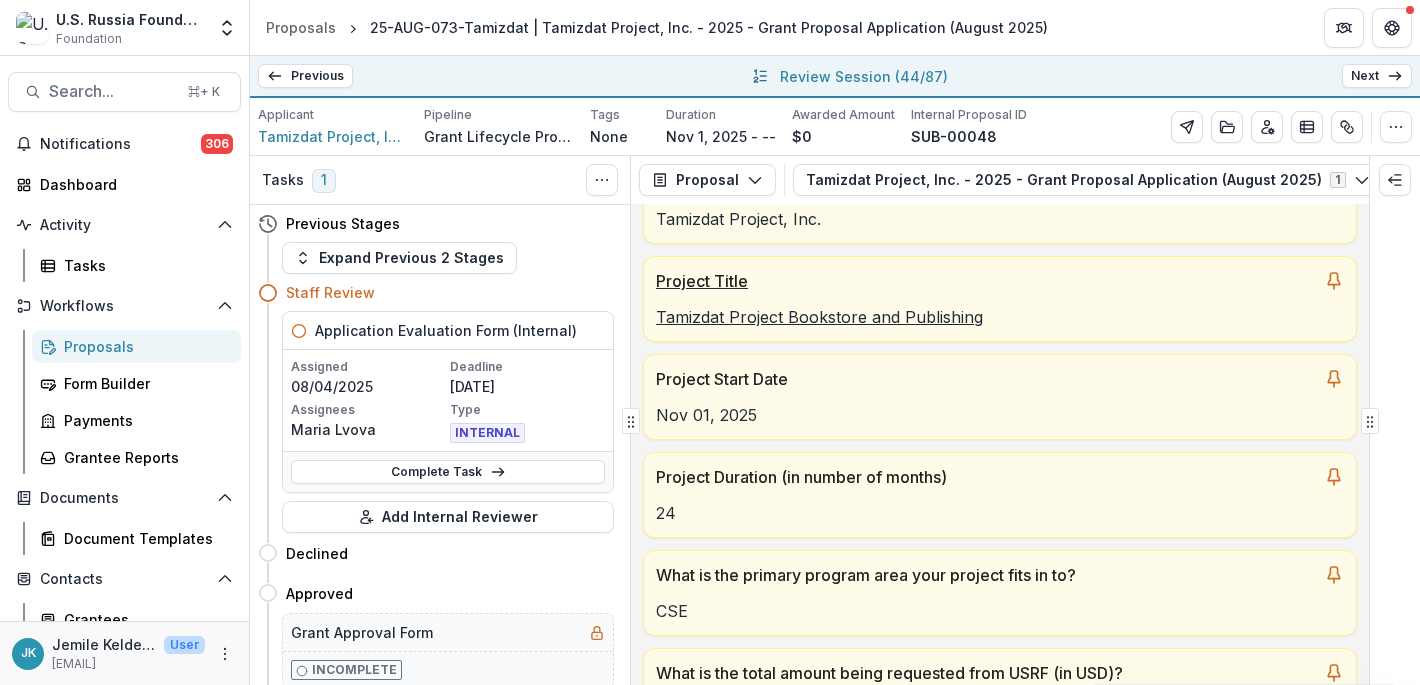 scroll, scrollTop: 265, scrollLeft: 0, axis: vertical 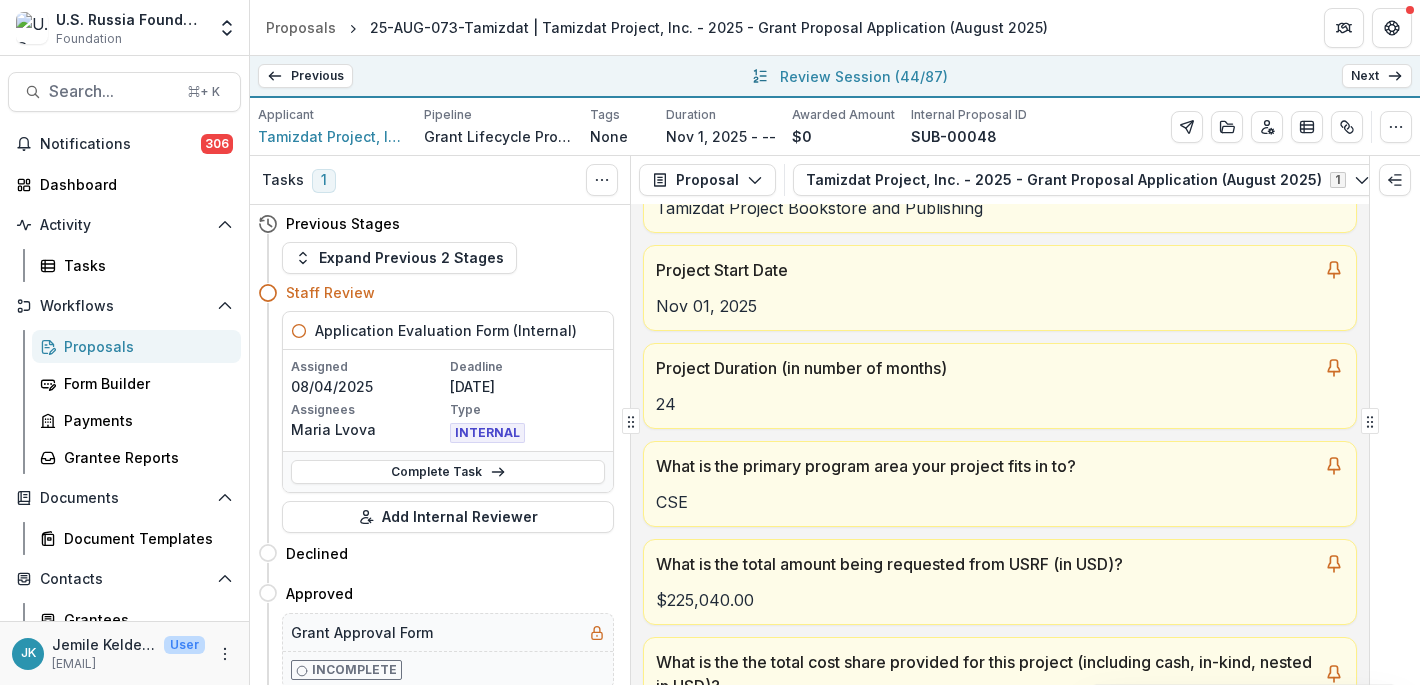 click on "Next" at bounding box center [1377, 76] 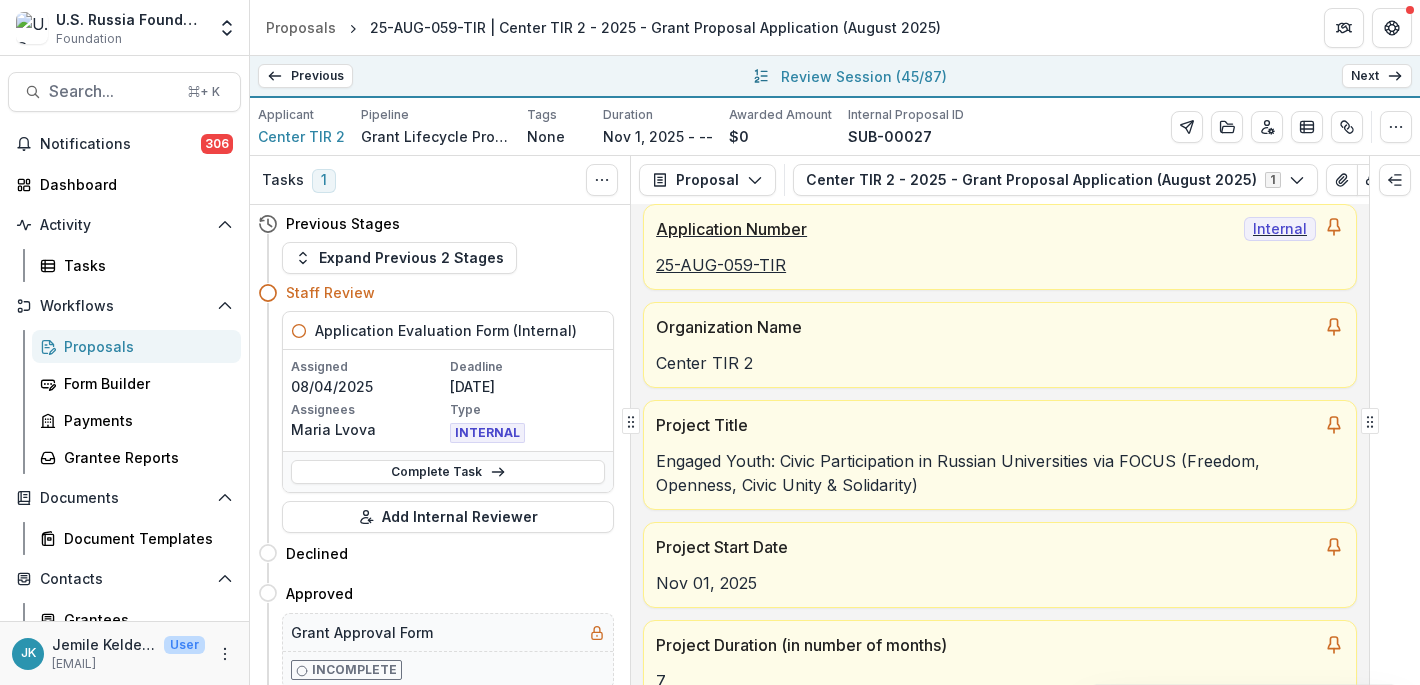 scroll, scrollTop: 16, scrollLeft: 0, axis: vertical 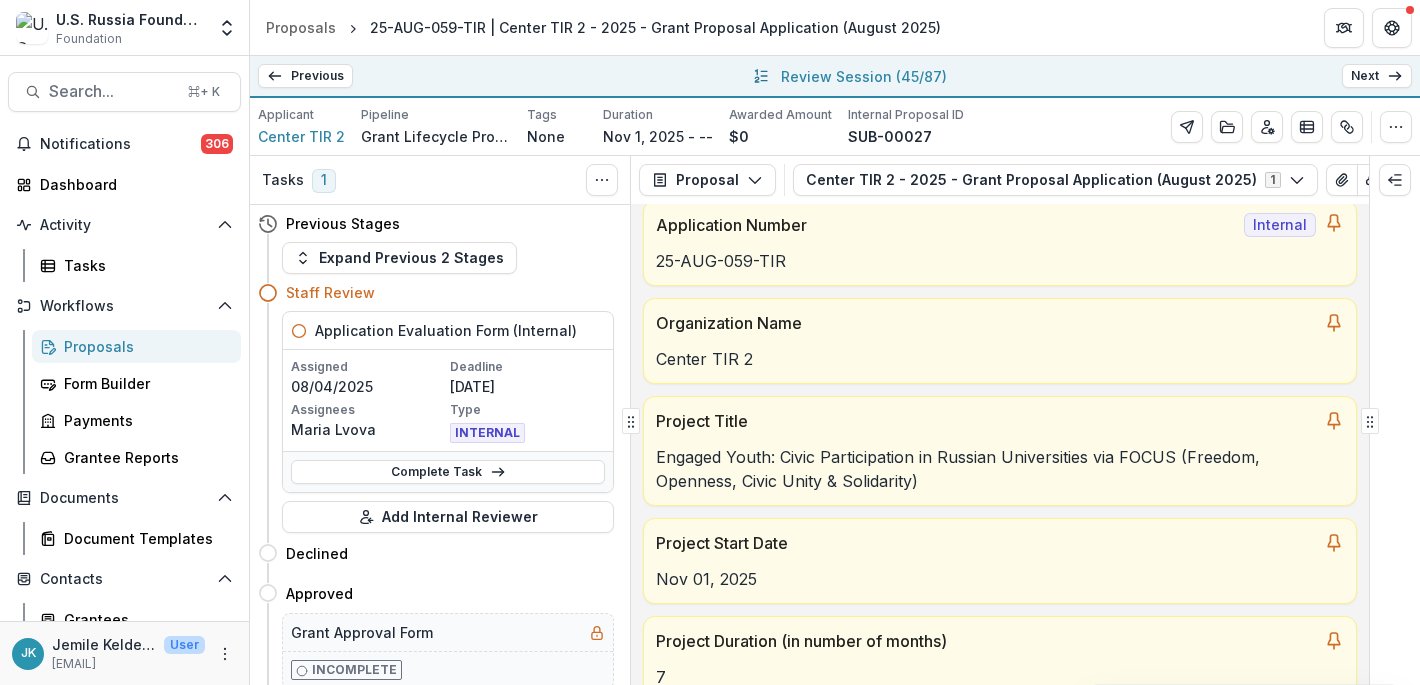 click on "Previous" at bounding box center (305, 76) 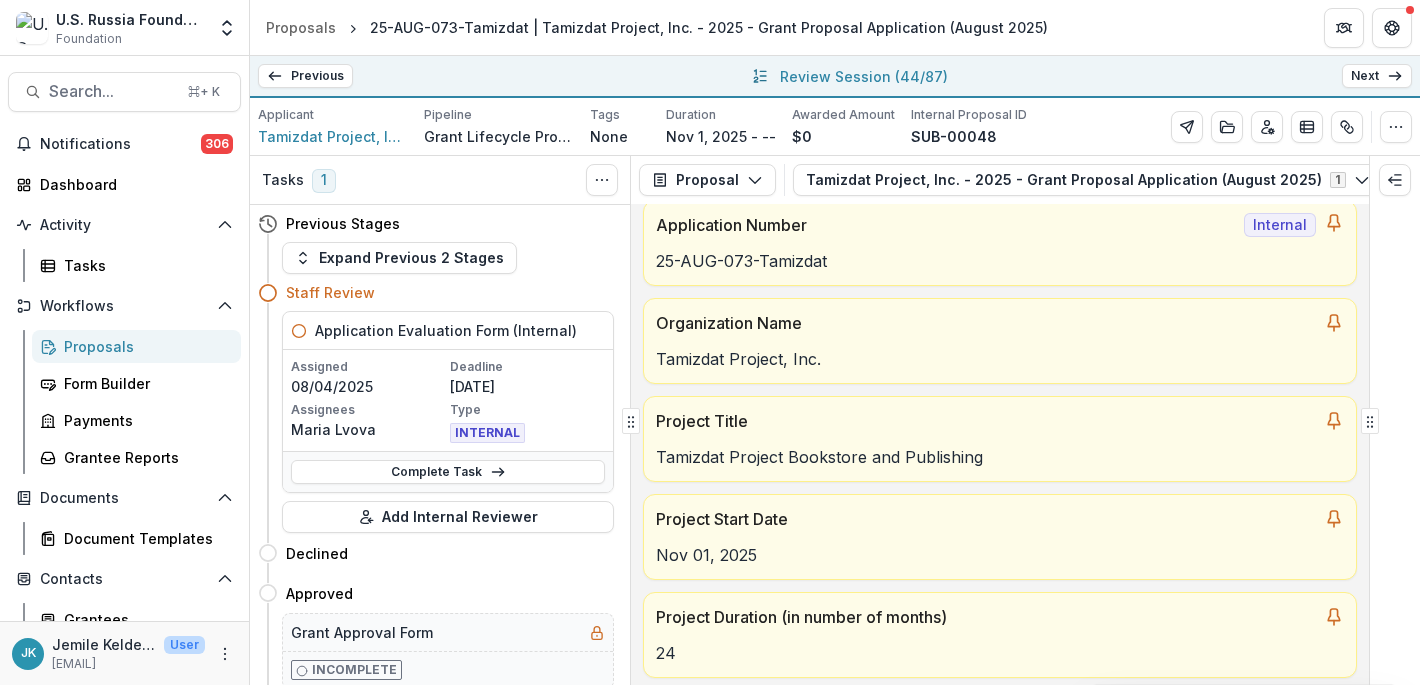 click on "Next" at bounding box center (1377, 76) 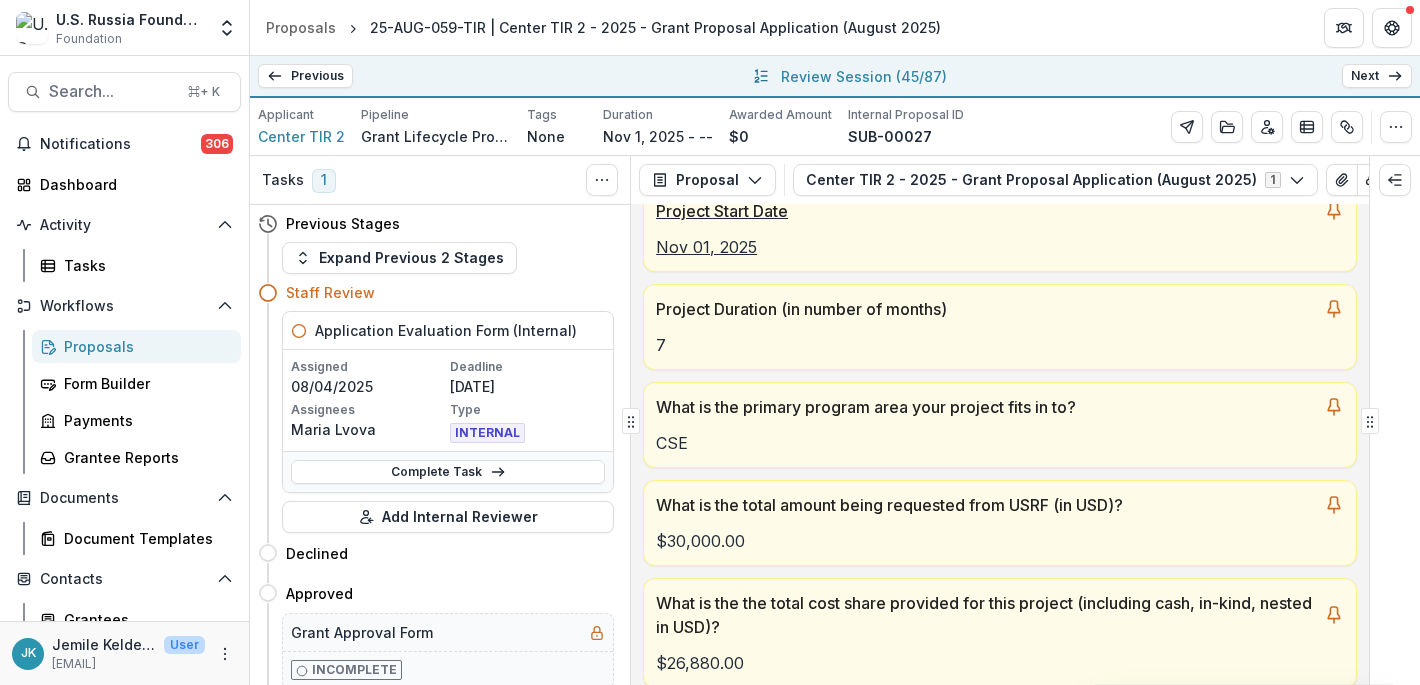 scroll, scrollTop: 0, scrollLeft: 0, axis: both 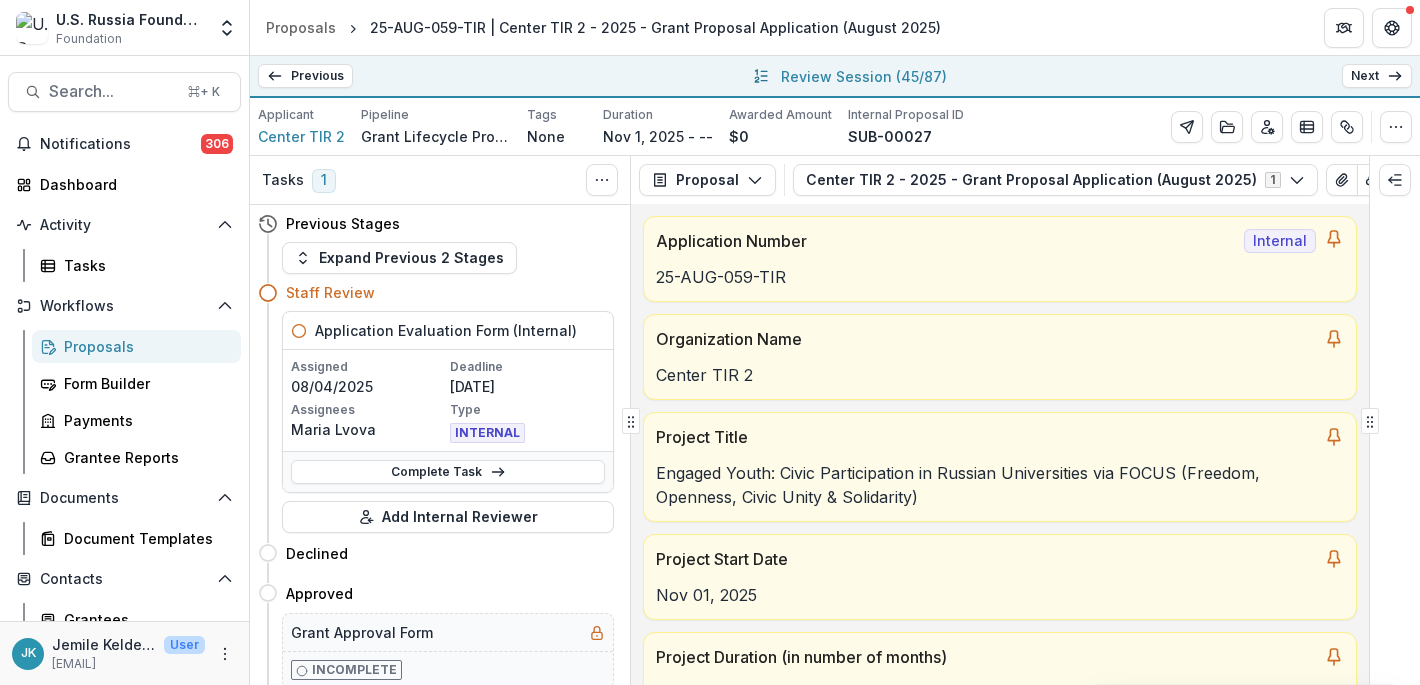 click on "Next" at bounding box center [1377, 76] 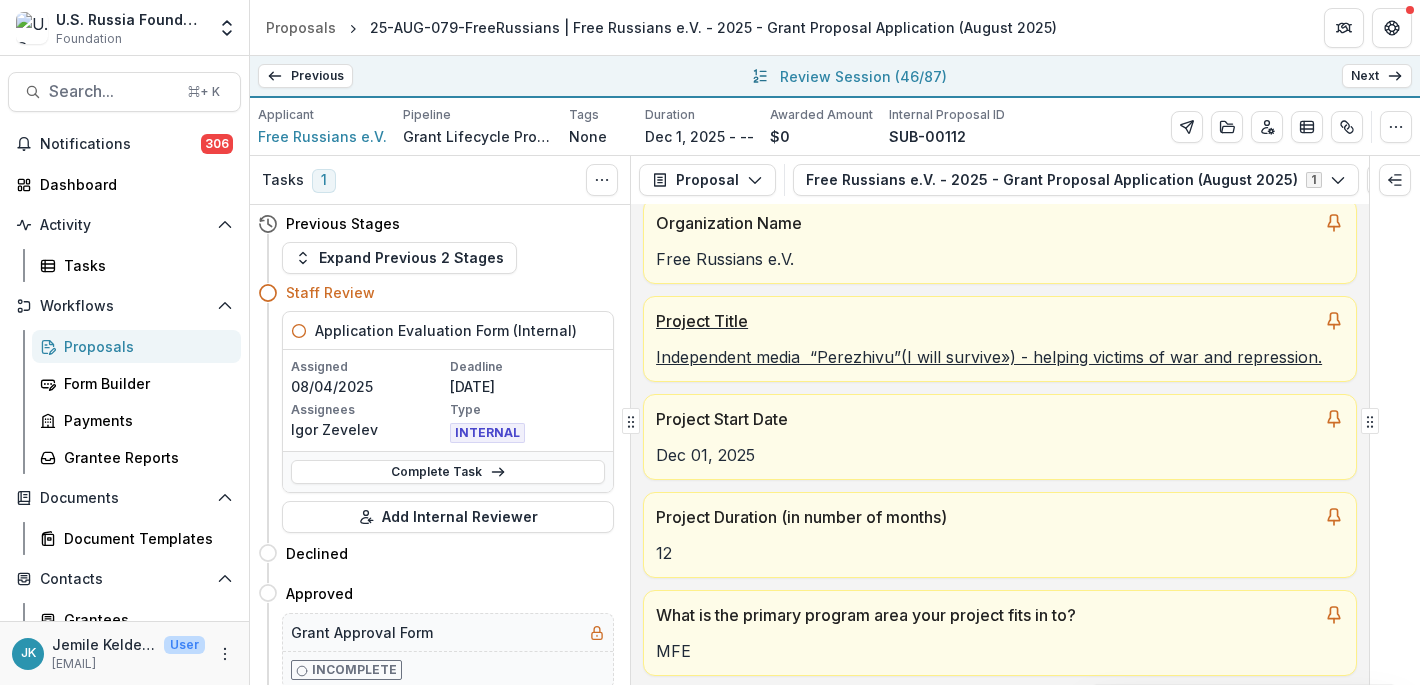 scroll, scrollTop: 112, scrollLeft: 0, axis: vertical 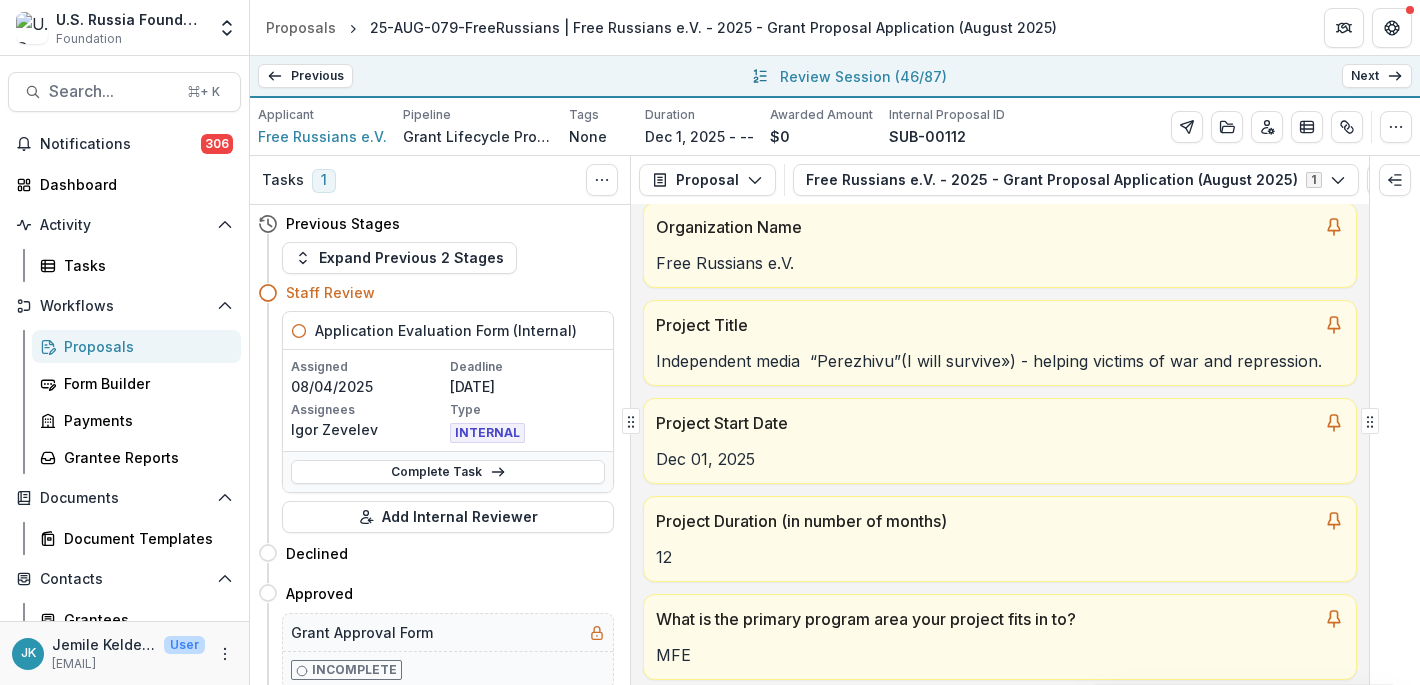 click 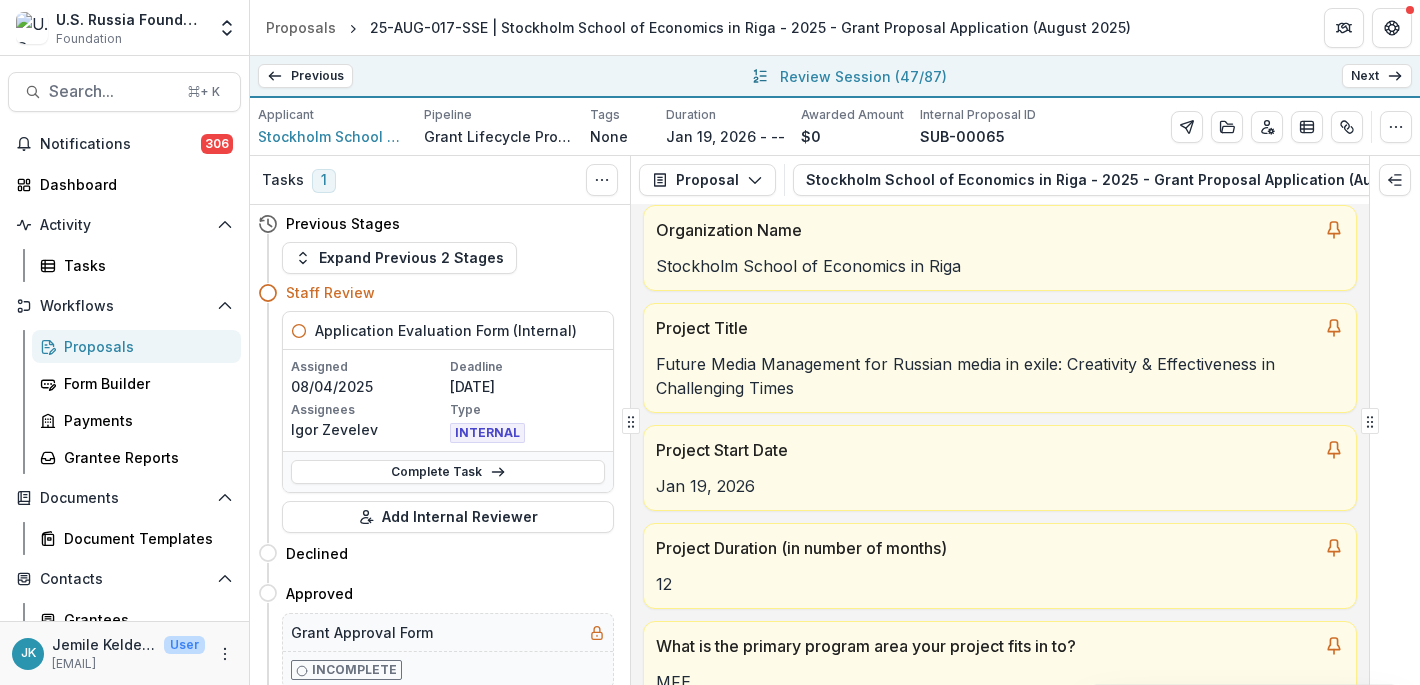 scroll, scrollTop: 253, scrollLeft: 0, axis: vertical 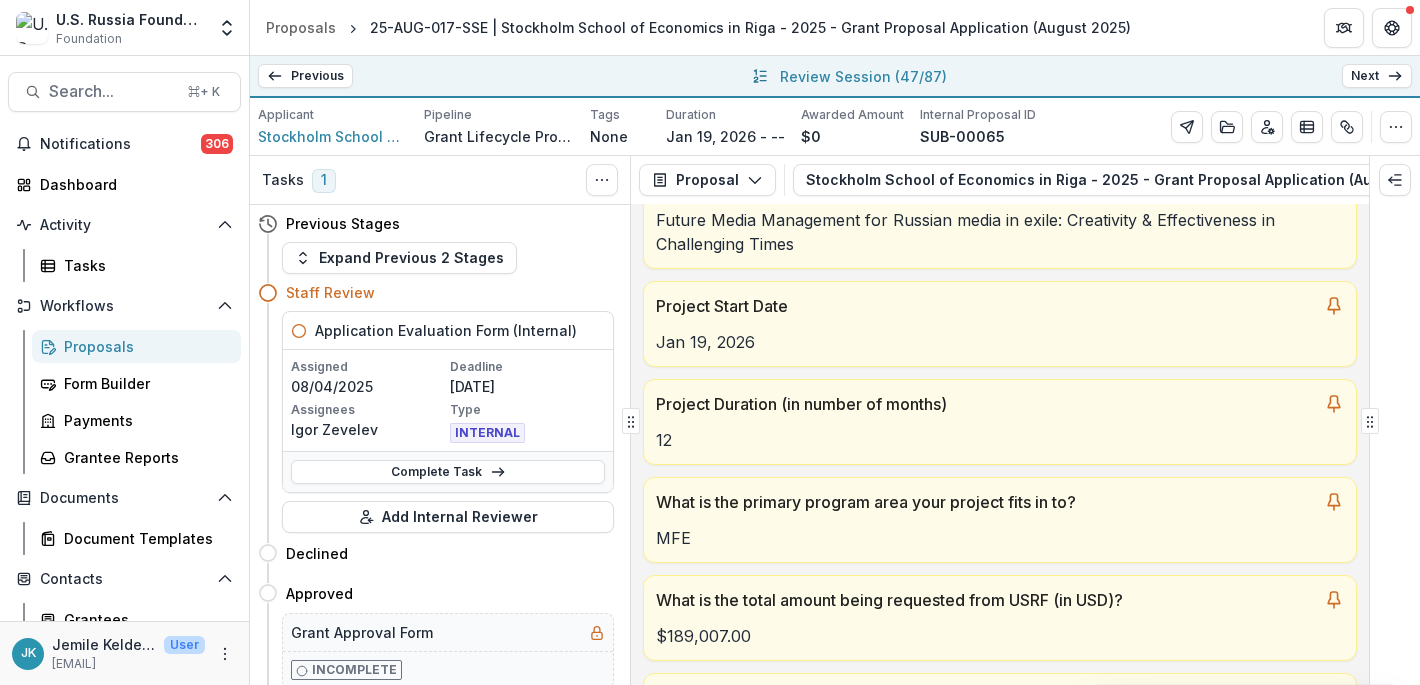 click on "Next" at bounding box center [1377, 76] 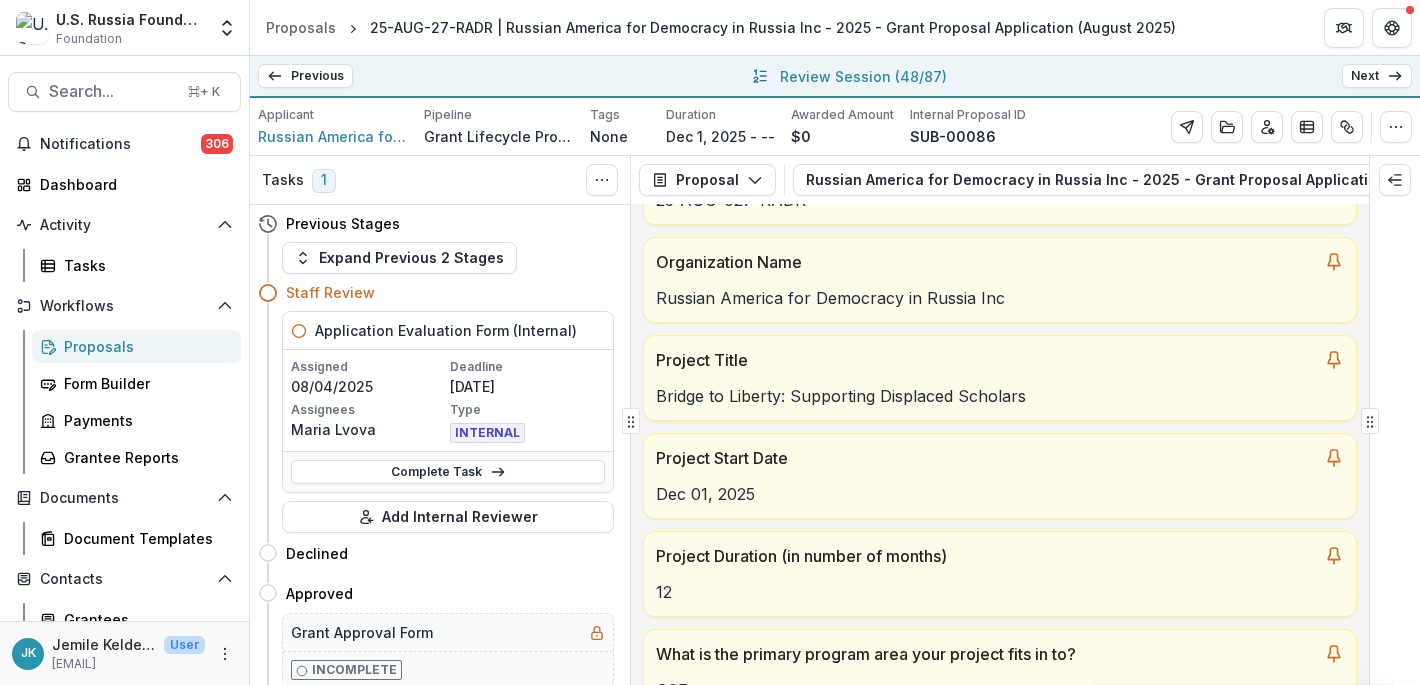 scroll, scrollTop: 172, scrollLeft: 0, axis: vertical 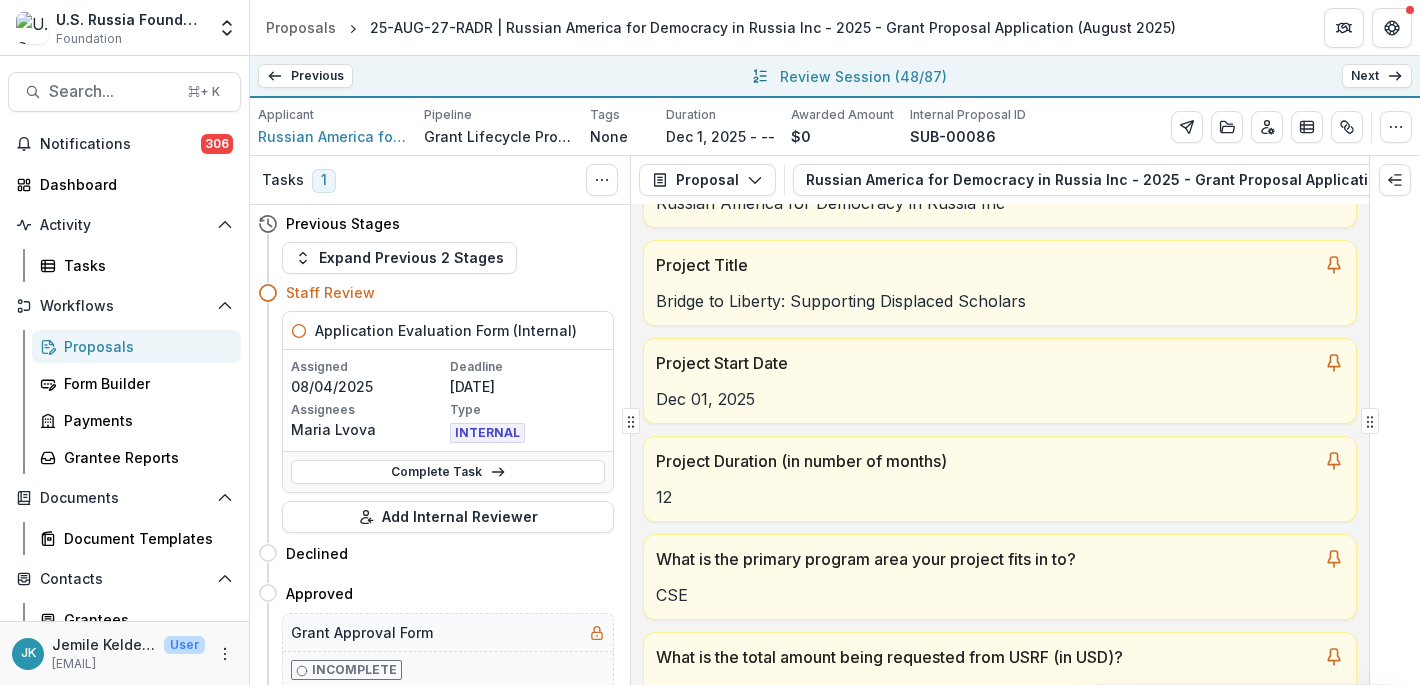 click on "Next" at bounding box center (1377, 76) 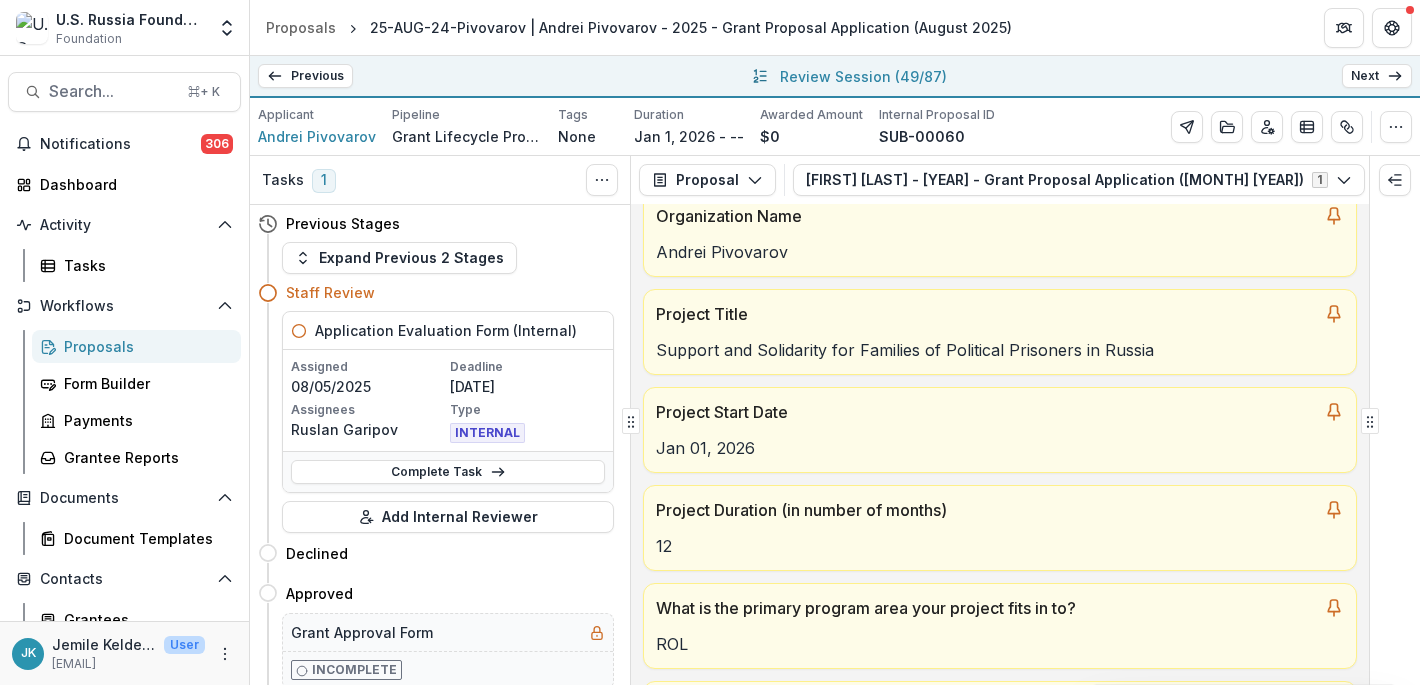 scroll, scrollTop: 133, scrollLeft: 0, axis: vertical 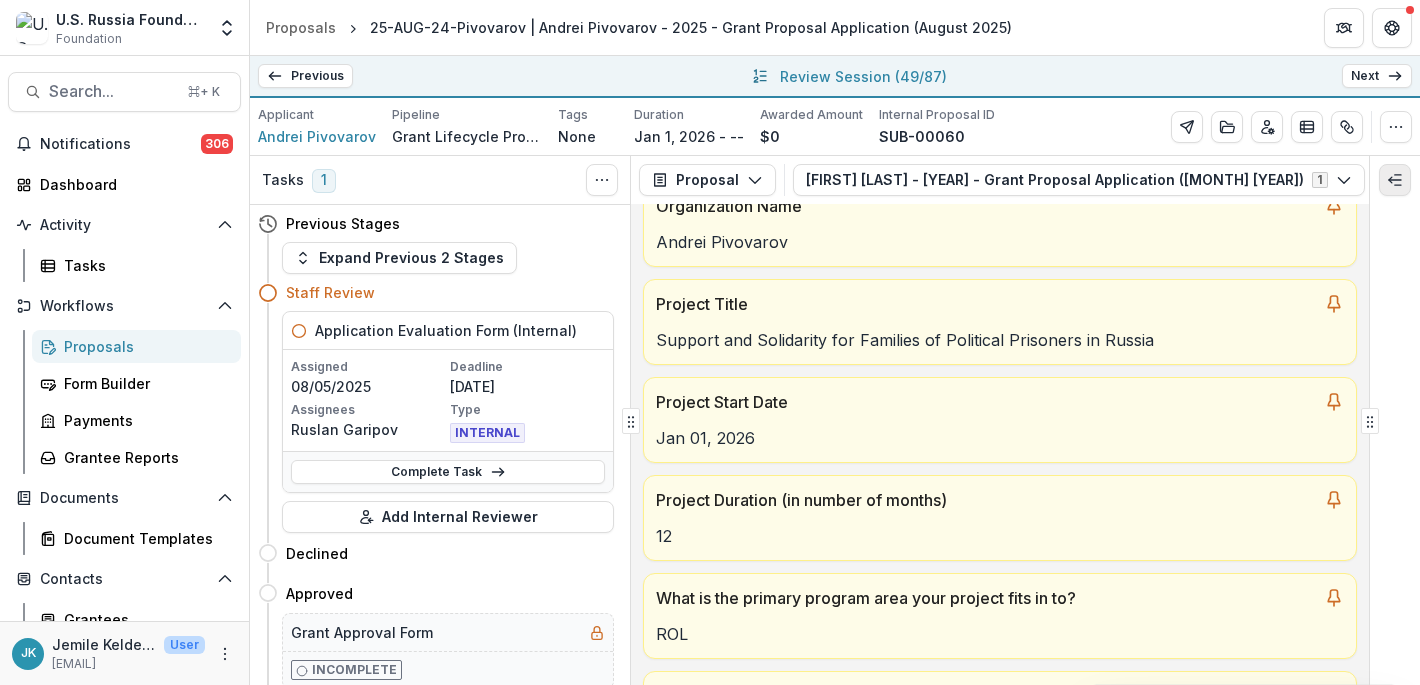 click at bounding box center [1395, 180] 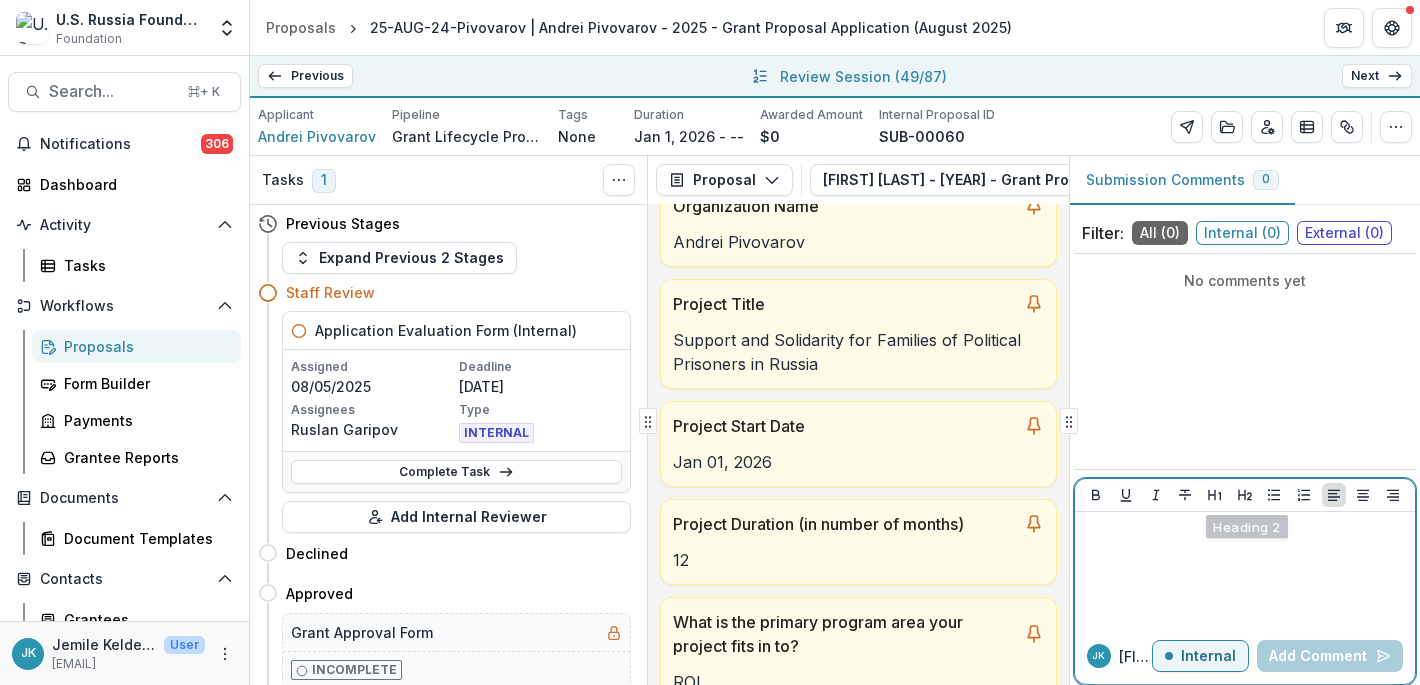 click at bounding box center (1245, 570) 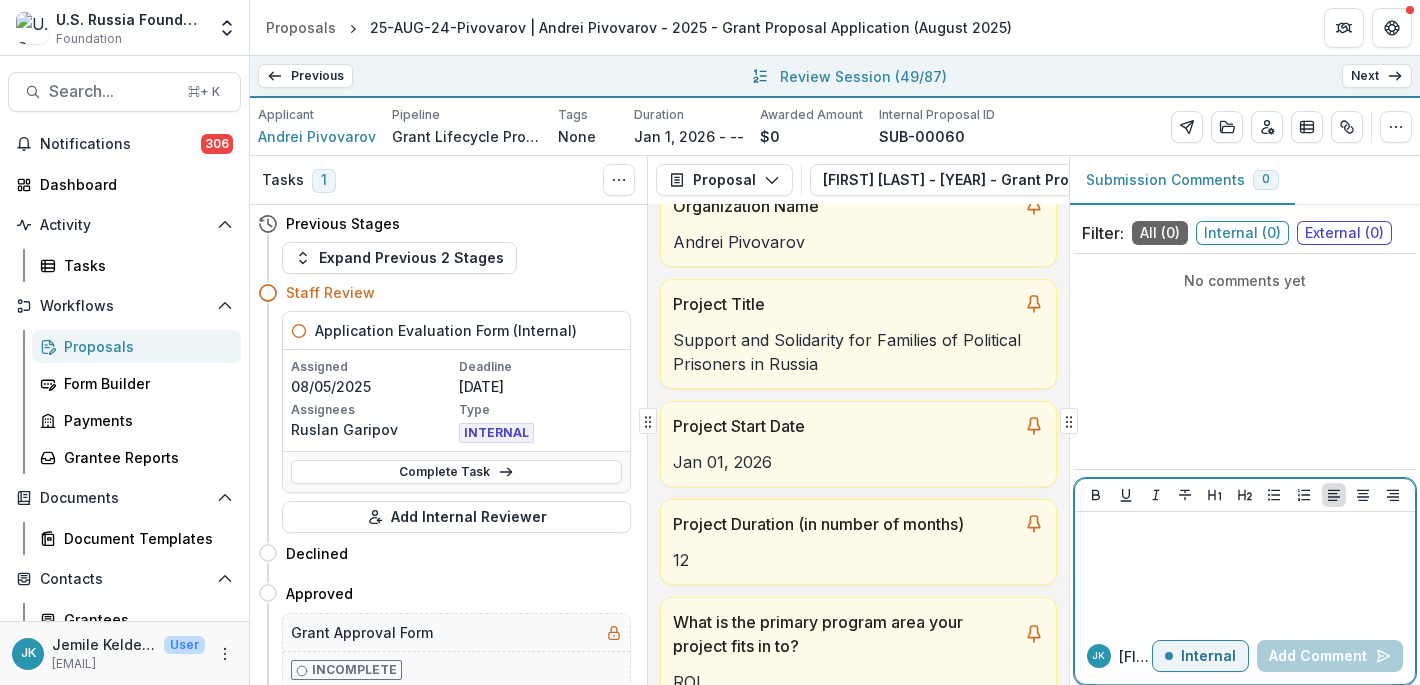 type 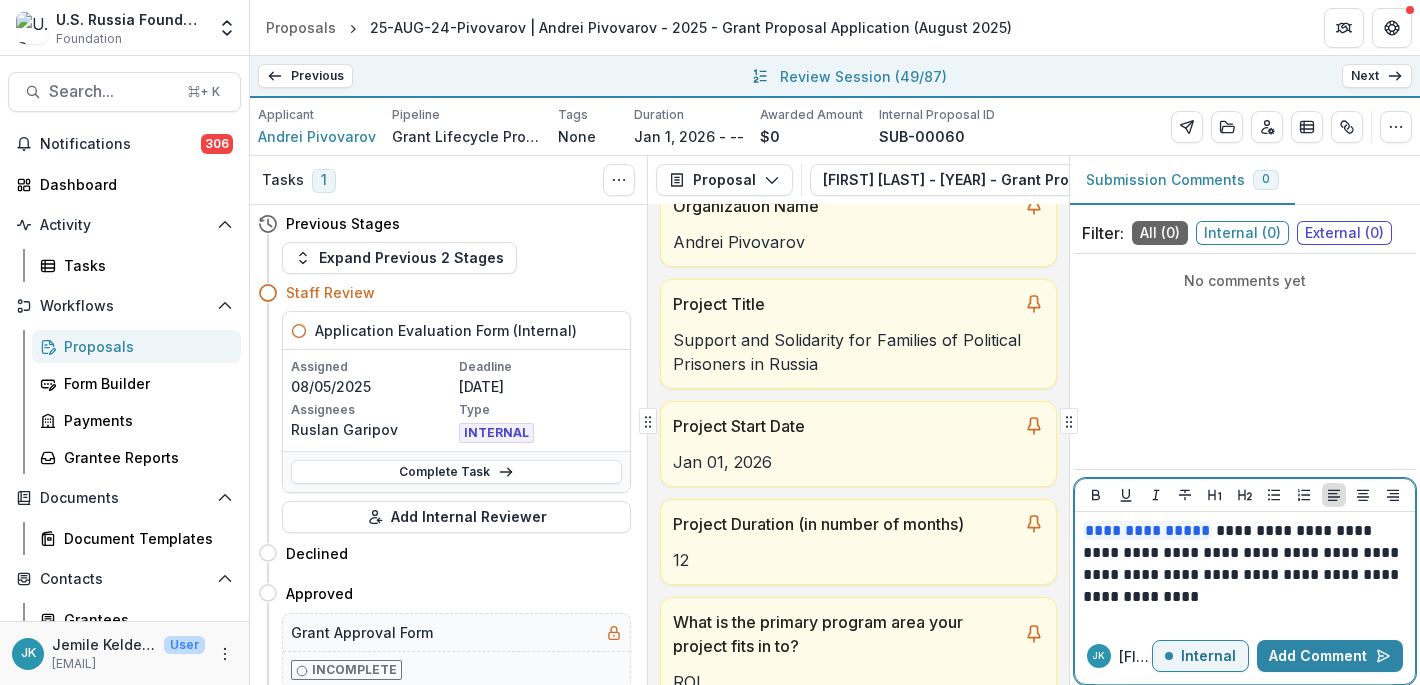 click on "**********" at bounding box center (1245, 564) 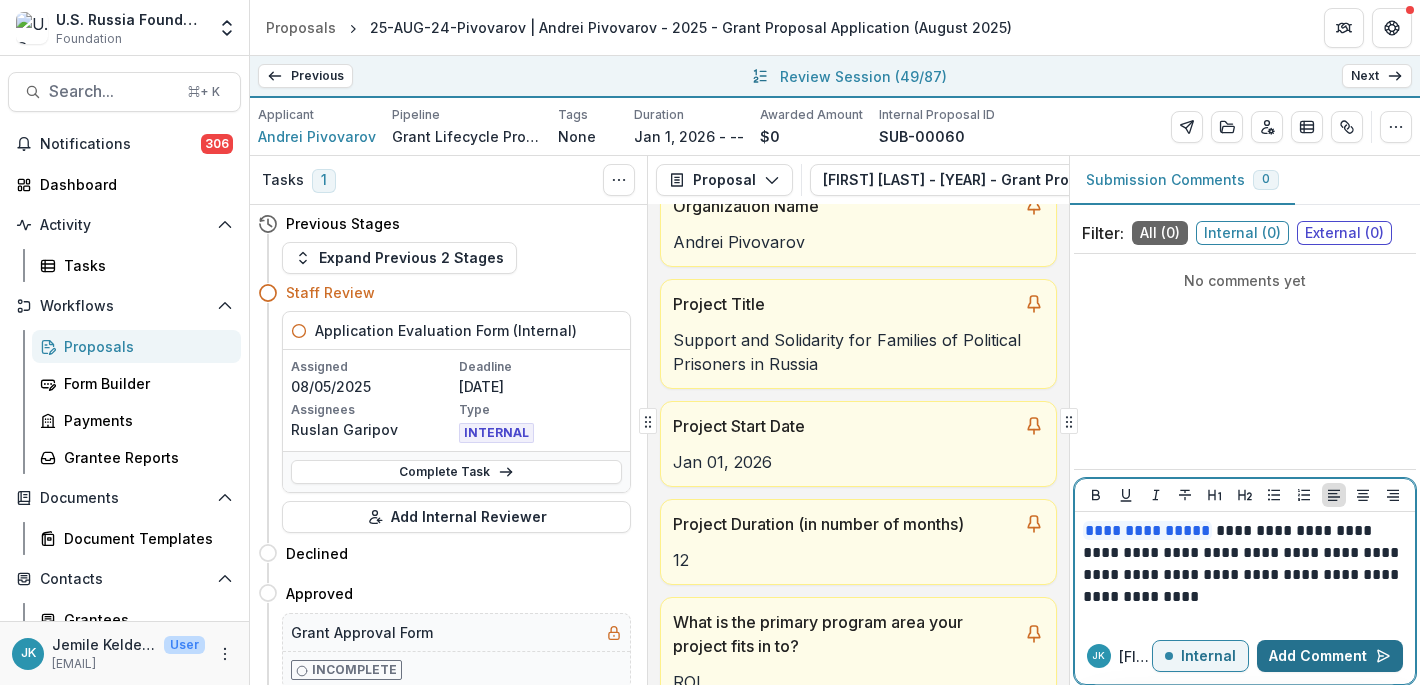 click on "Add Comment" at bounding box center [1330, 656] 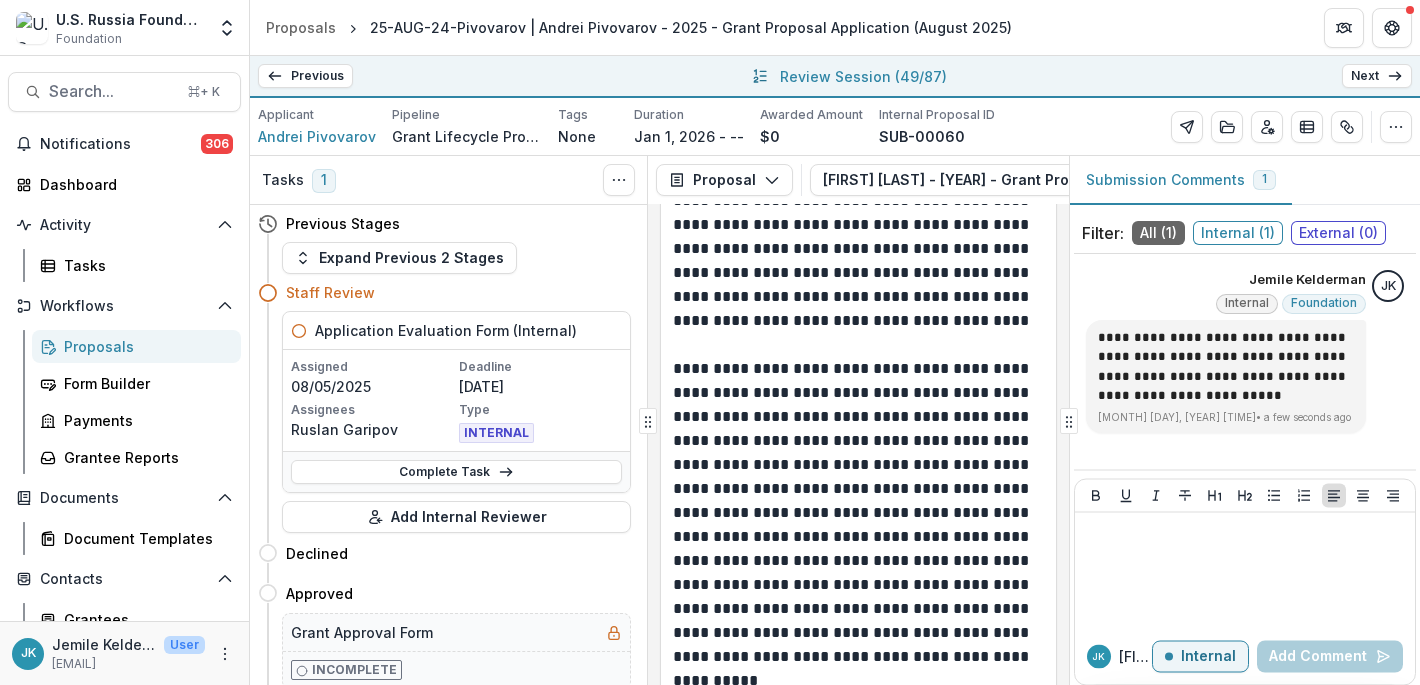 scroll, scrollTop: 5095, scrollLeft: 0, axis: vertical 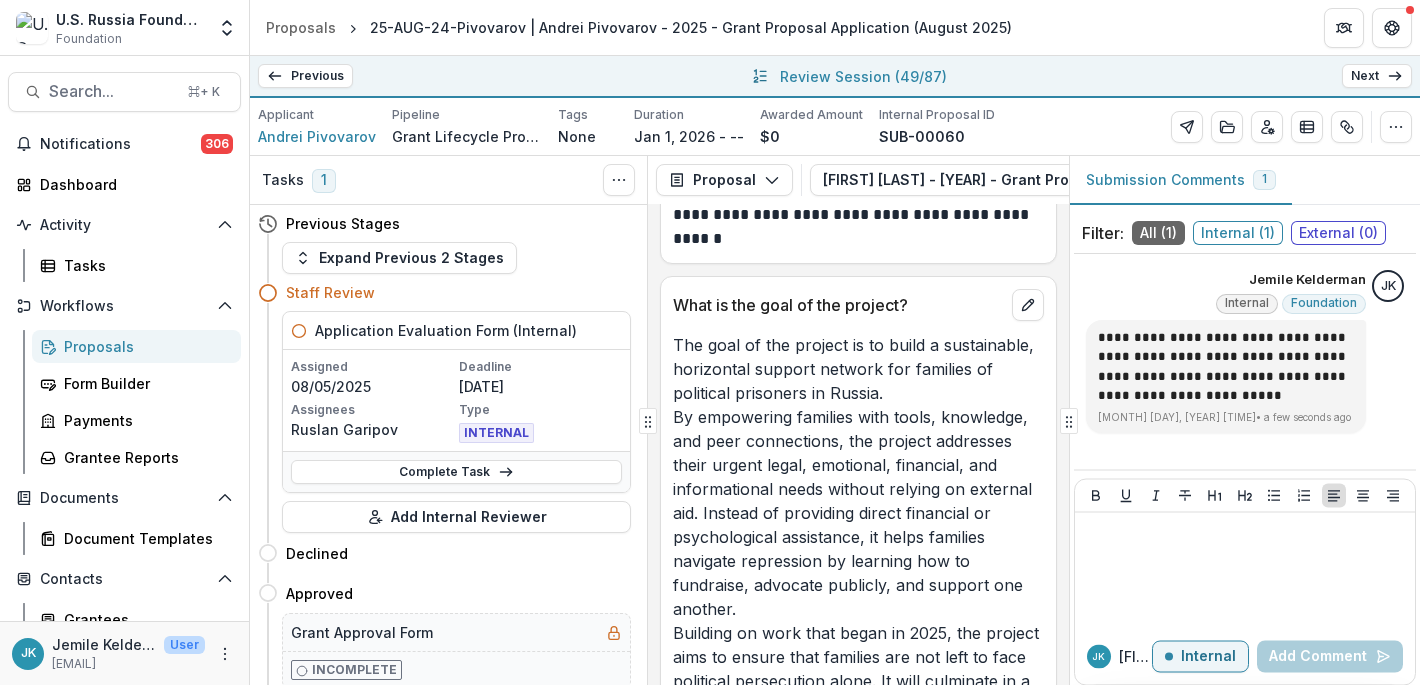 click on "Next" at bounding box center (1377, 76) 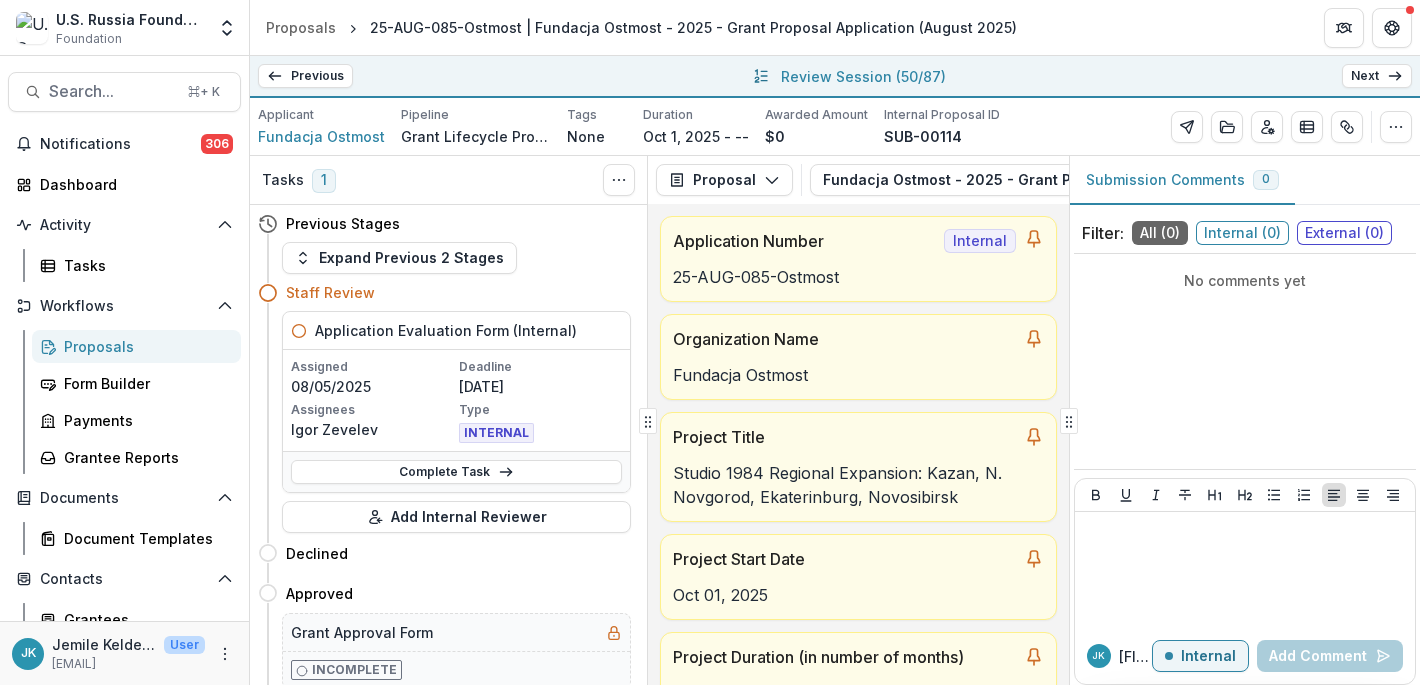 click on "Previous" at bounding box center (305, 76) 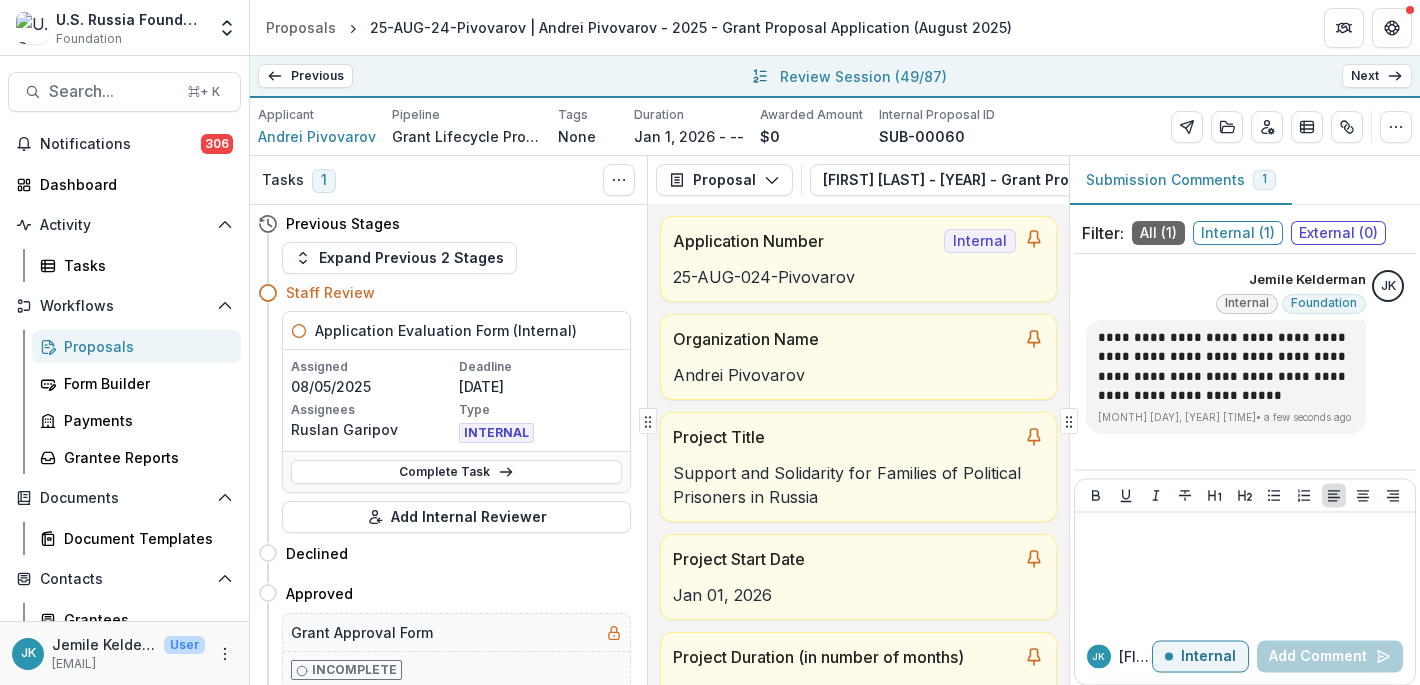 click on "Next" at bounding box center (1377, 76) 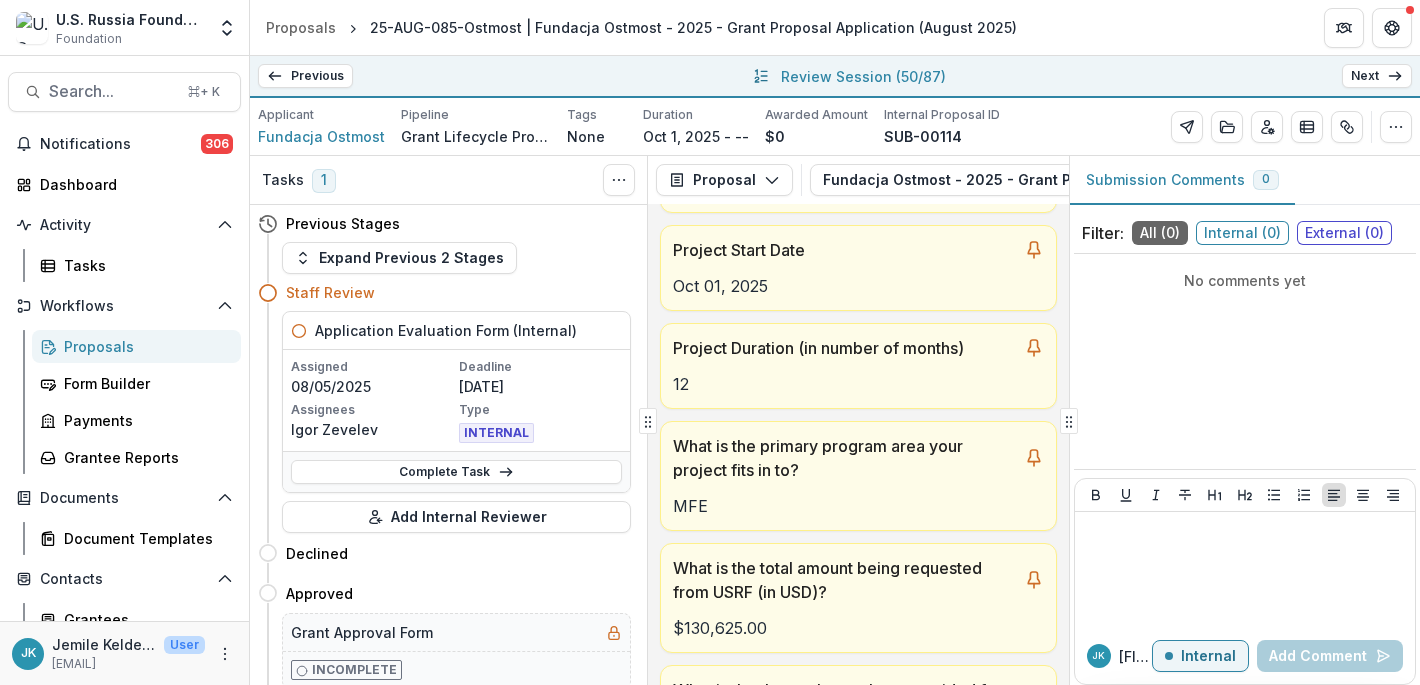 scroll, scrollTop: 399, scrollLeft: 0, axis: vertical 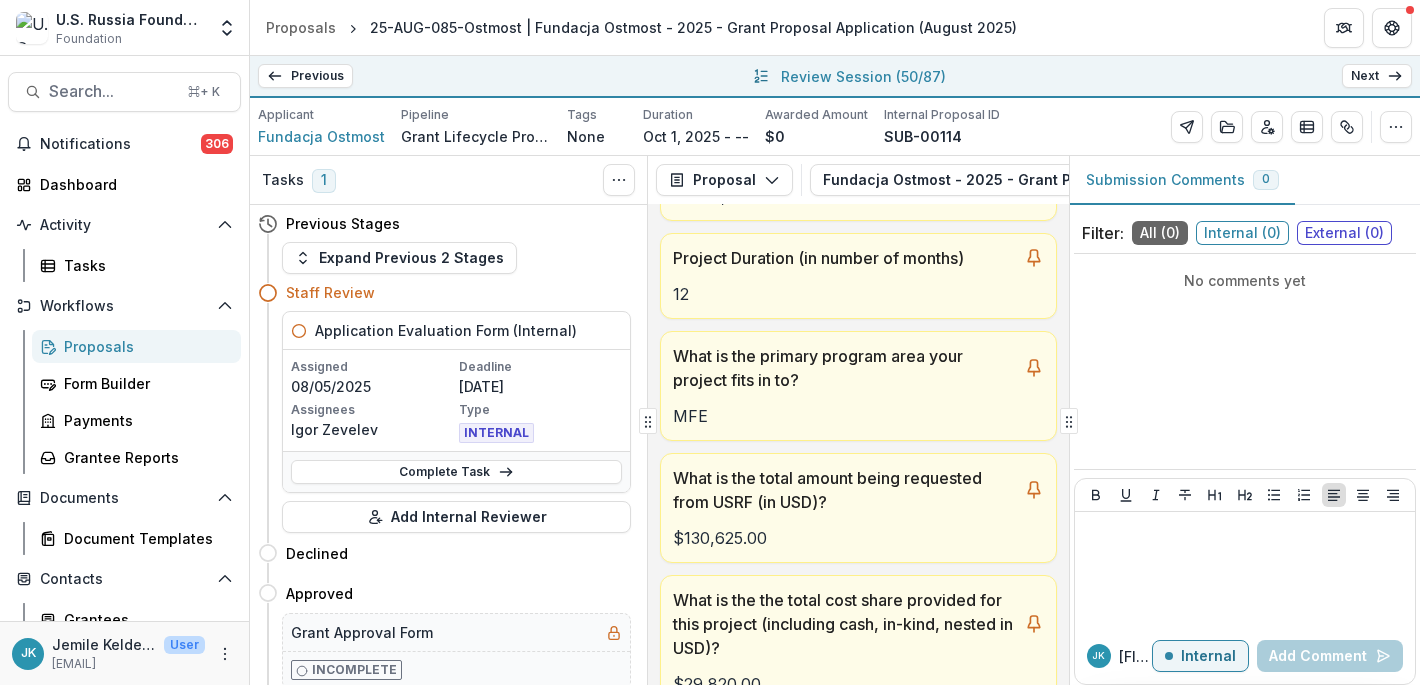 click on "Next" at bounding box center [1377, 76] 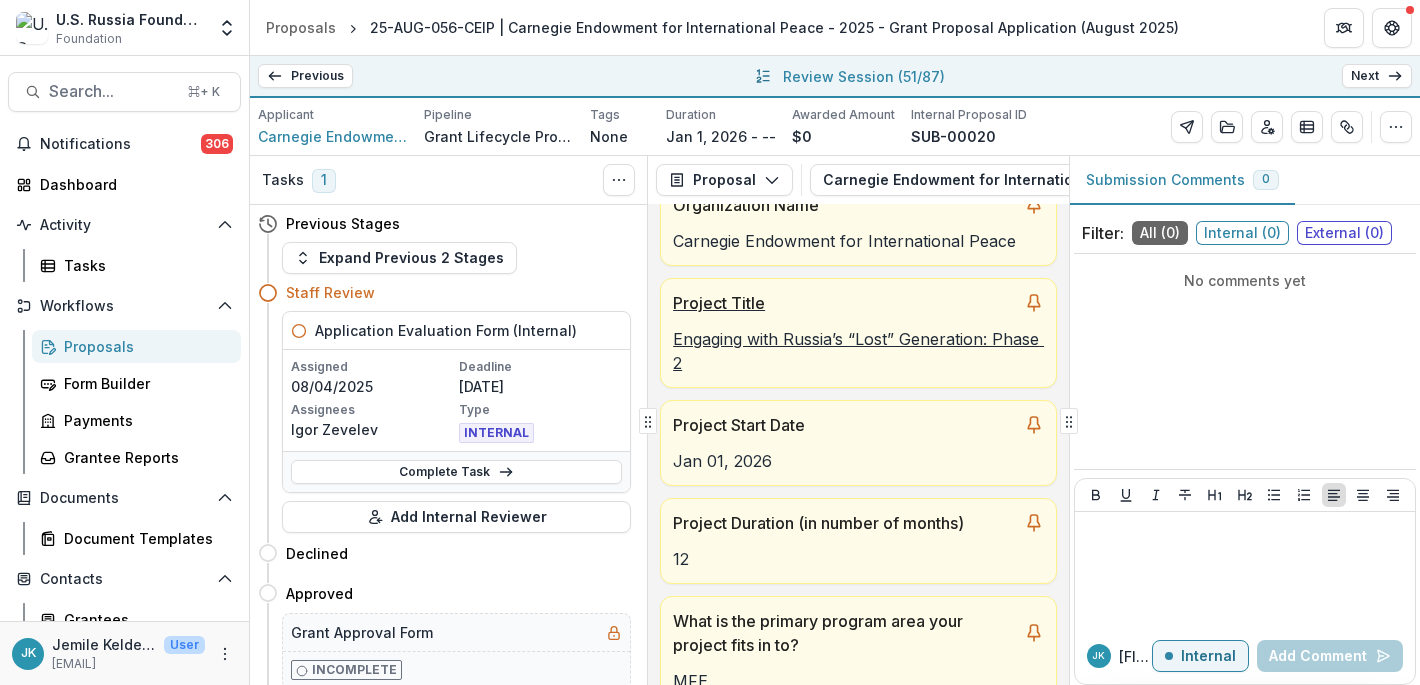 scroll, scrollTop: 245, scrollLeft: 0, axis: vertical 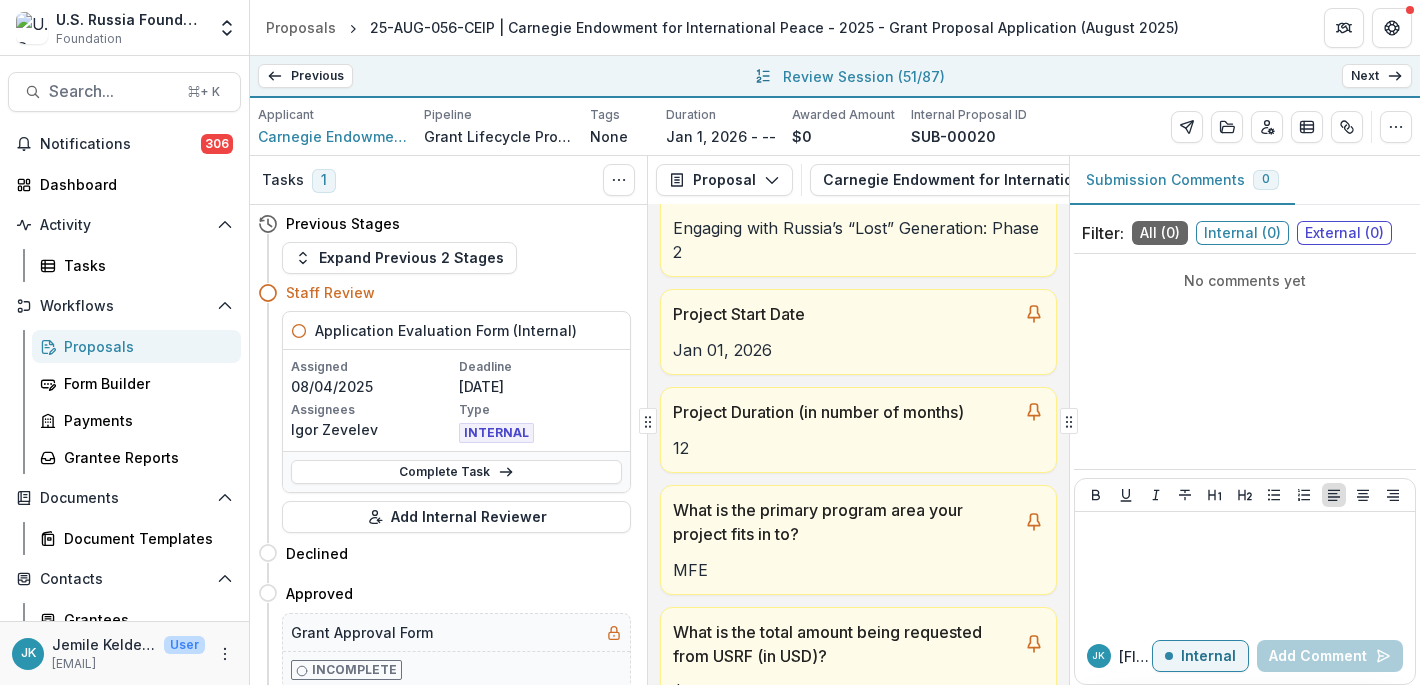 click 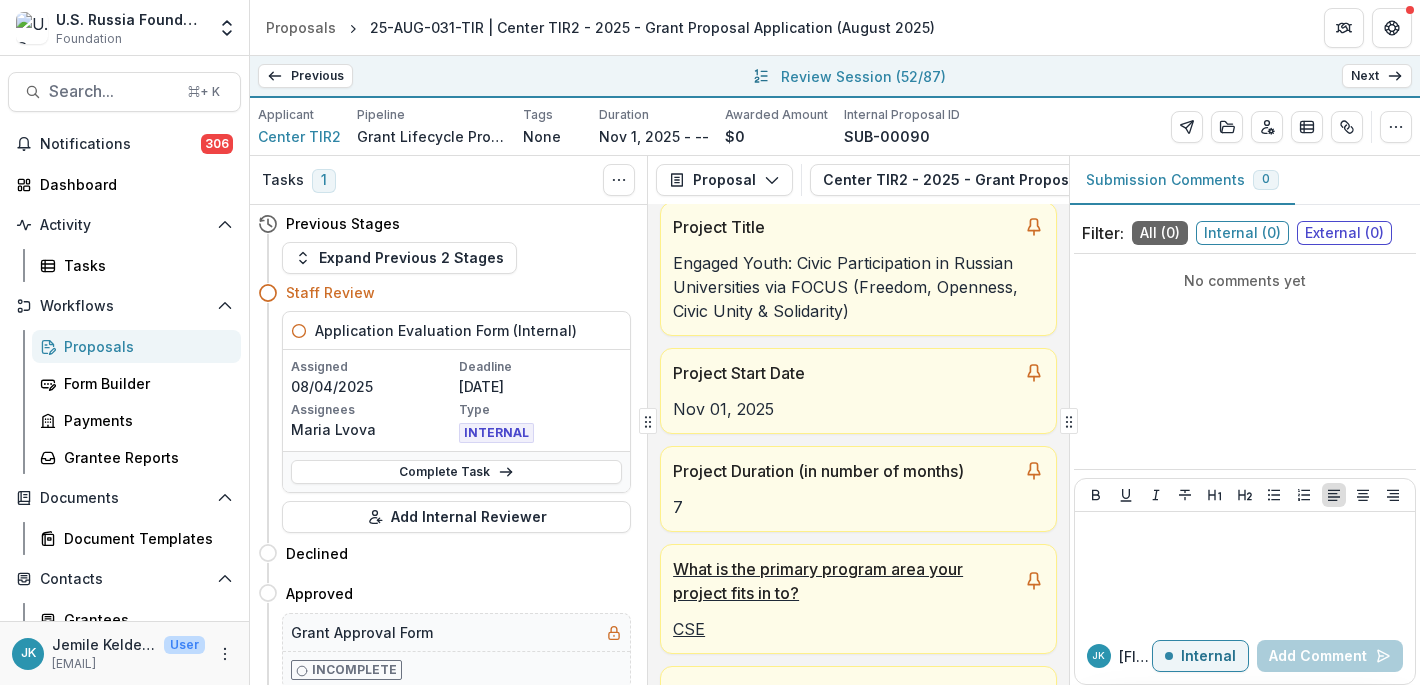 scroll, scrollTop: 0, scrollLeft: 0, axis: both 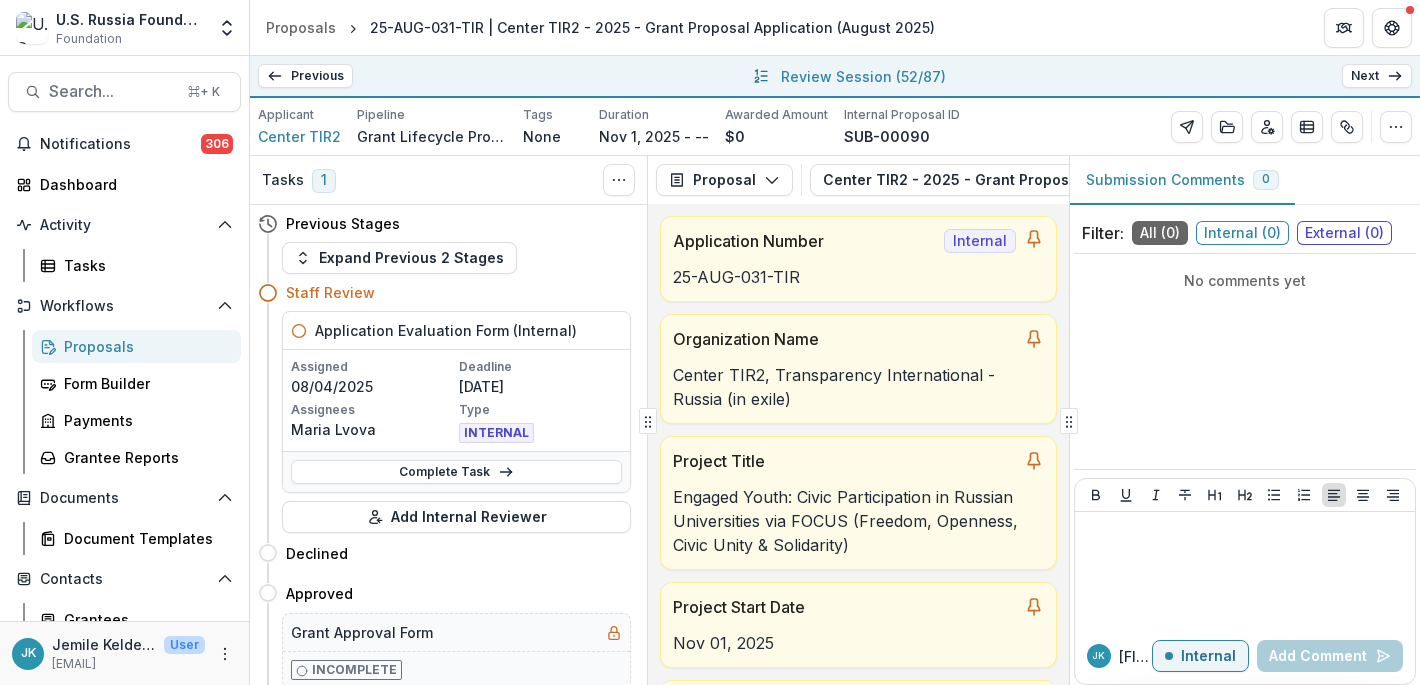click on "Next" at bounding box center (1377, 76) 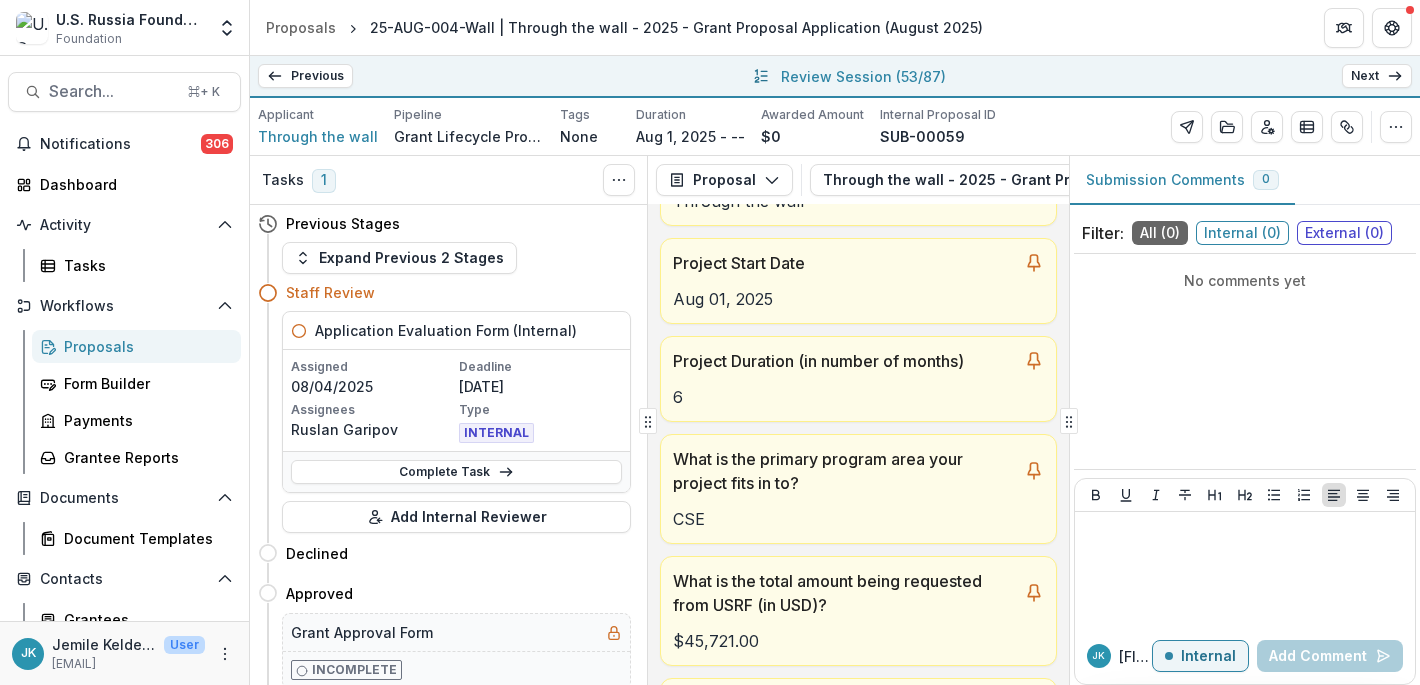 scroll, scrollTop: 274, scrollLeft: 0, axis: vertical 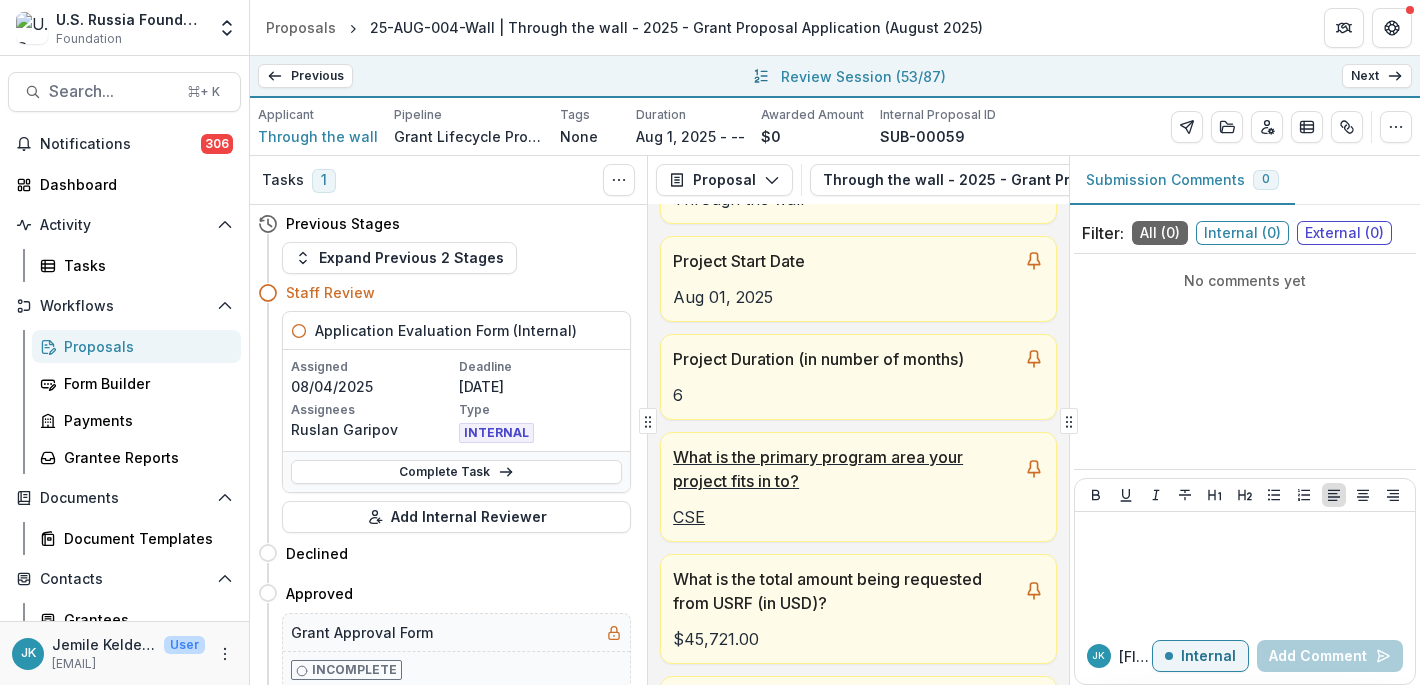 click on "What is the primary program area your project fits in to?" at bounding box center [844, 469] 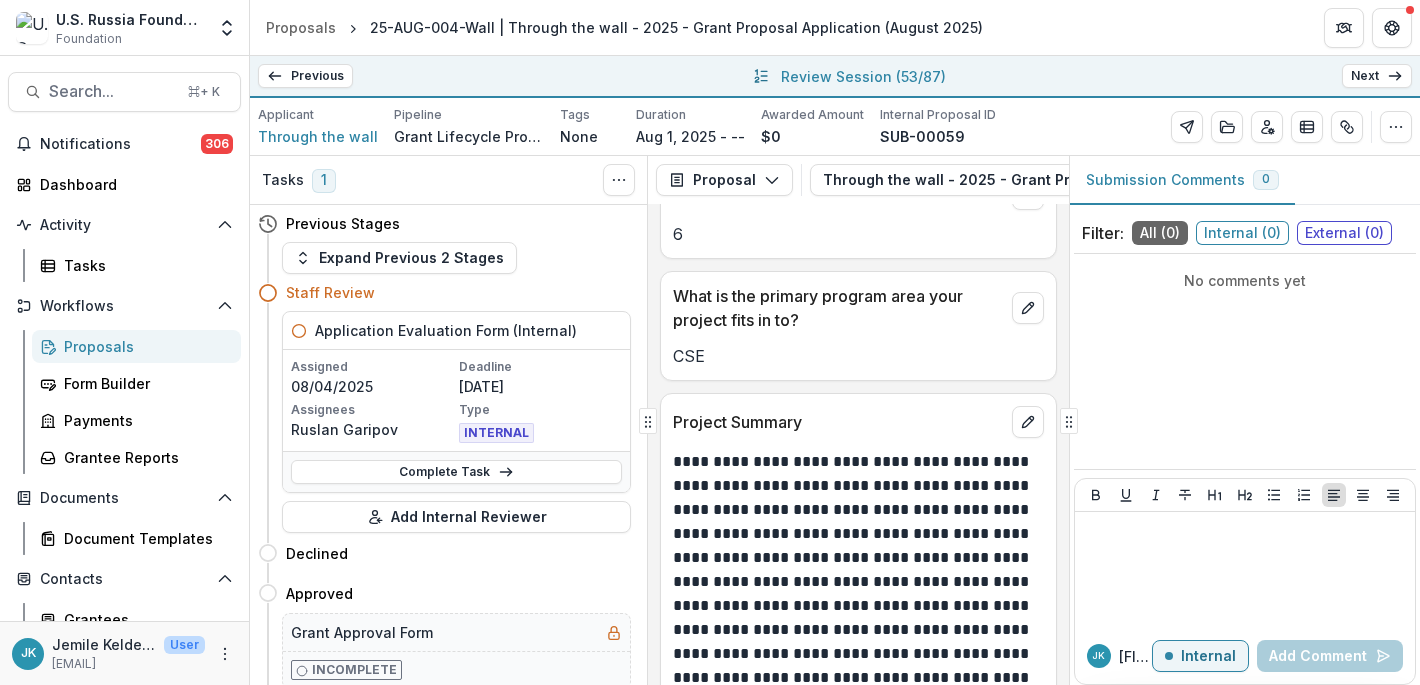 scroll, scrollTop: 1937, scrollLeft: 0, axis: vertical 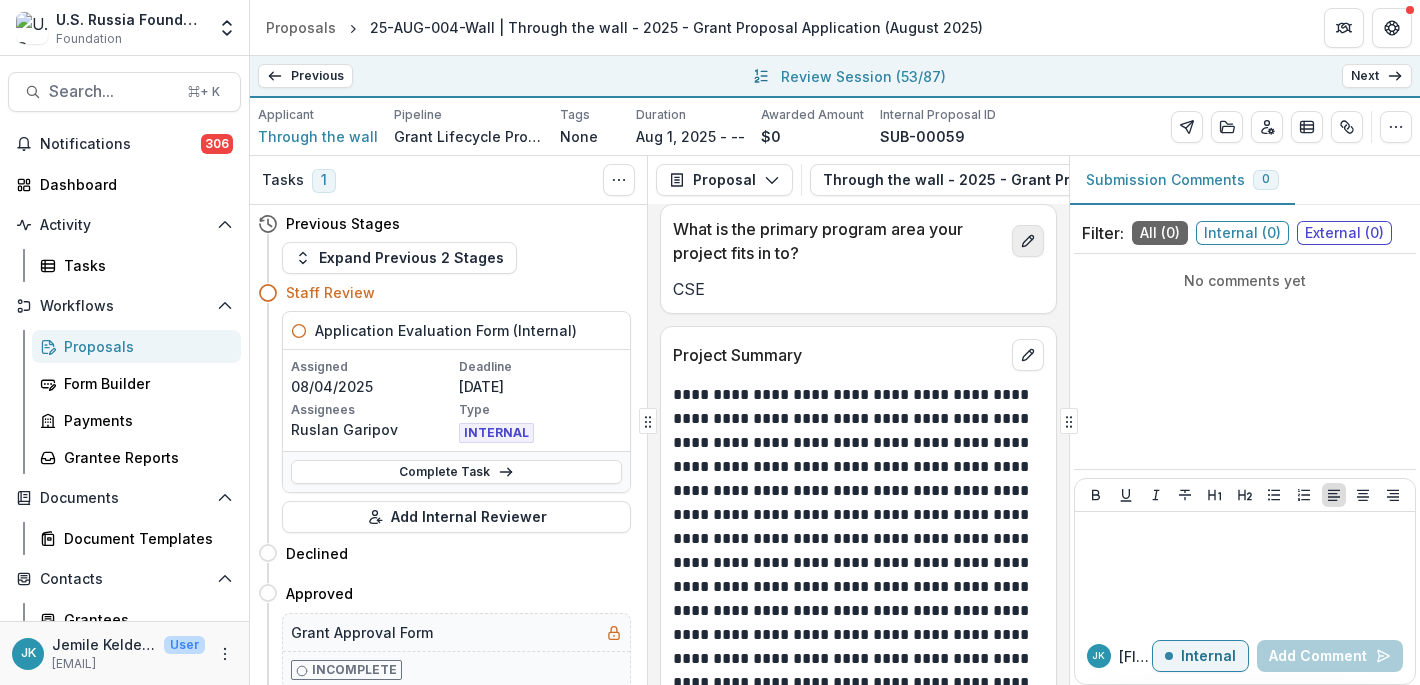 click at bounding box center [1028, 241] 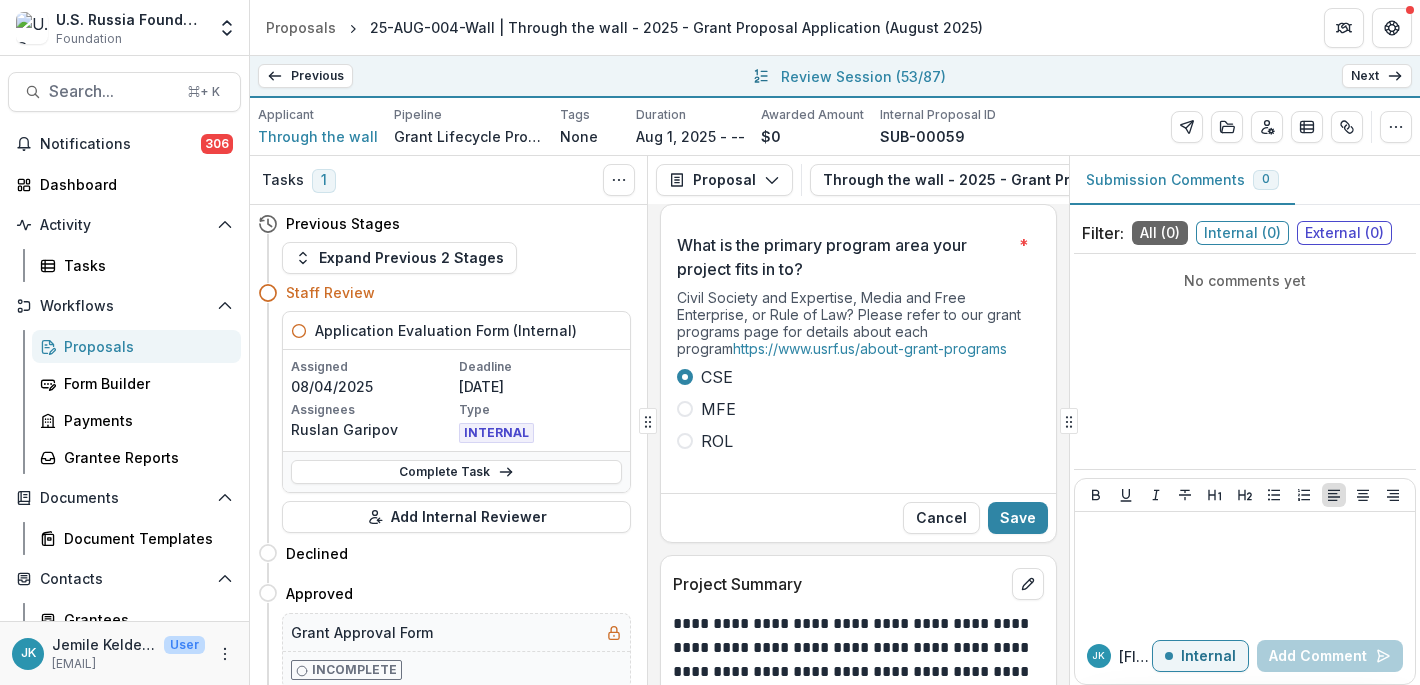 click on "ROL" at bounding box center [717, 441] 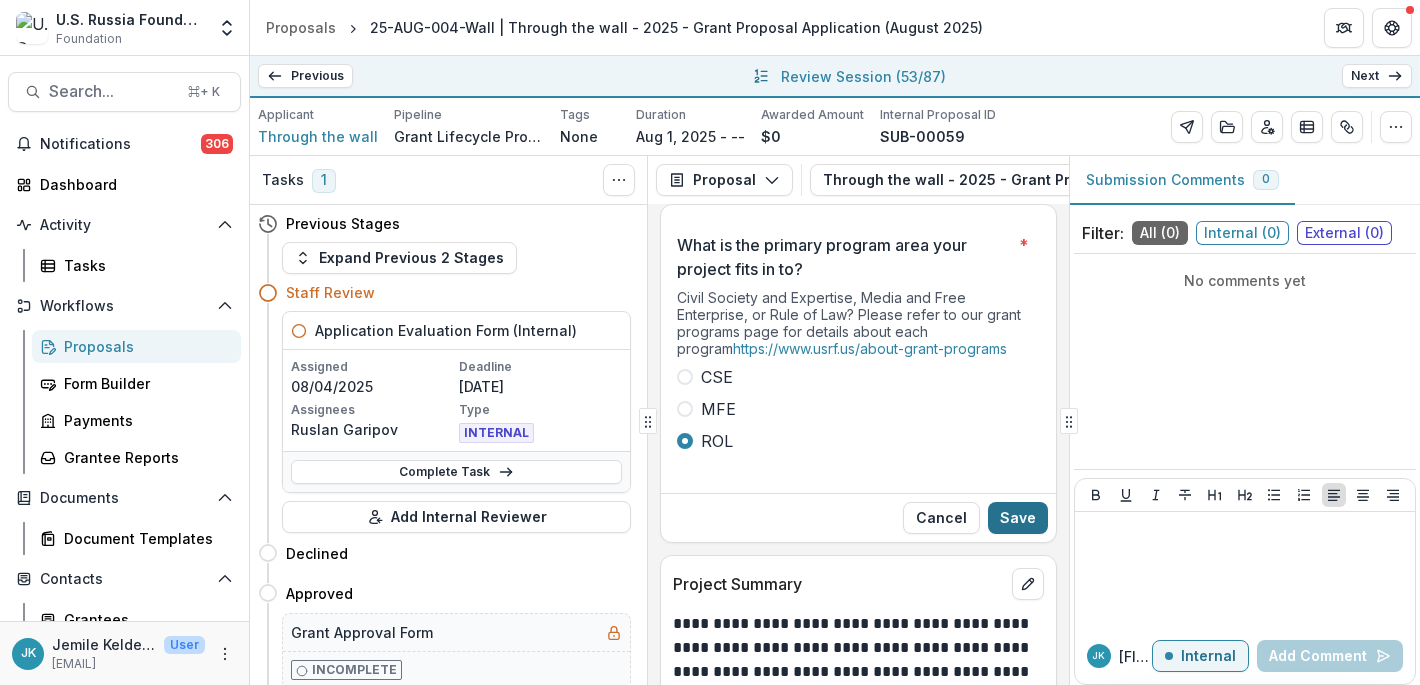click on "Save" at bounding box center [1018, 518] 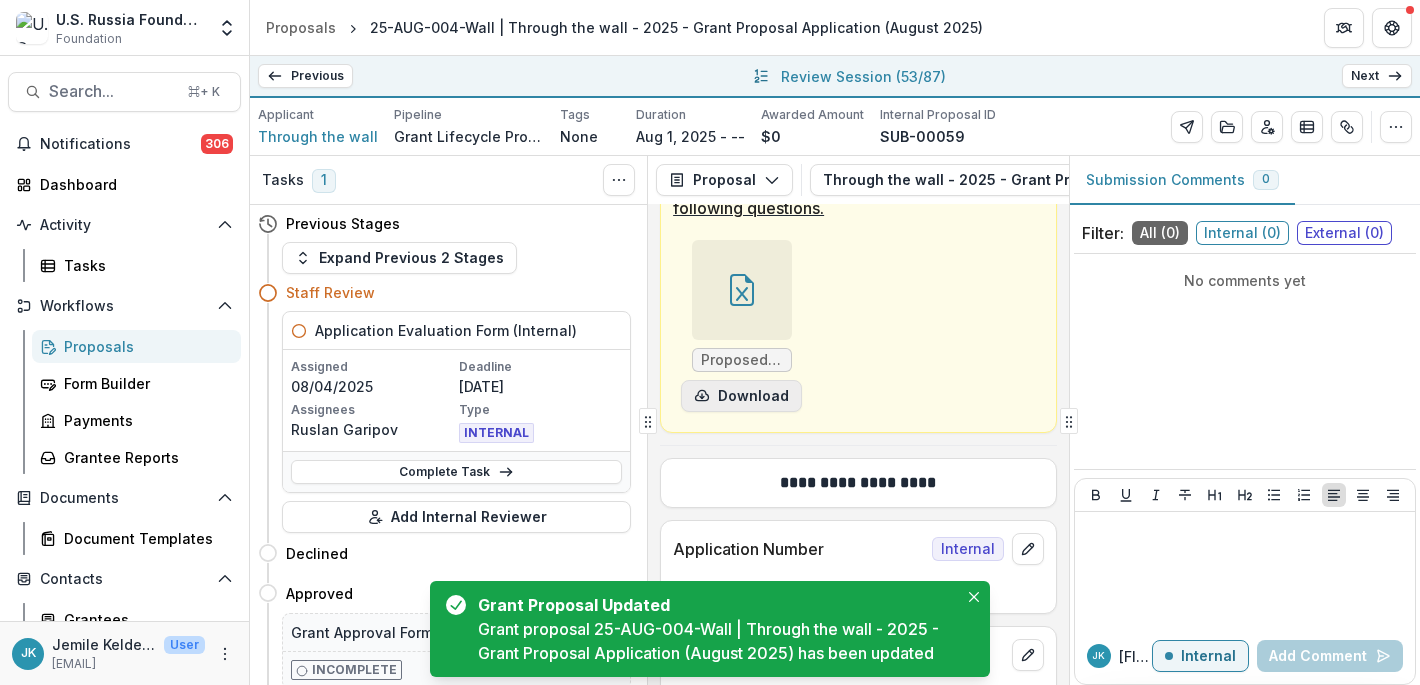 scroll, scrollTop: 271, scrollLeft: 0, axis: vertical 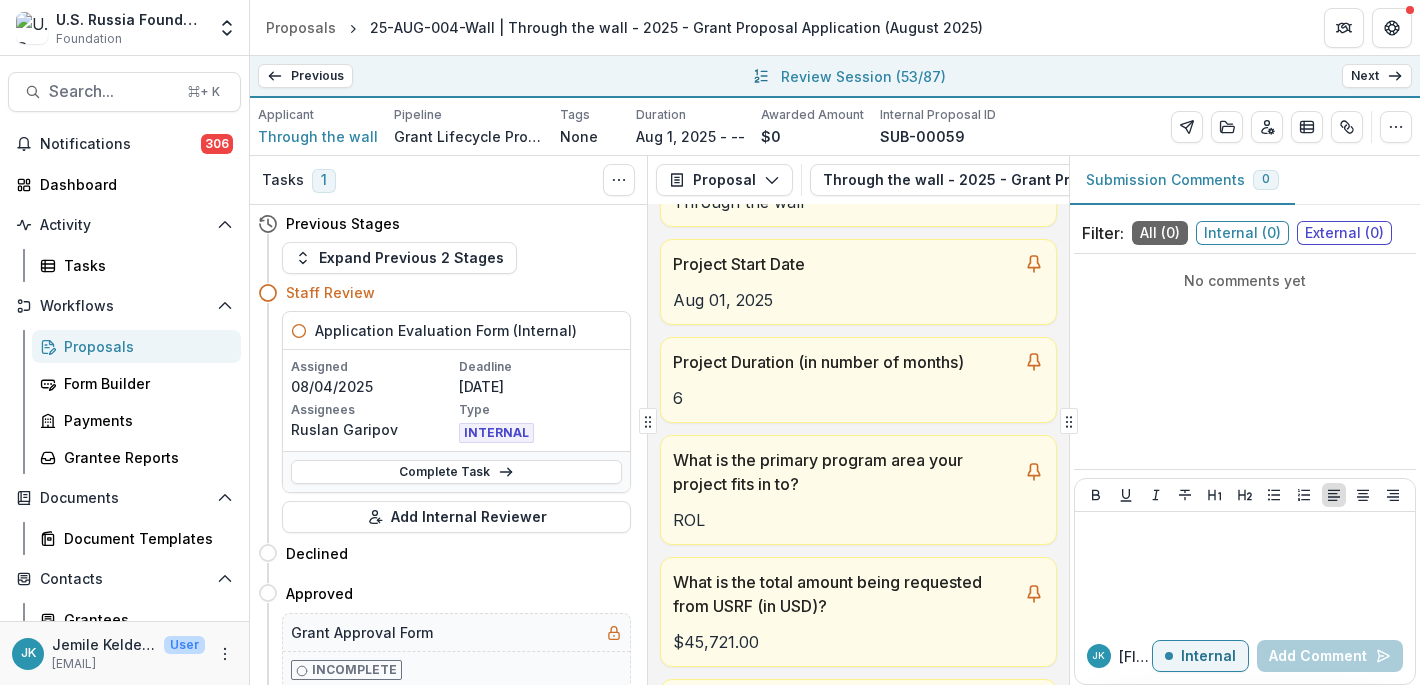 click 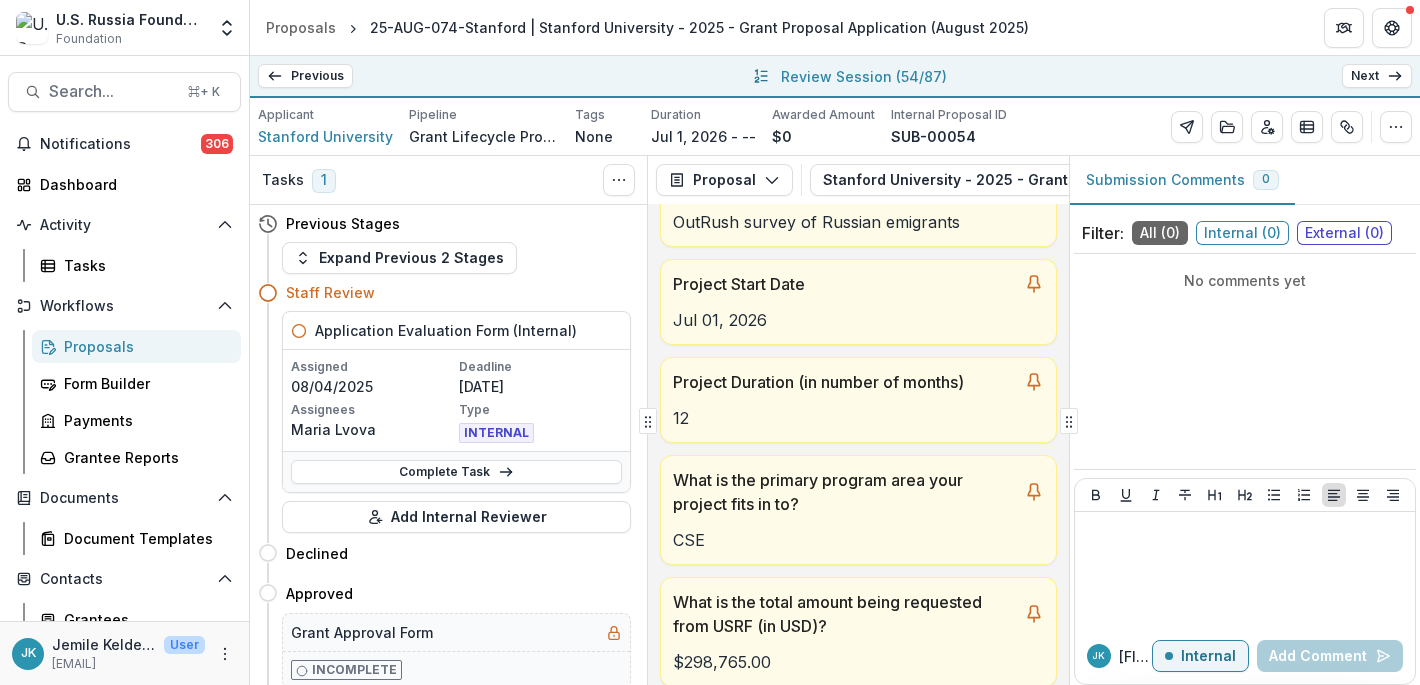 scroll, scrollTop: 323, scrollLeft: 0, axis: vertical 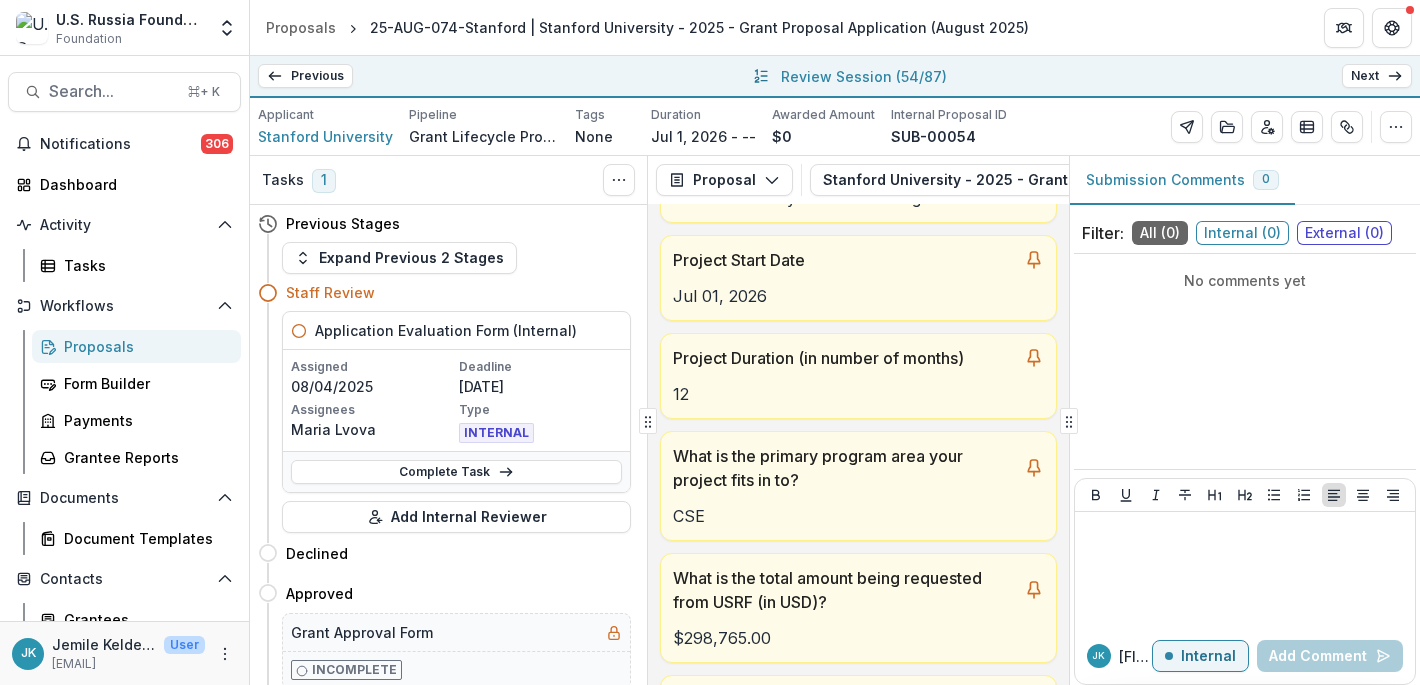 click on "Next" at bounding box center [1377, 76] 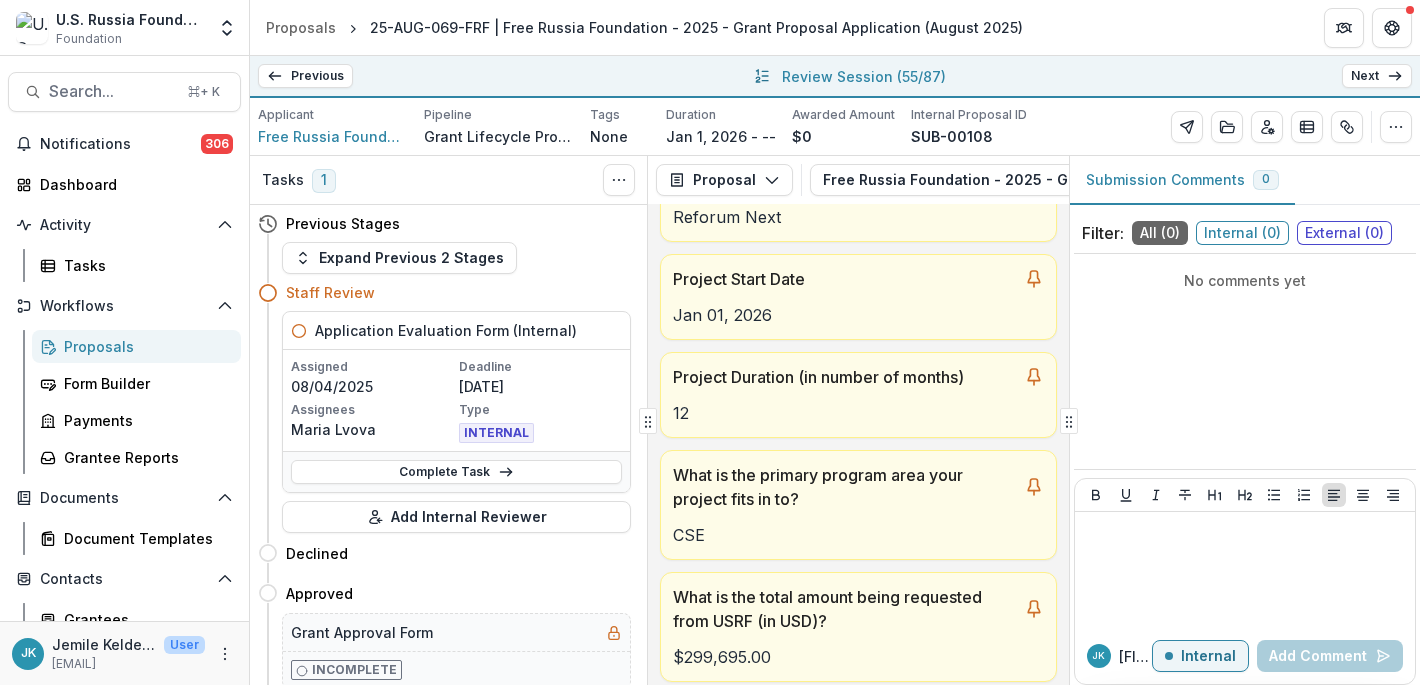scroll, scrollTop: 269, scrollLeft: 0, axis: vertical 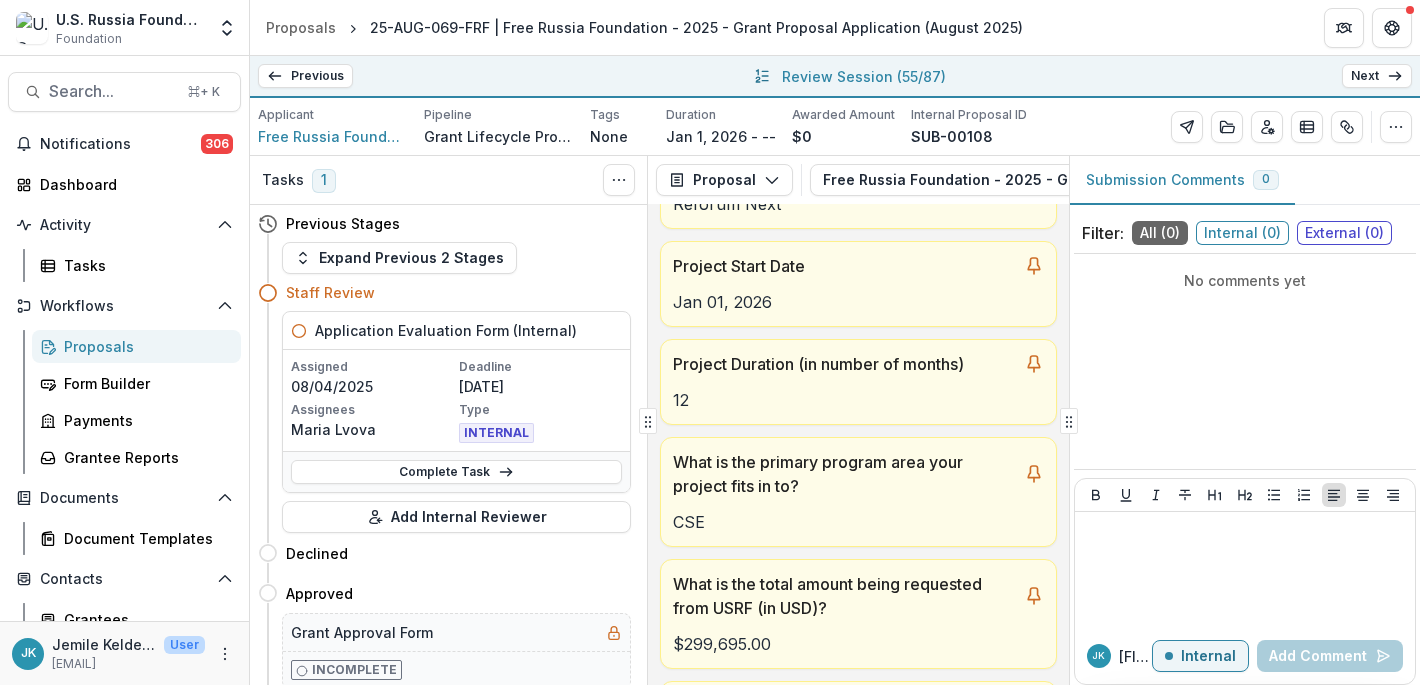 click on "Next" at bounding box center (1377, 76) 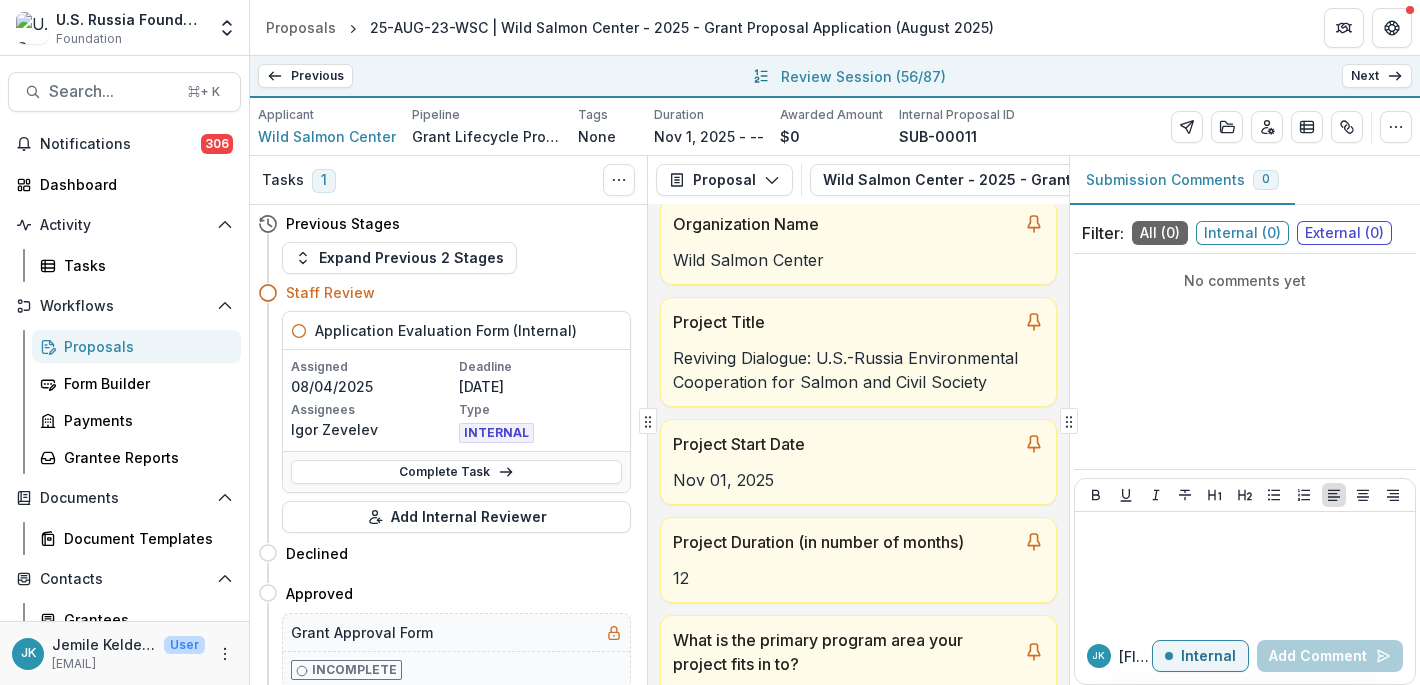 scroll, scrollTop: 308, scrollLeft: 0, axis: vertical 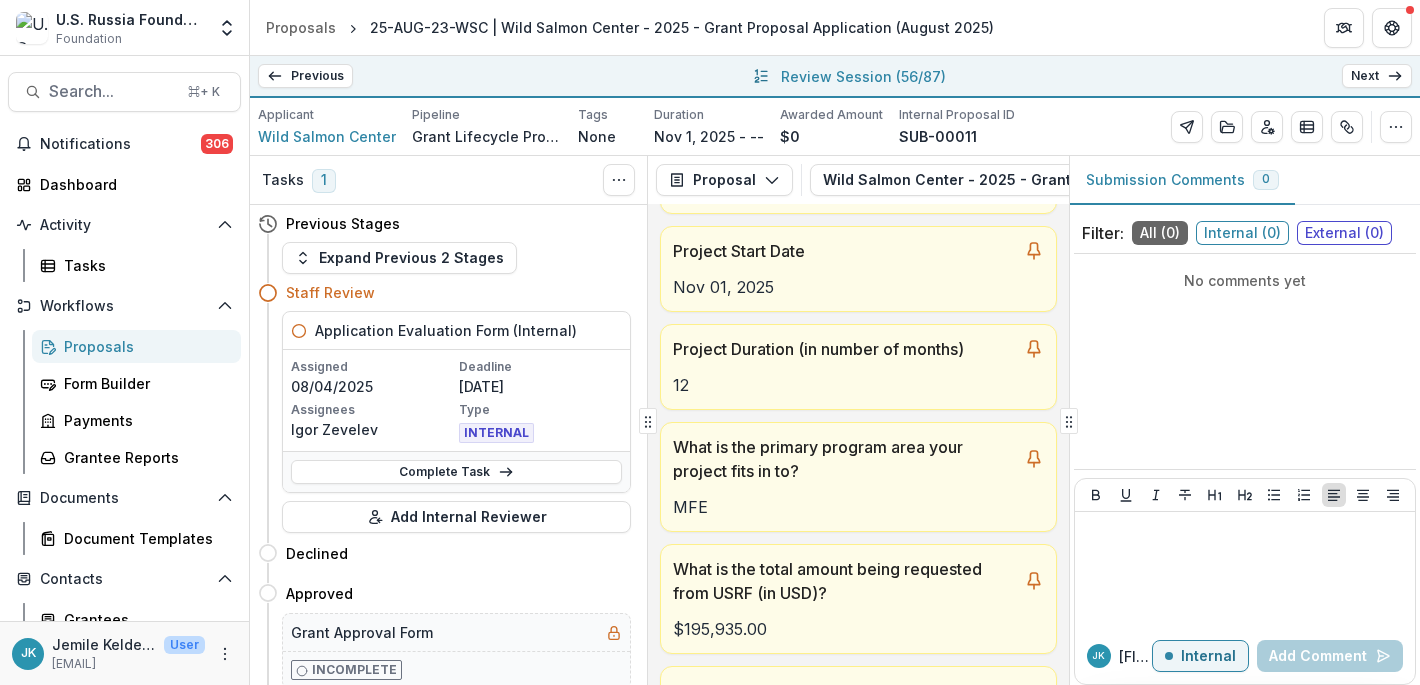 click on "Next" at bounding box center [1377, 76] 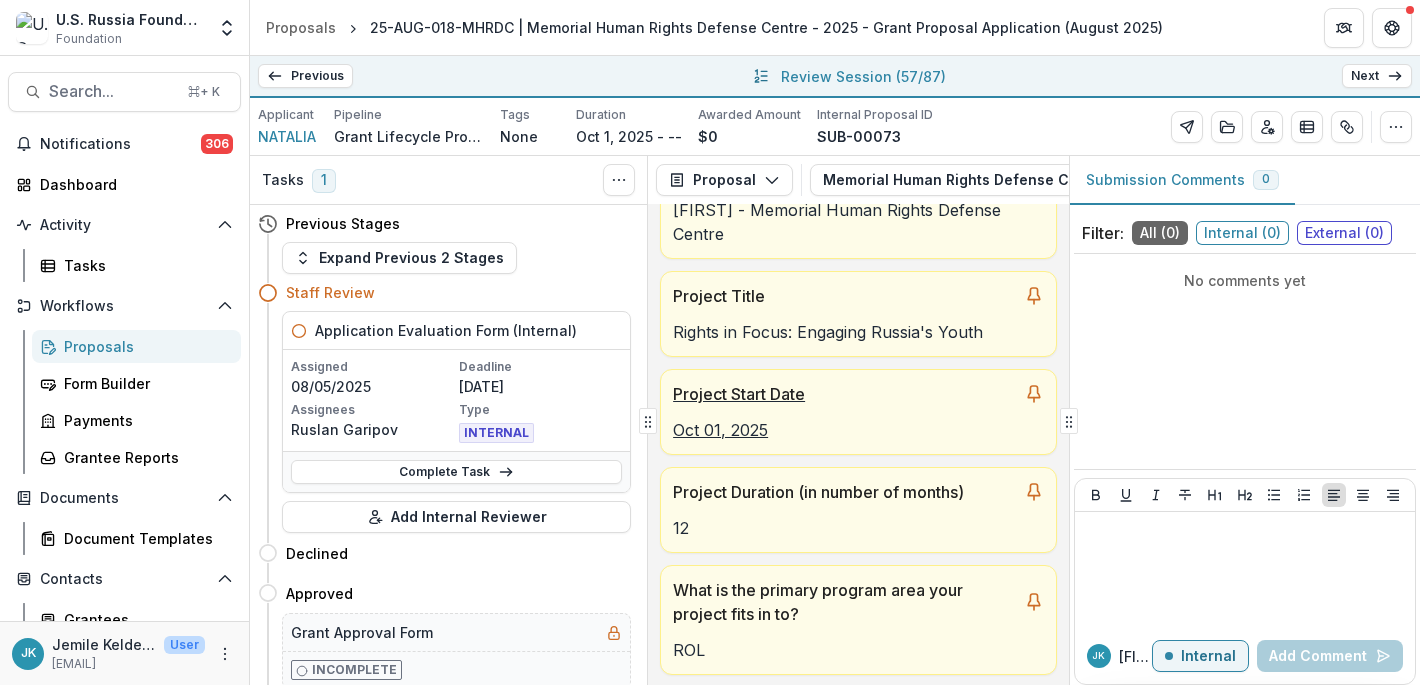 scroll, scrollTop: 263, scrollLeft: 0, axis: vertical 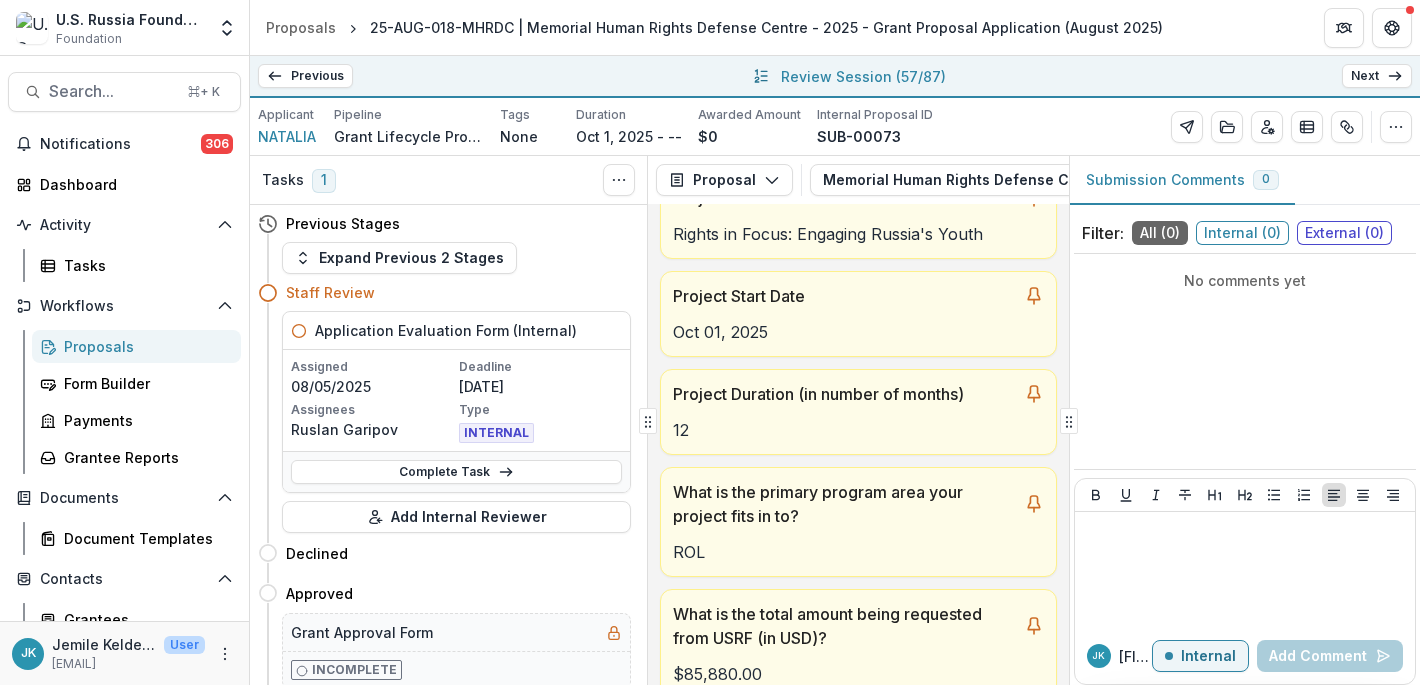 click 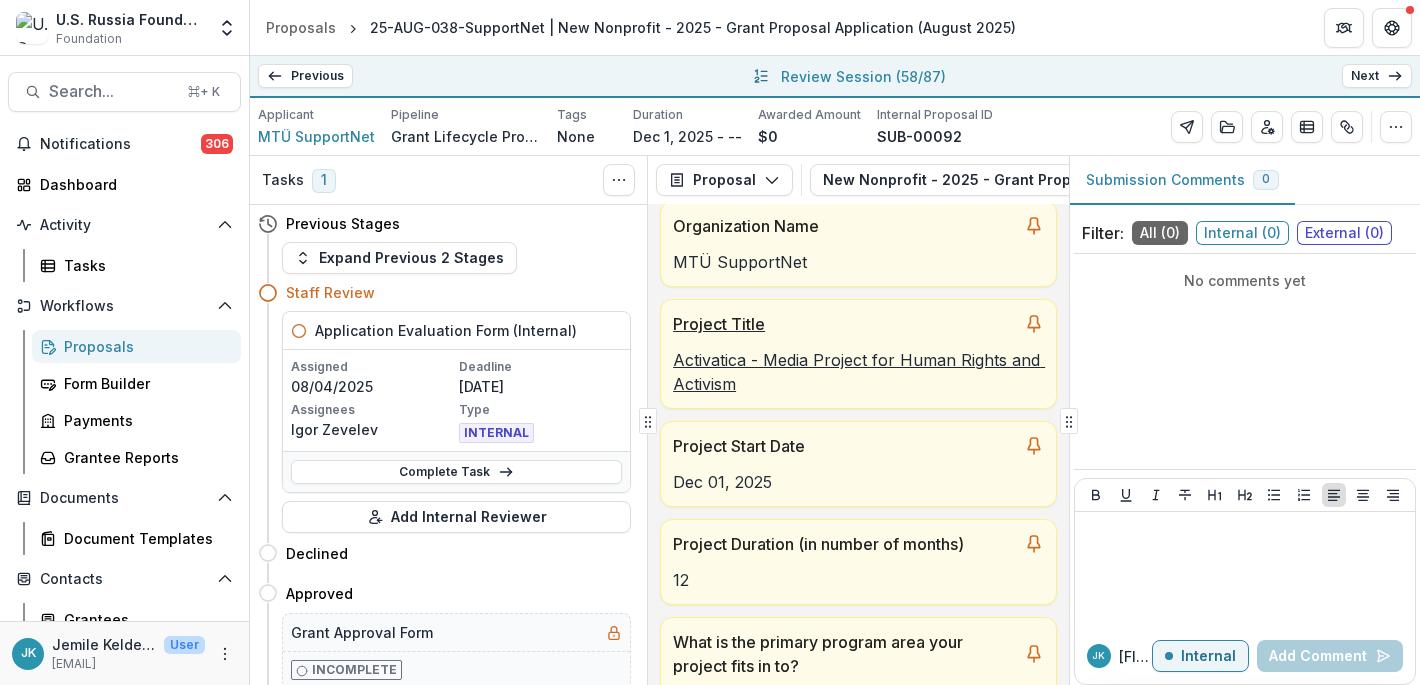 scroll, scrollTop: 276, scrollLeft: 0, axis: vertical 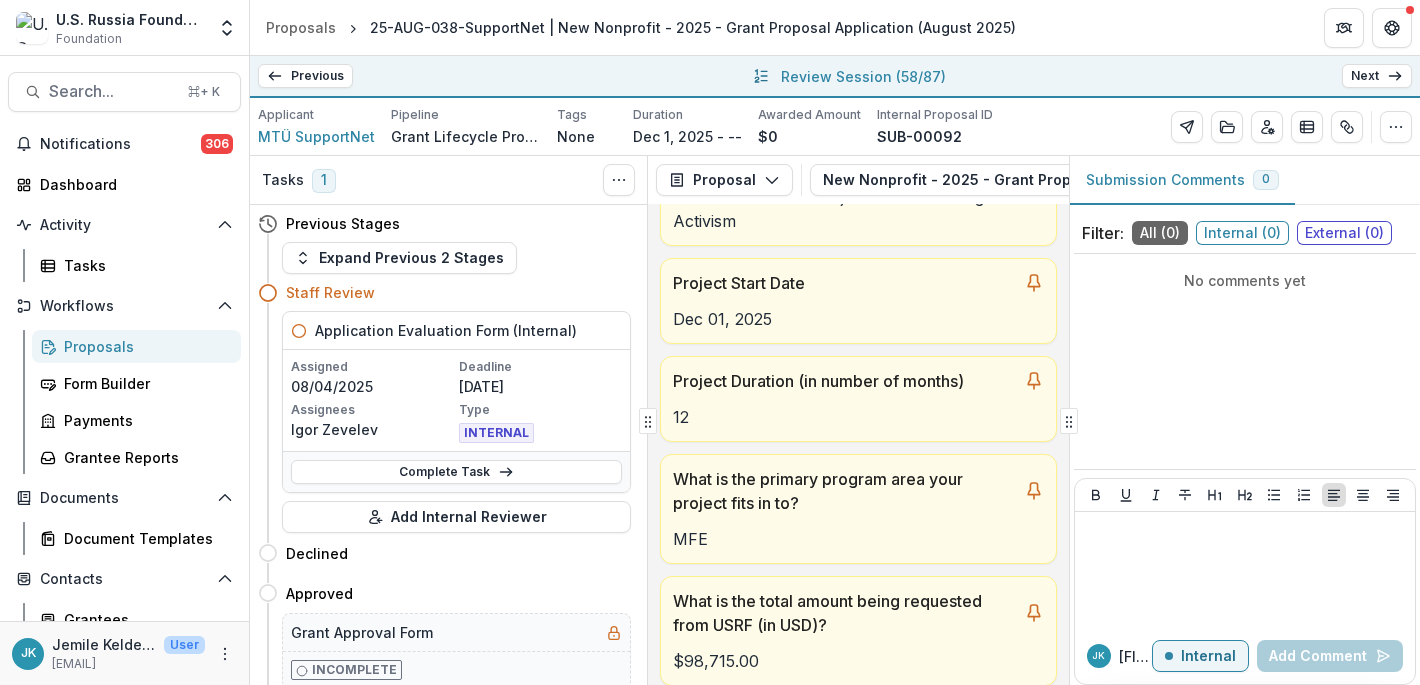 click on "Next" at bounding box center (1377, 76) 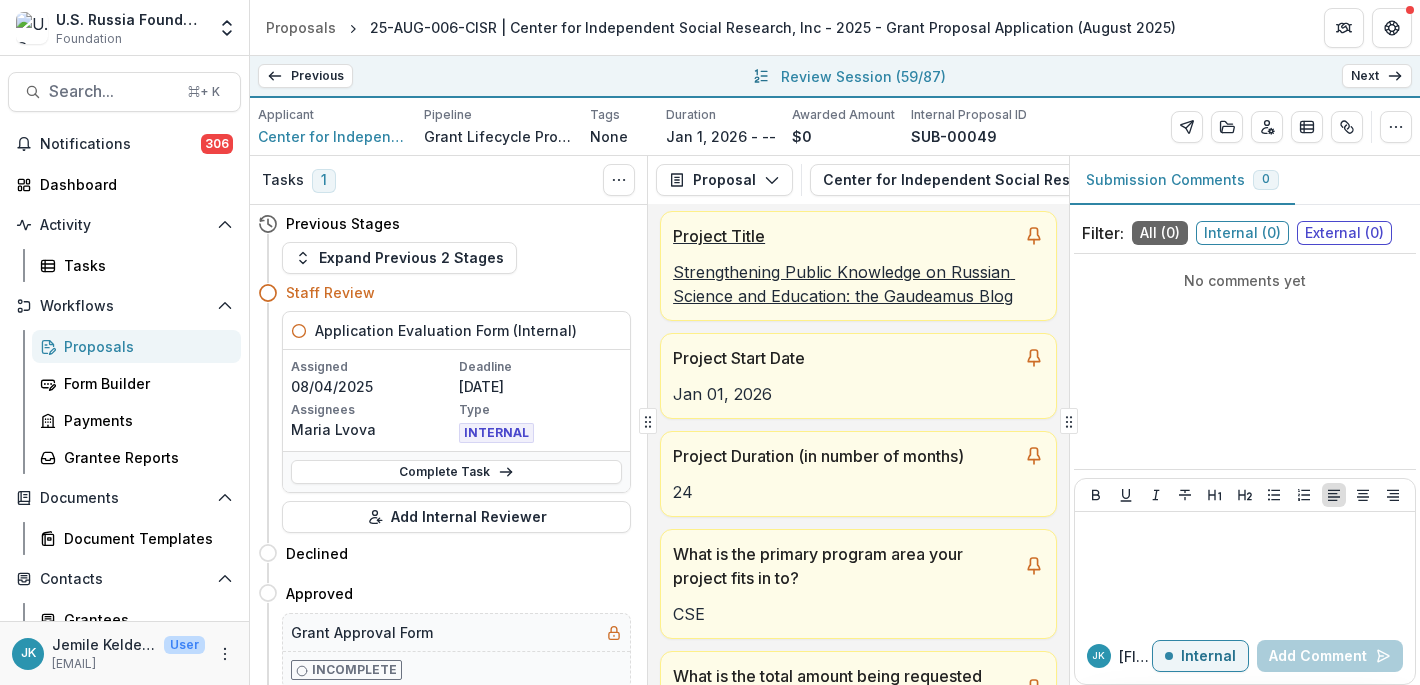 scroll, scrollTop: 205, scrollLeft: 0, axis: vertical 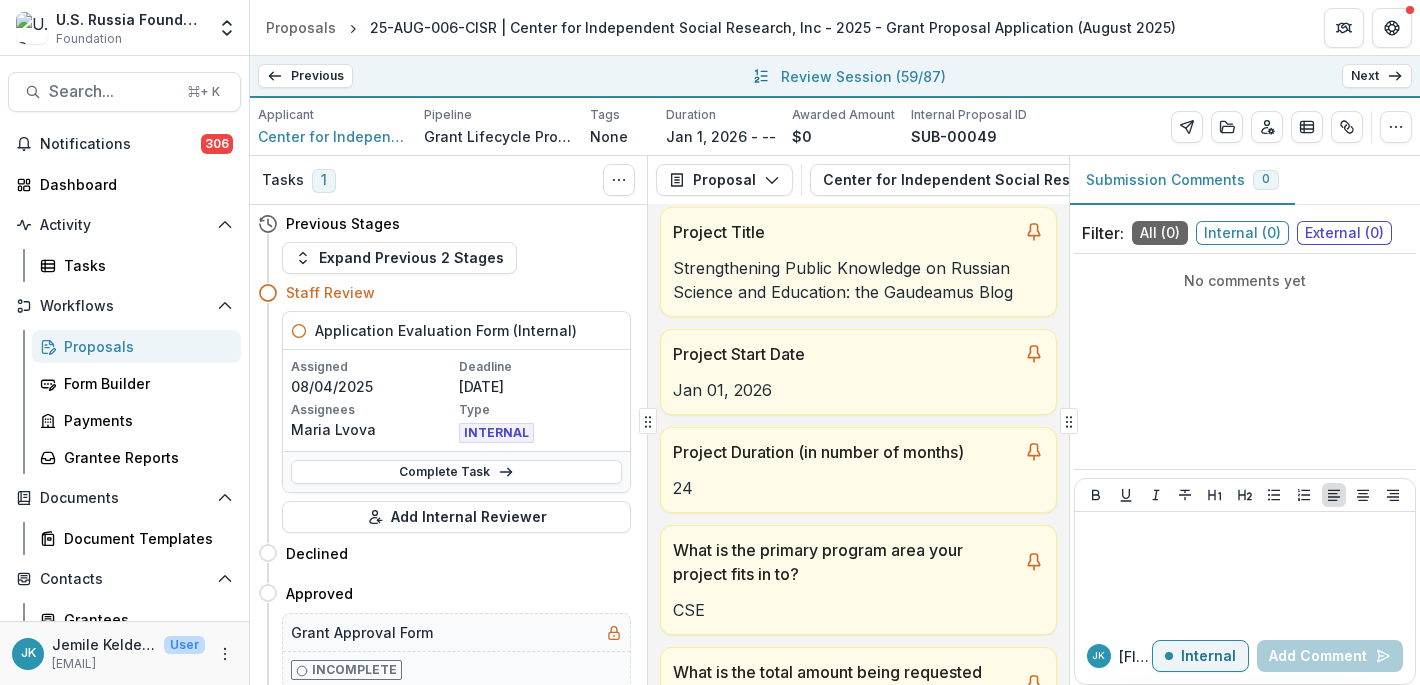 click on "Next" at bounding box center (1377, 76) 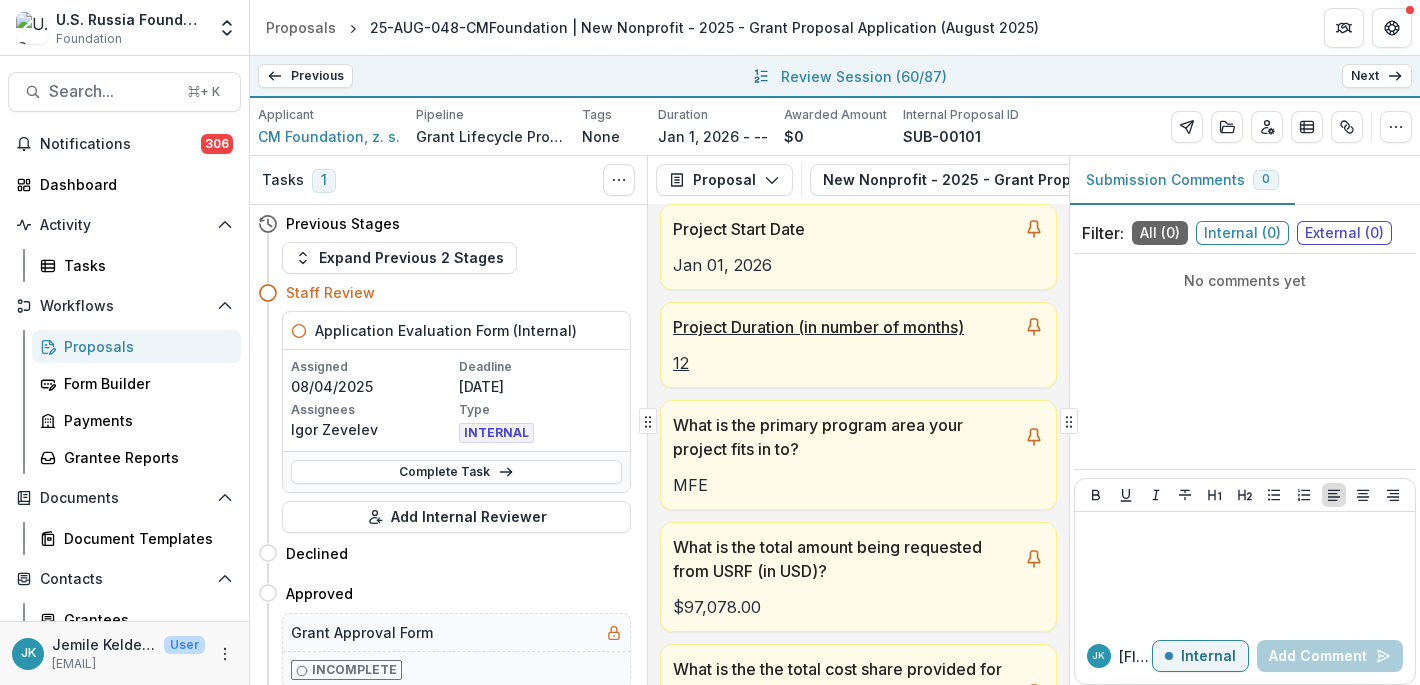scroll, scrollTop: 310, scrollLeft: 0, axis: vertical 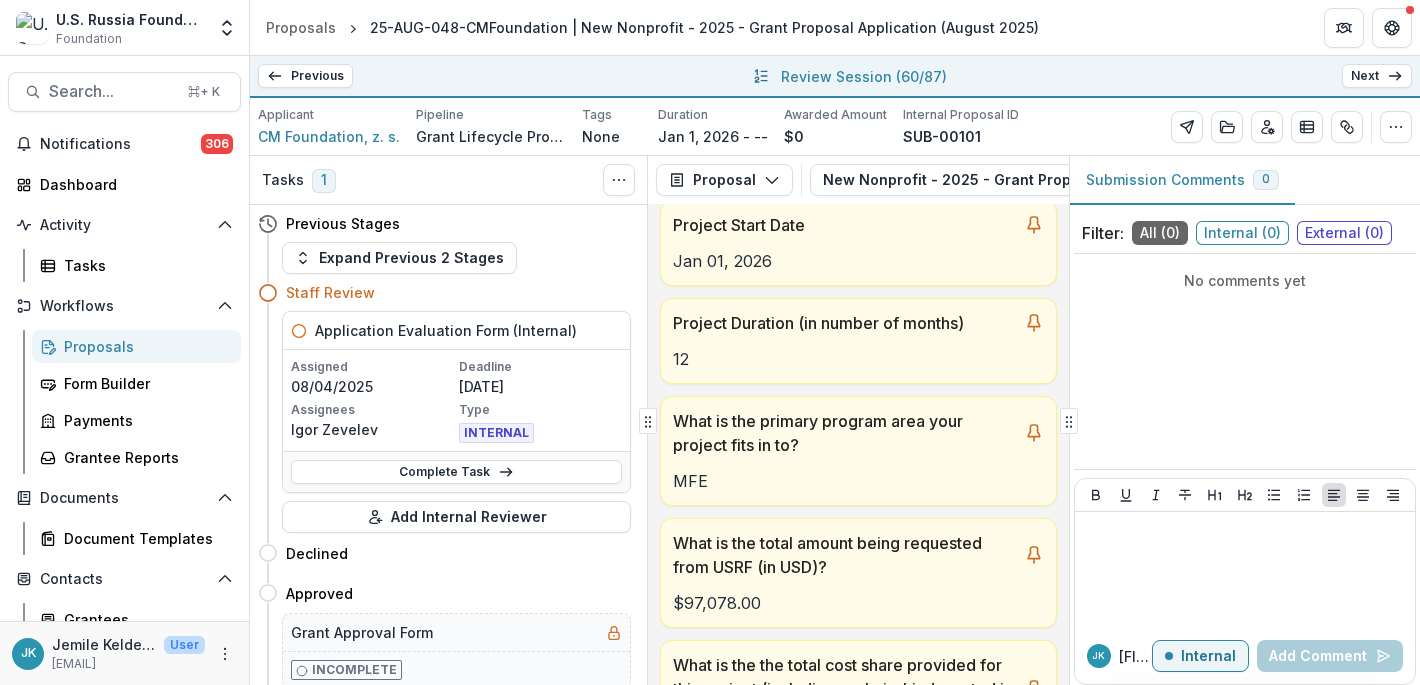 click 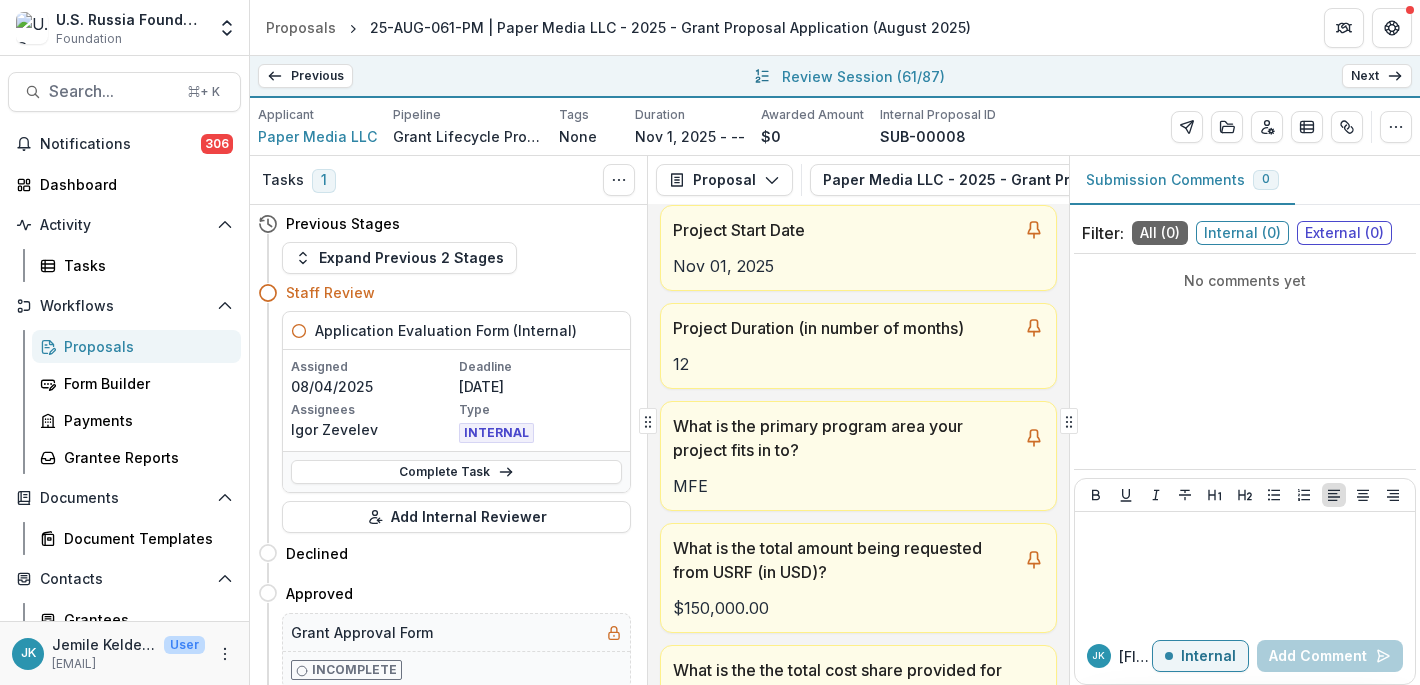 scroll, scrollTop: 158, scrollLeft: 0, axis: vertical 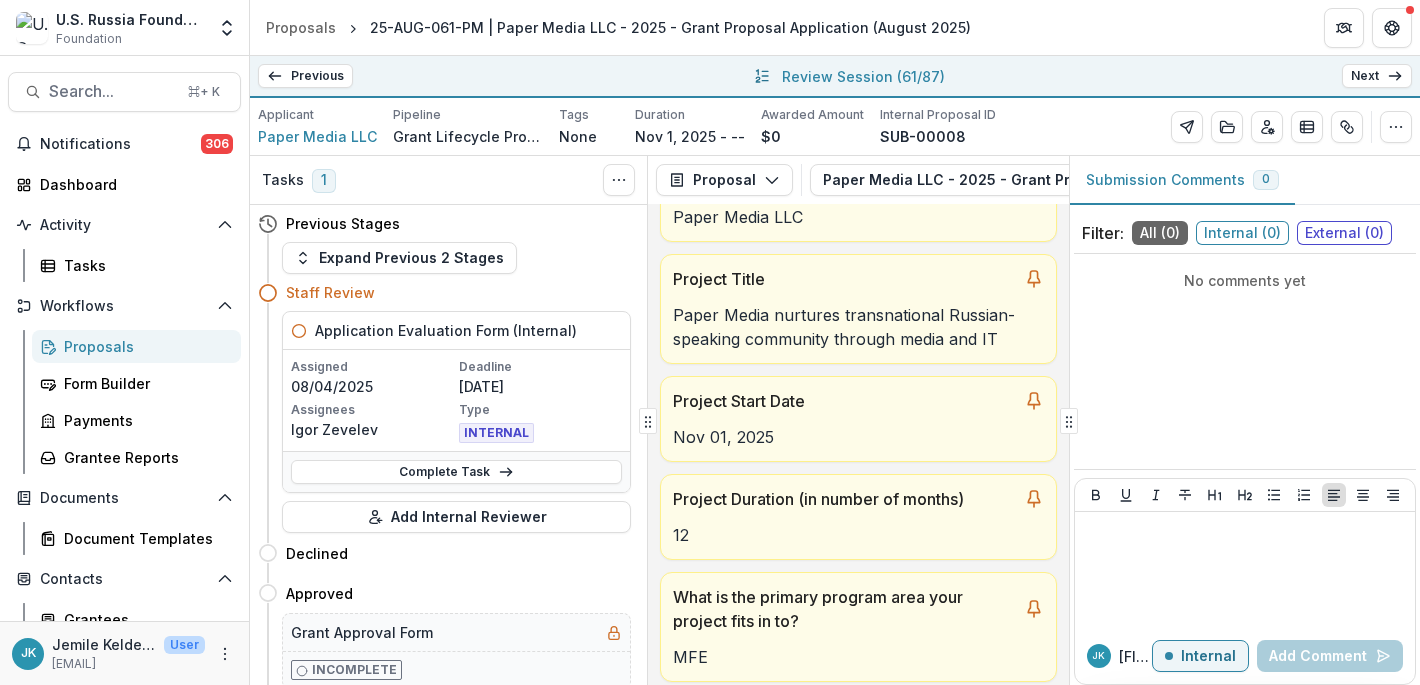 click on "Next" at bounding box center [1377, 76] 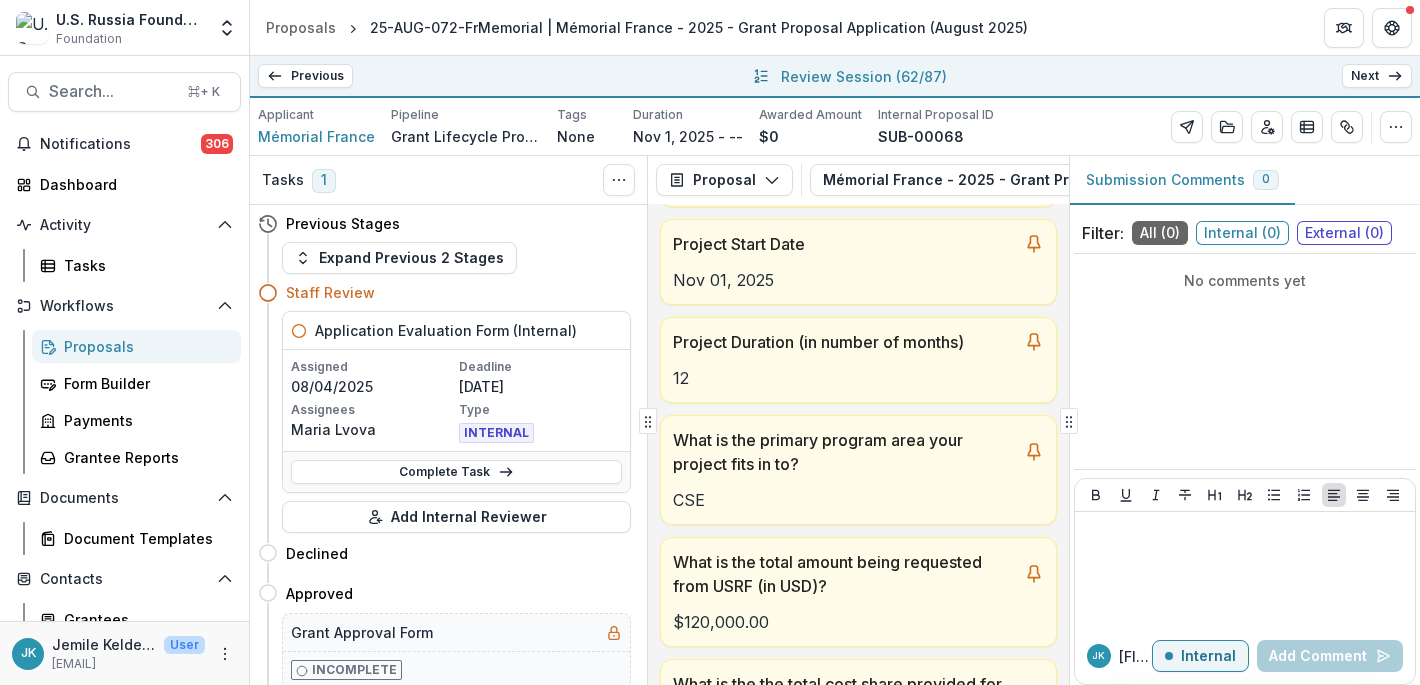 scroll, scrollTop: 320, scrollLeft: 0, axis: vertical 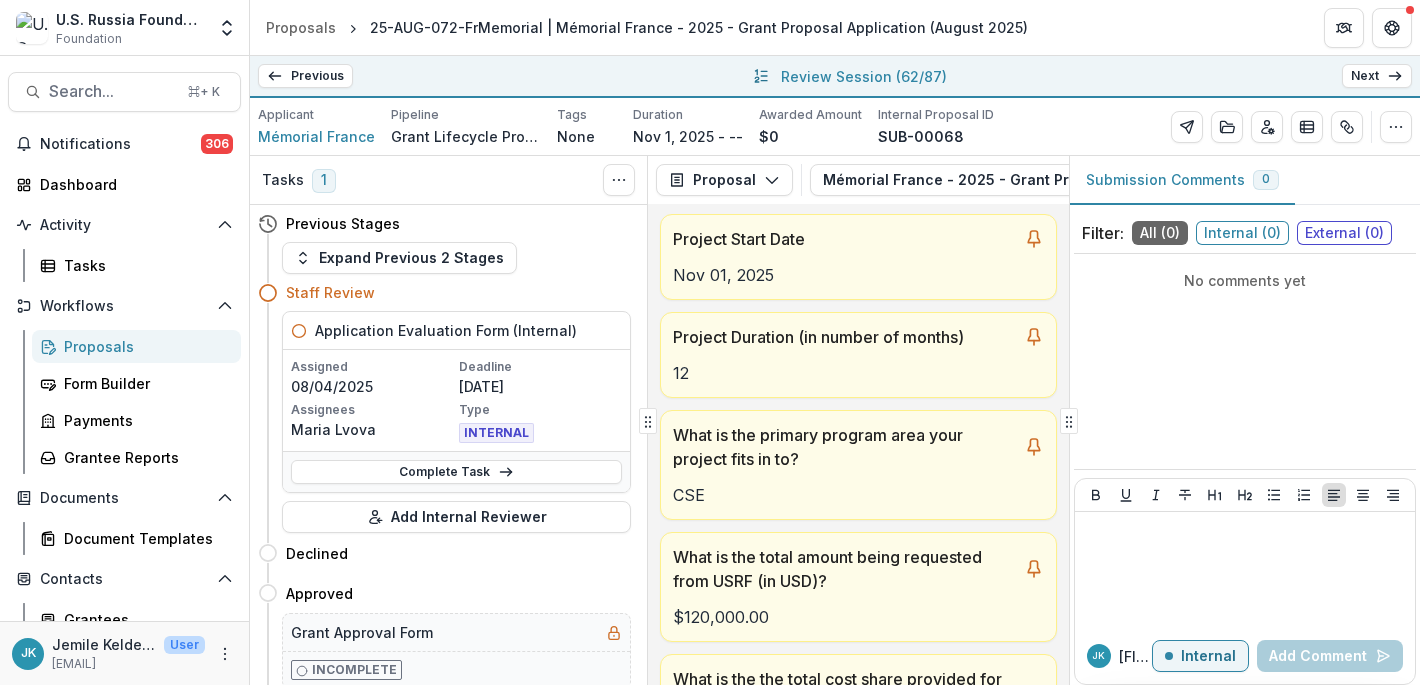 click on "Next" at bounding box center (1377, 76) 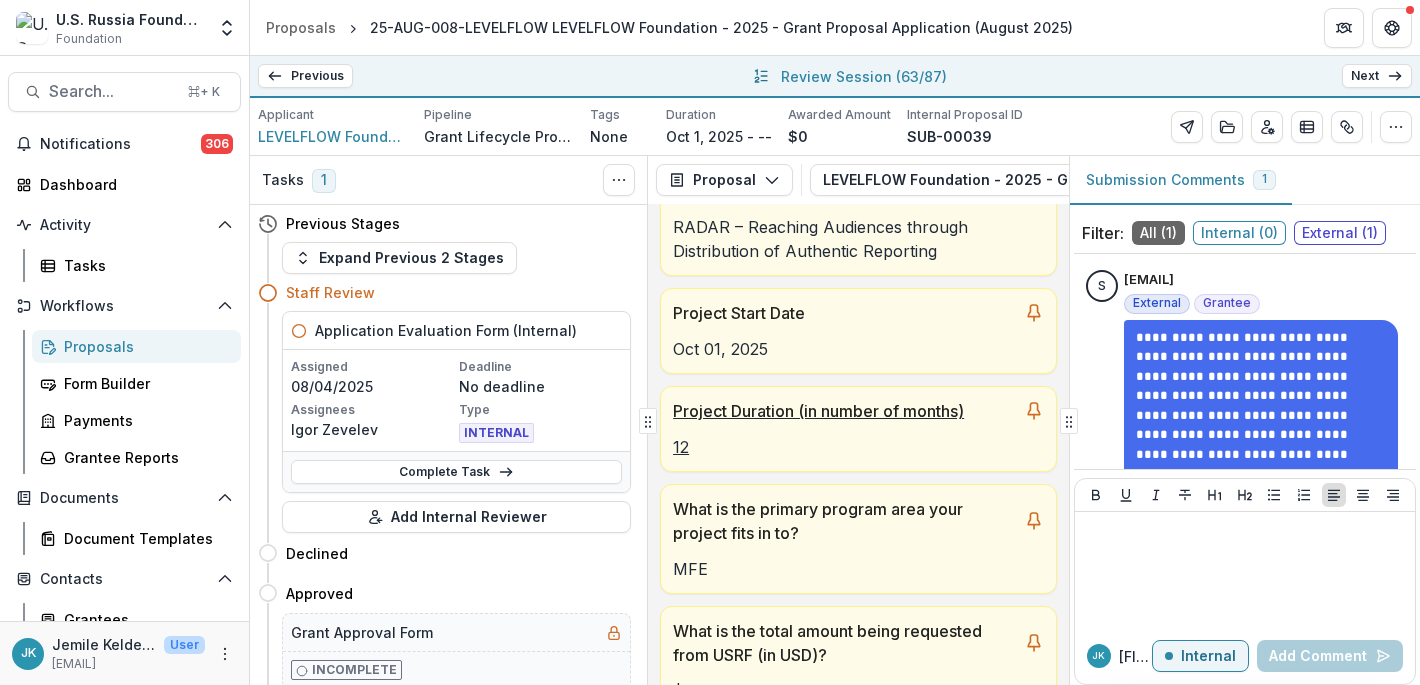 scroll, scrollTop: 252, scrollLeft: 0, axis: vertical 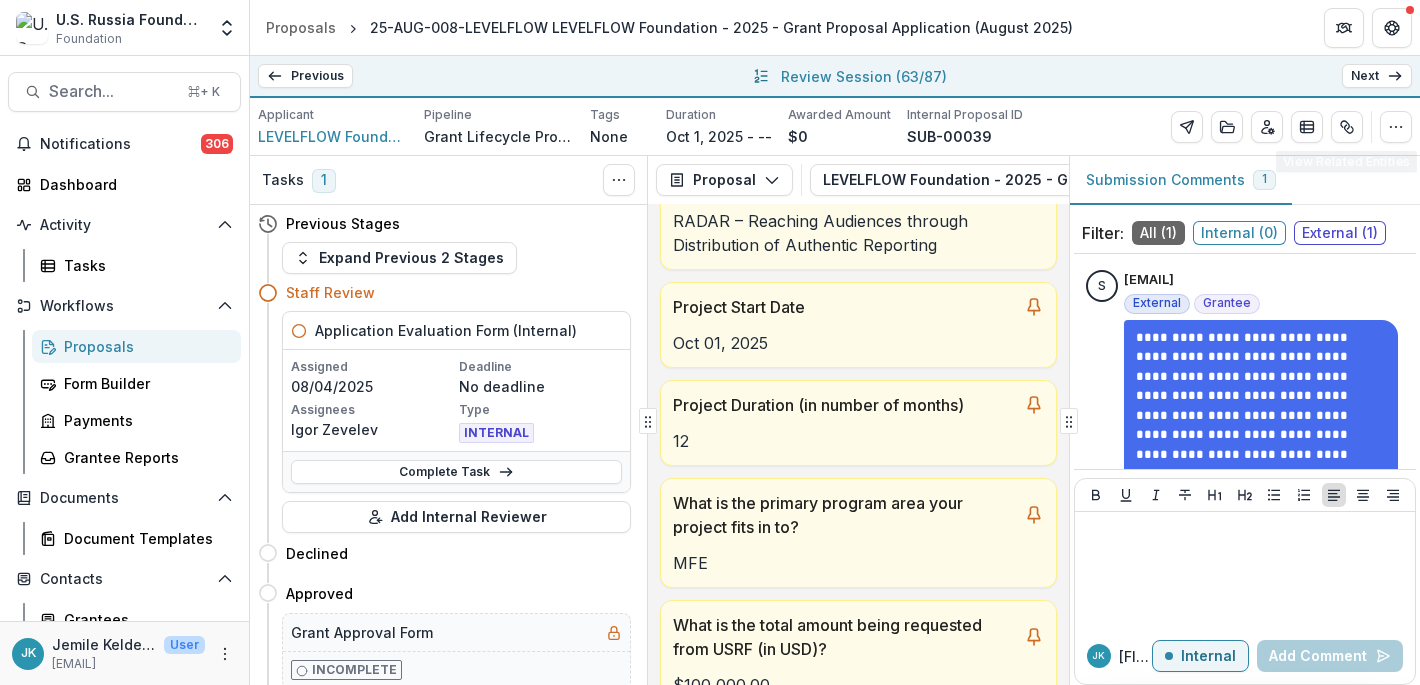 click on "Next" at bounding box center [1377, 76] 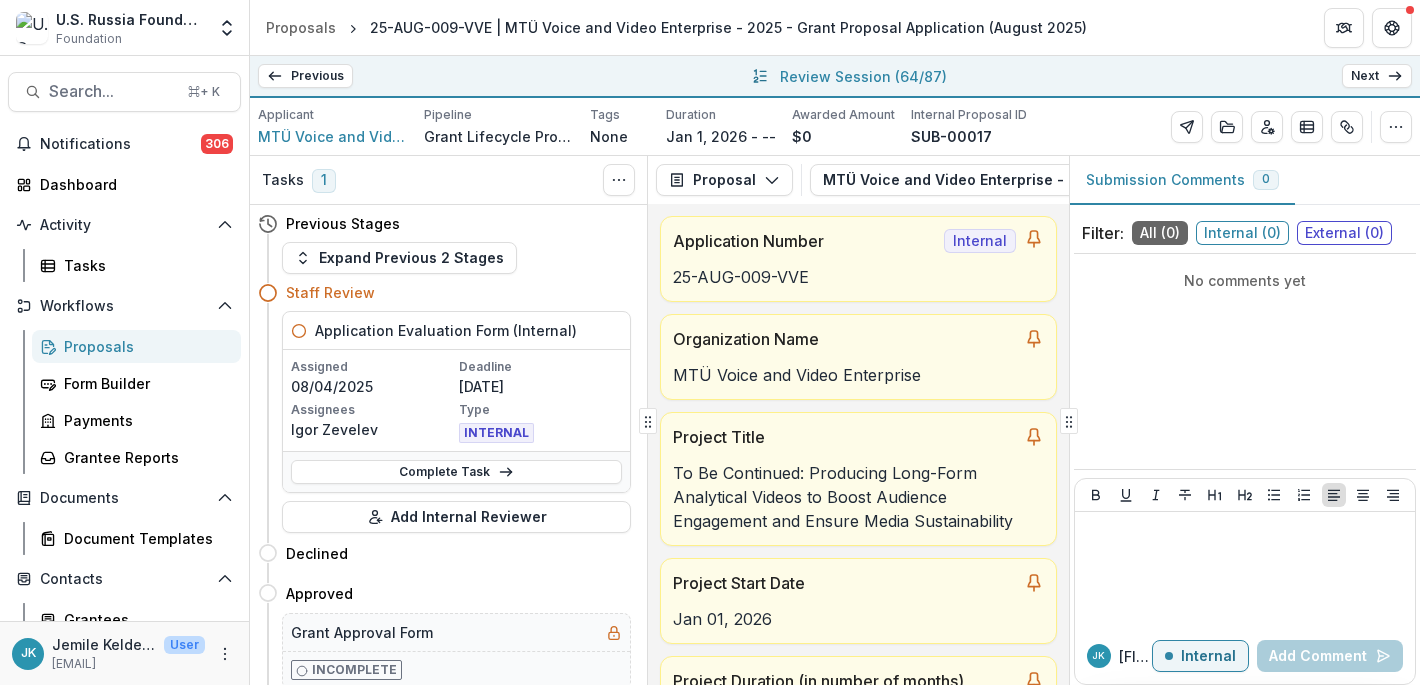 click on "Previous" at bounding box center (305, 76) 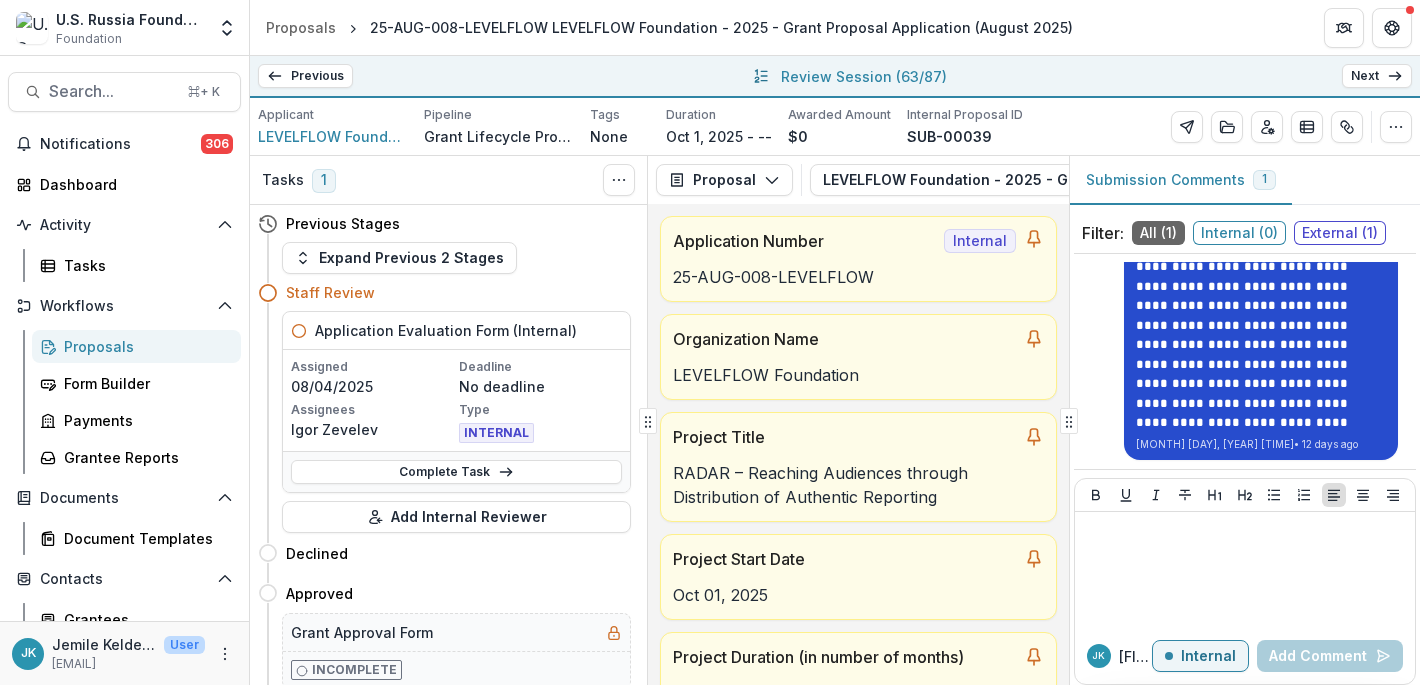 scroll, scrollTop: 92, scrollLeft: 0, axis: vertical 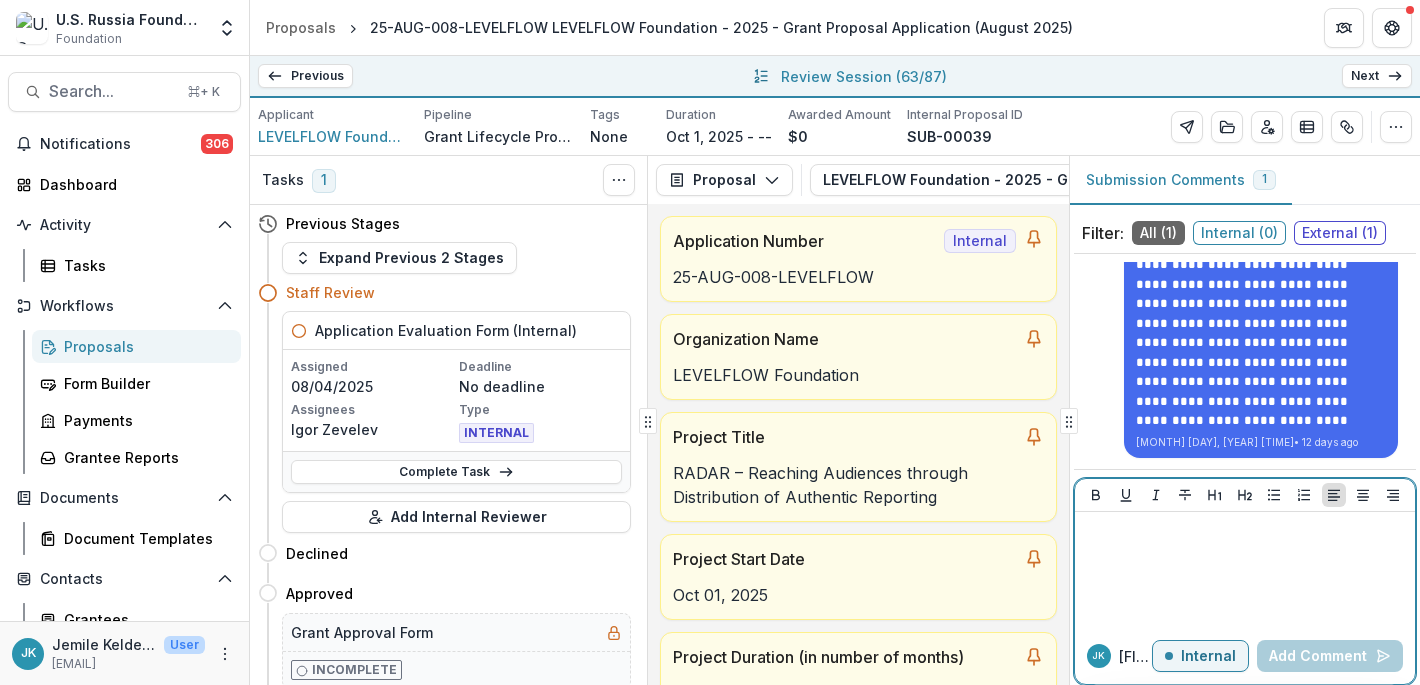 click at bounding box center [1245, 570] 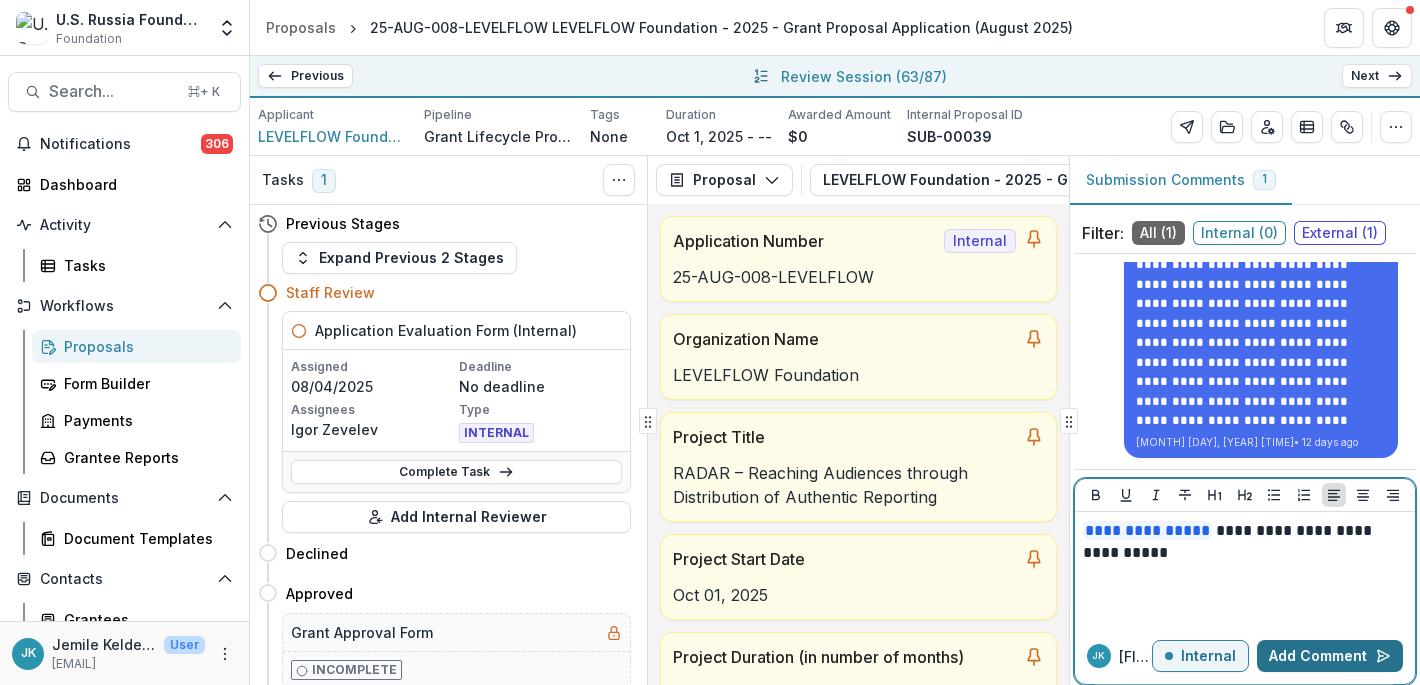 click on "Add Comment" at bounding box center (1330, 656) 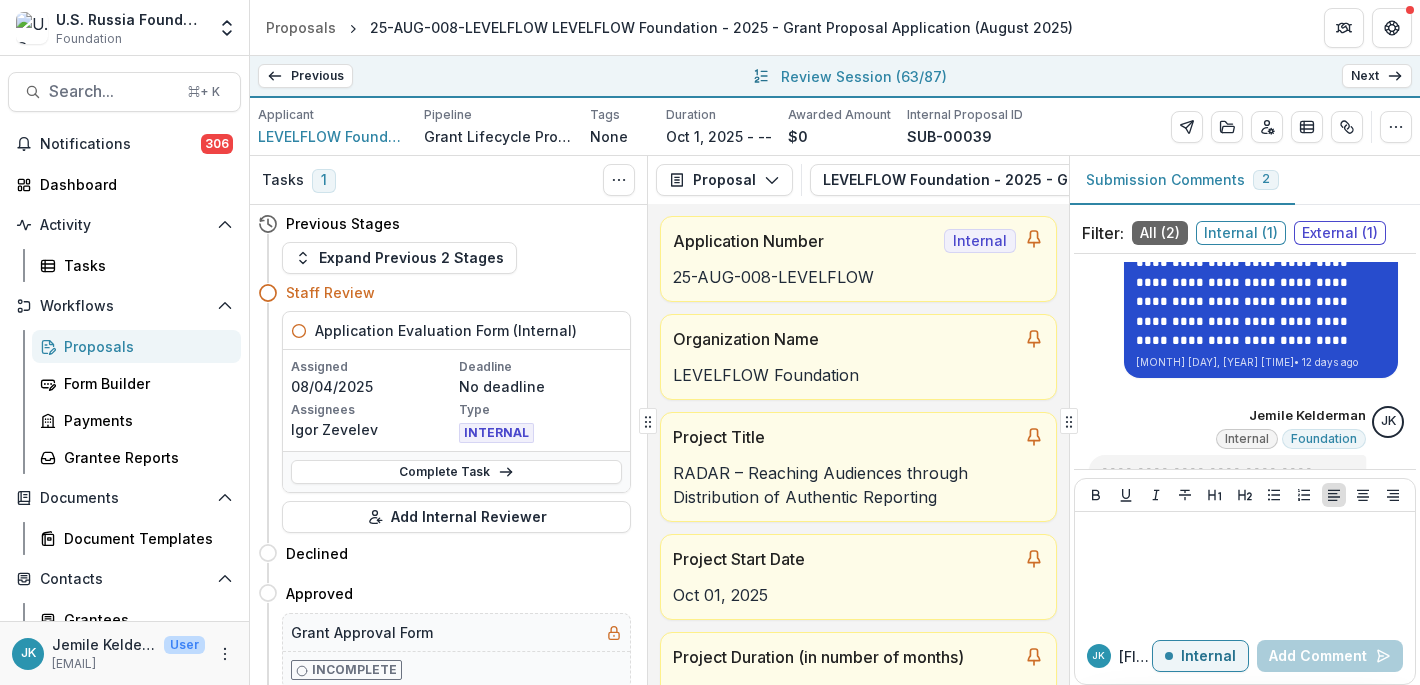 scroll, scrollTop: 243, scrollLeft: 0, axis: vertical 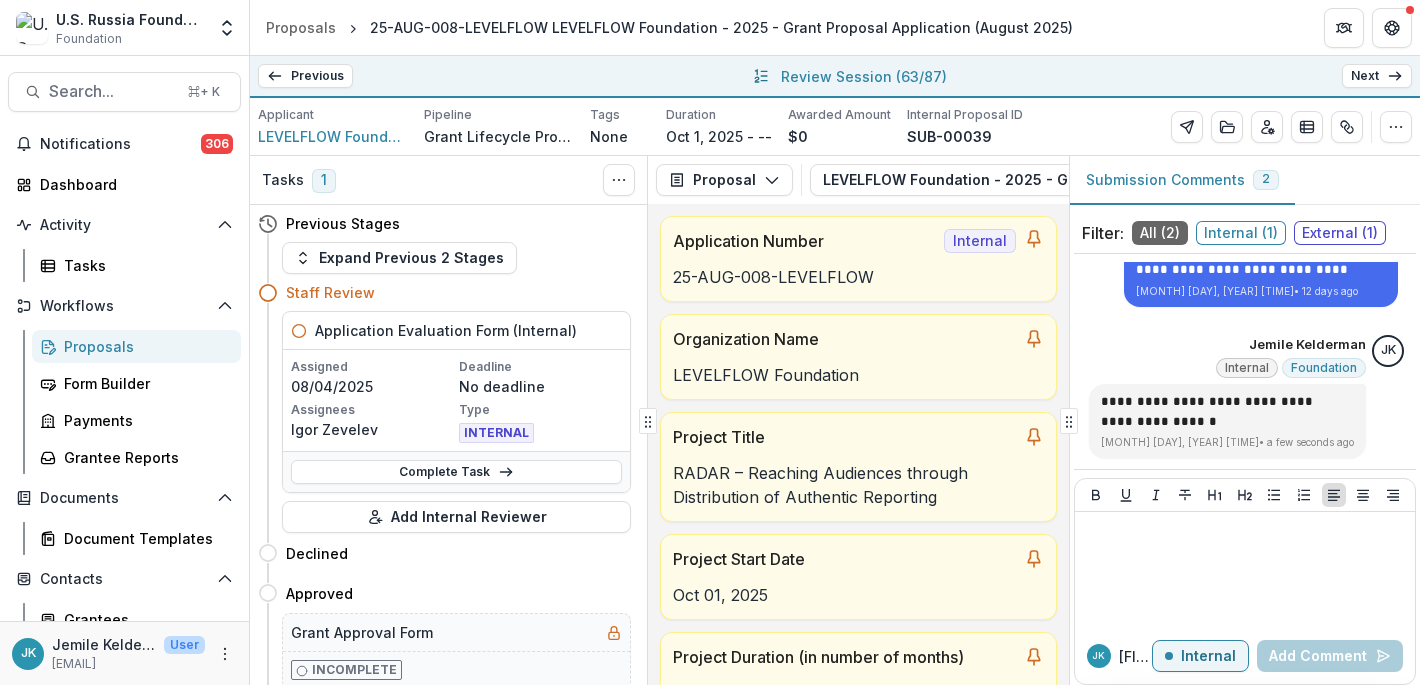 click on "Next" at bounding box center [1377, 76] 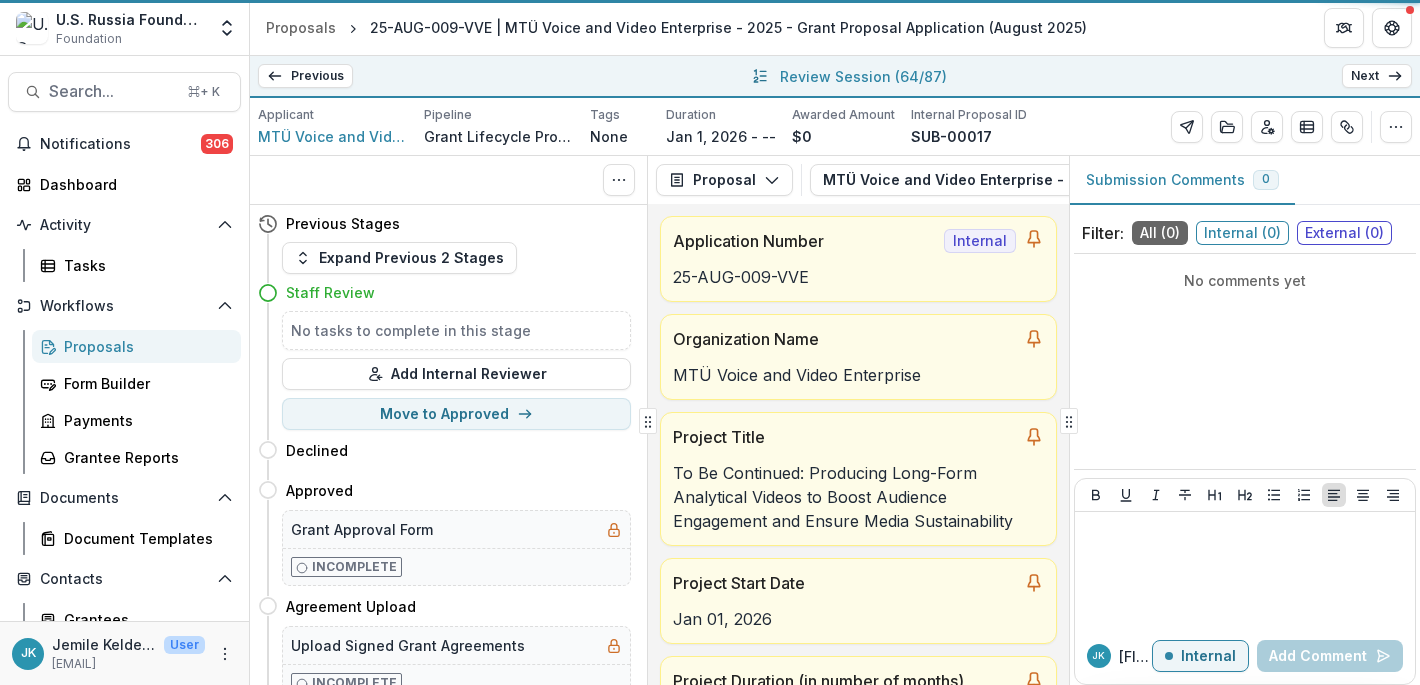 scroll, scrollTop: 0, scrollLeft: 0, axis: both 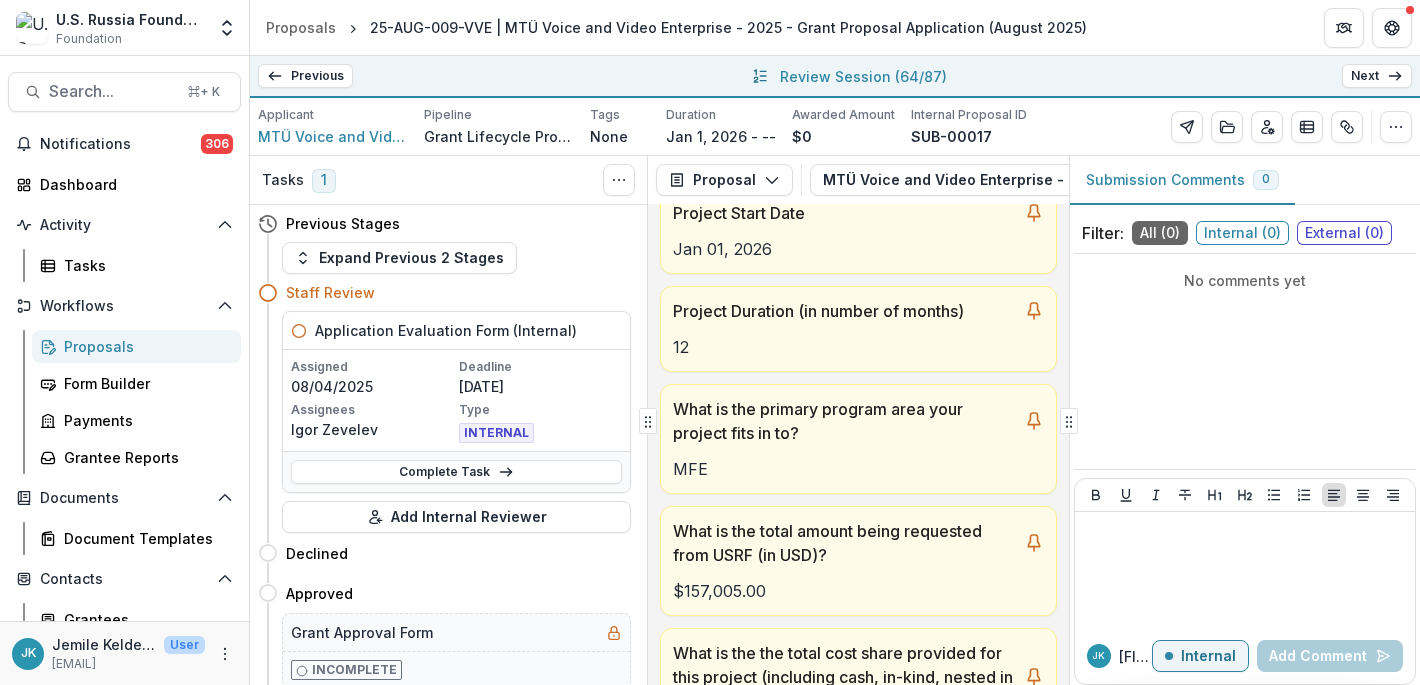click on "Next" at bounding box center [1377, 76] 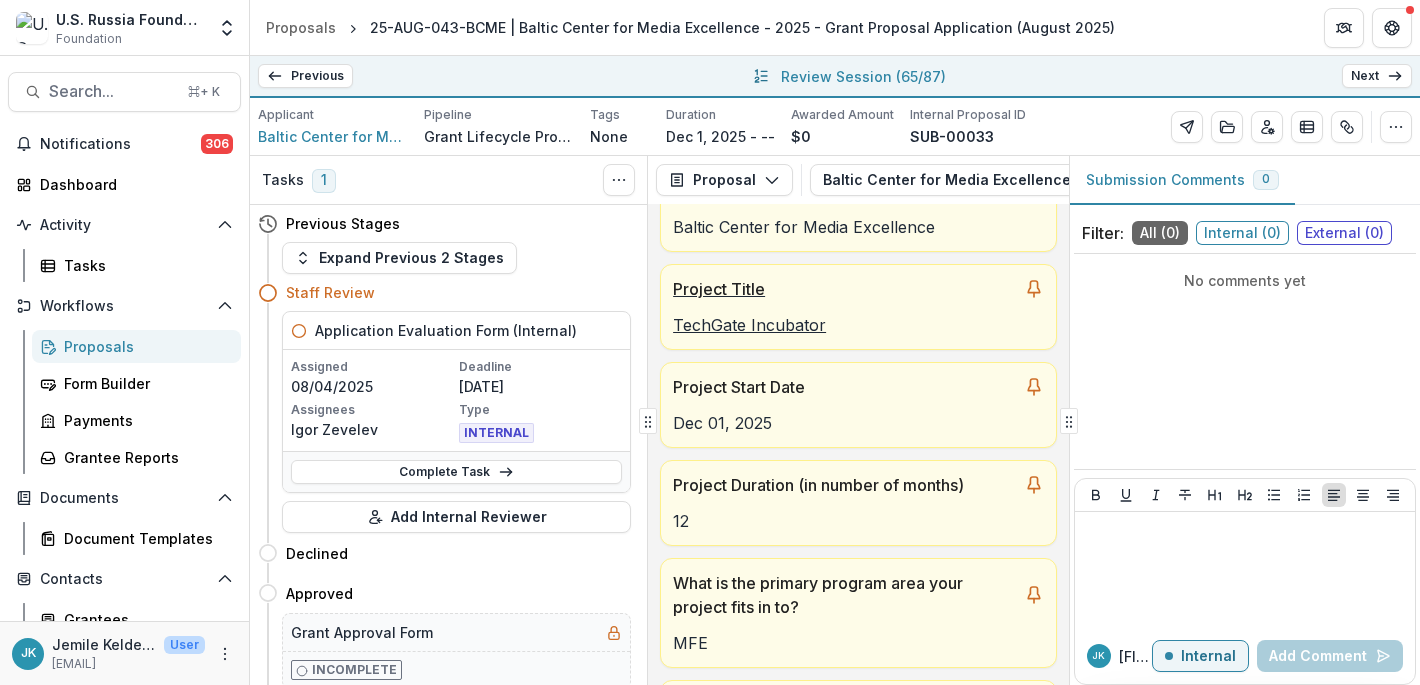 scroll, scrollTop: 150, scrollLeft: 0, axis: vertical 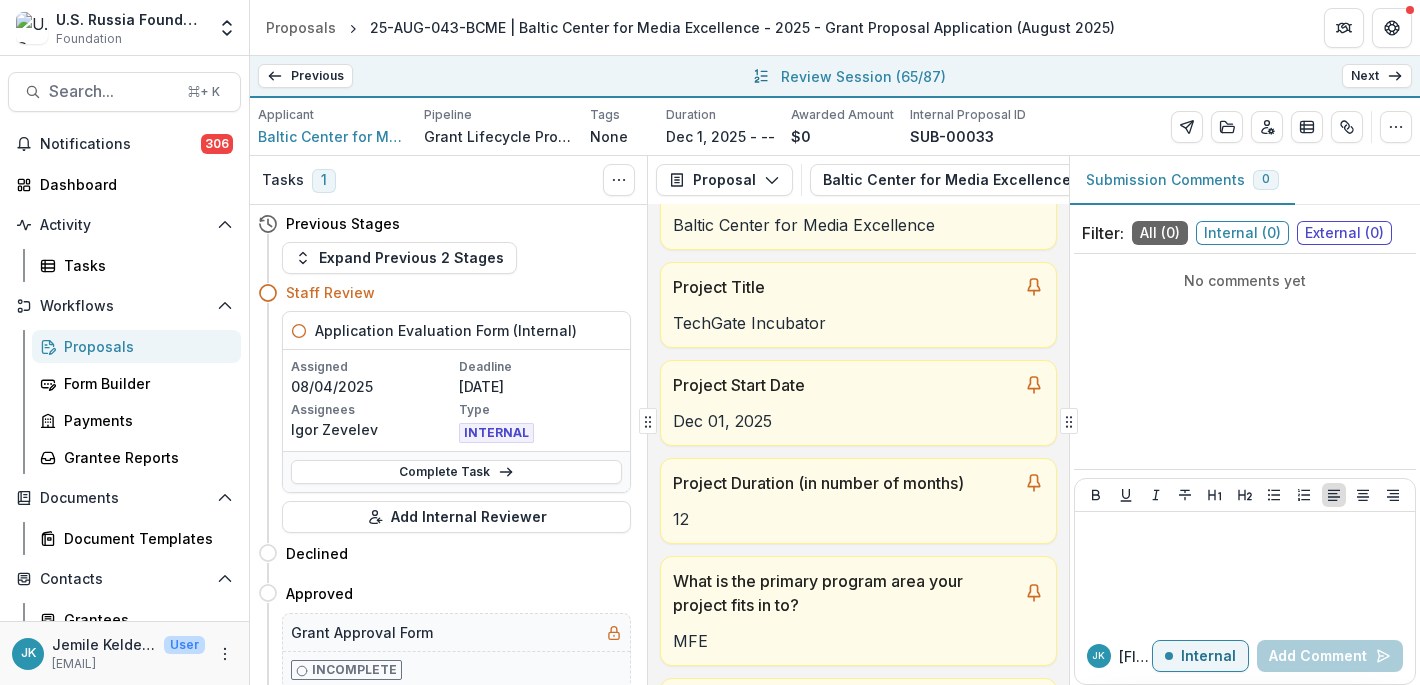 click on "Next" at bounding box center (1377, 76) 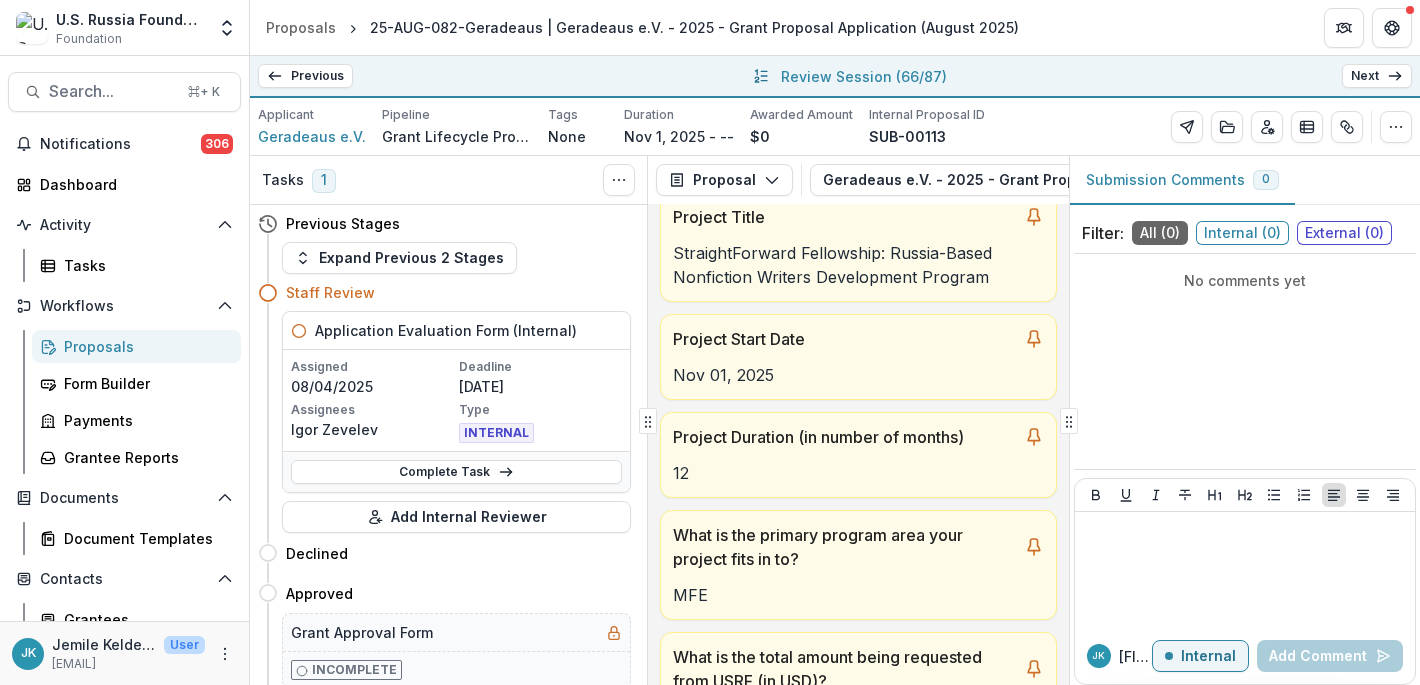 scroll, scrollTop: 232, scrollLeft: 0, axis: vertical 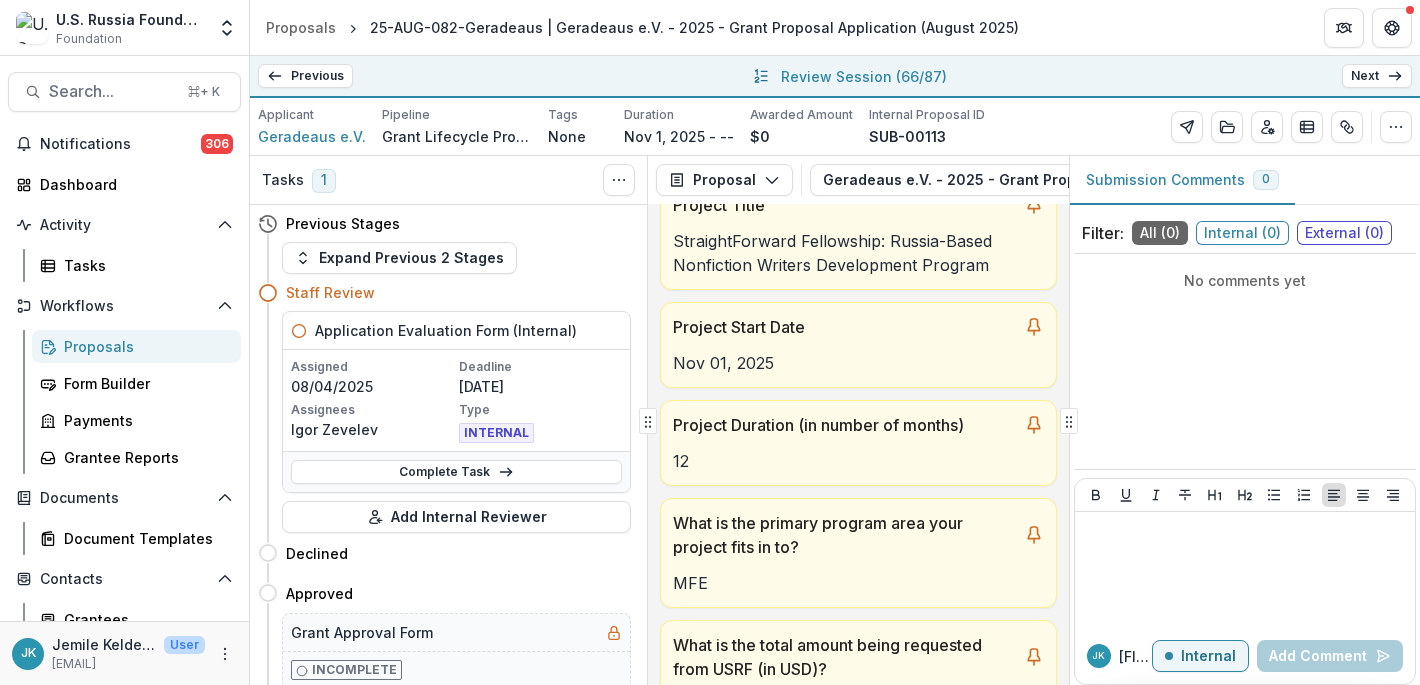 click 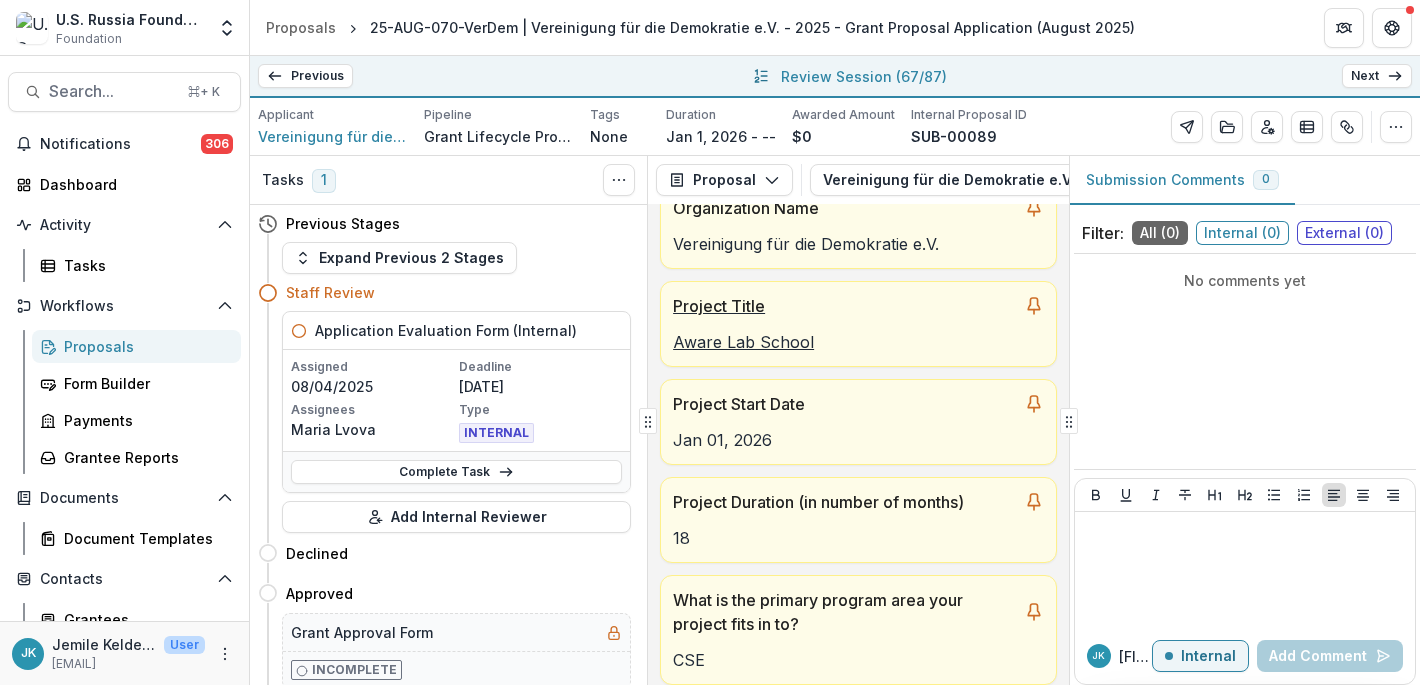 scroll, scrollTop: 348, scrollLeft: 0, axis: vertical 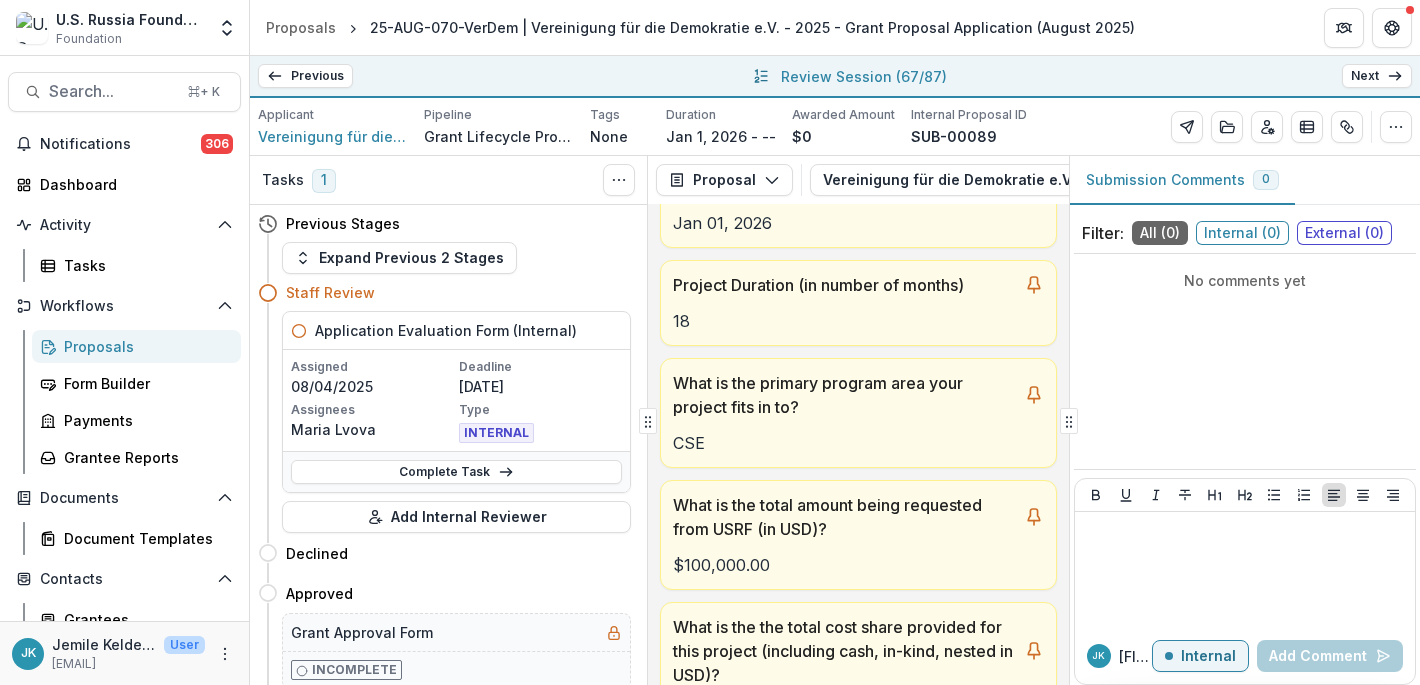 click on "Next" at bounding box center (1377, 76) 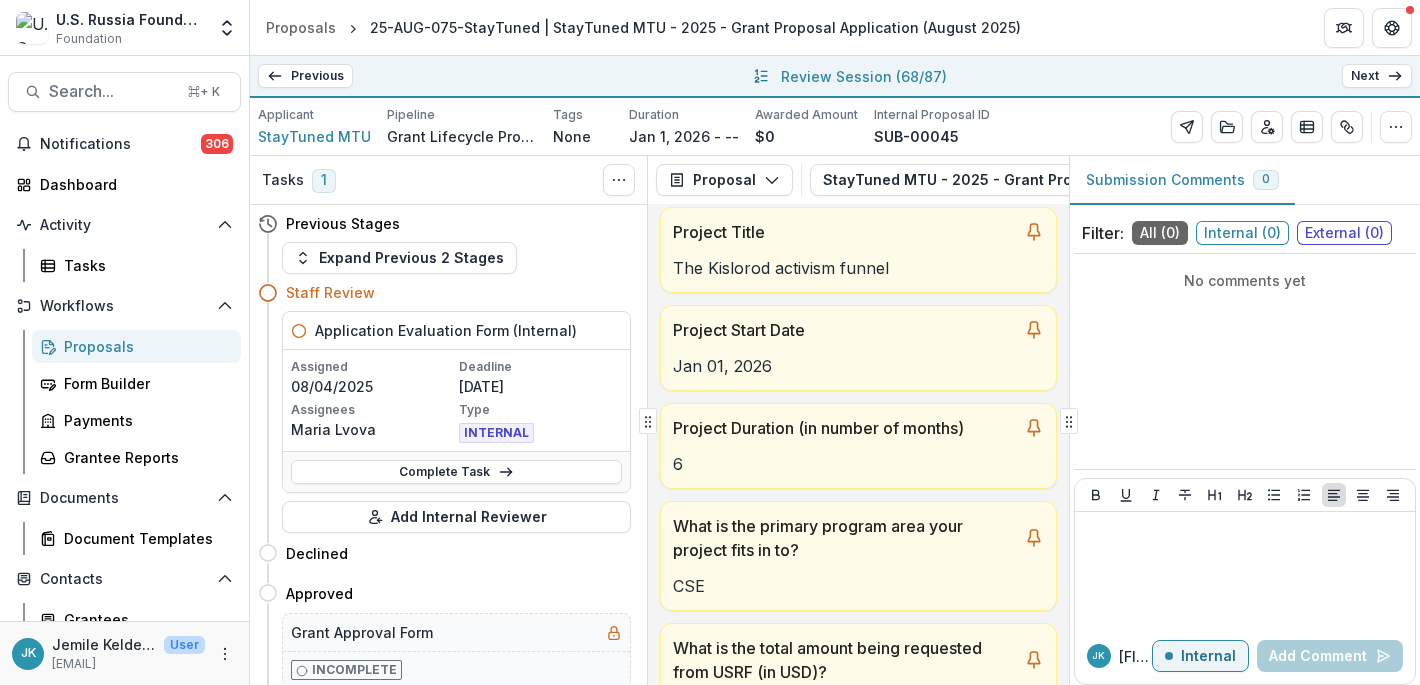 scroll, scrollTop: 219, scrollLeft: 0, axis: vertical 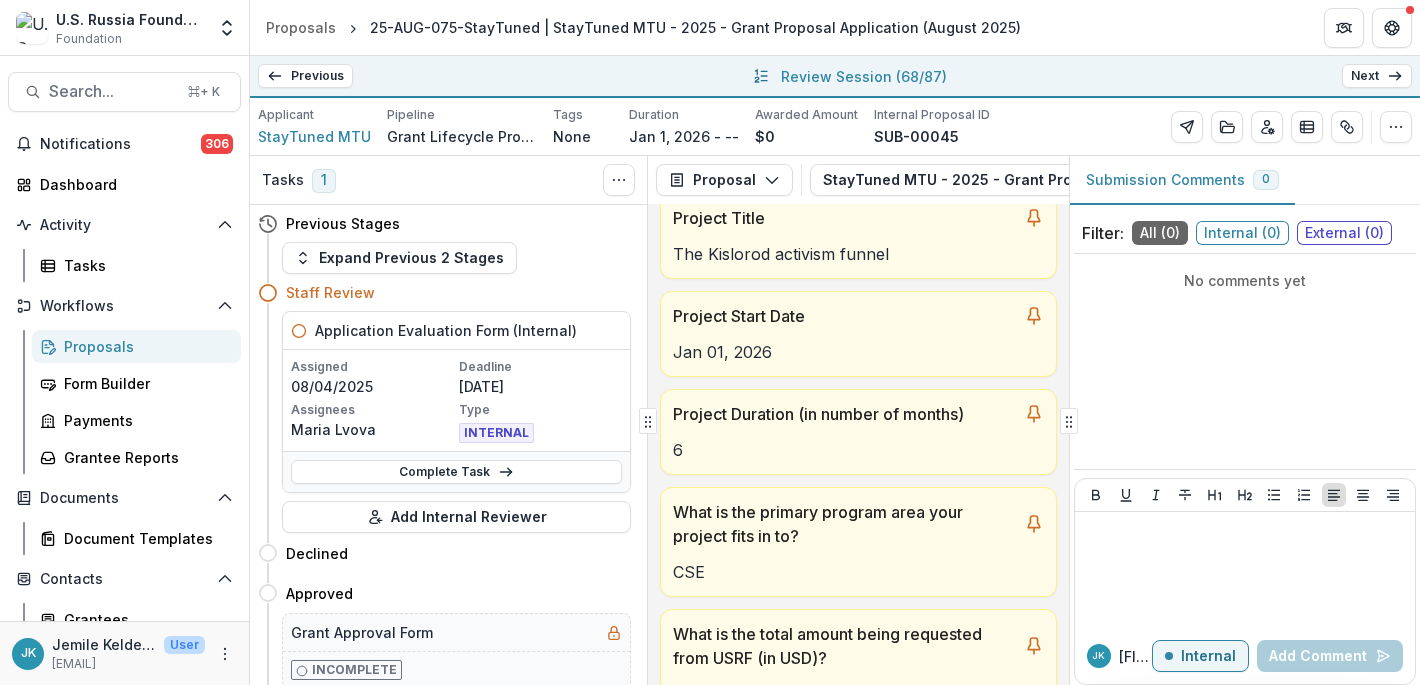 click on "Next" at bounding box center [1377, 76] 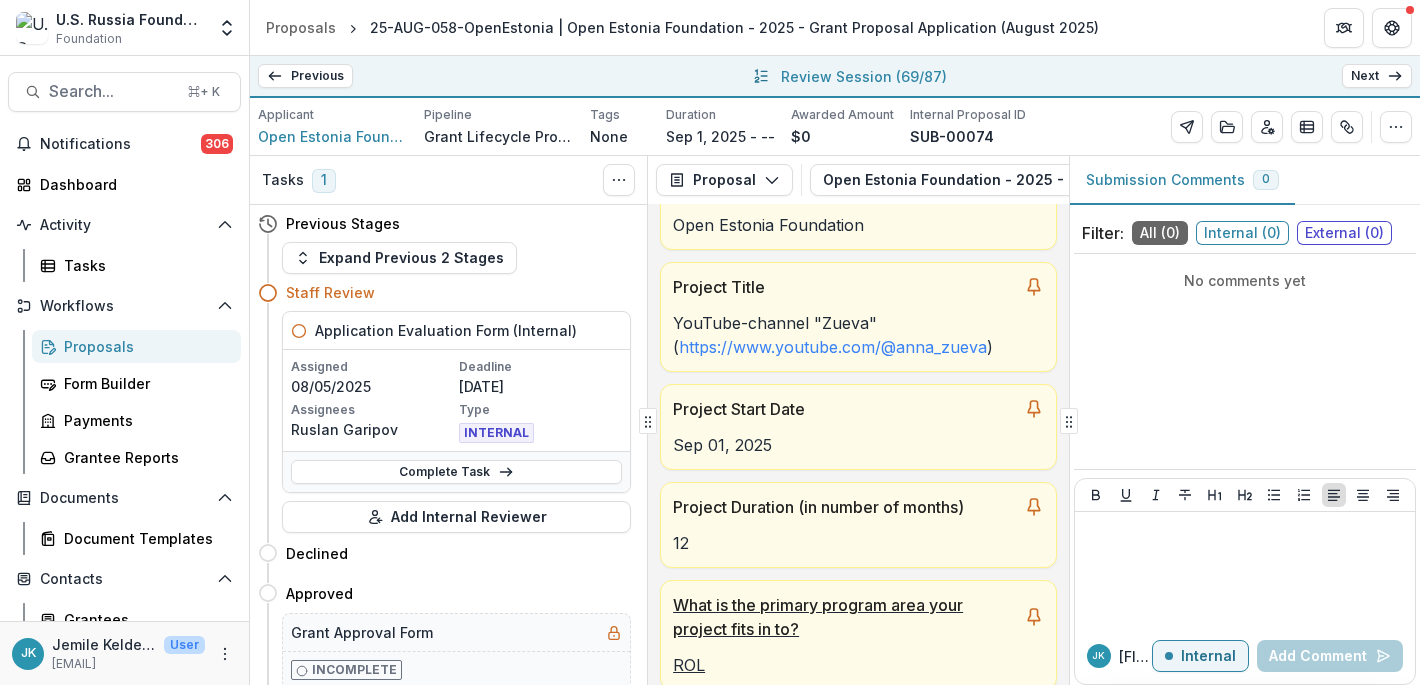 scroll, scrollTop: 194, scrollLeft: 0, axis: vertical 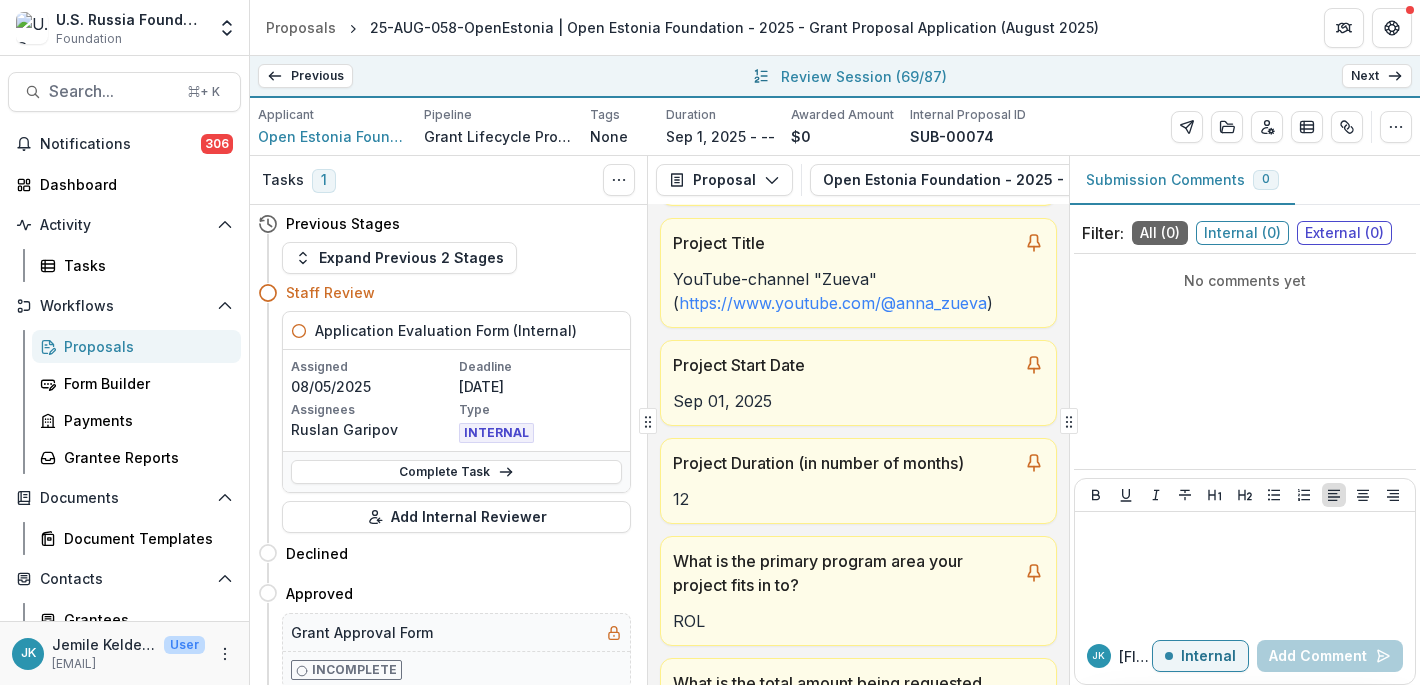 click on "Next" at bounding box center (1377, 76) 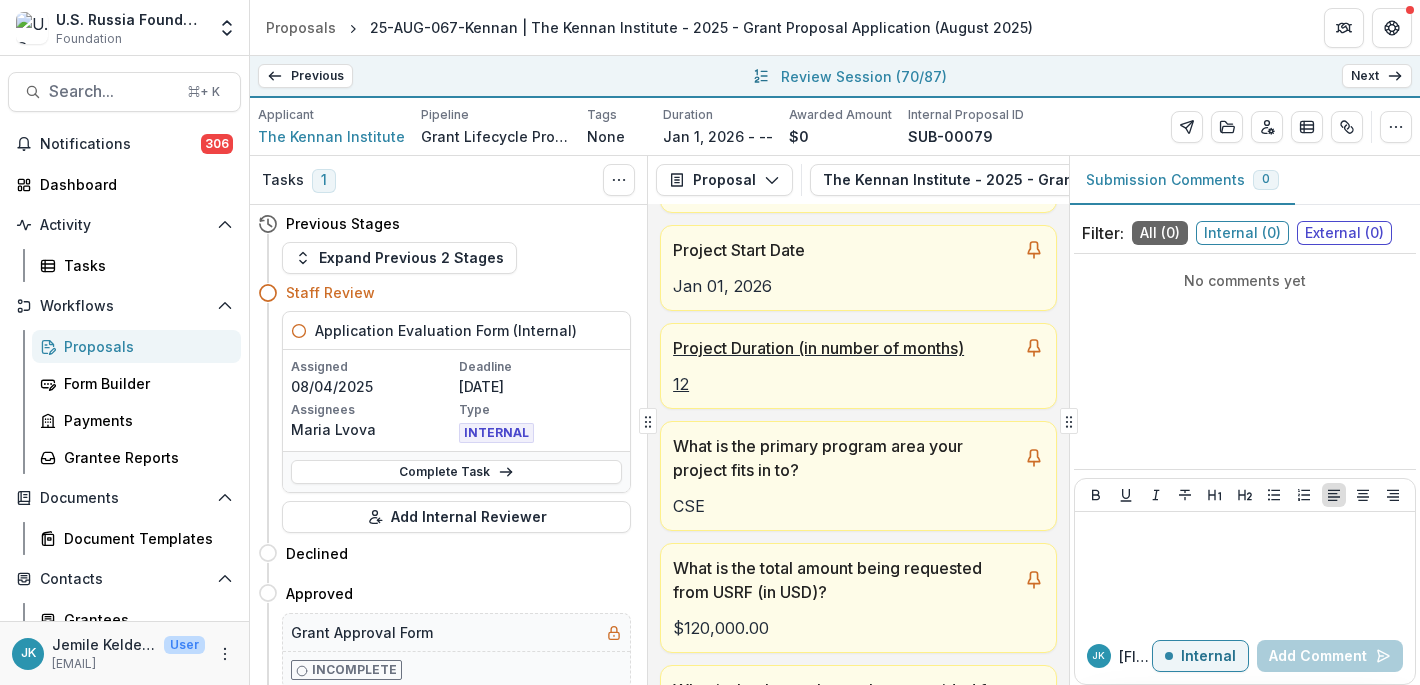 scroll, scrollTop: 291, scrollLeft: 0, axis: vertical 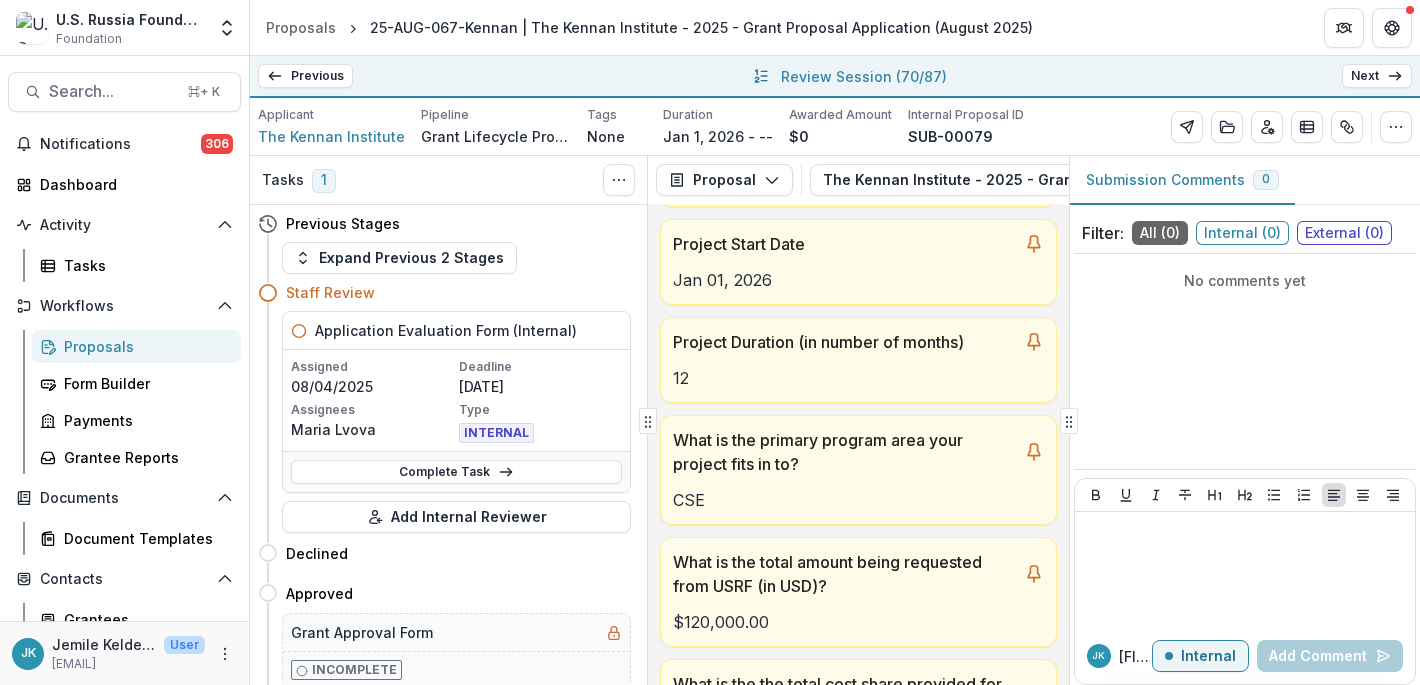 click on "Next" at bounding box center (1377, 76) 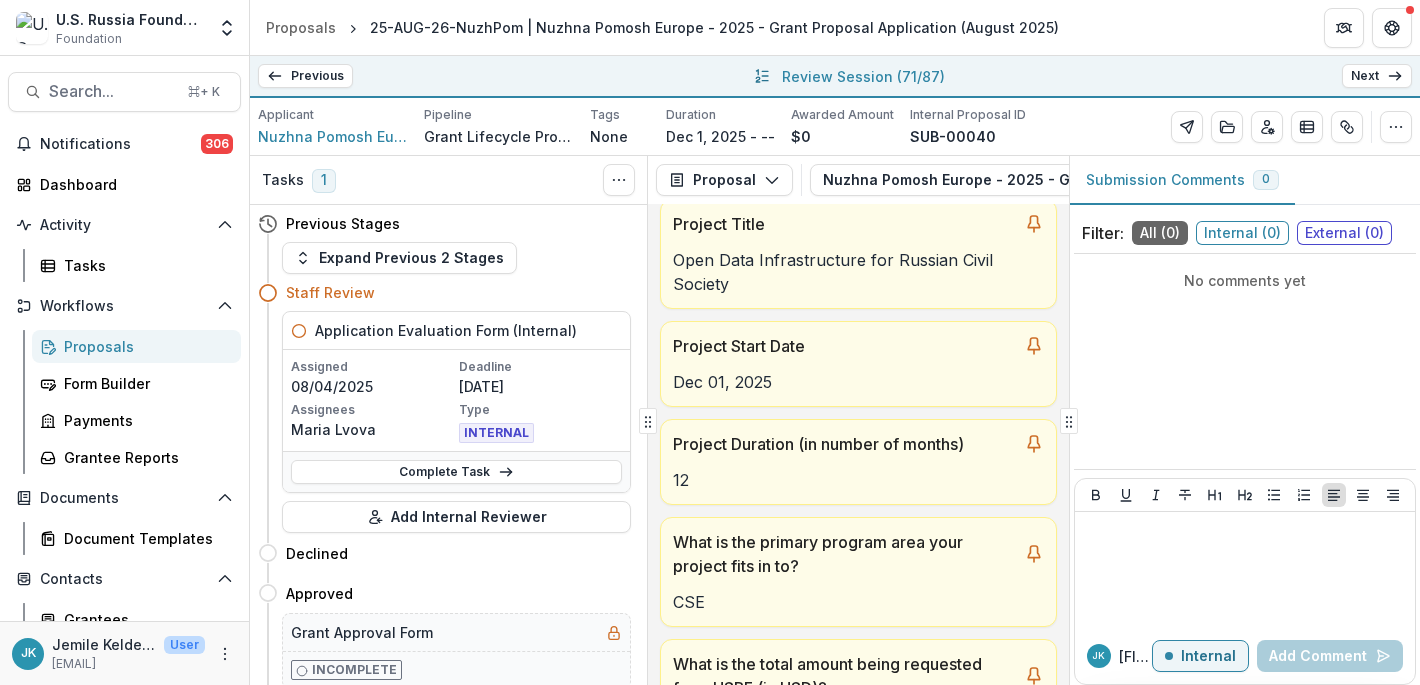 scroll, scrollTop: 264, scrollLeft: 0, axis: vertical 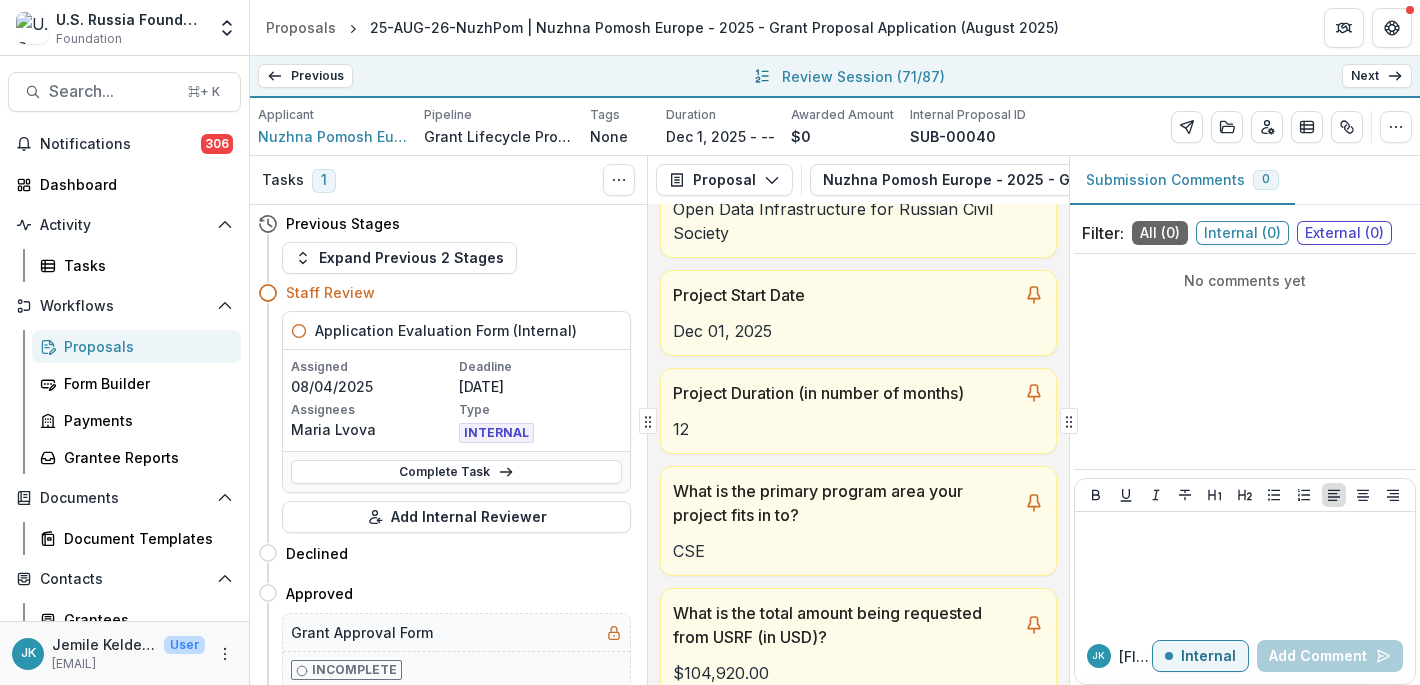 click on "Next" at bounding box center (1377, 76) 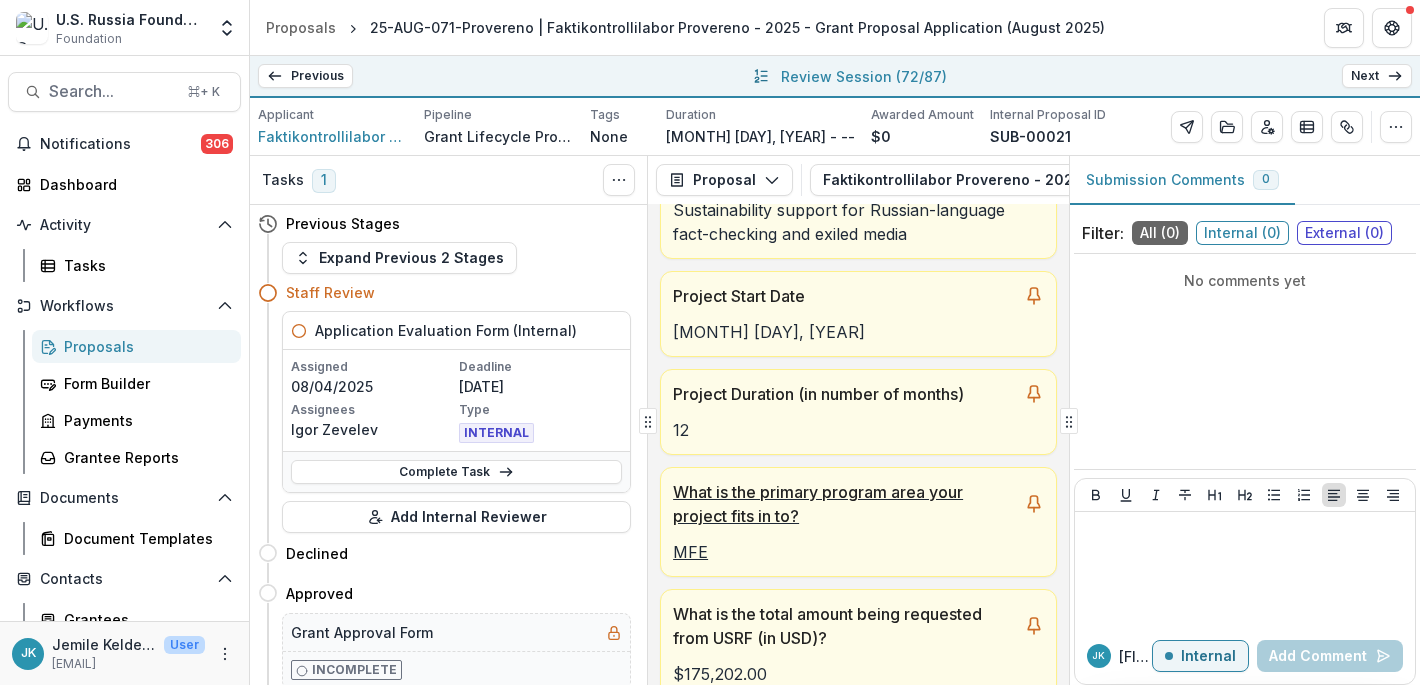 scroll, scrollTop: 264, scrollLeft: 0, axis: vertical 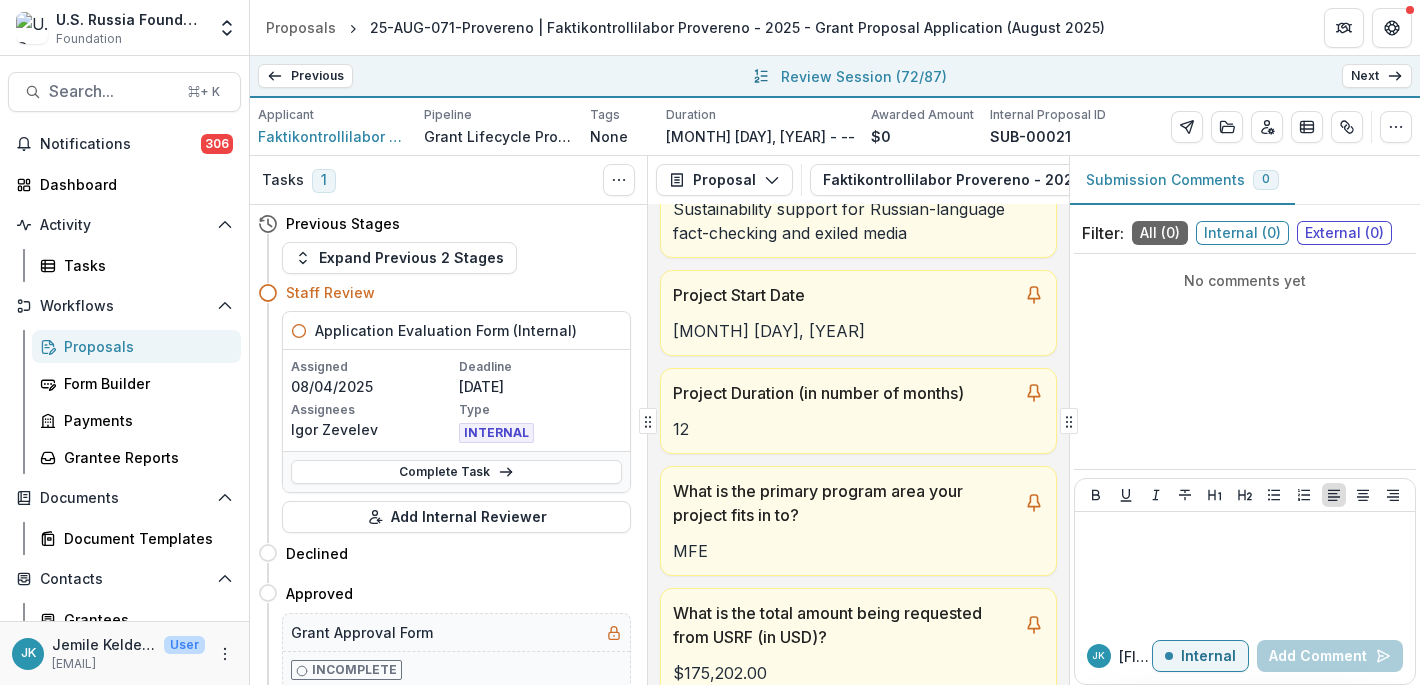 click on "Next" at bounding box center (1377, 76) 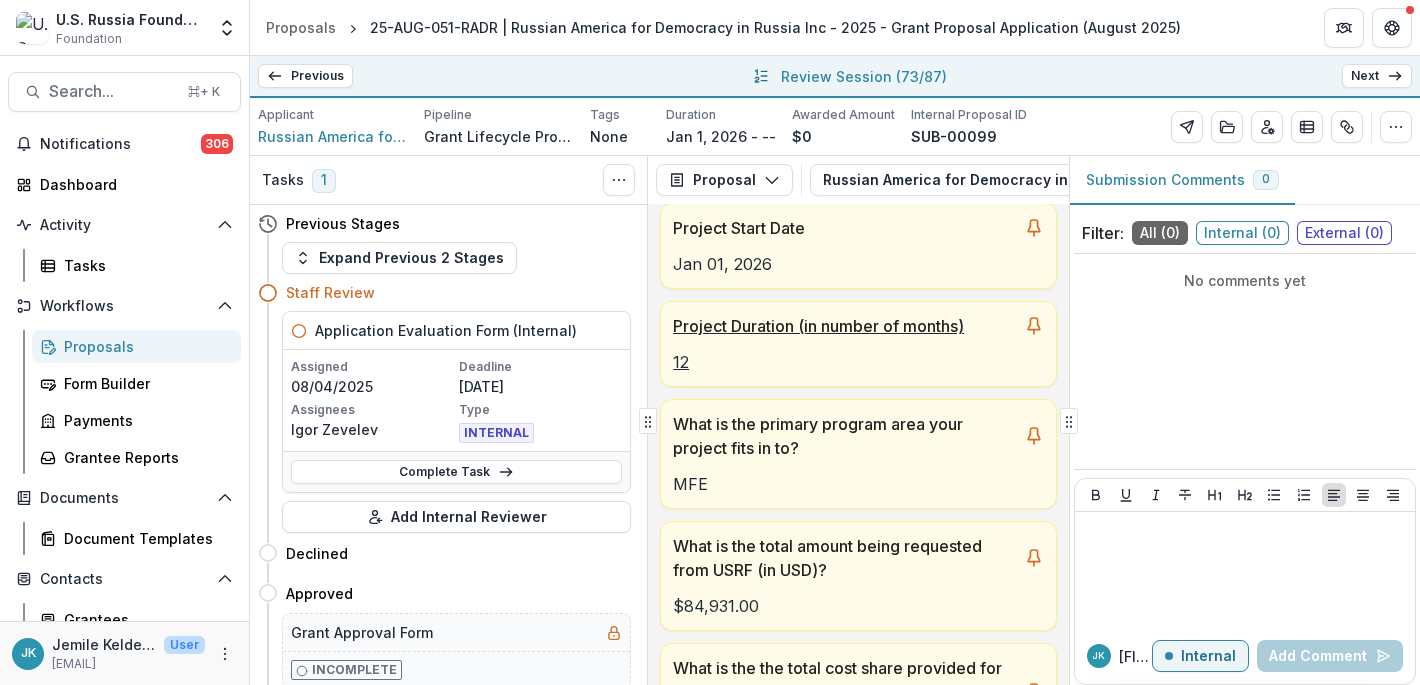 scroll, scrollTop: 265, scrollLeft: 0, axis: vertical 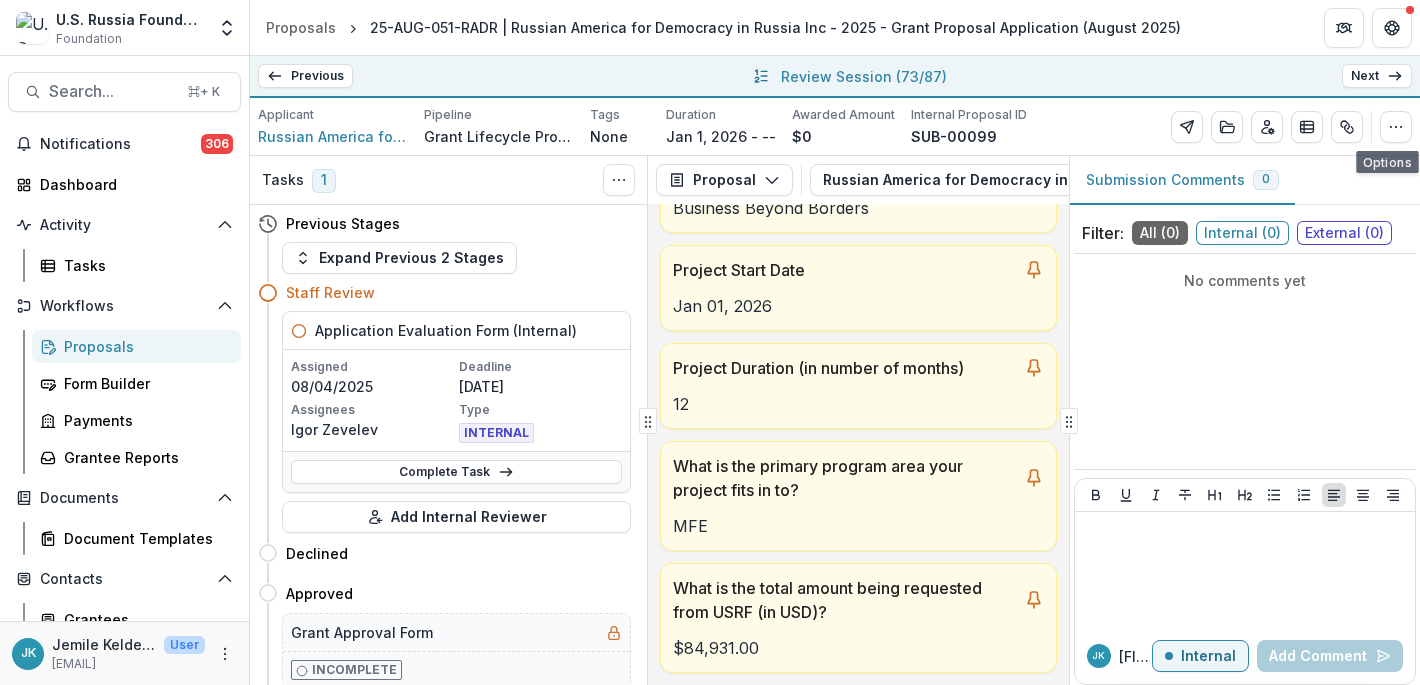 click on "Next" at bounding box center (1377, 76) 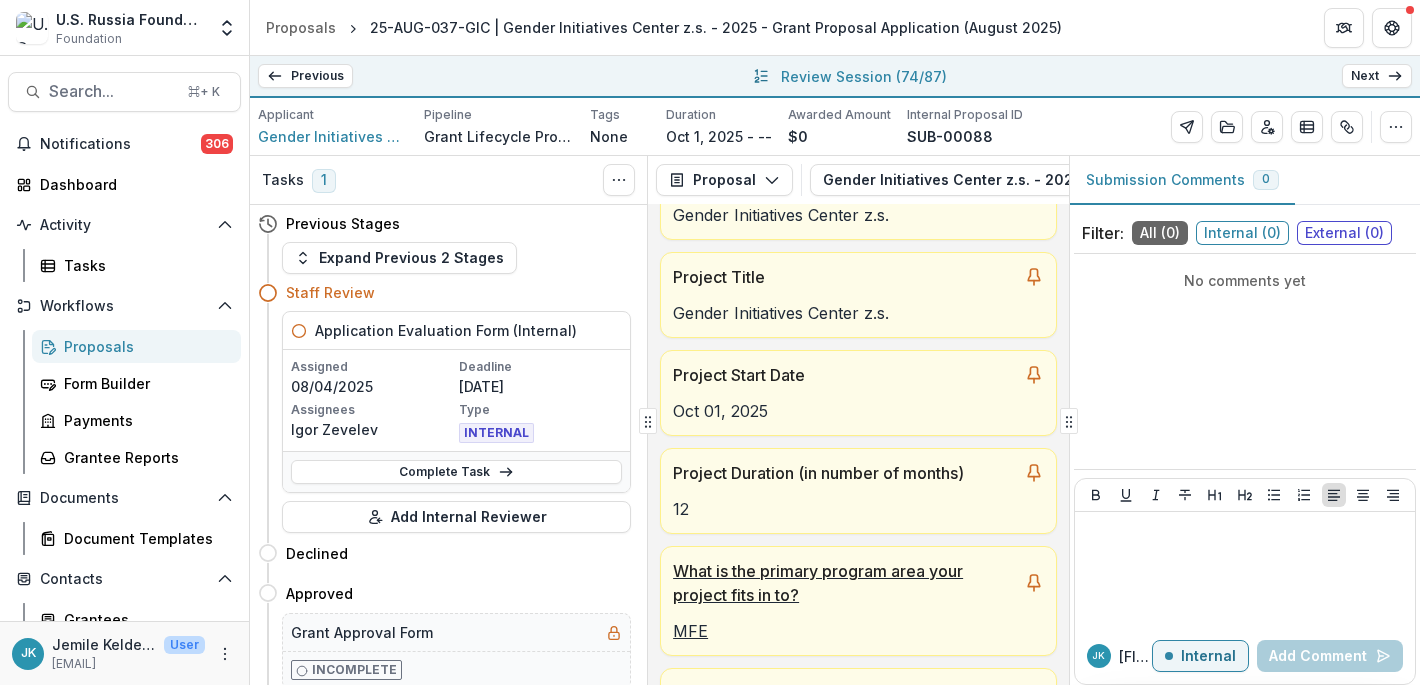scroll, scrollTop: 161, scrollLeft: 0, axis: vertical 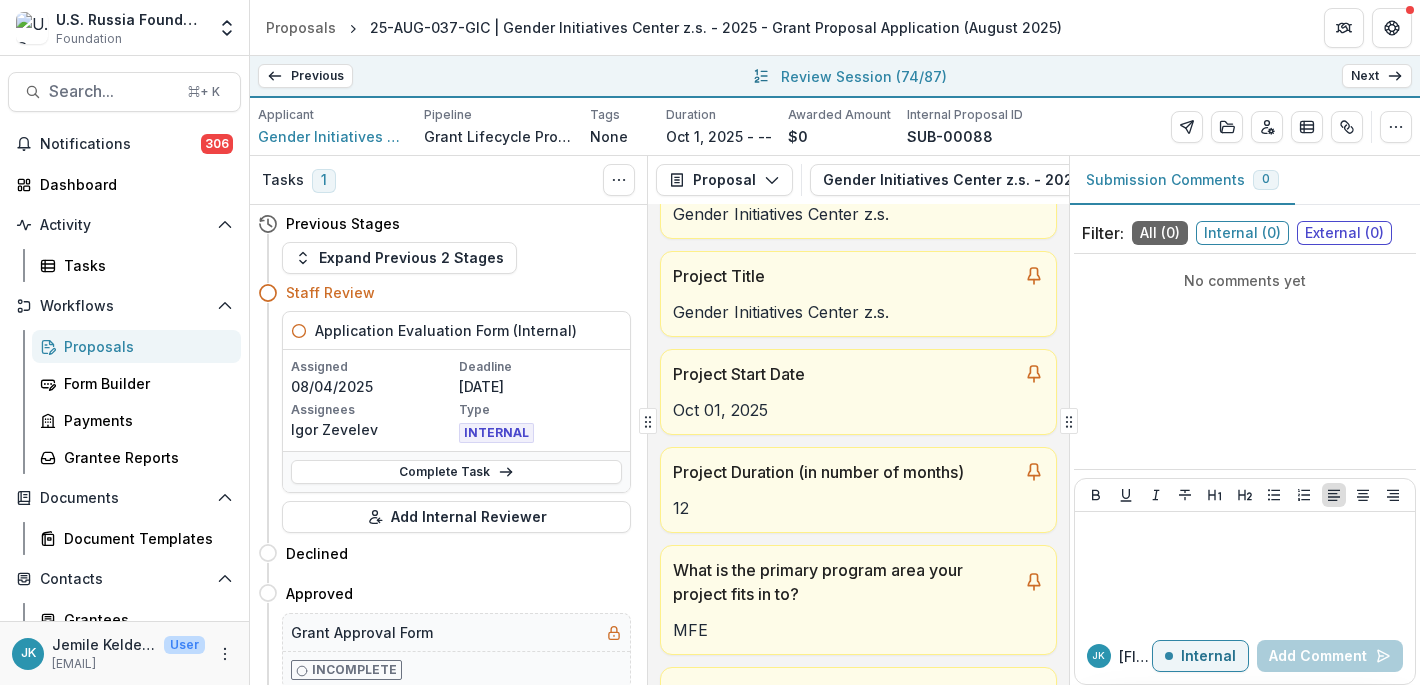 click on "Next" at bounding box center (1377, 76) 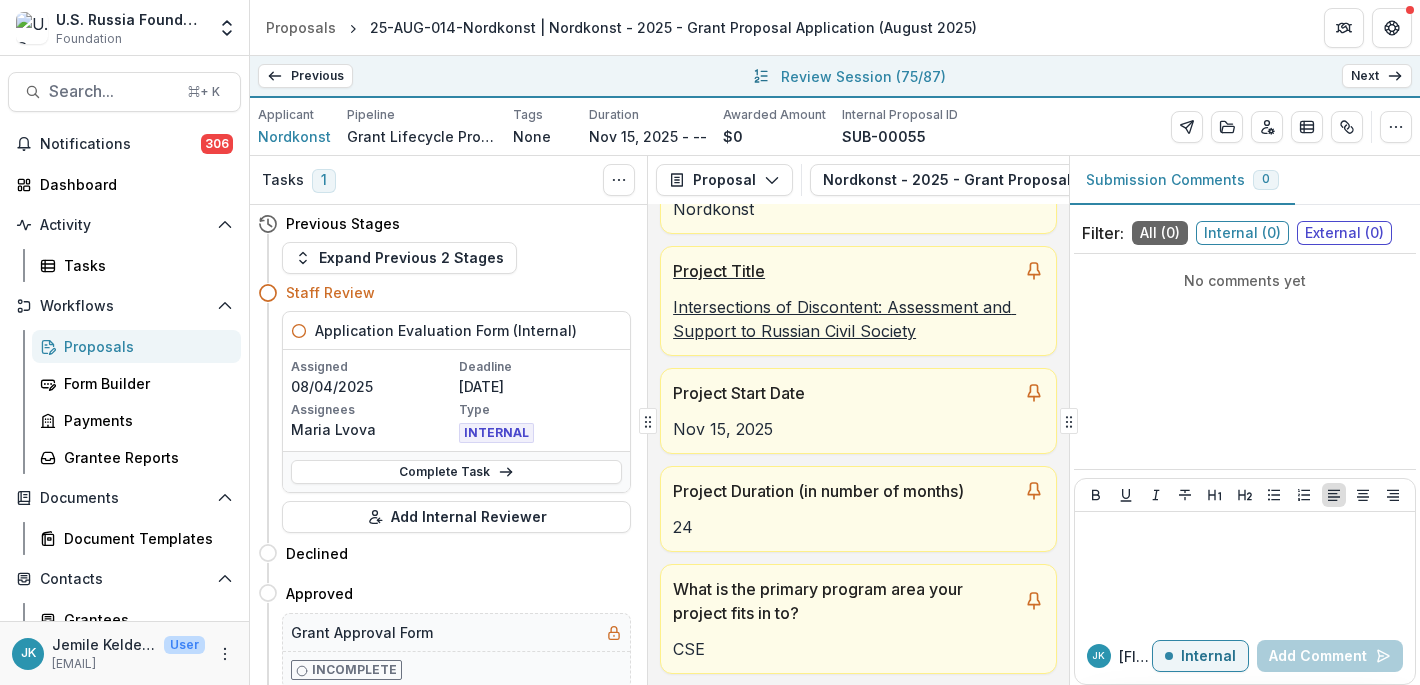 scroll, scrollTop: 197, scrollLeft: 0, axis: vertical 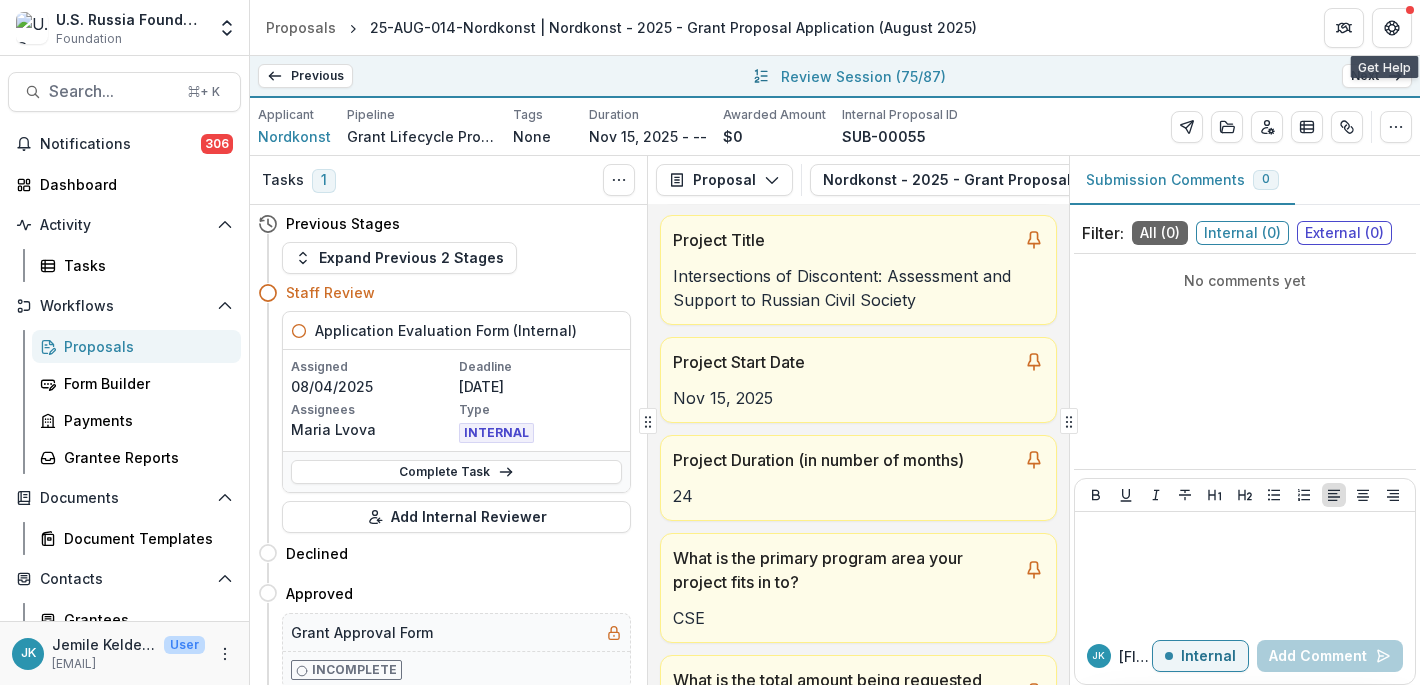 click on "Next" at bounding box center [1377, 76] 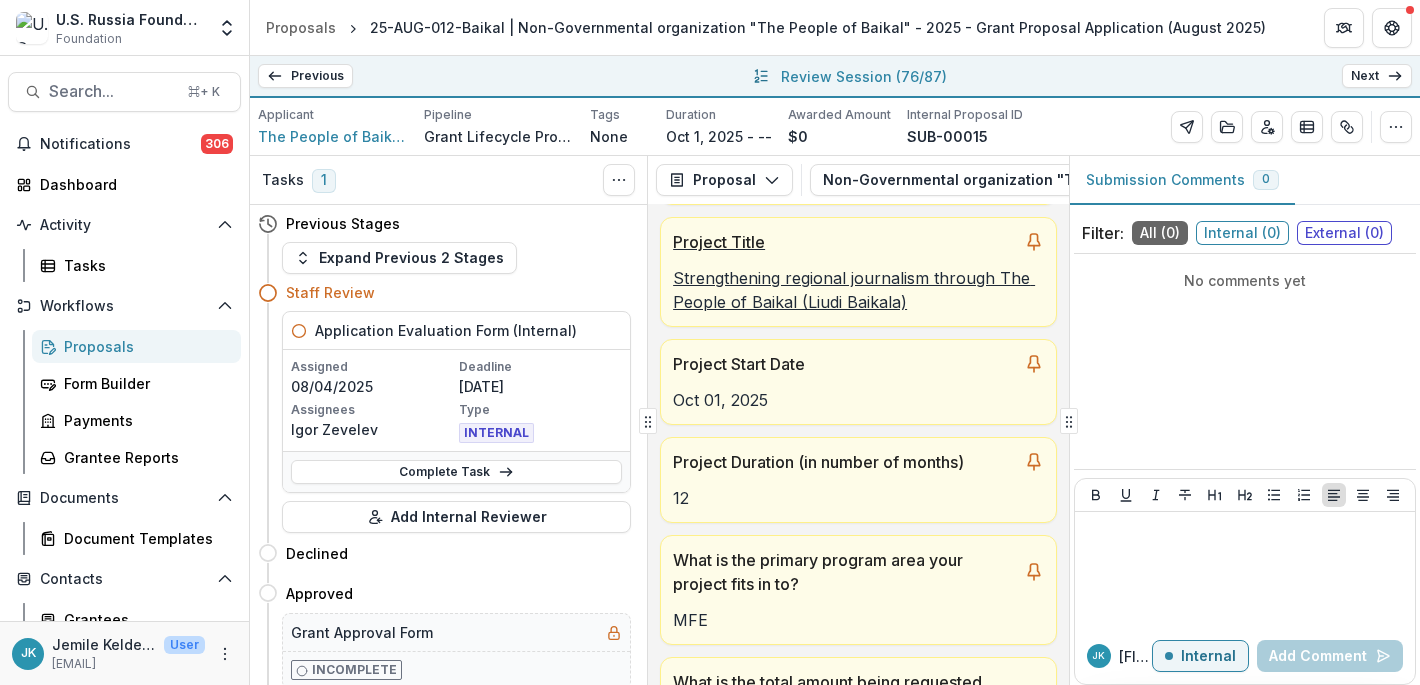 scroll, scrollTop: 199, scrollLeft: 0, axis: vertical 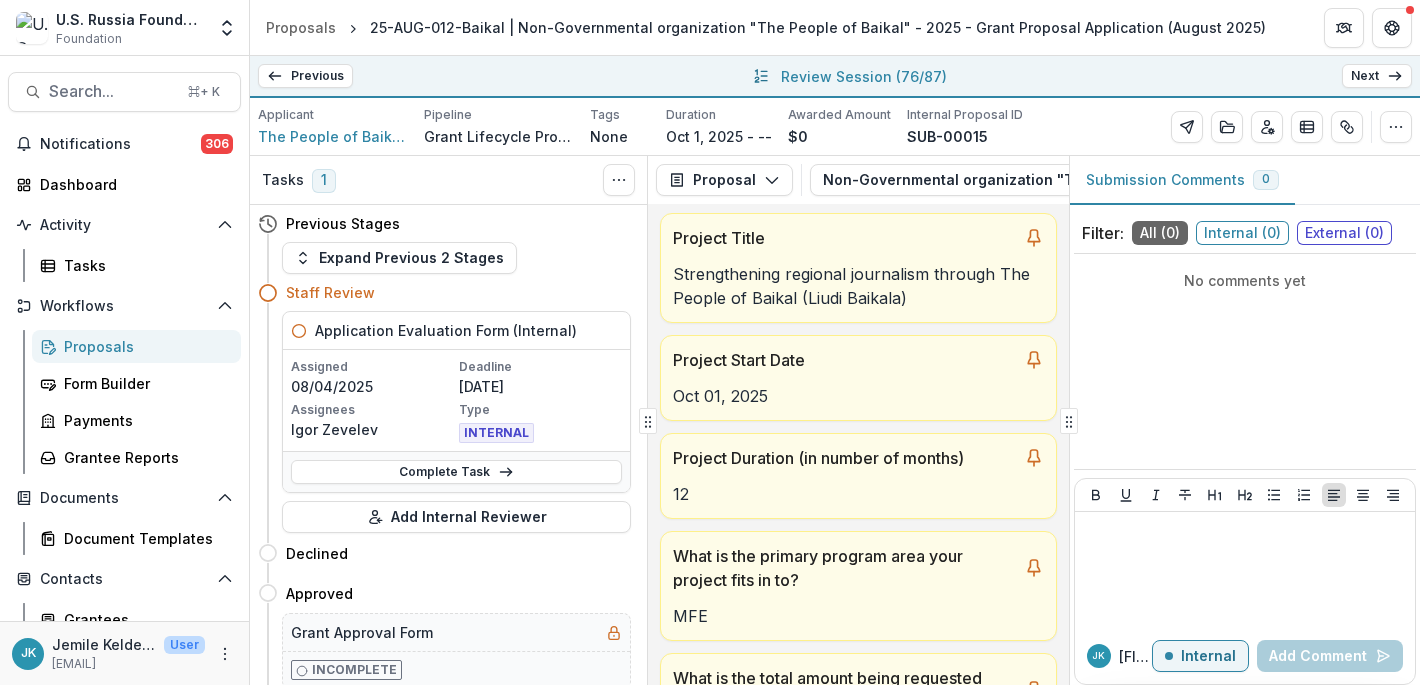 click on "Next" at bounding box center (1377, 76) 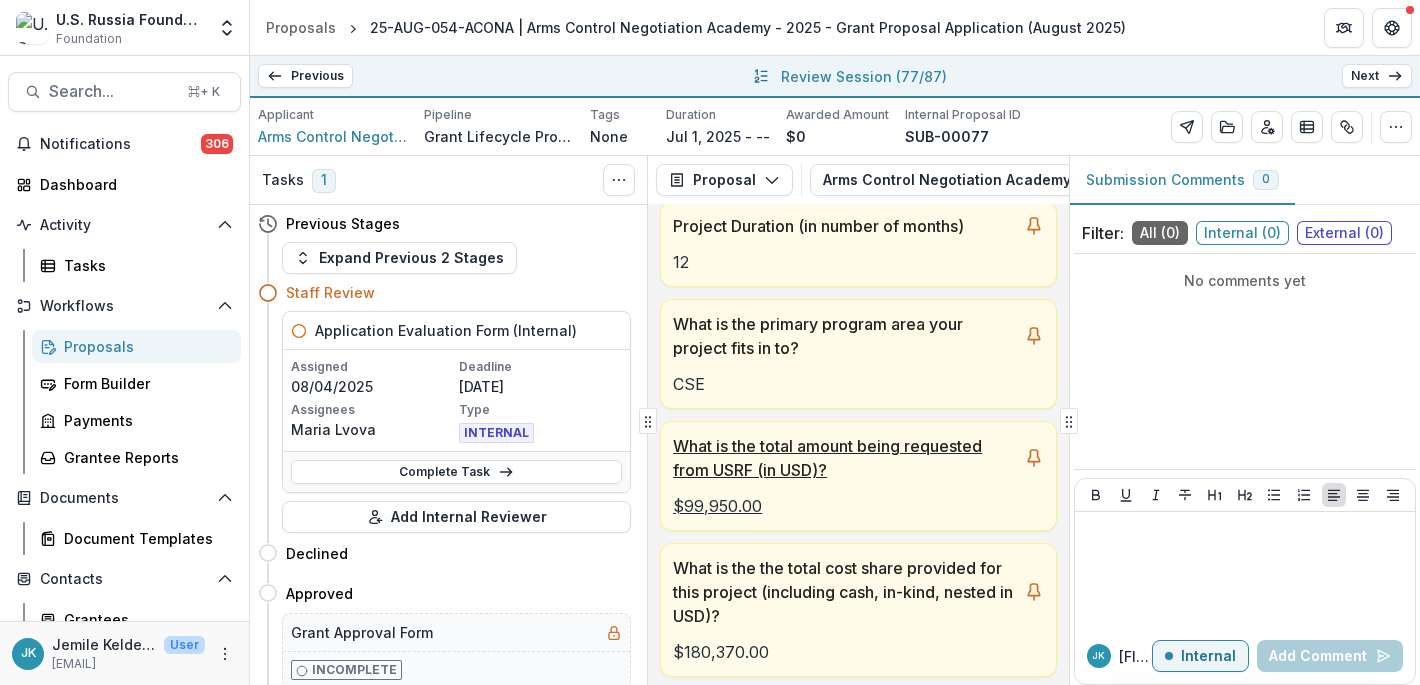scroll, scrollTop: 303, scrollLeft: 0, axis: vertical 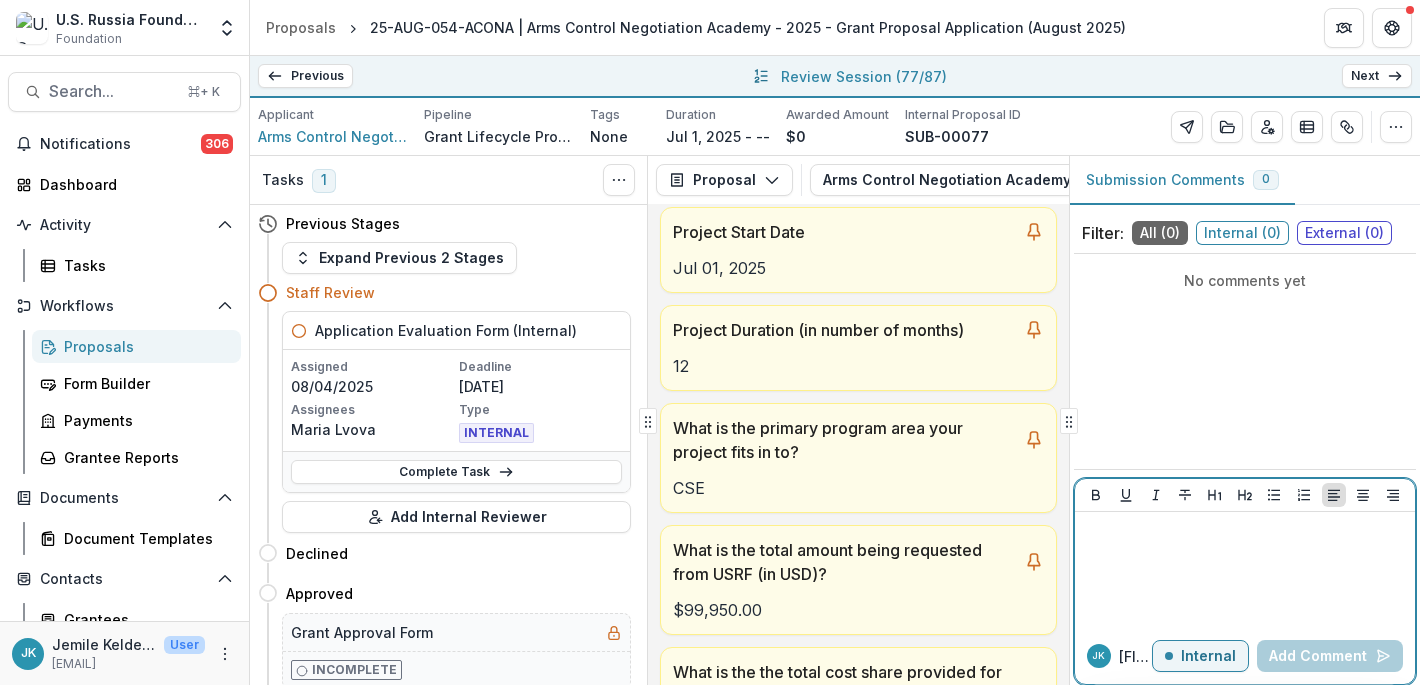 click at bounding box center (1245, 531) 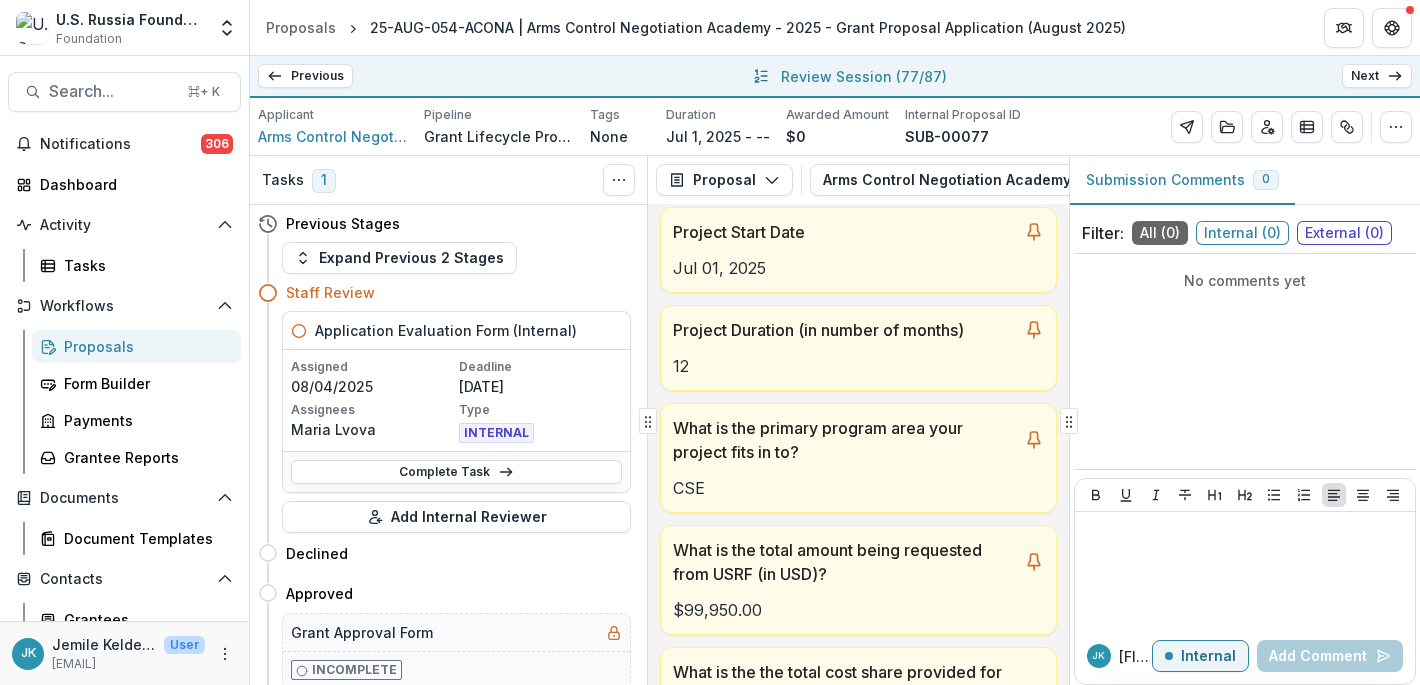 click 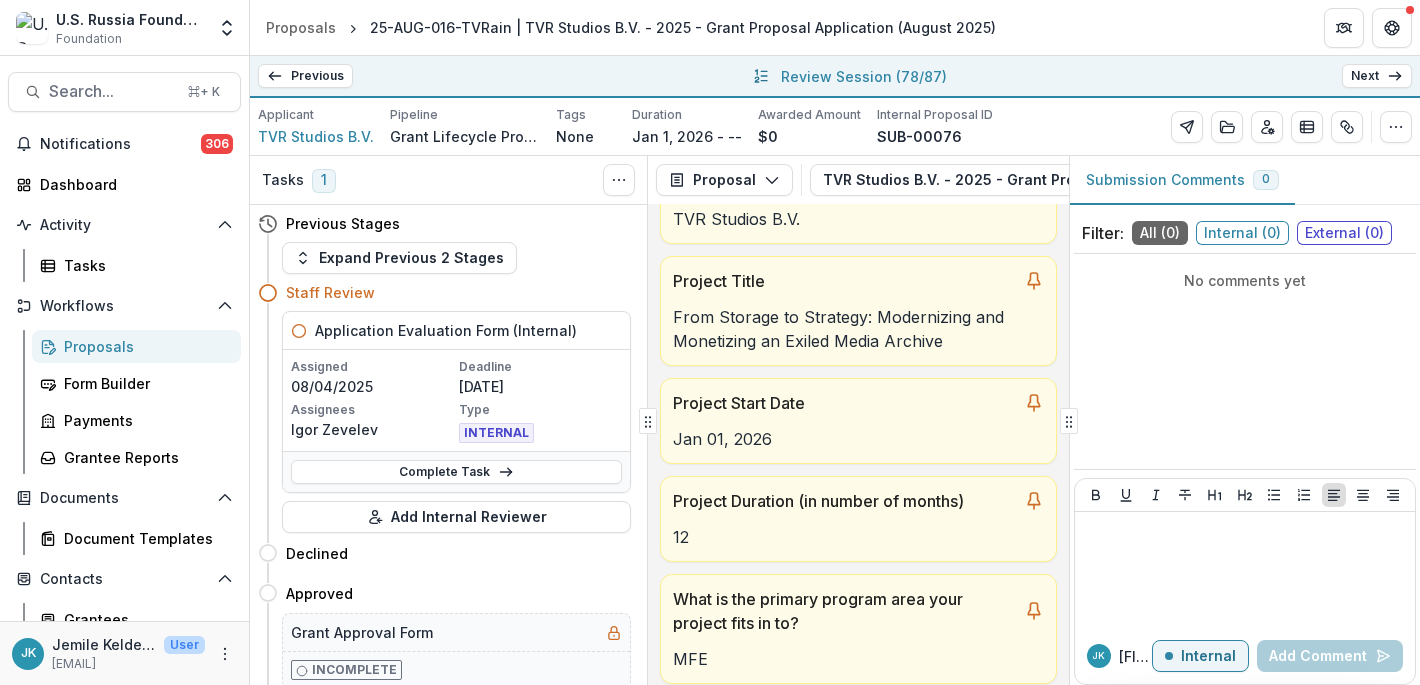 scroll, scrollTop: 436, scrollLeft: 0, axis: vertical 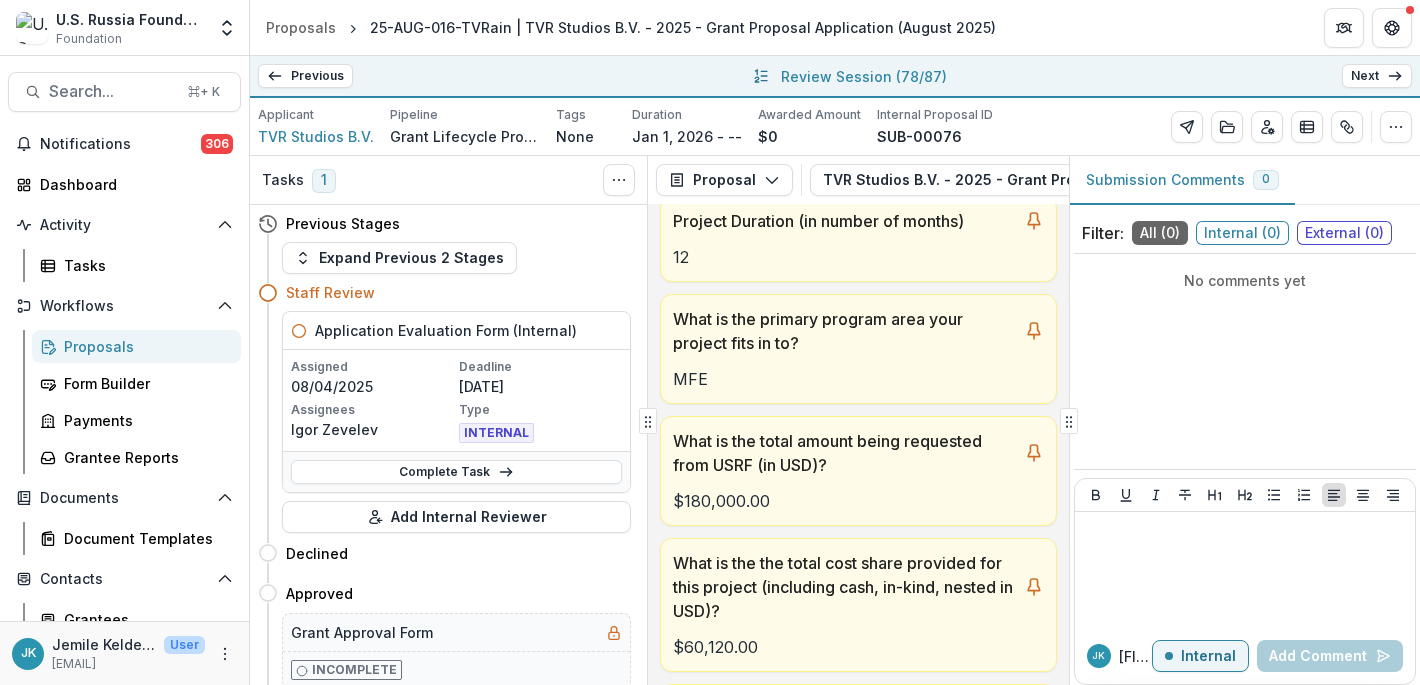 click 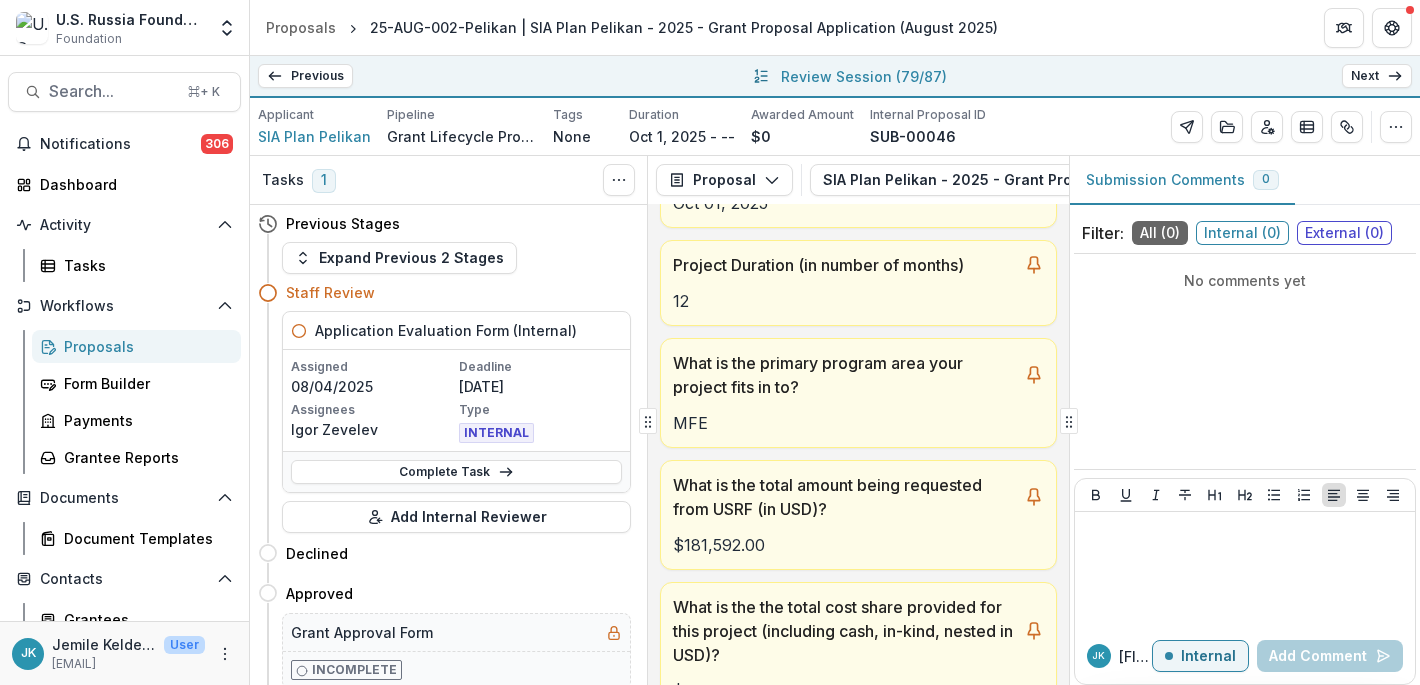 scroll, scrollTop: 432, scrollLeft: 0, axis: vertical 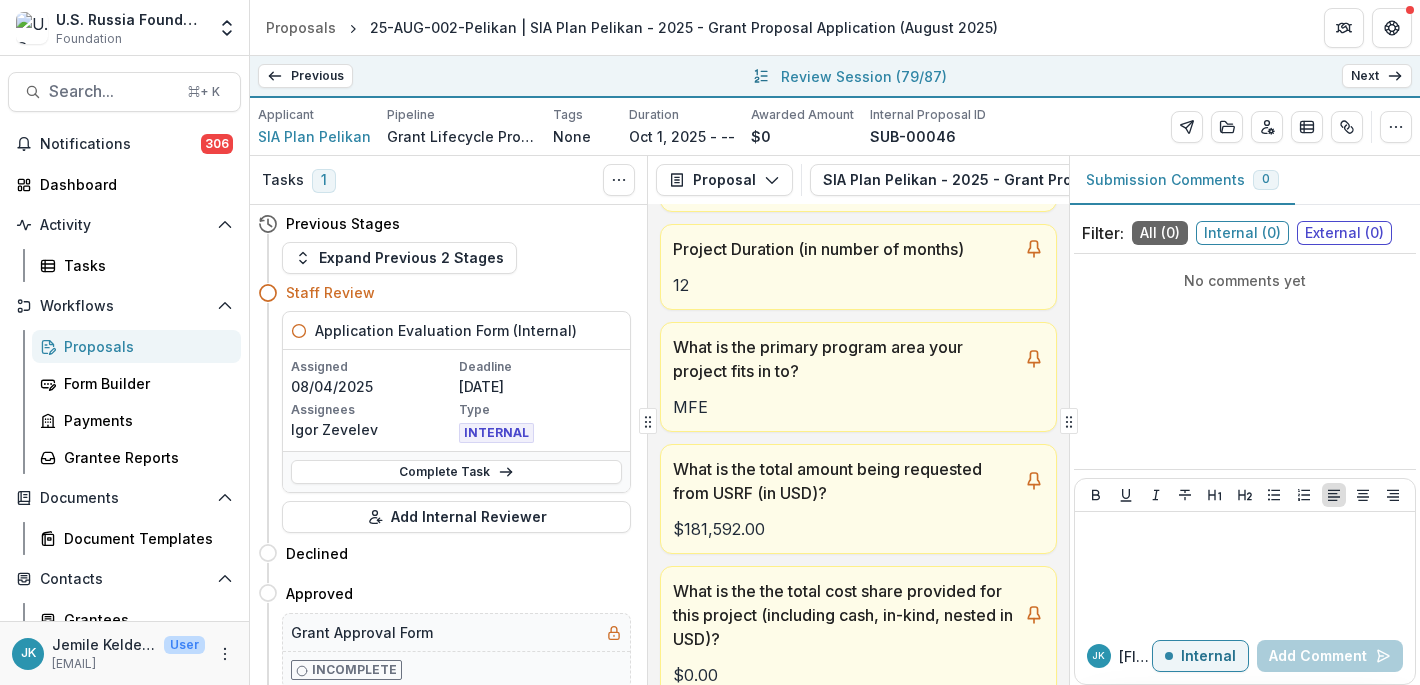 click 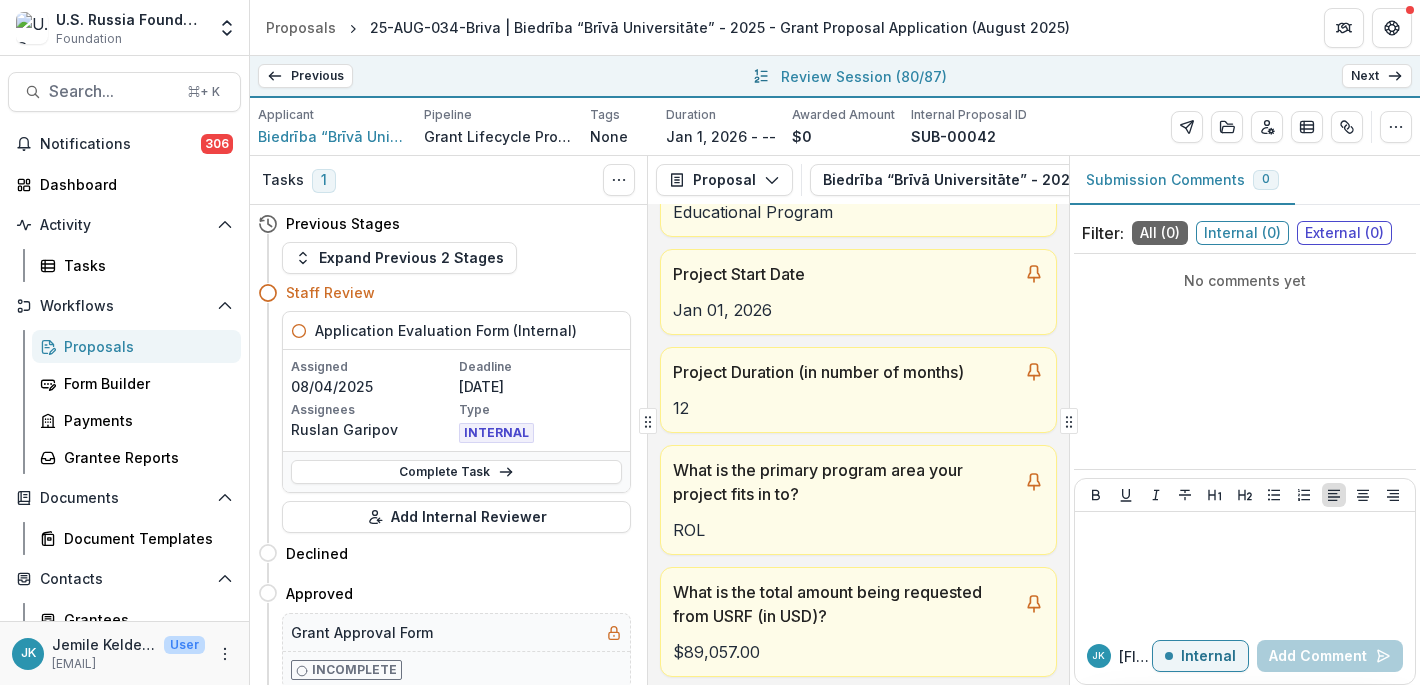 scroll, scrollTop: 341, scrollLeft: 0, axis: vertical 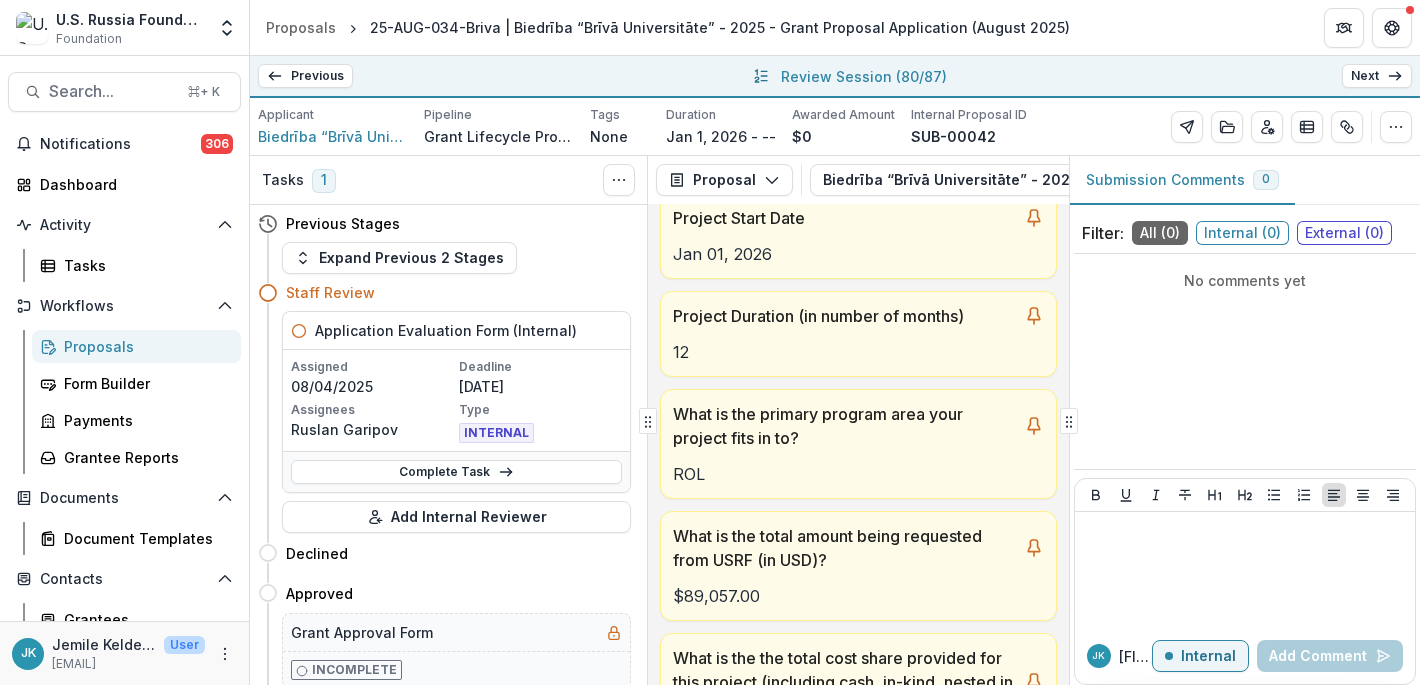 click on "Next" at bounding box center [1377, 76] 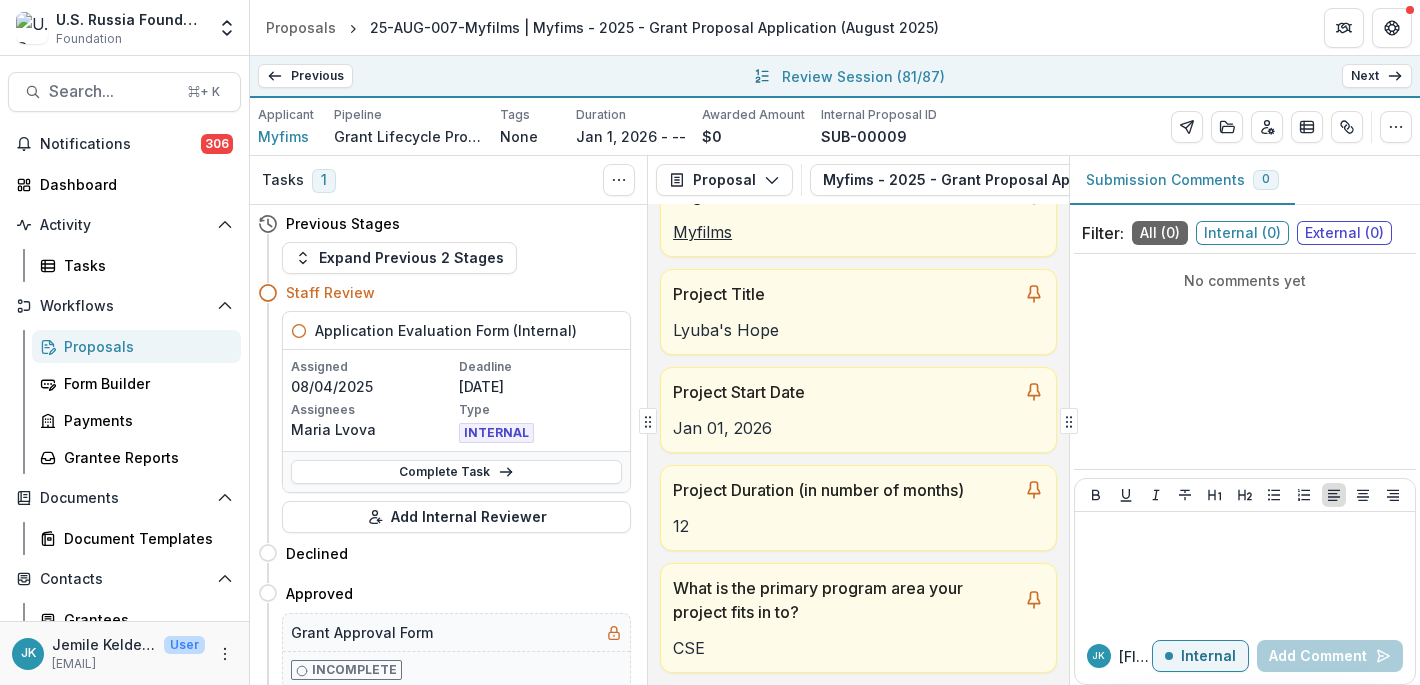 scroll, scrollTop: 220, scrollLeft: 0, axis: vertical 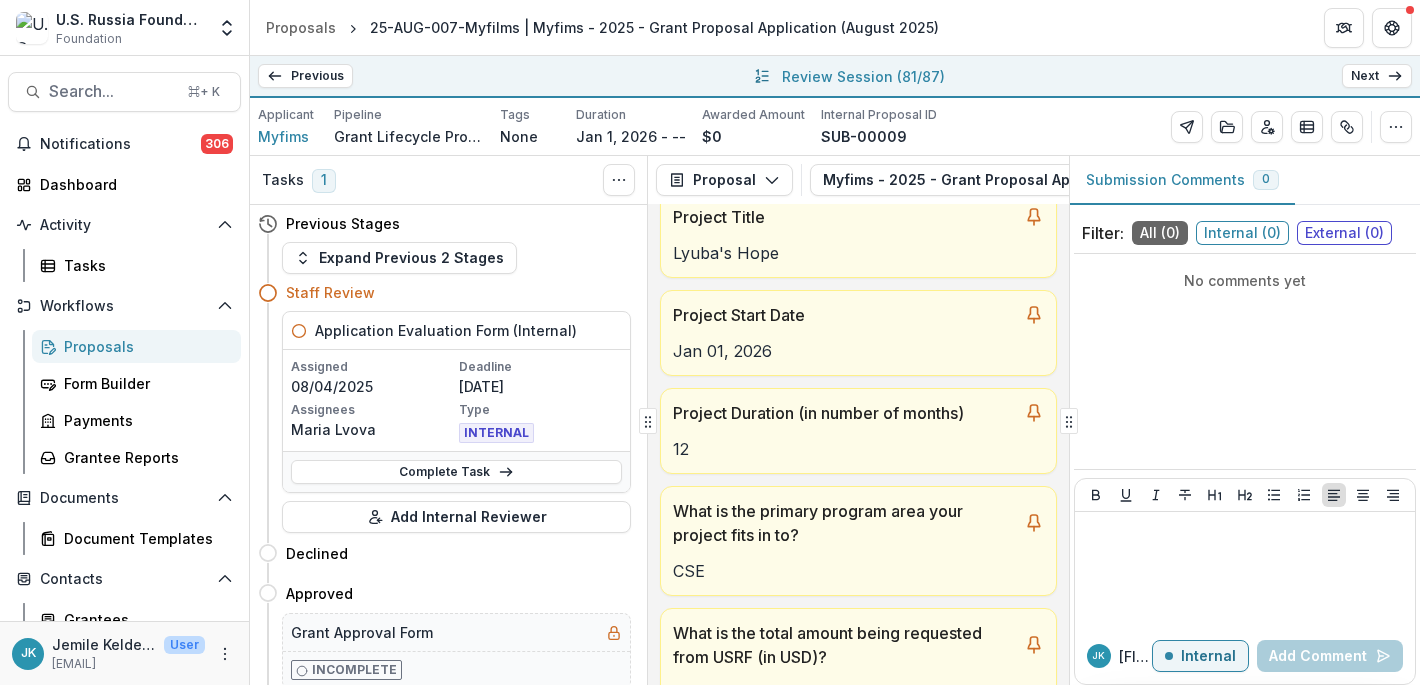 click on "Next" at bounding box center [1377, 76] 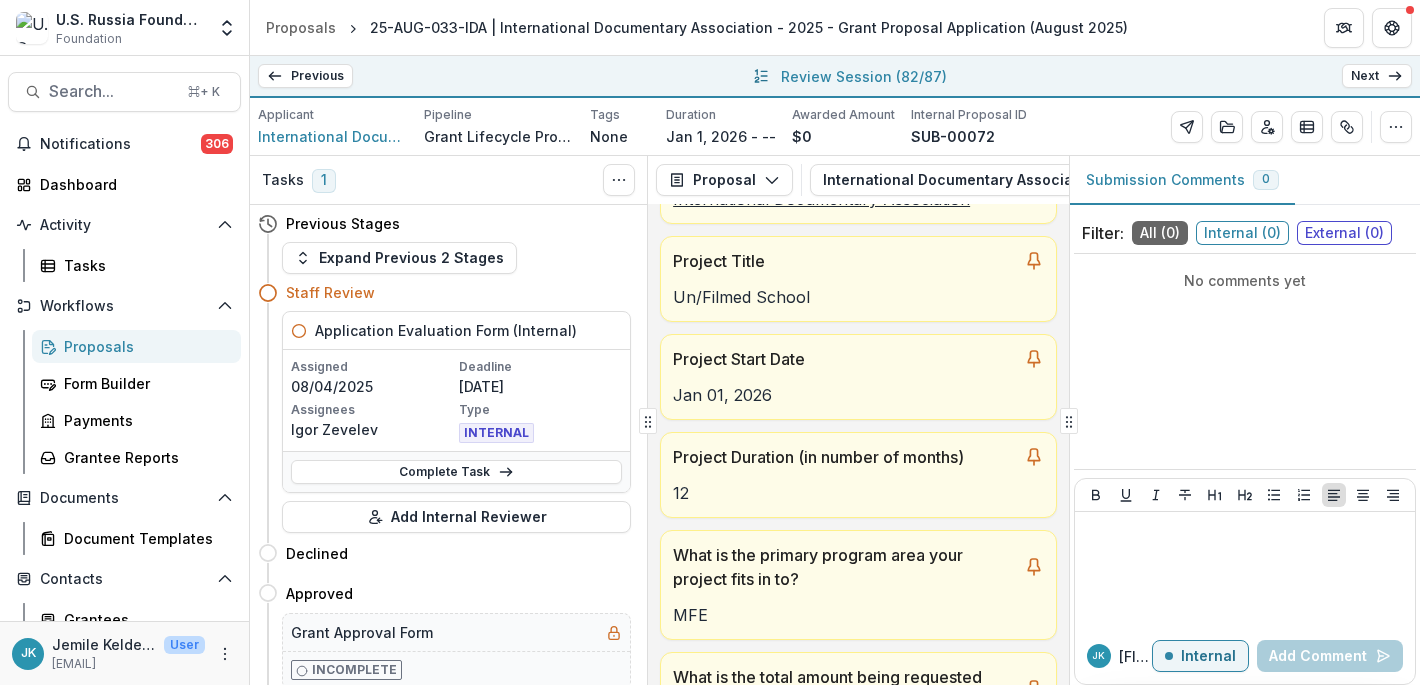scroll, scrollTop: 180, scrollLeft: 0, axis: vertical 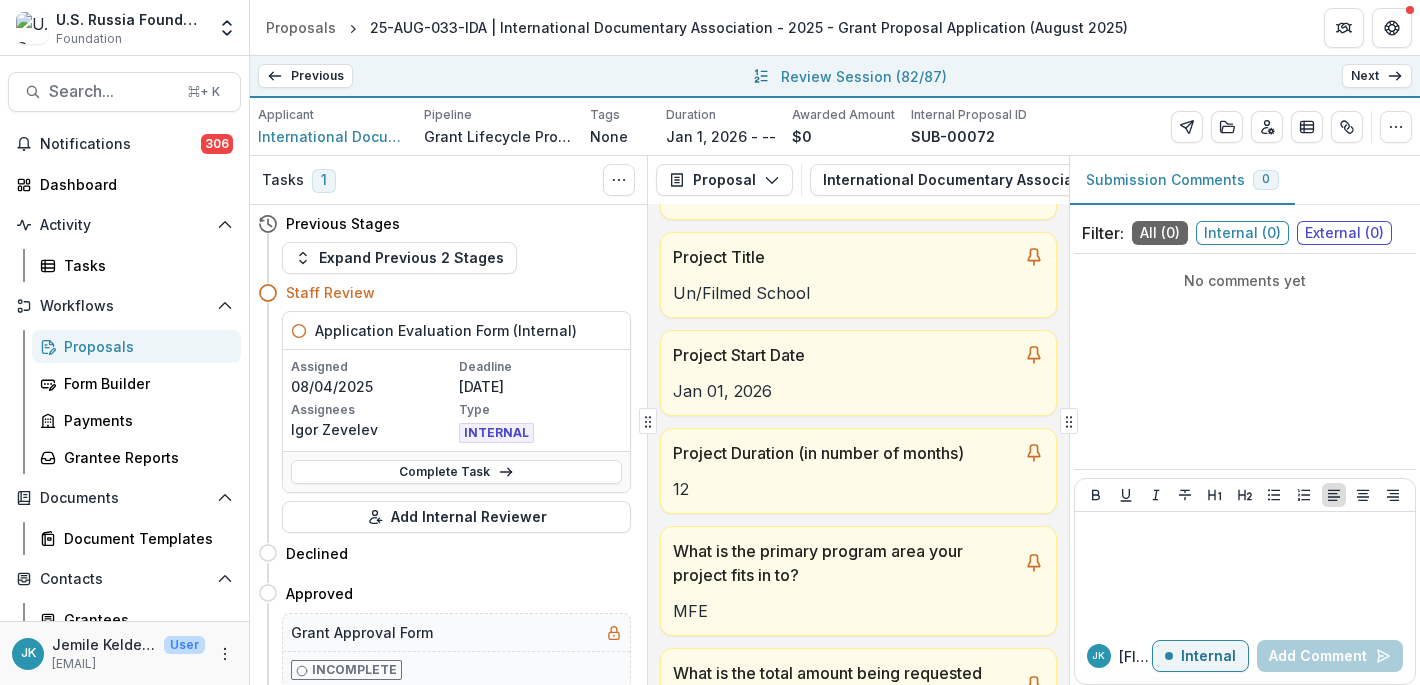click on "Next" at bounding box center [1377, 76] 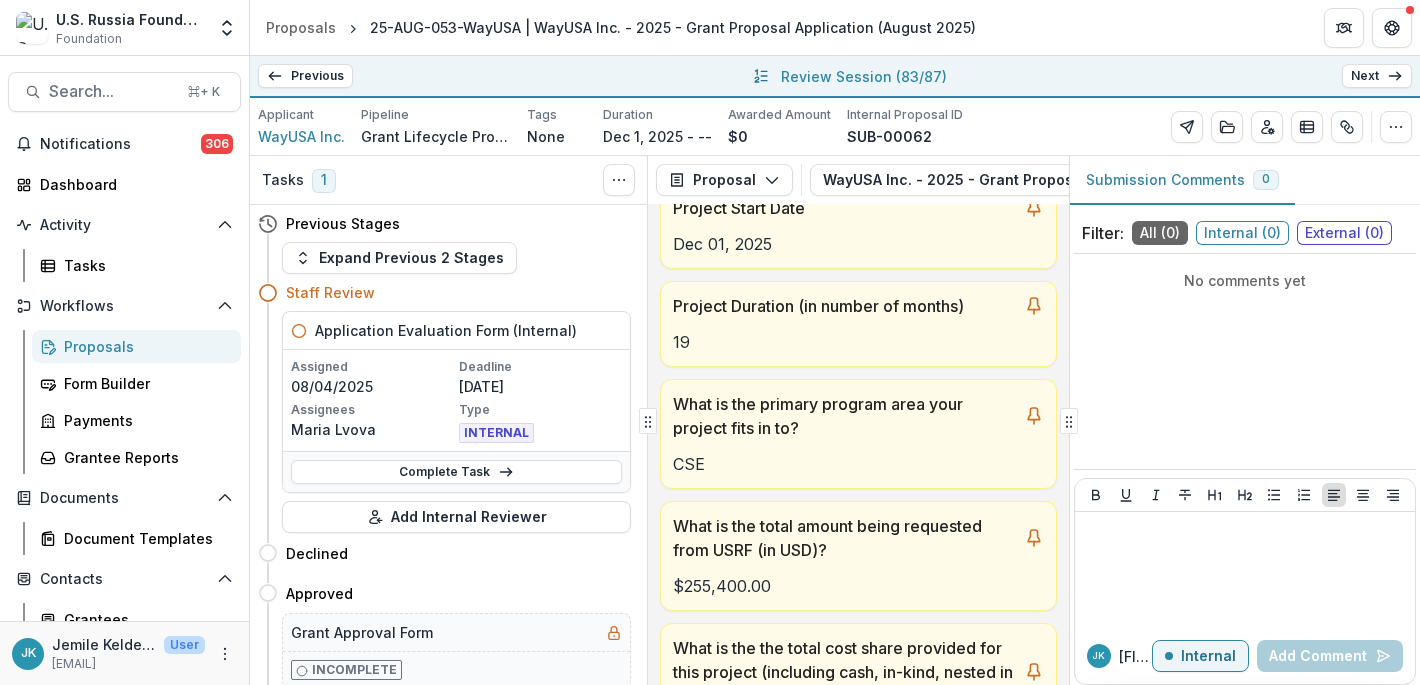scroll, scrollTop: 354, scrollLeft: 0, axis: vertical 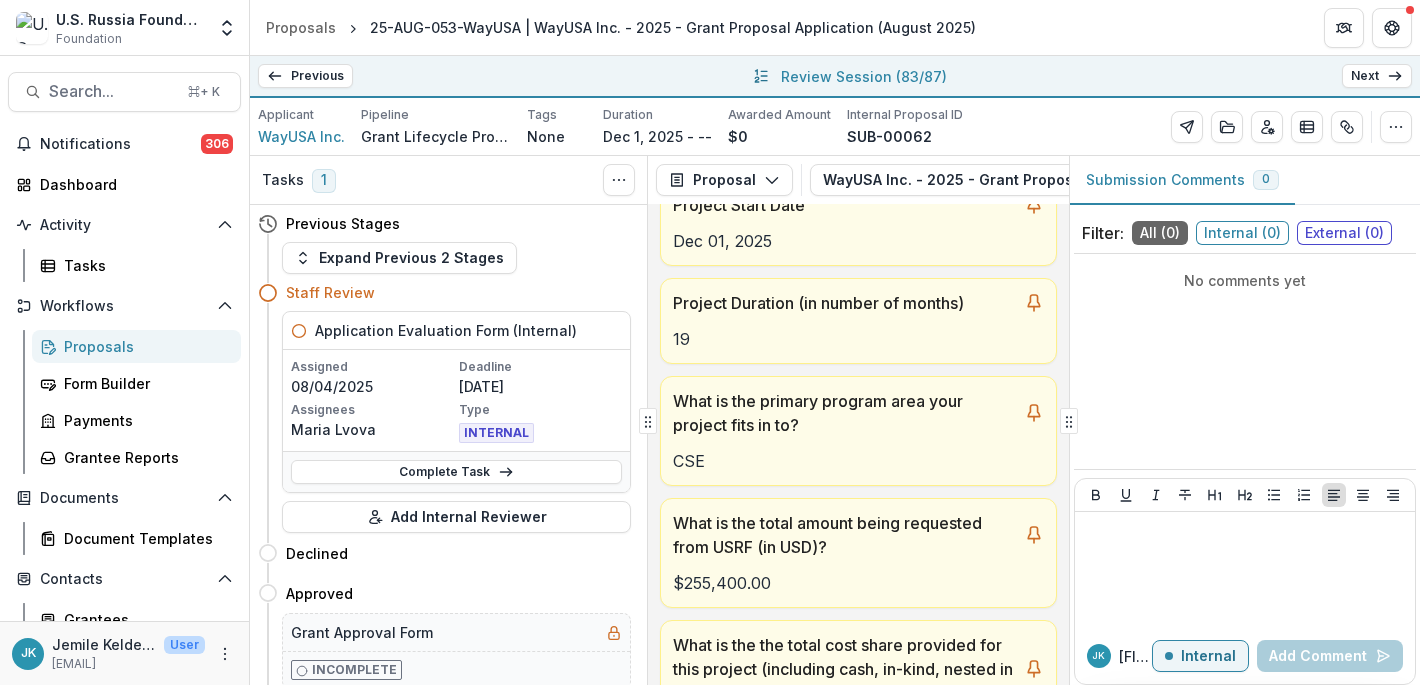 click on "Next" at bounding box center [1377, 76] 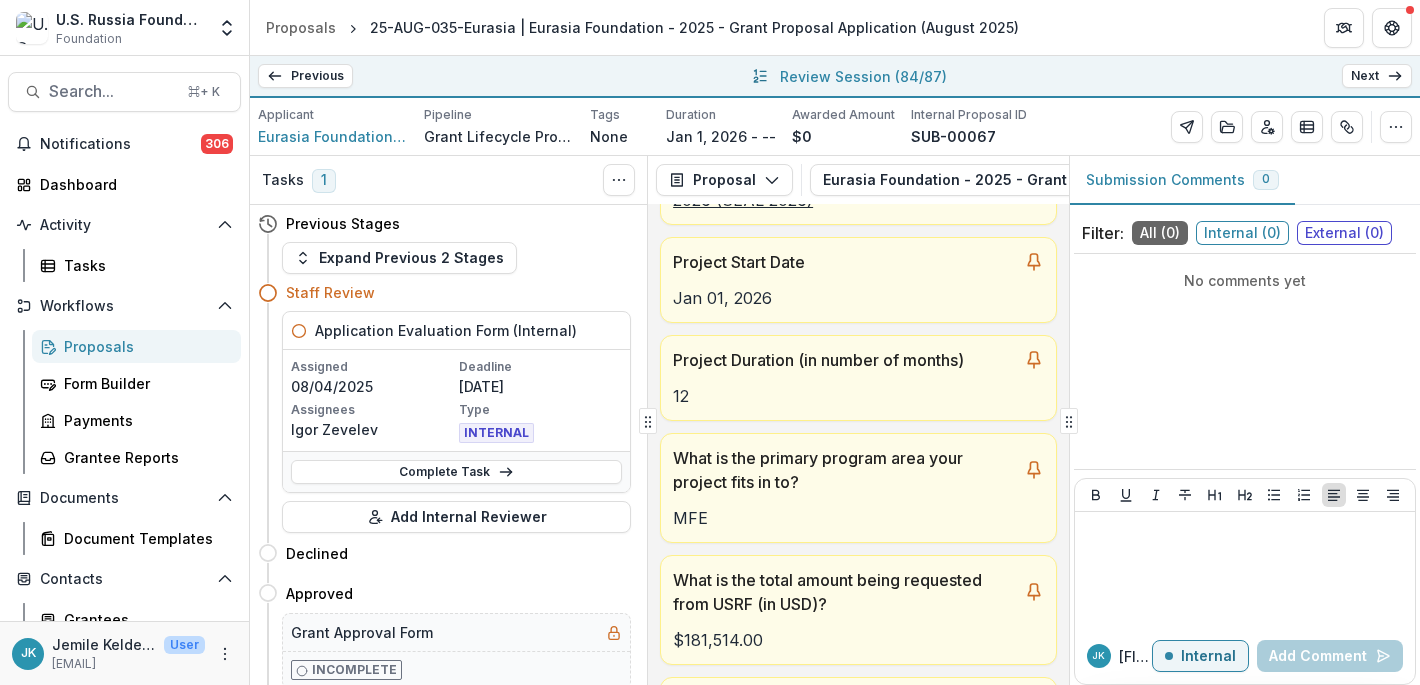 scroll, scrollTop: 311, scrollLeft: 0, axis: vertical 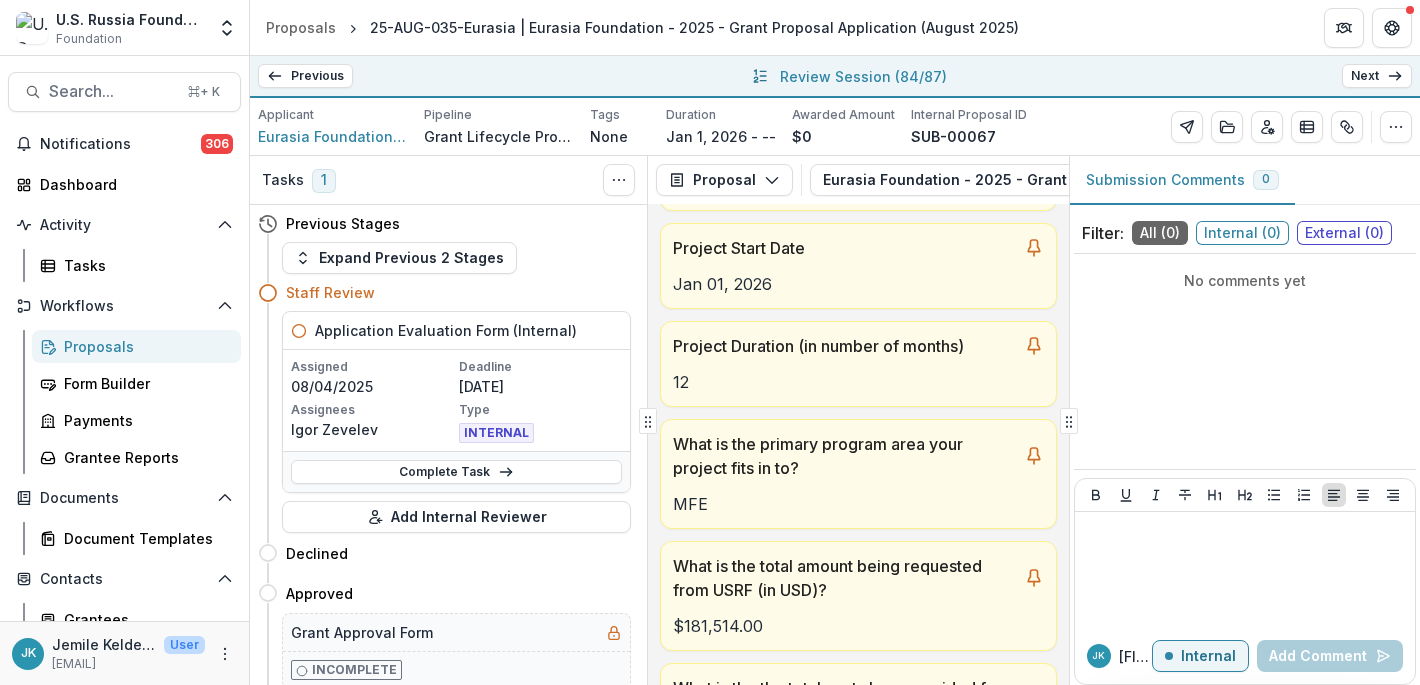 click on "Next" at bounding box center (1377, 76) 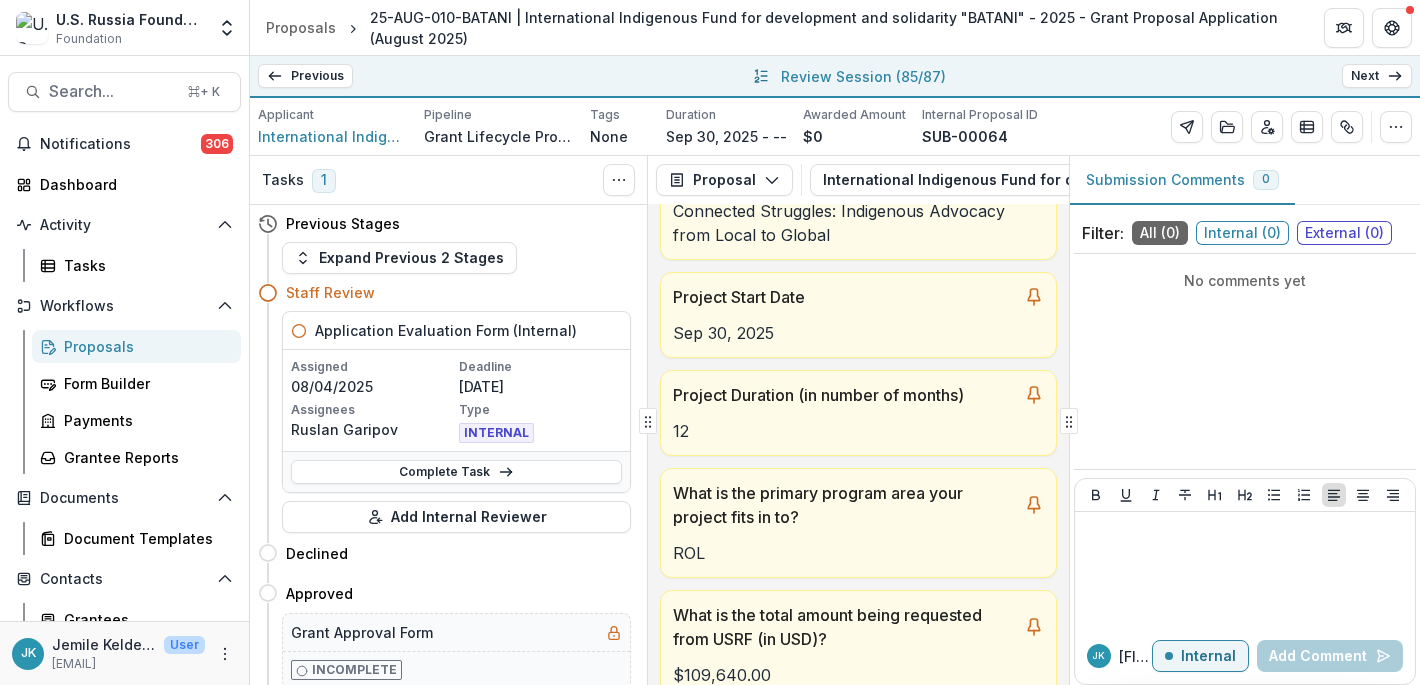 scroll, scrollTop: 302, scrollLeft: 0, axis: vertical 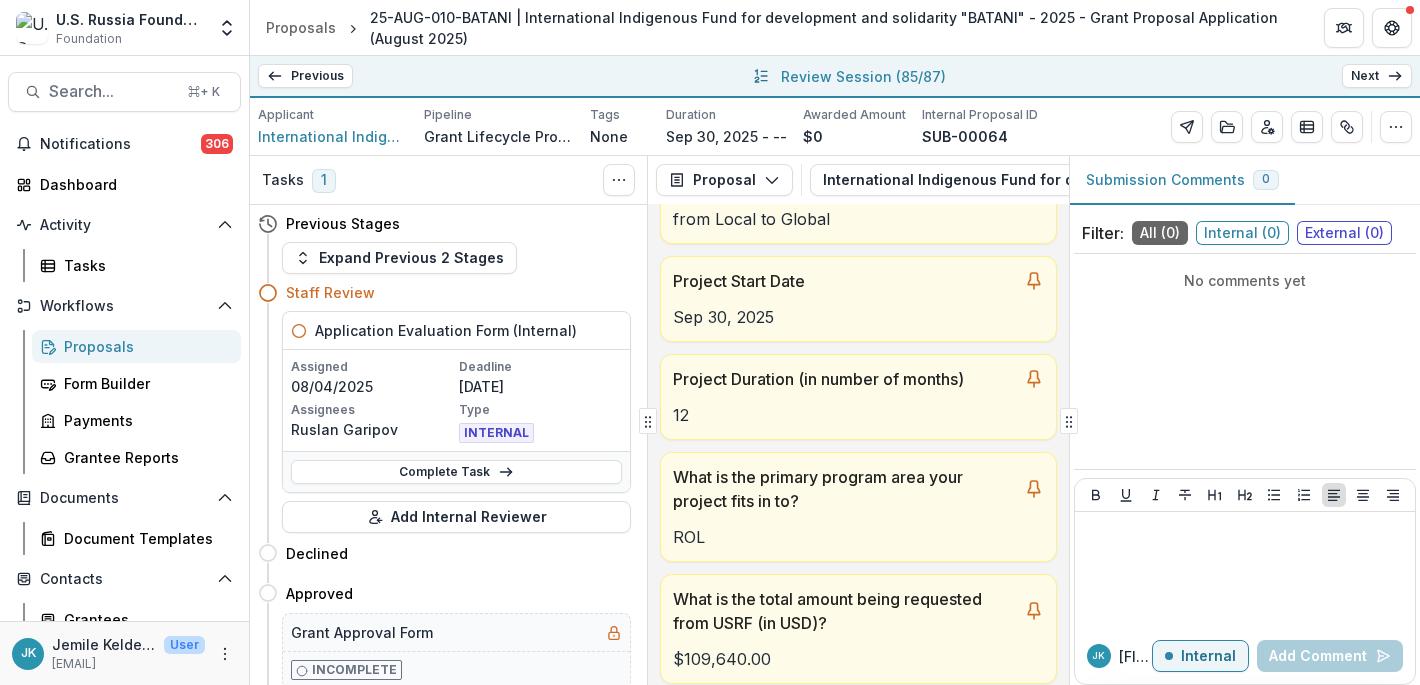 click on "Next" at bounding box center [1377, 76] 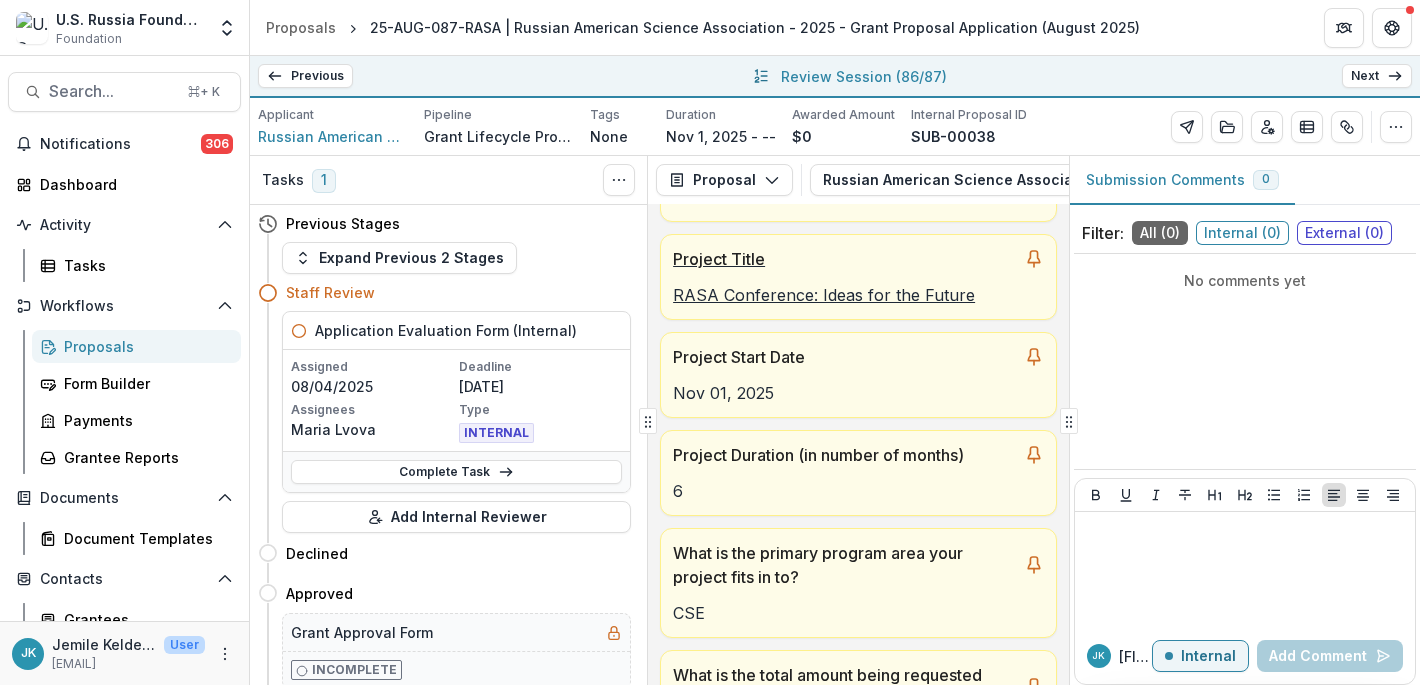 scroll, scrollTop: 276, scrollLeft: 0, axis: vertical 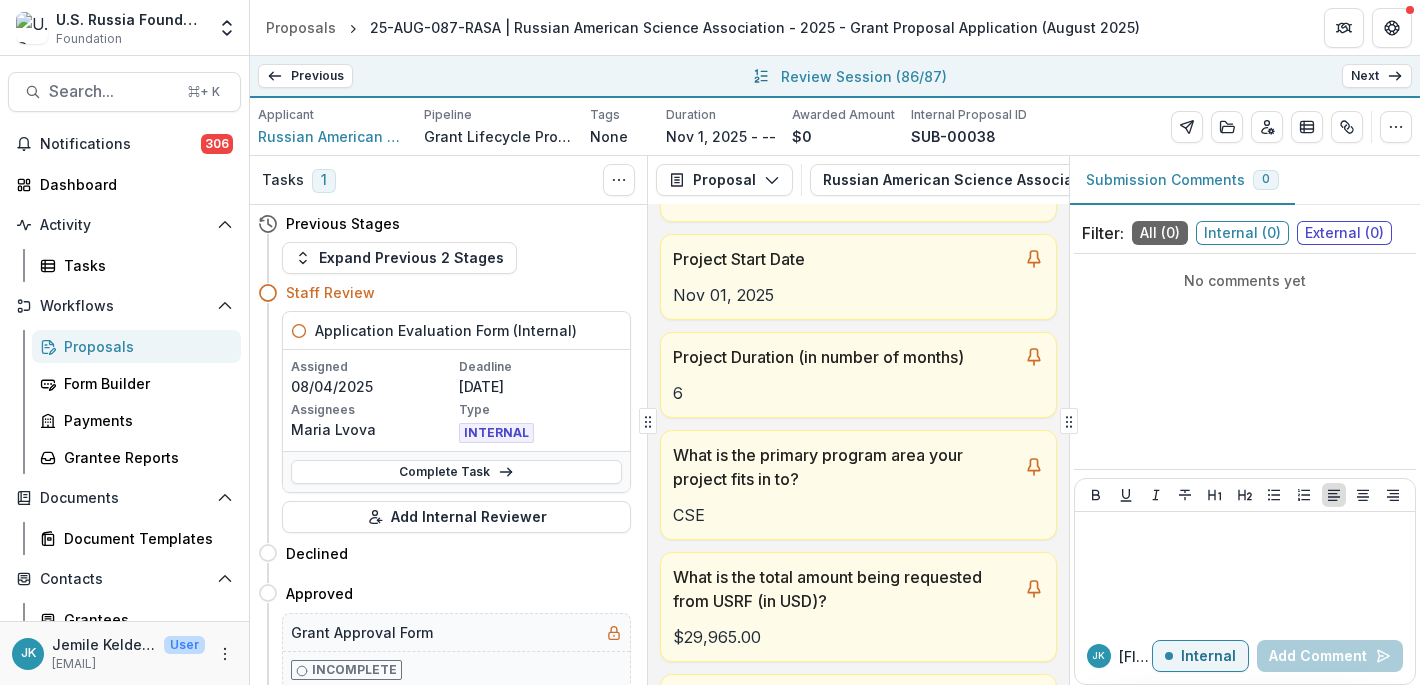 click 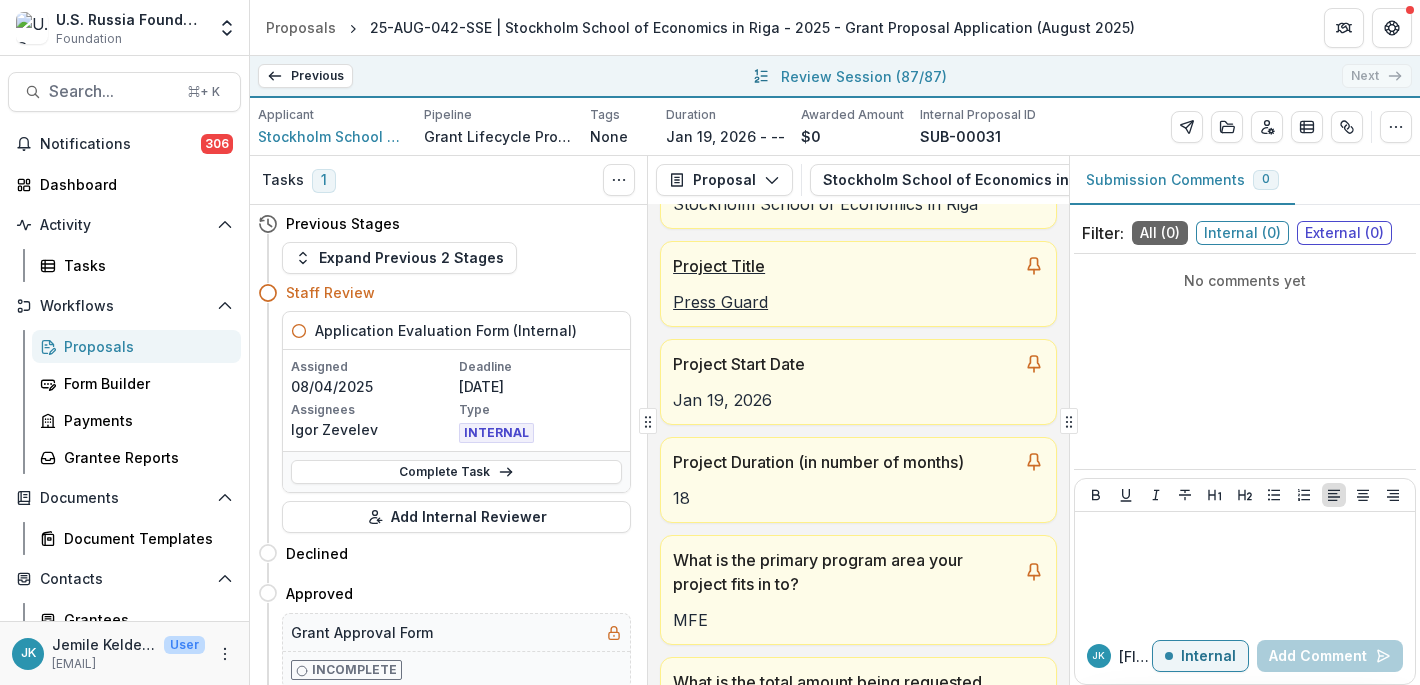 scroll, scrollTop: 175, scrollLeft: 0, axis: vertical 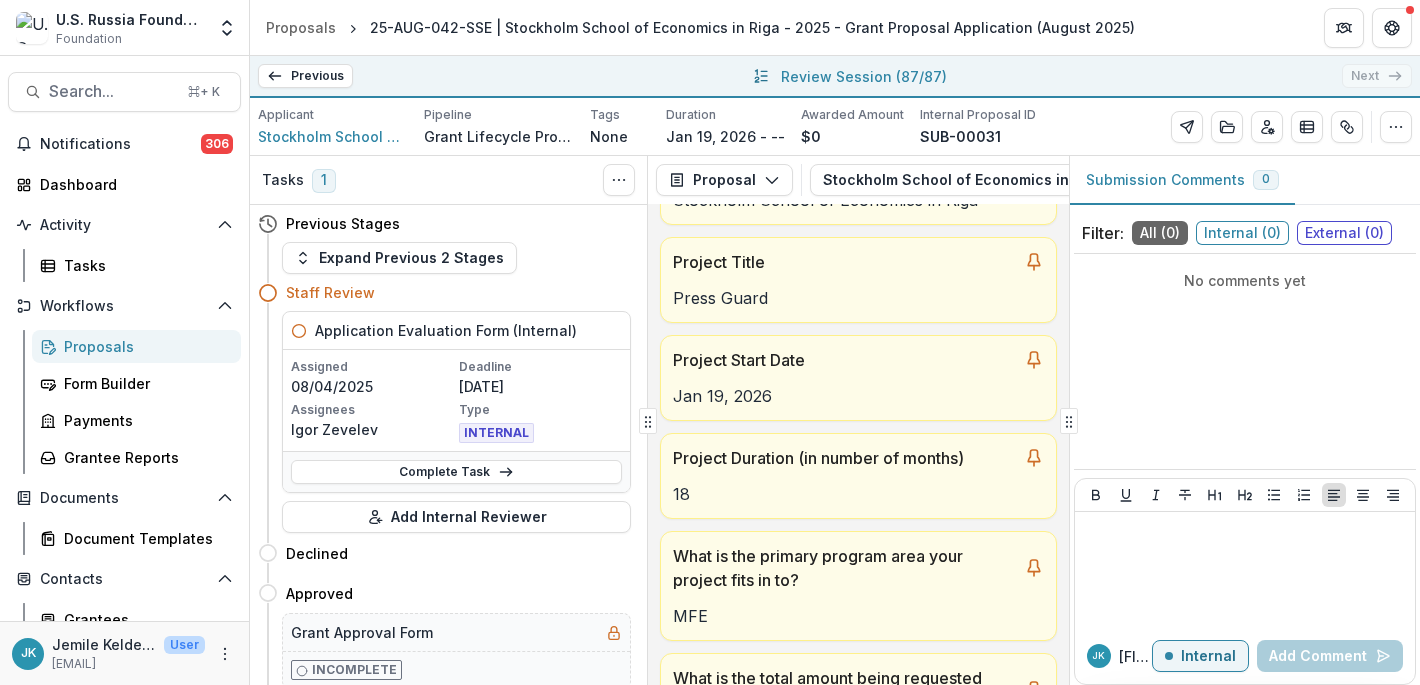 click on "Proposals" at bounding box center (144, 346) 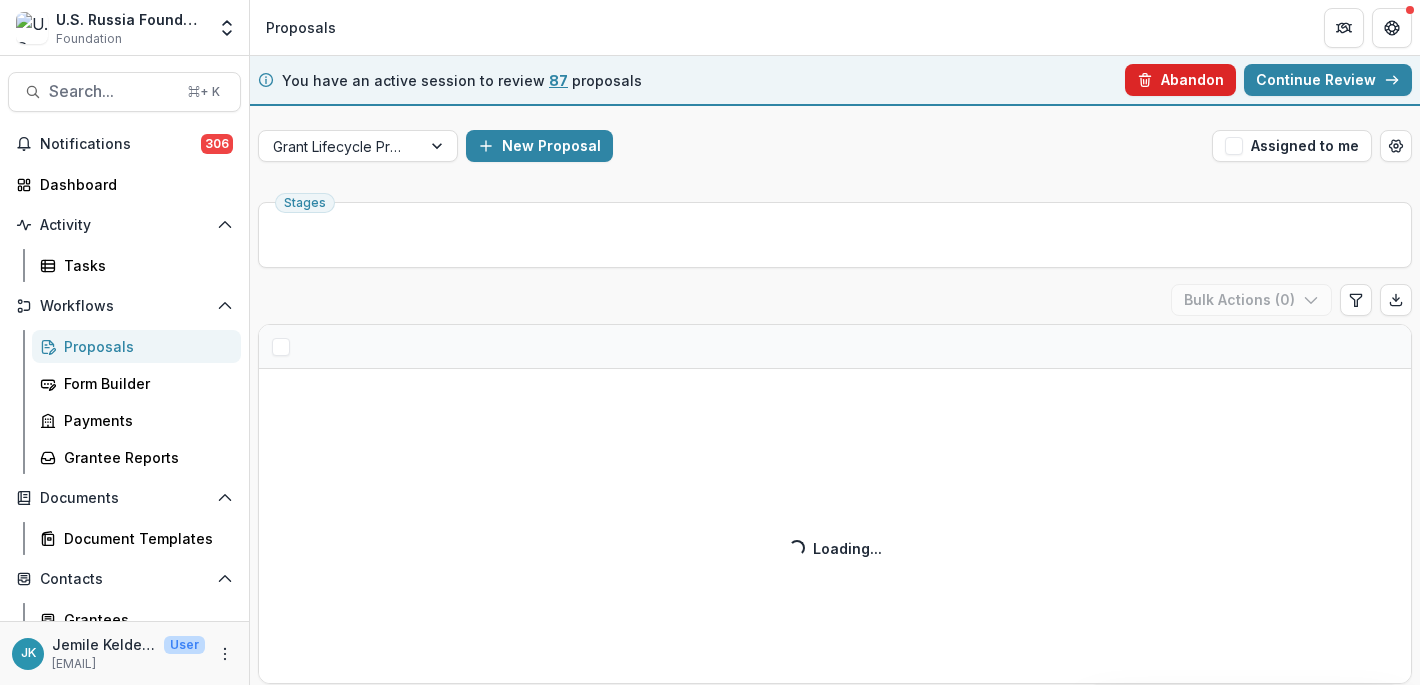 click on "Abandon" at bounding box center (1180, 80) 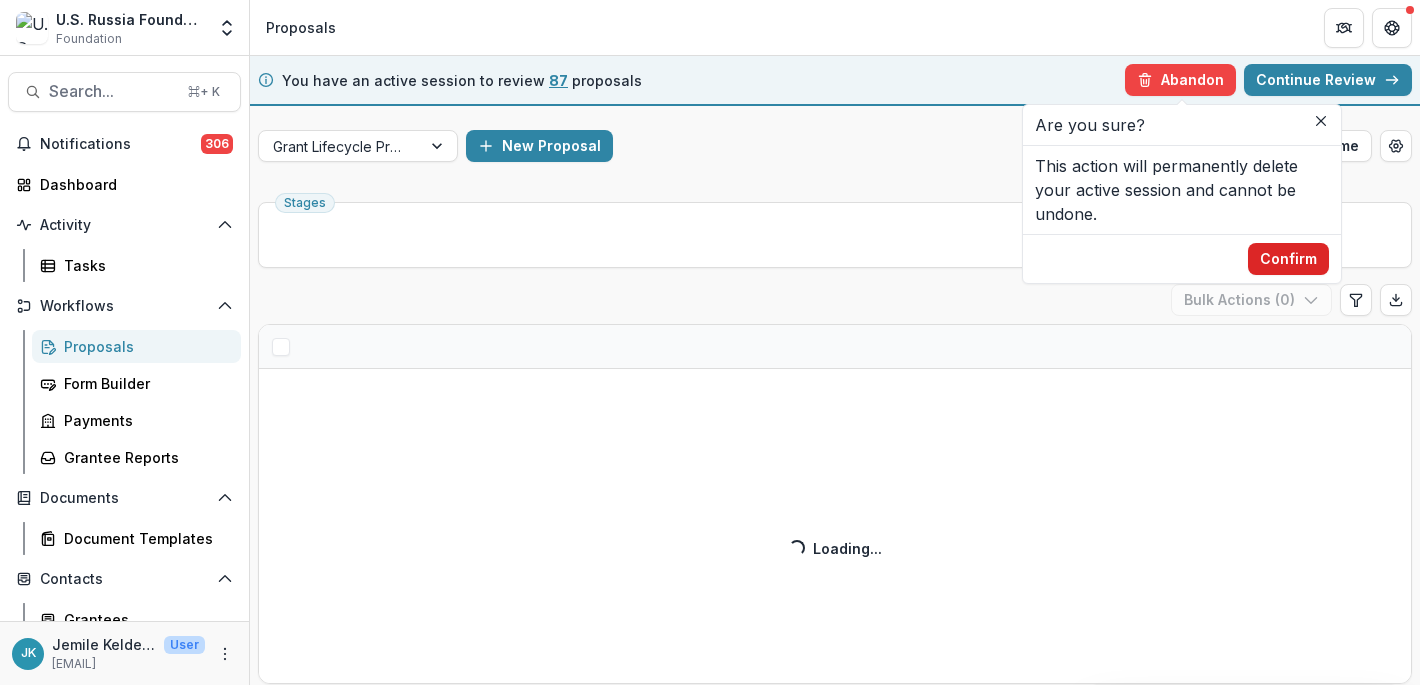 click on "Confirm" at bounding box center [1288, 259] 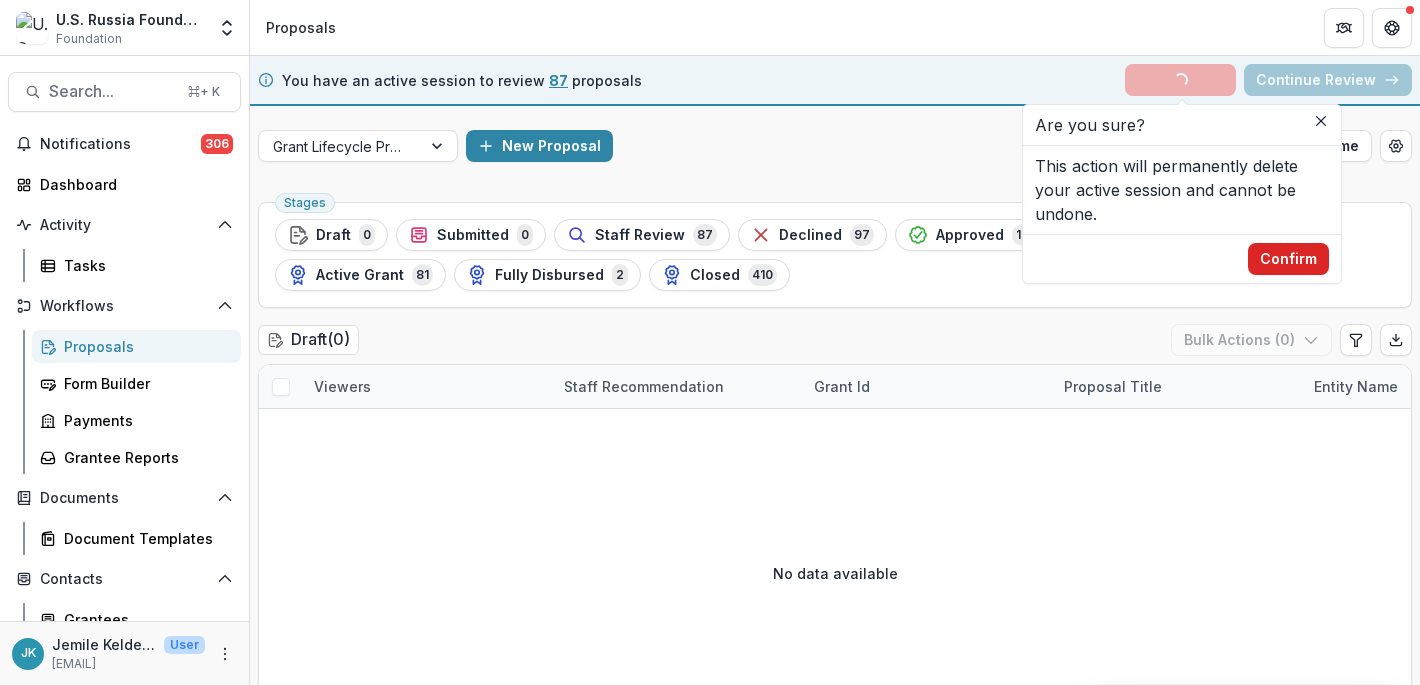 click on "Confirm" at bounding box center [1288, 259] 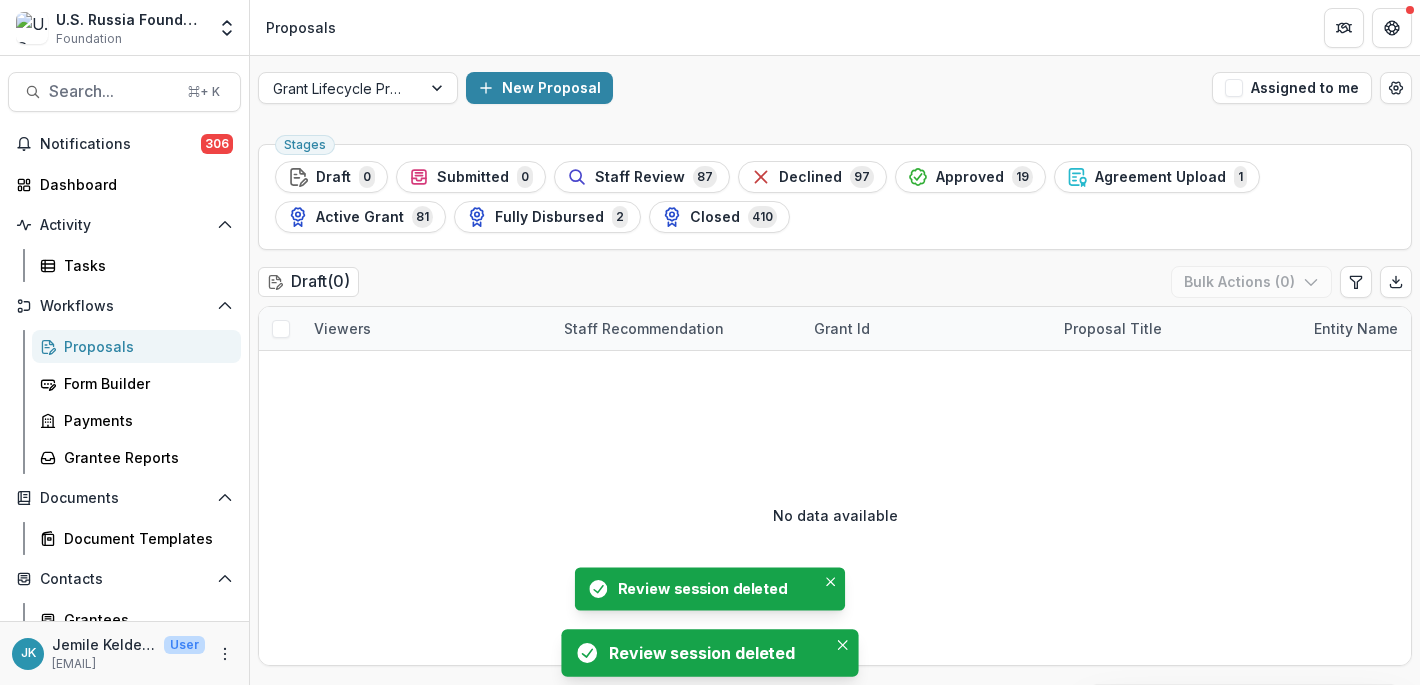 click on "Stages Draft 0 Submitted 0 Staff Review 87 Declined 97 Approved 19 Agreement Upload 1 Active Grant 81 Fully Disbursed 2 Closed 410" at bounding box center [835, 197] 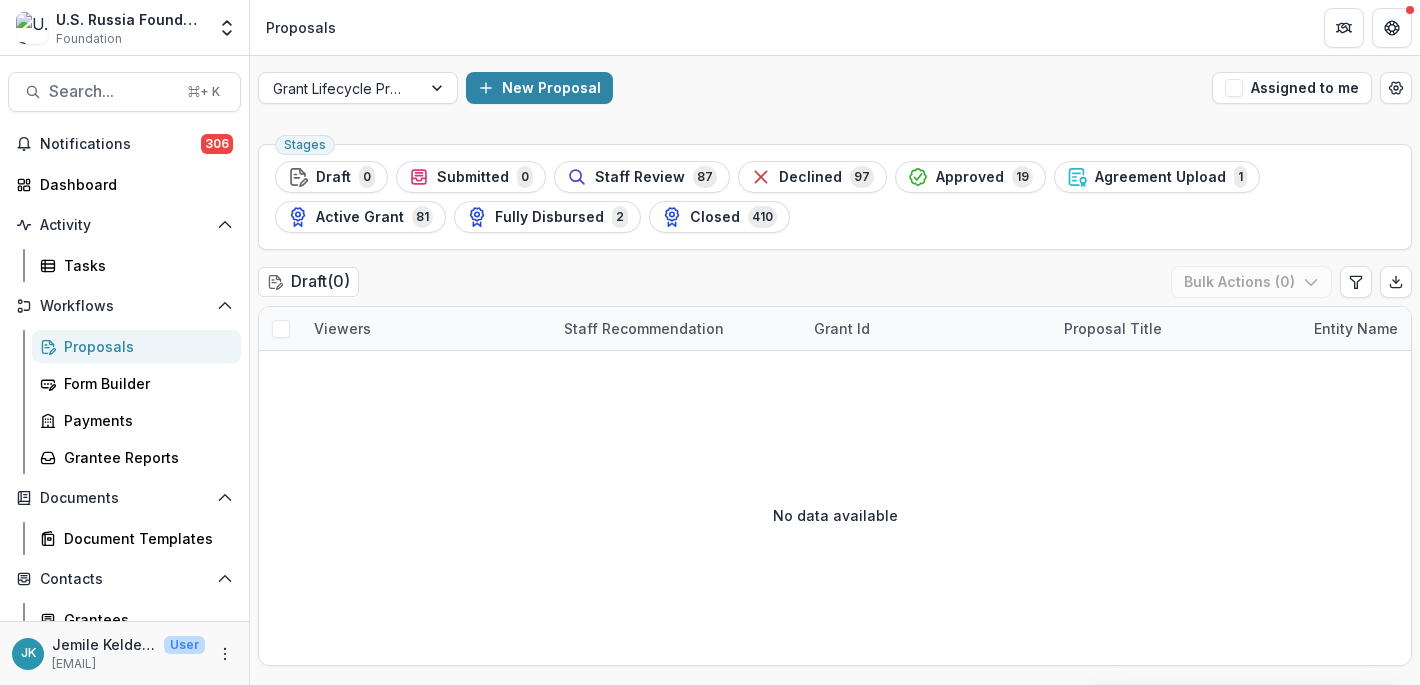 click on "Stages Draft 0 Submitted 0 Staff Review 87 Declined 97 Approved 19 Agreement Upload 1 Active Grant 81 Fully Disbursed 2 Closed 410" at bounding box center [835, 197] 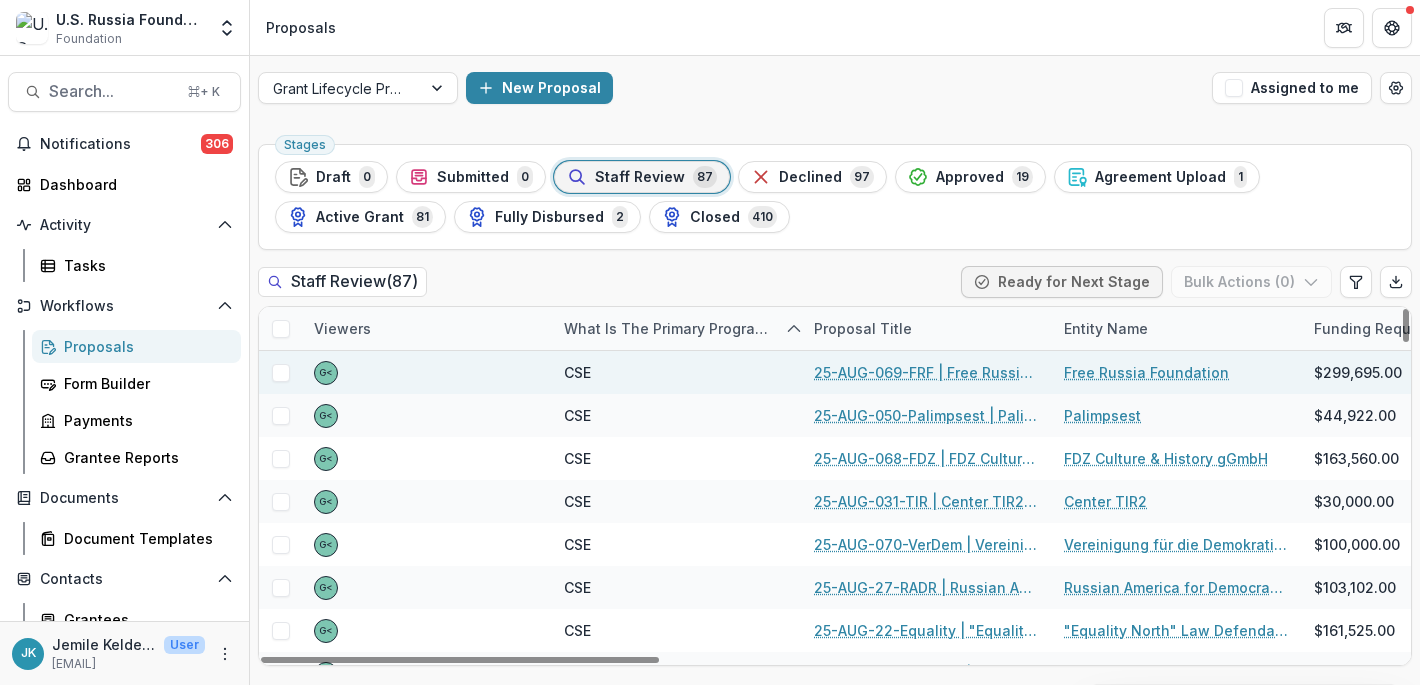 click on "CSE" at bounding box center [577, 372] 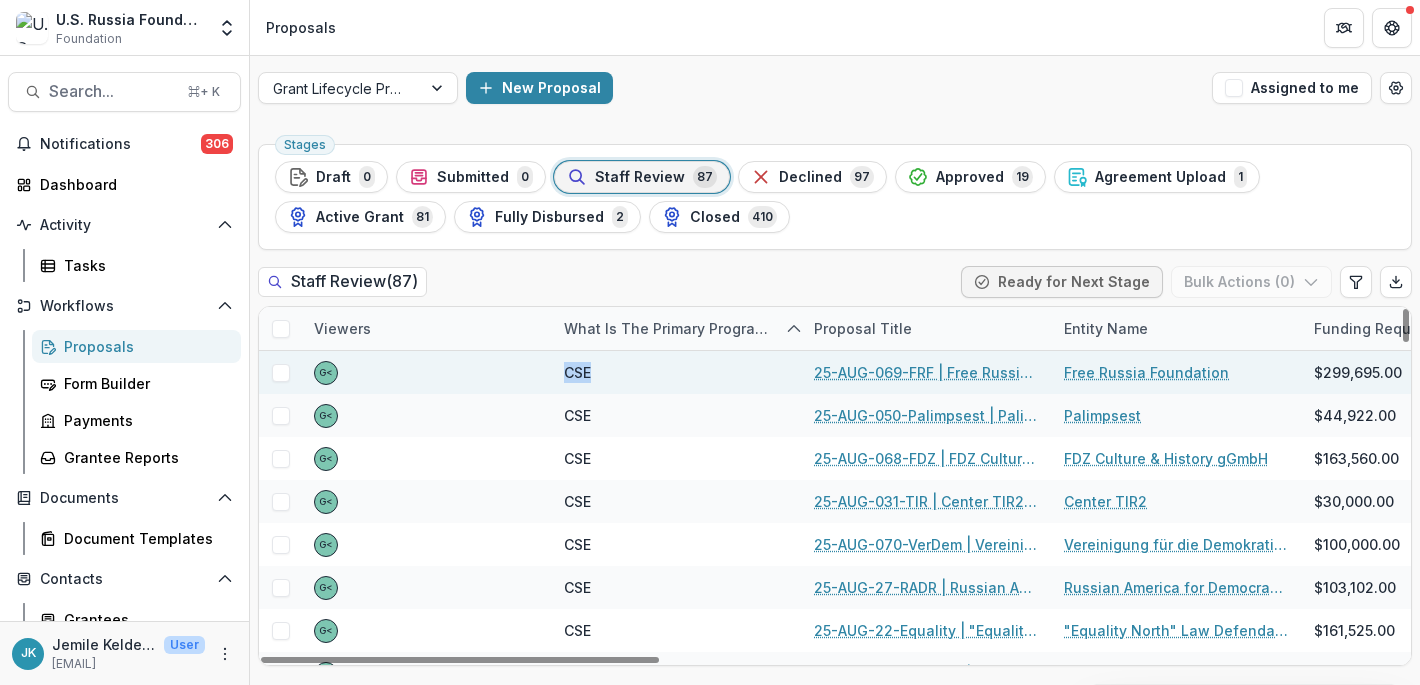 click on "CSE" at bounding box center (577, 372) 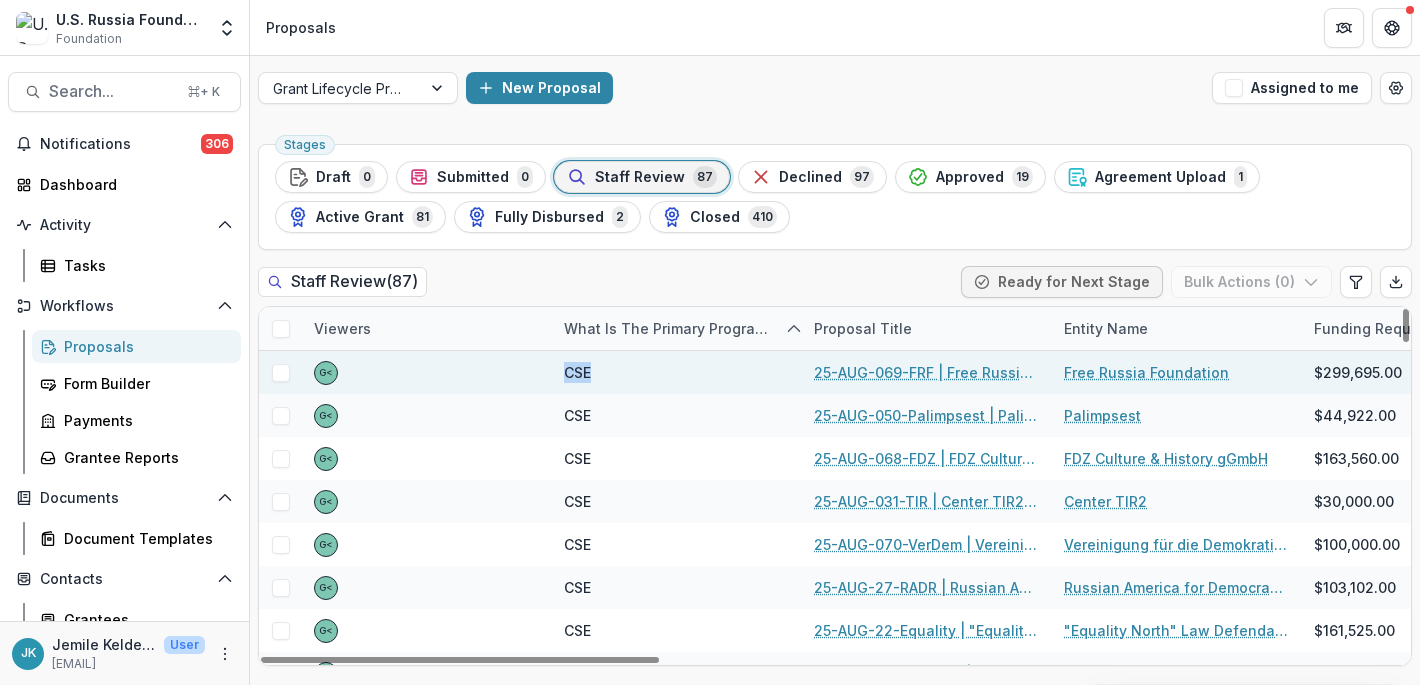 type on "********" 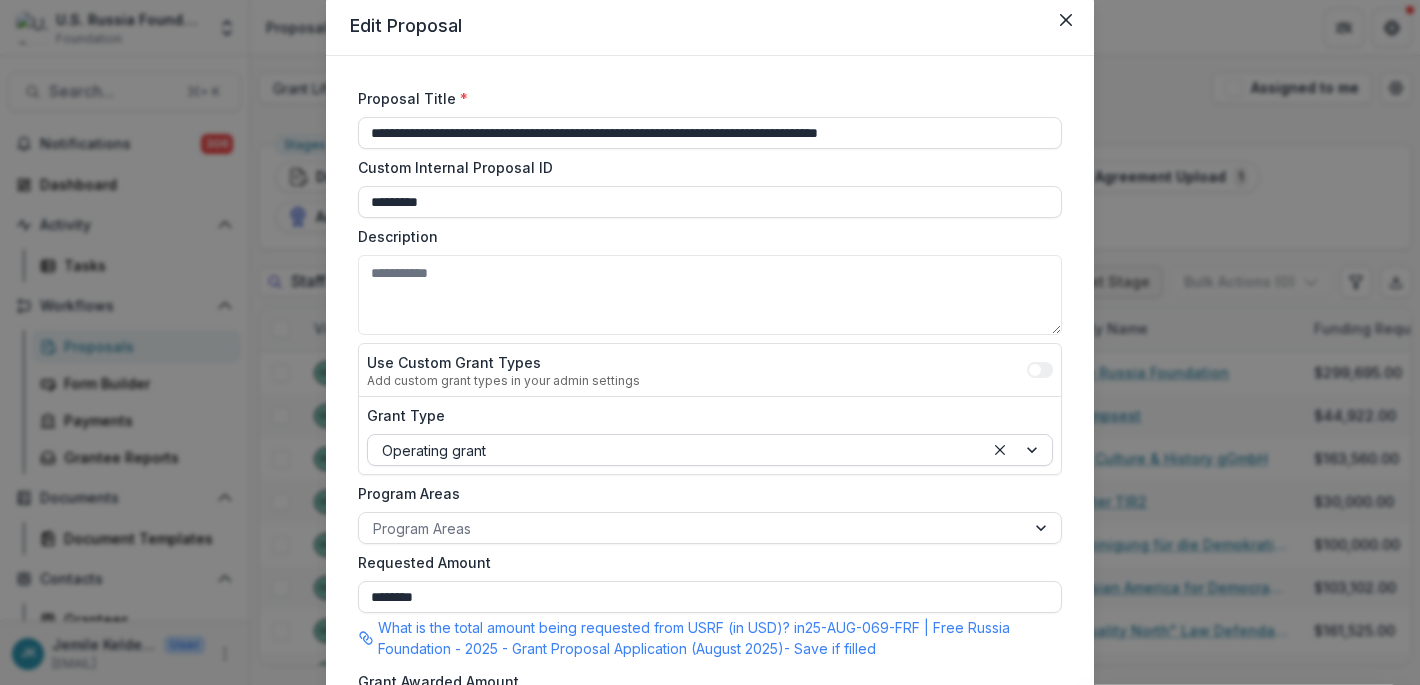 scroll, scrollTop: 87, scrollLeft: 0, axis: vertical 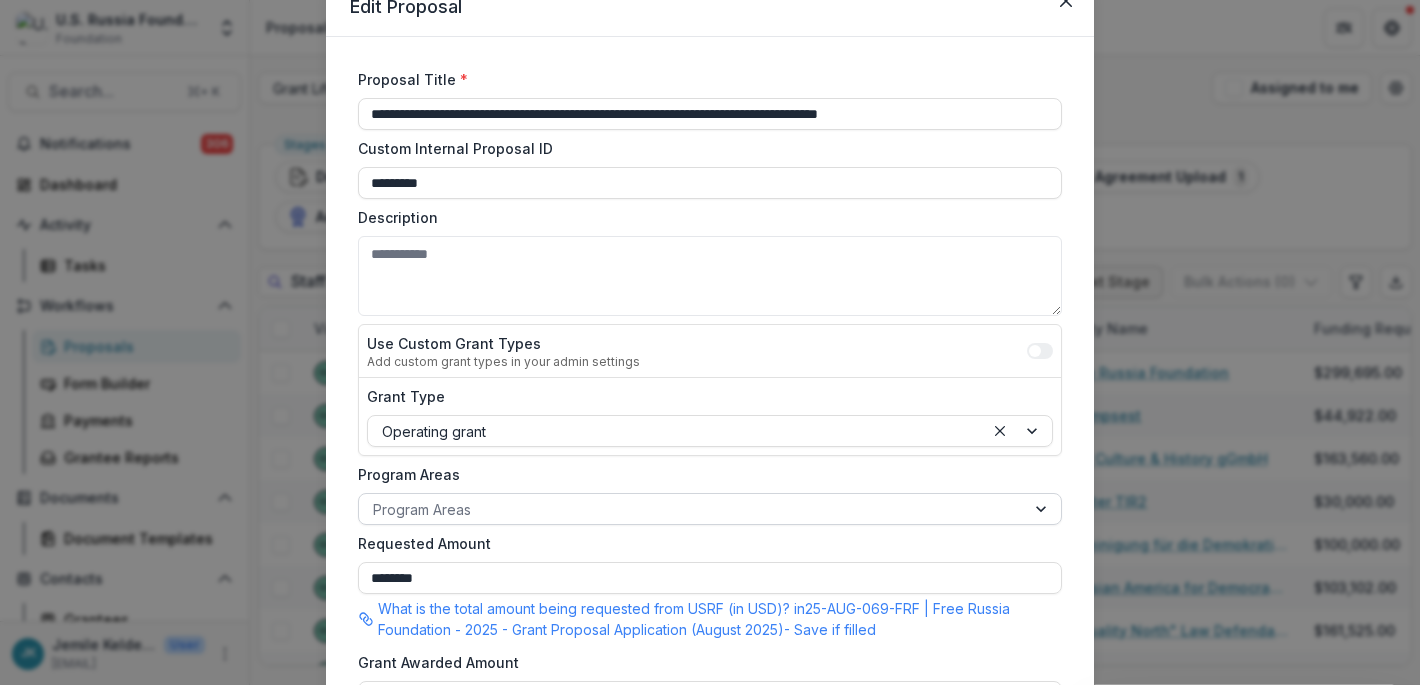 click at bounding box center (692, 509) 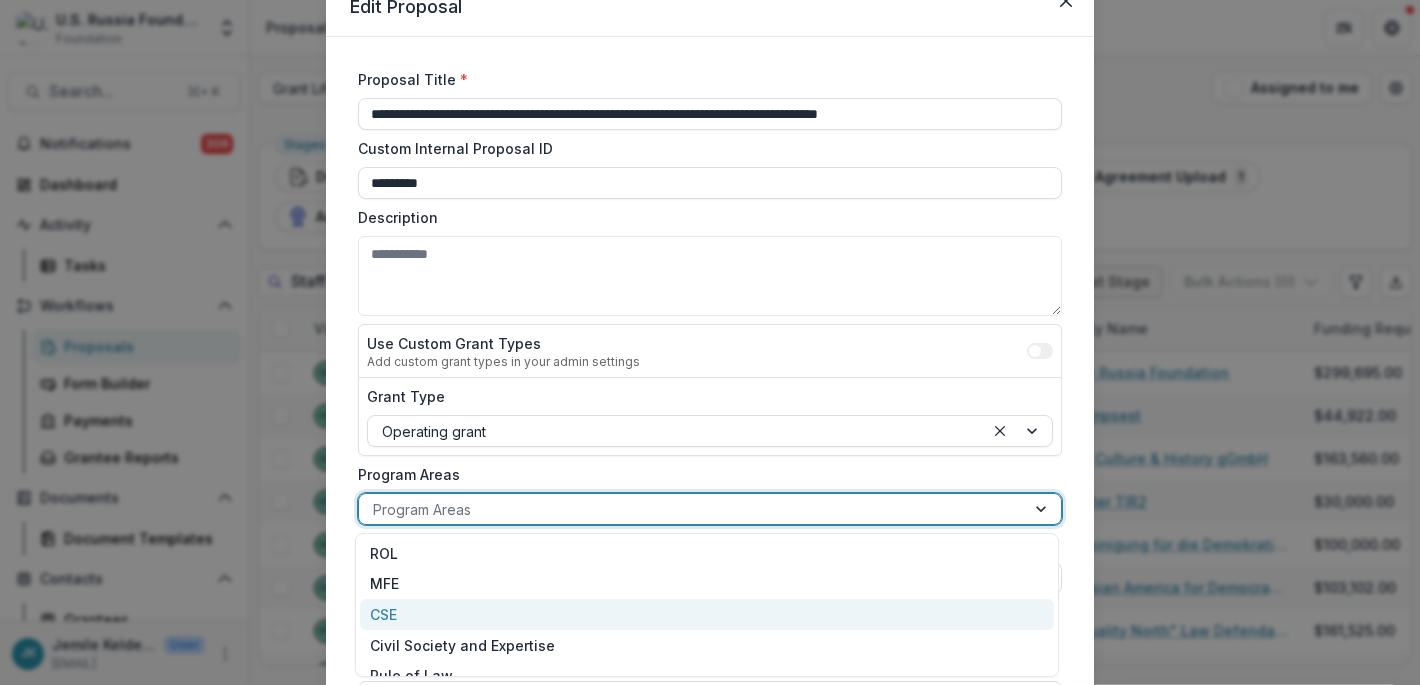 scroll, scrollTop: 50, scrollLeft: 0, axis: vertical 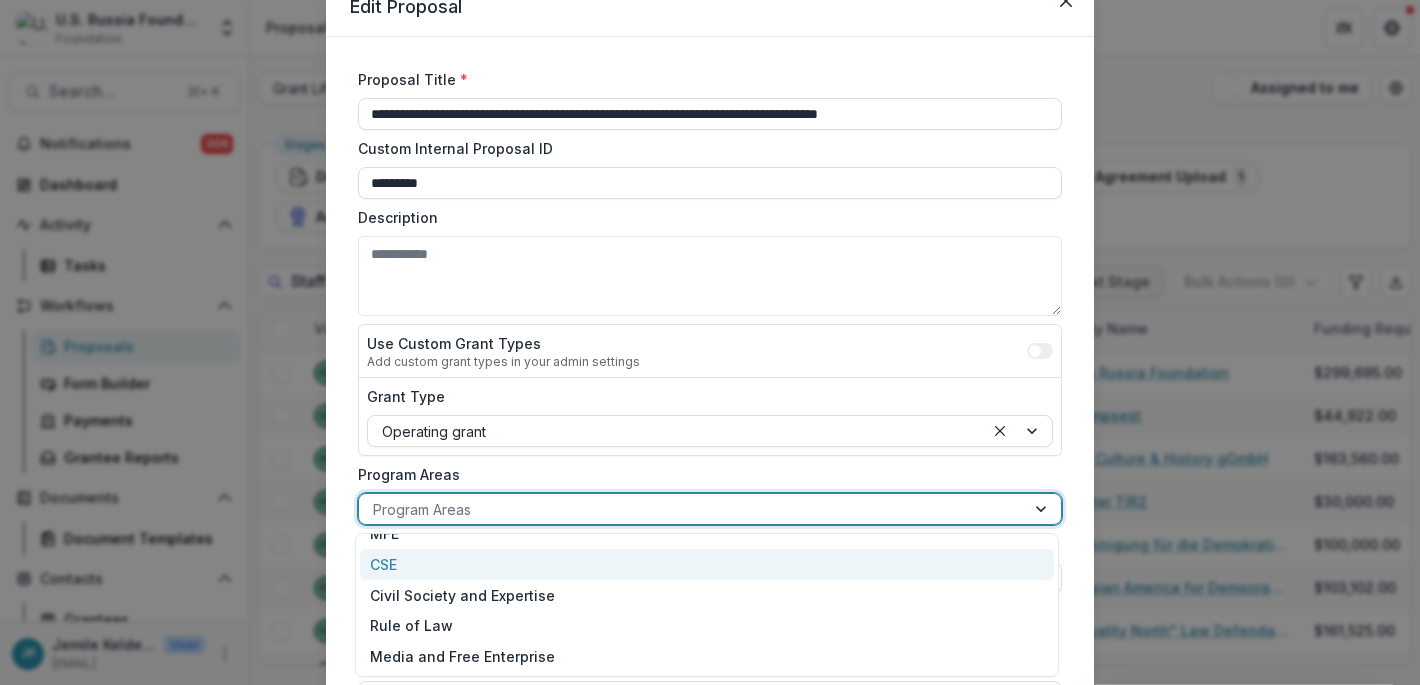 click on "CSE" at bounding box center (707, 564) 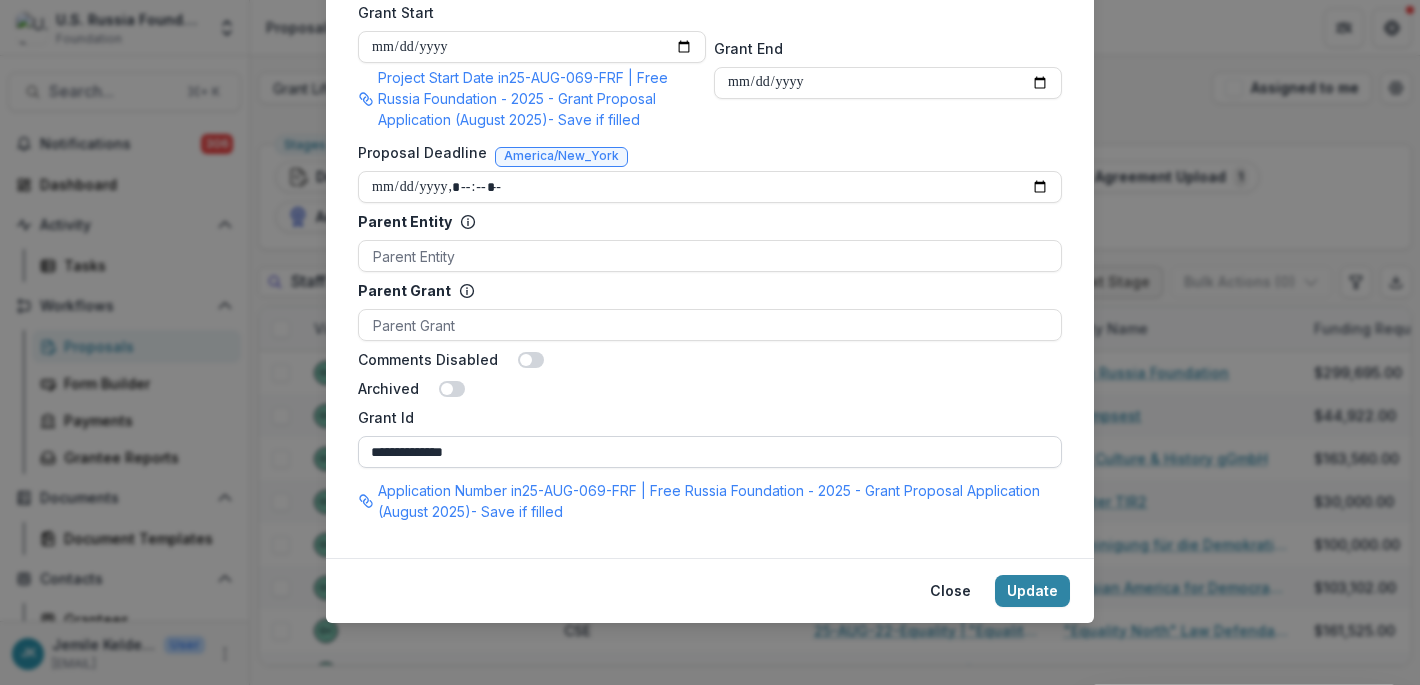 scroll, scrollTop: 1084, scrollLeft: 0, axis: vertical 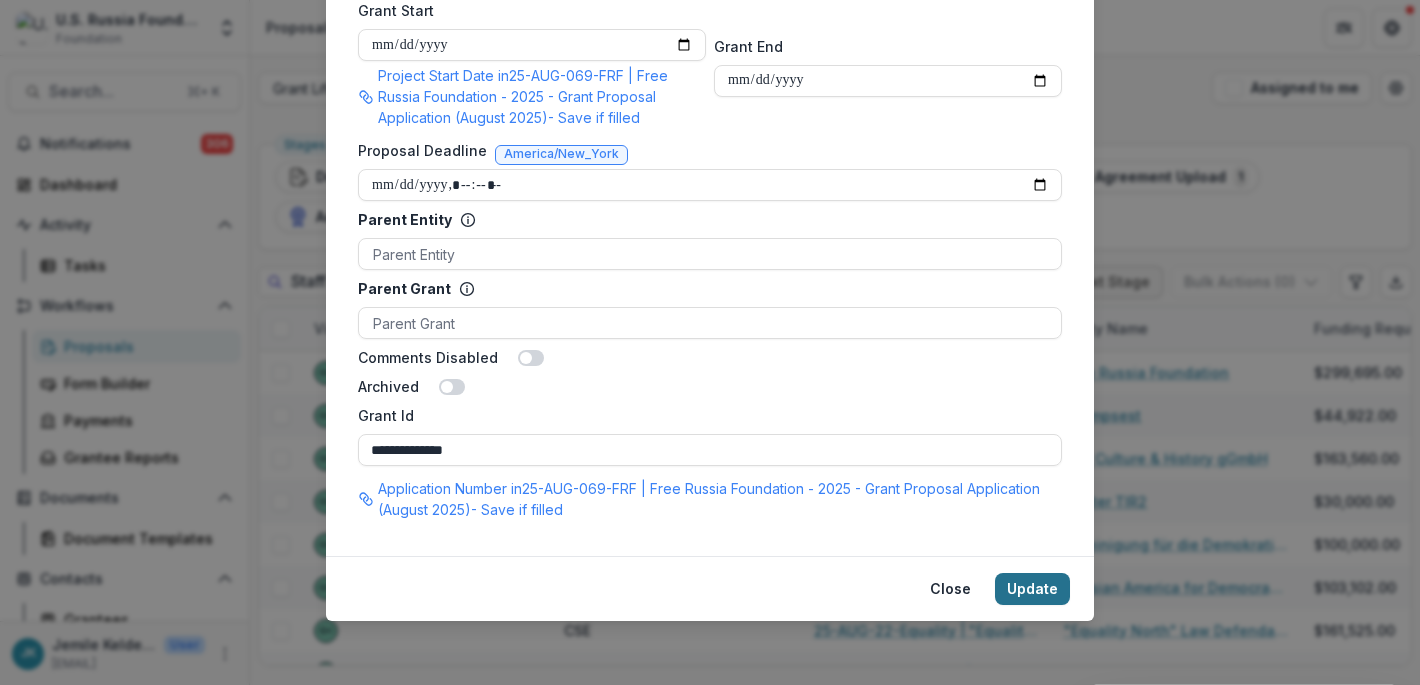 click on "Update" at bounding box center (1032, 589) 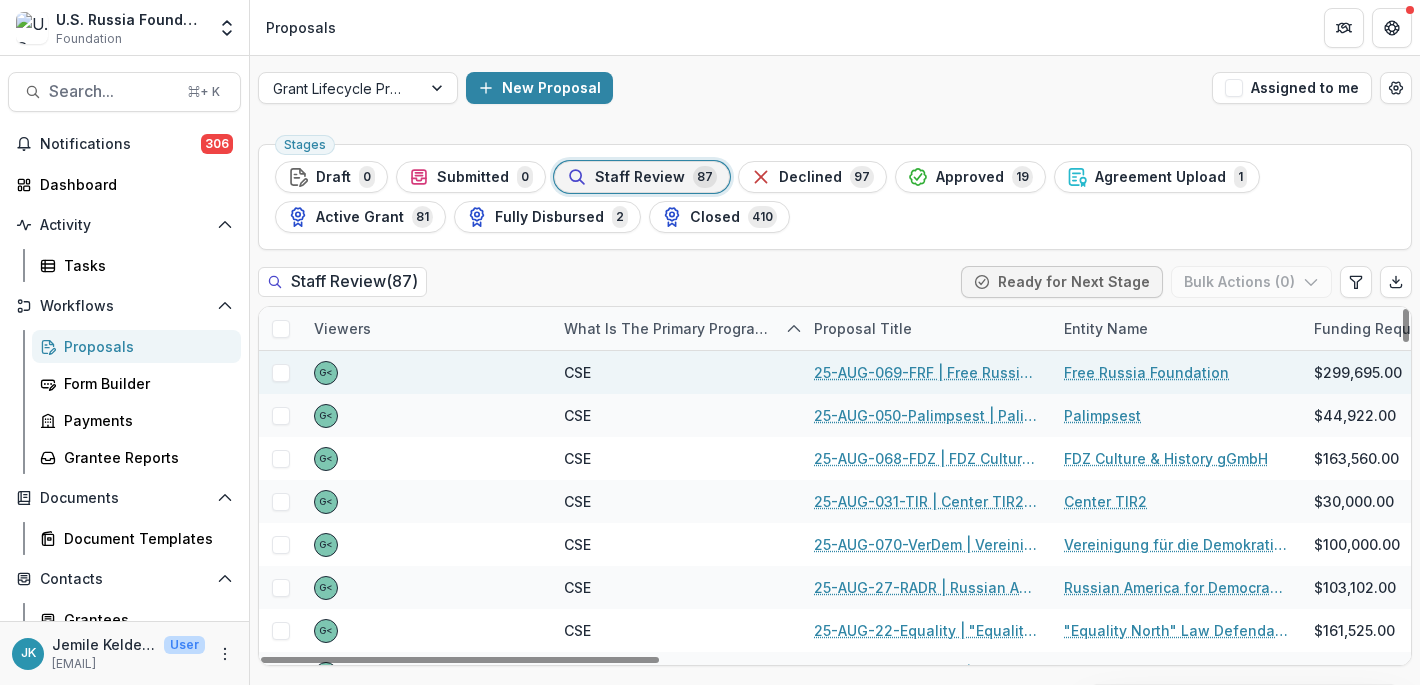 drag, startPoint x: 480, startPoint y: 371, endPoint x: 656, endPoint y: 374, distance: 176.02557 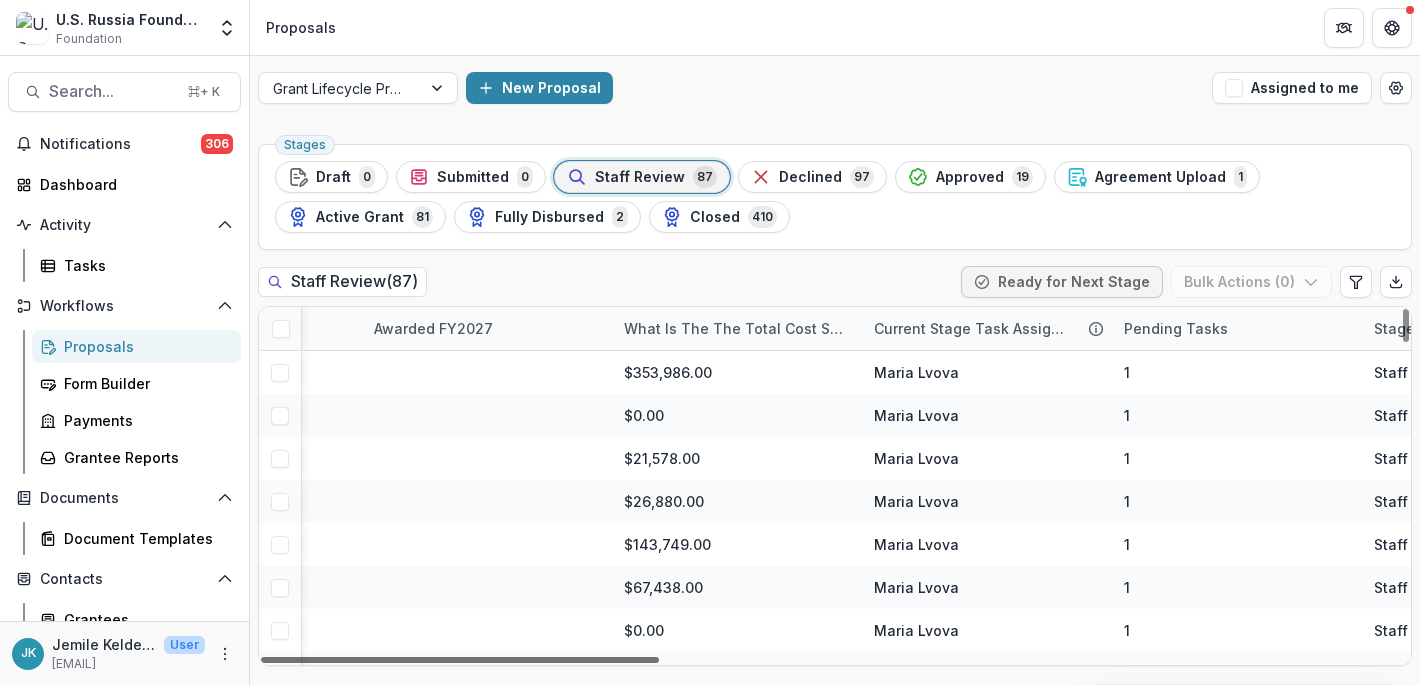 scroll, scrollTop: 0, scrollLeft: 2141, axis: horizontal 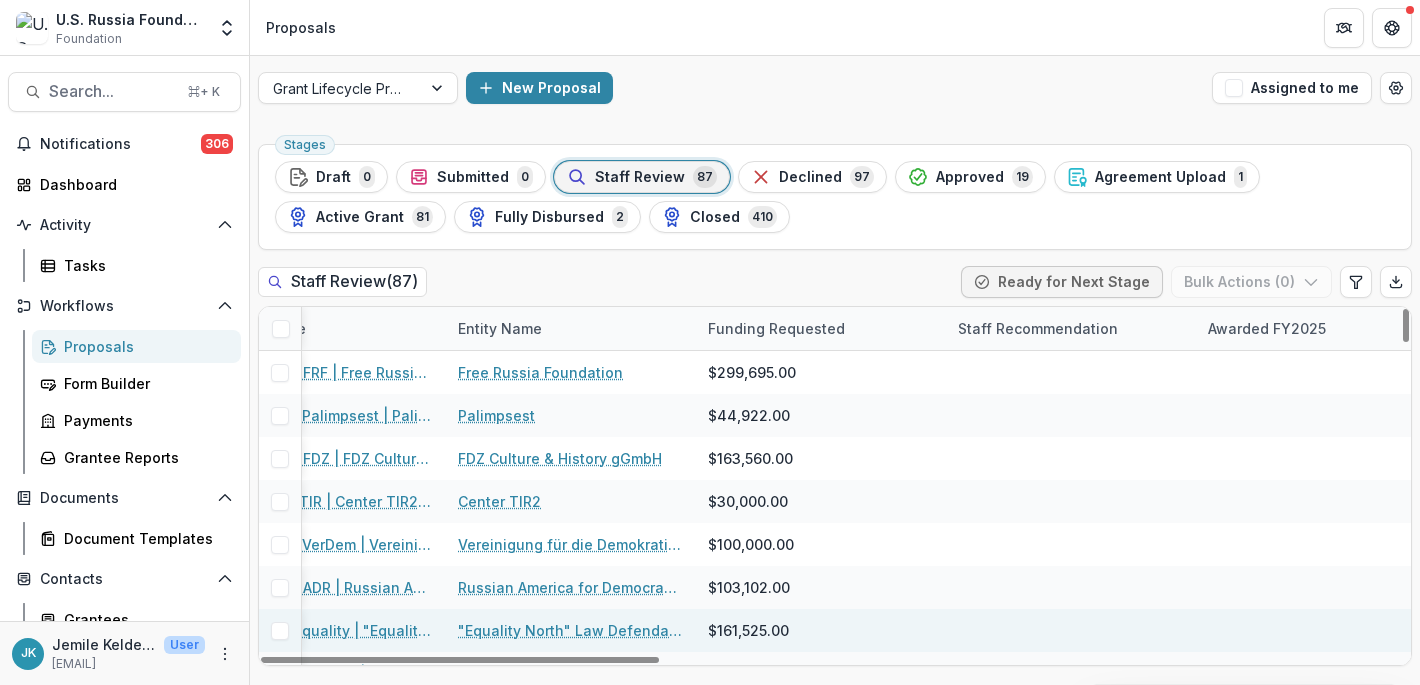 drag, startPoint x: 632, startPoint y: 659, endPoint x: 840, endPoint y: 626, distance: 210.60152 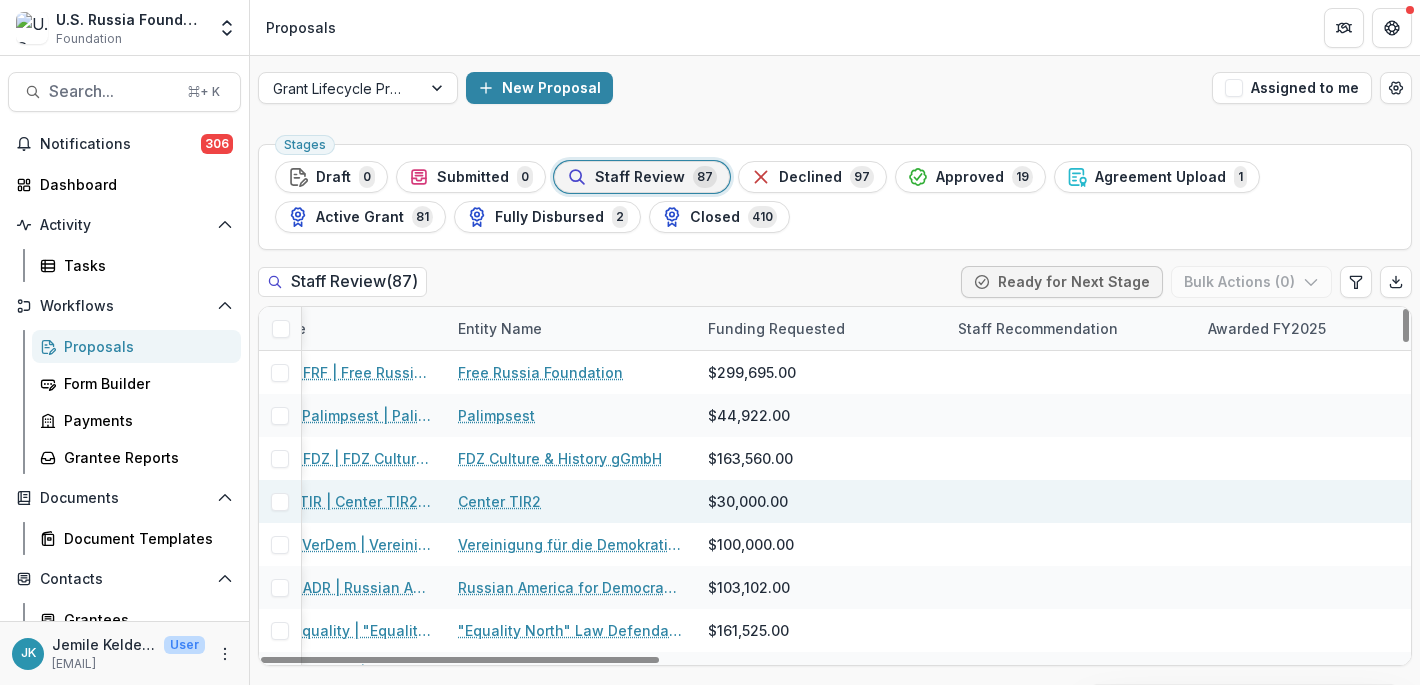 scroll, scrollTop: 0, scrollLeft: 605, axis: horizontal 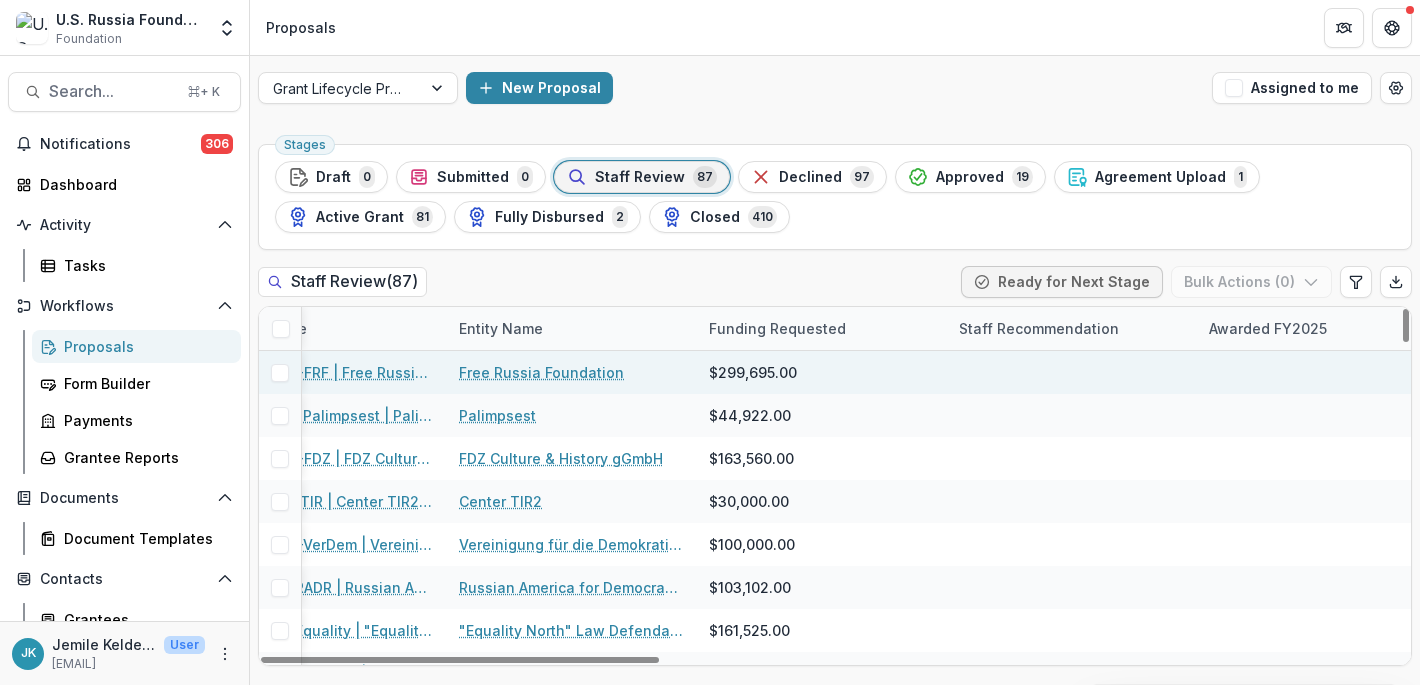 click at bounding box center (1072, 372) 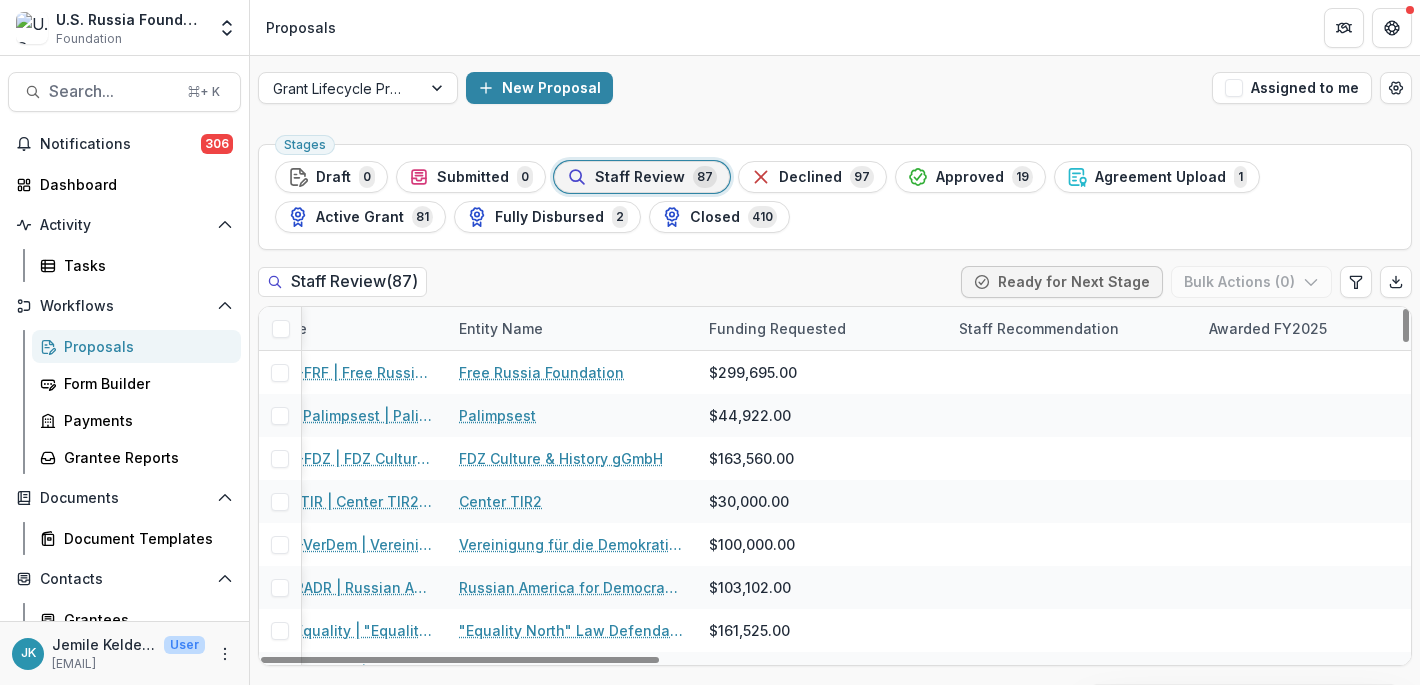 click on "Staff Recommendation" at bounding box center [1039, 328] 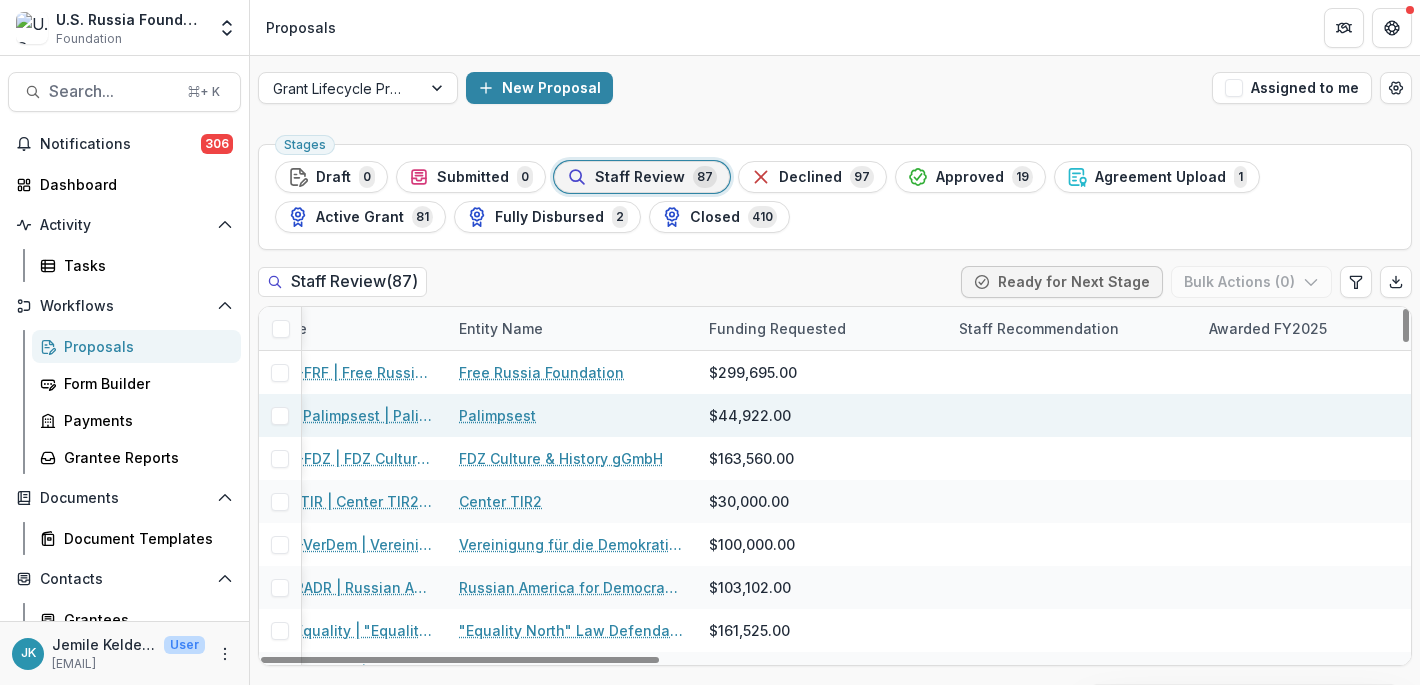 click on "$44,922.00" at bounding box center [822, 415] 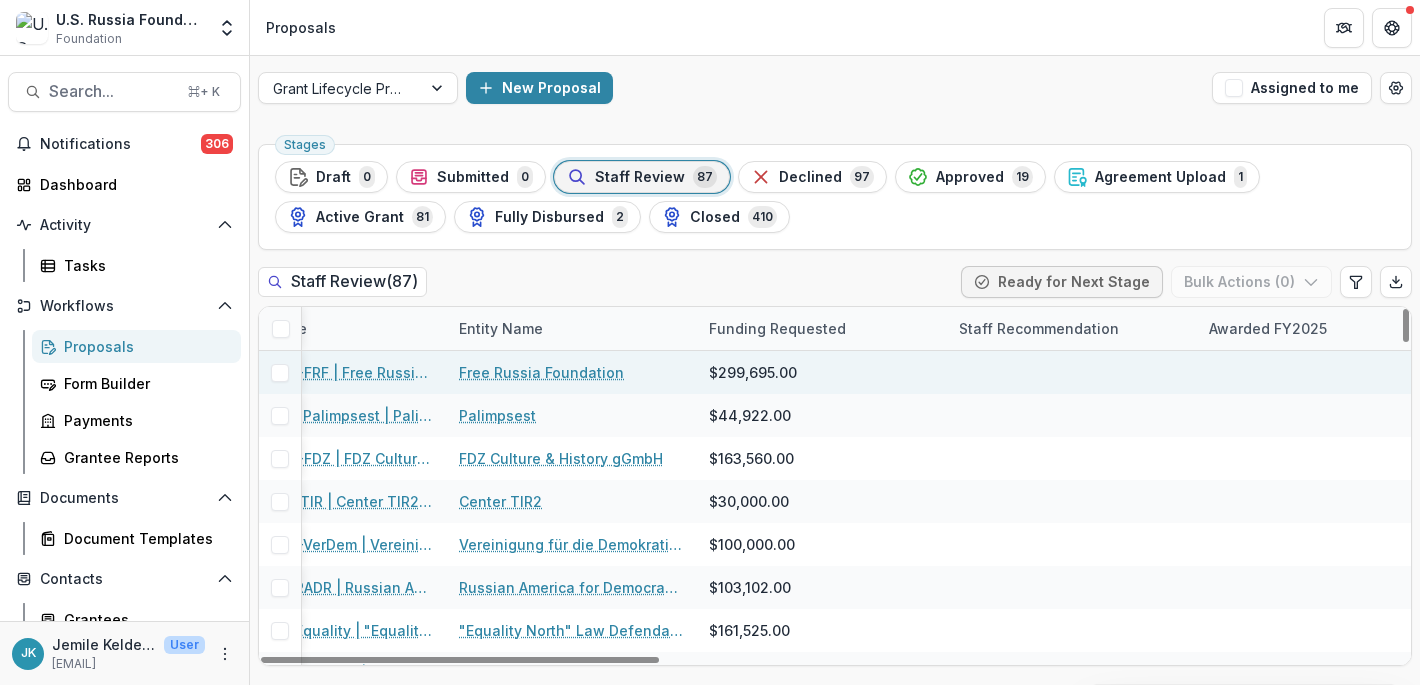 click at bounding box center (1072, 372) 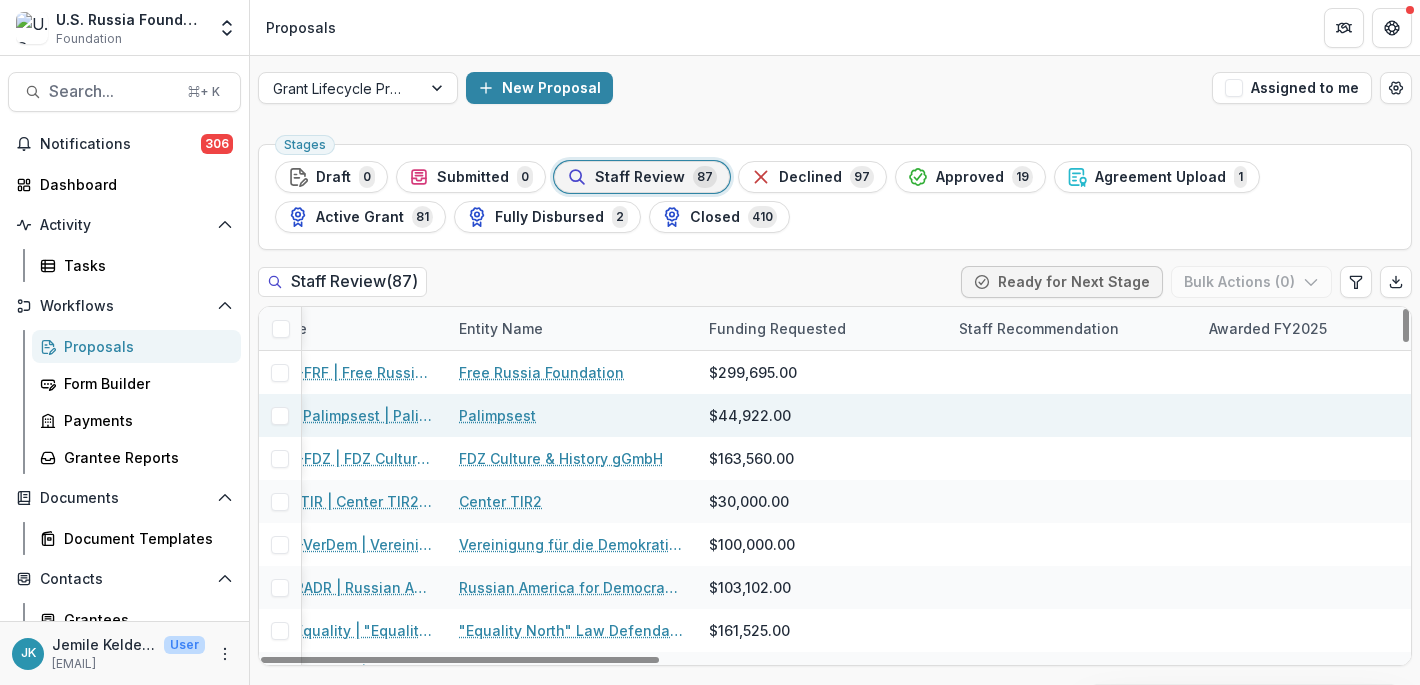 click on "$44,922.00" at bounding box center [750, 415] 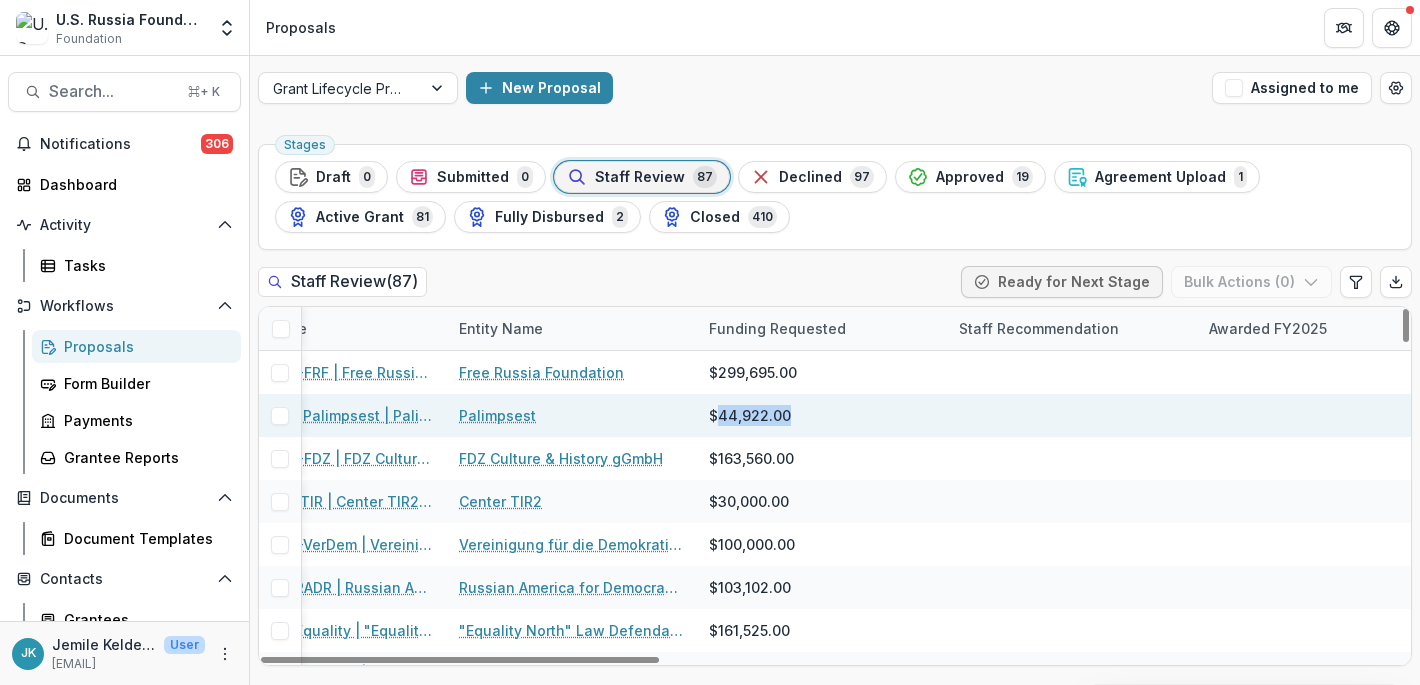 click on "$44,922.00" at bounding box center [750, 415] 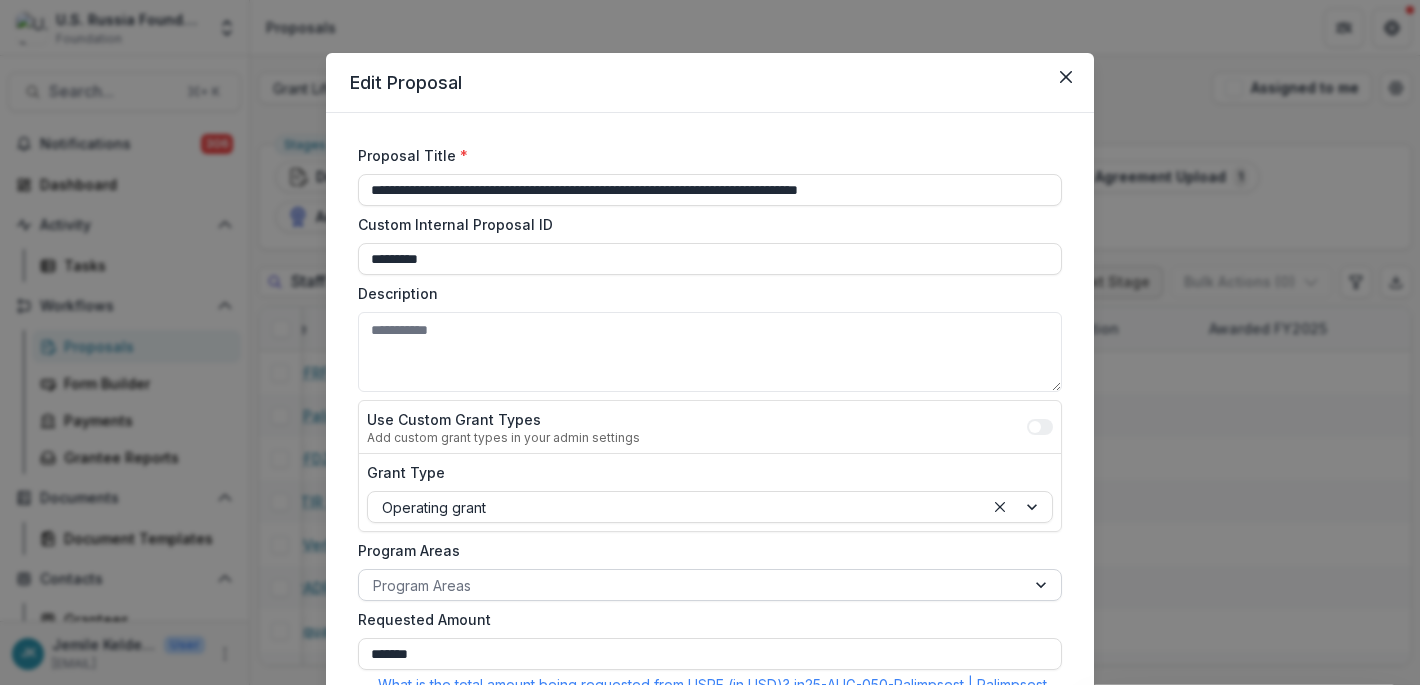 scroll, scrollTop: 0, scrollLeft: 0, axis: both 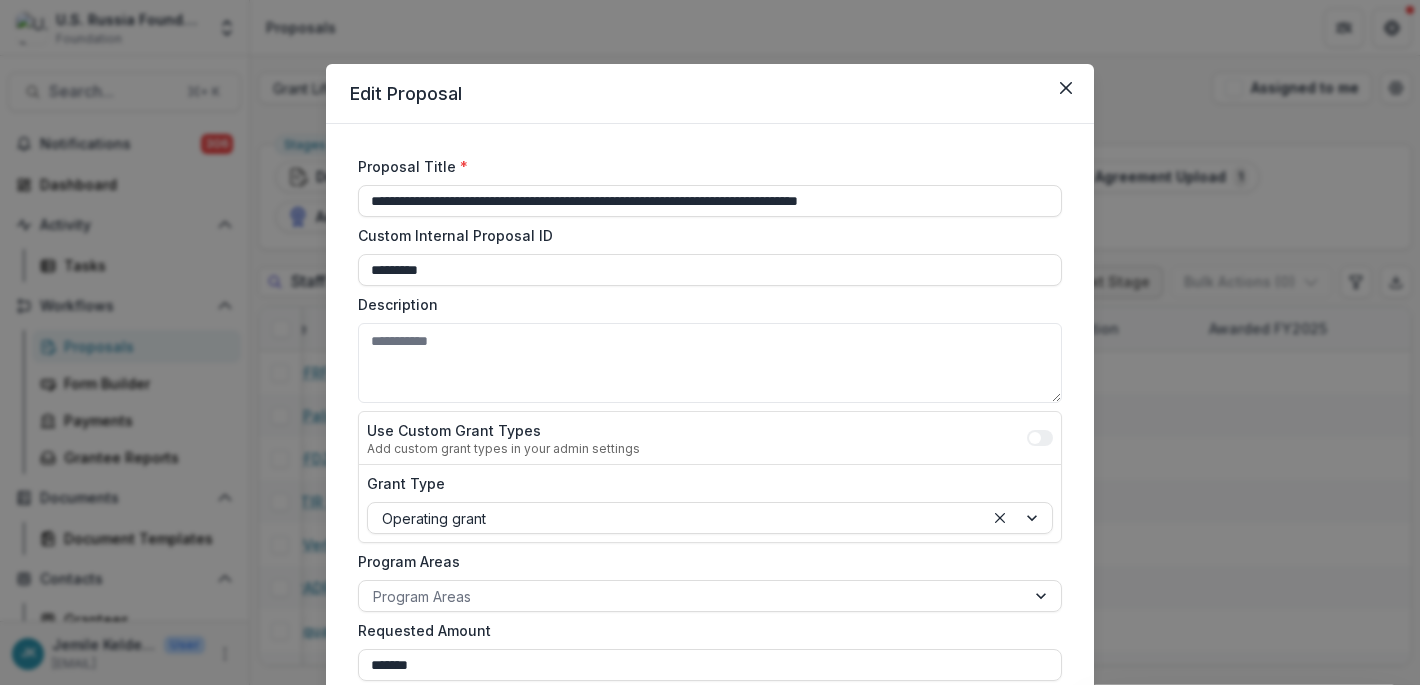 click on "Use Custom Grant Types Add custom grant types in your admin settings" at bounding box center [710, 438] 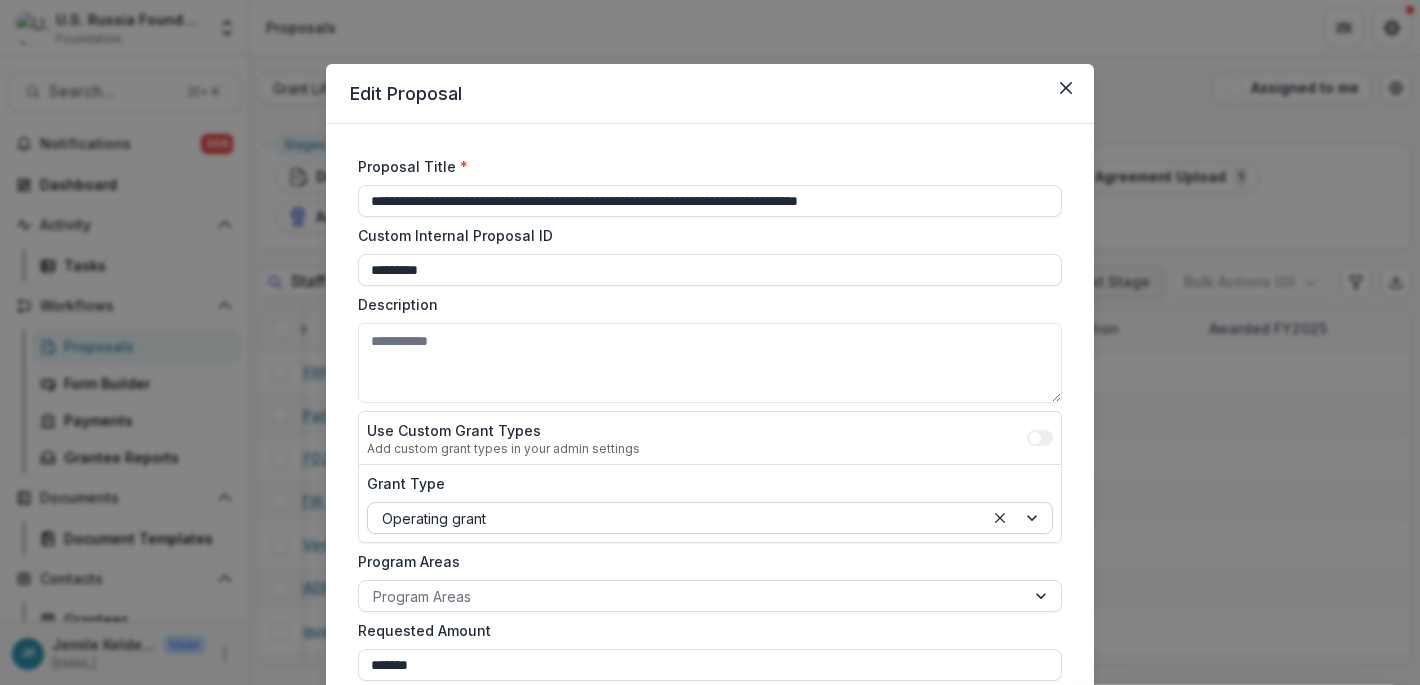 click at bounding box center (676, 518) 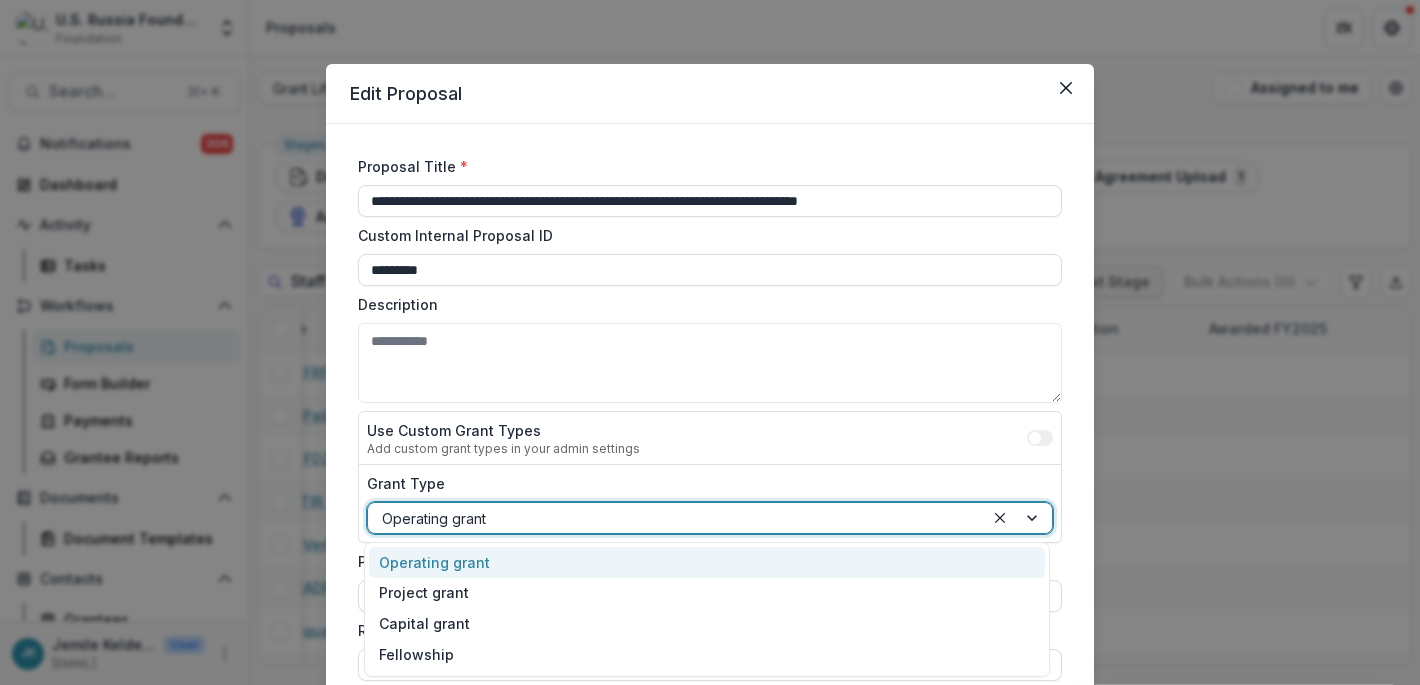 click on "Use Custom Grant Types Add custom grant types in your admin settings" at bounding box center [710, 438] 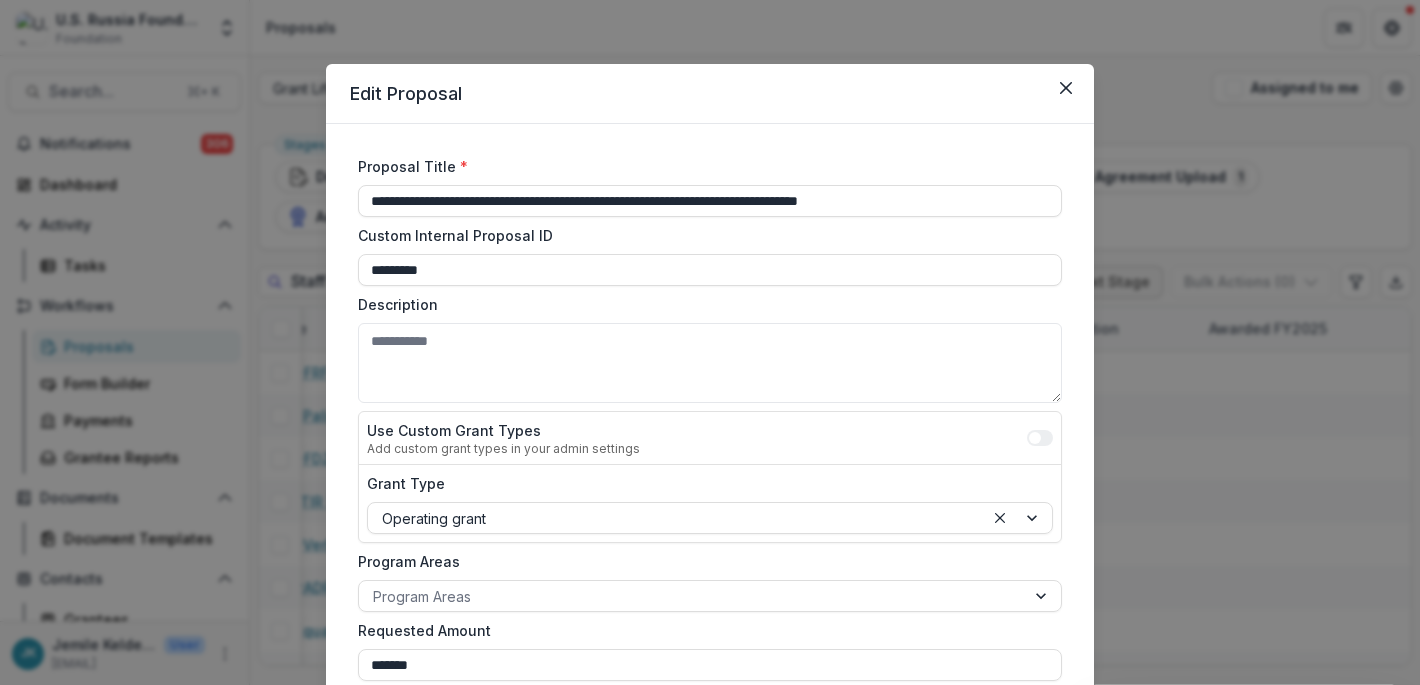 click on "**********" at bounding box center [710, 342] 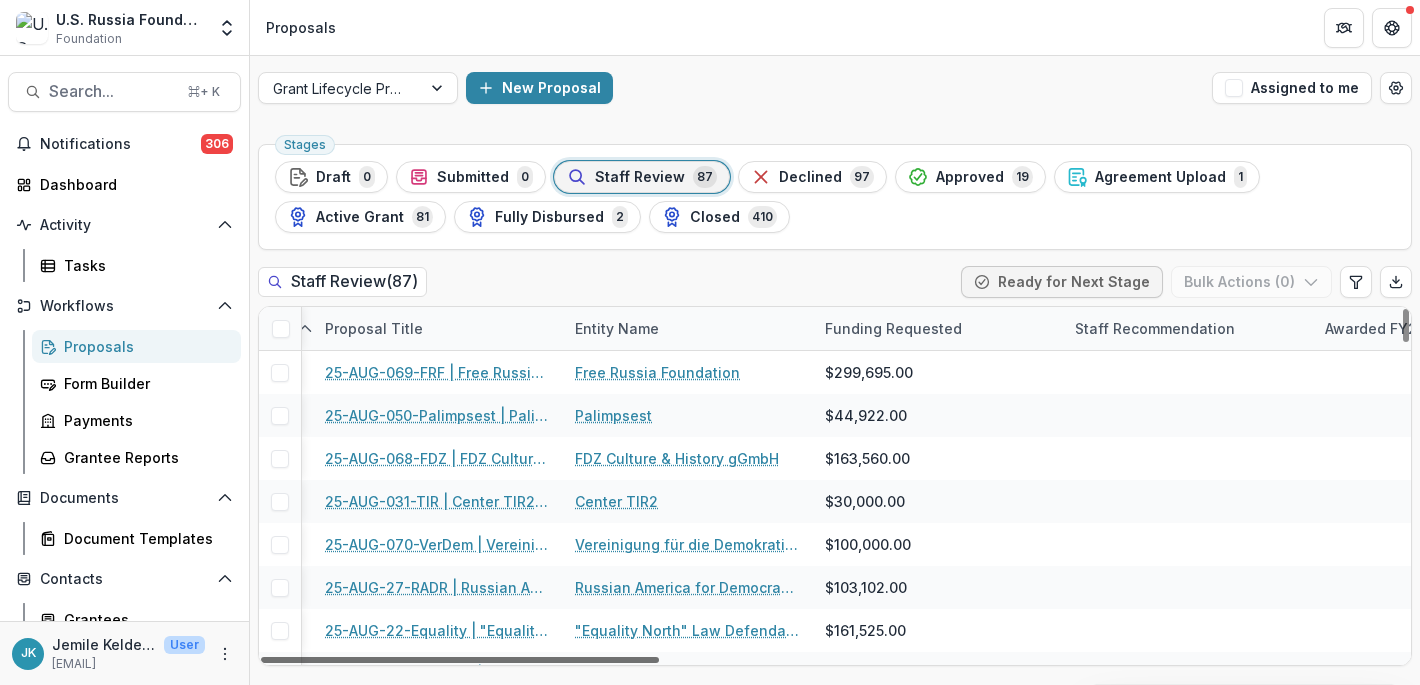 scroll, scrollTop: 0, scrollLeft: 0, axis: both 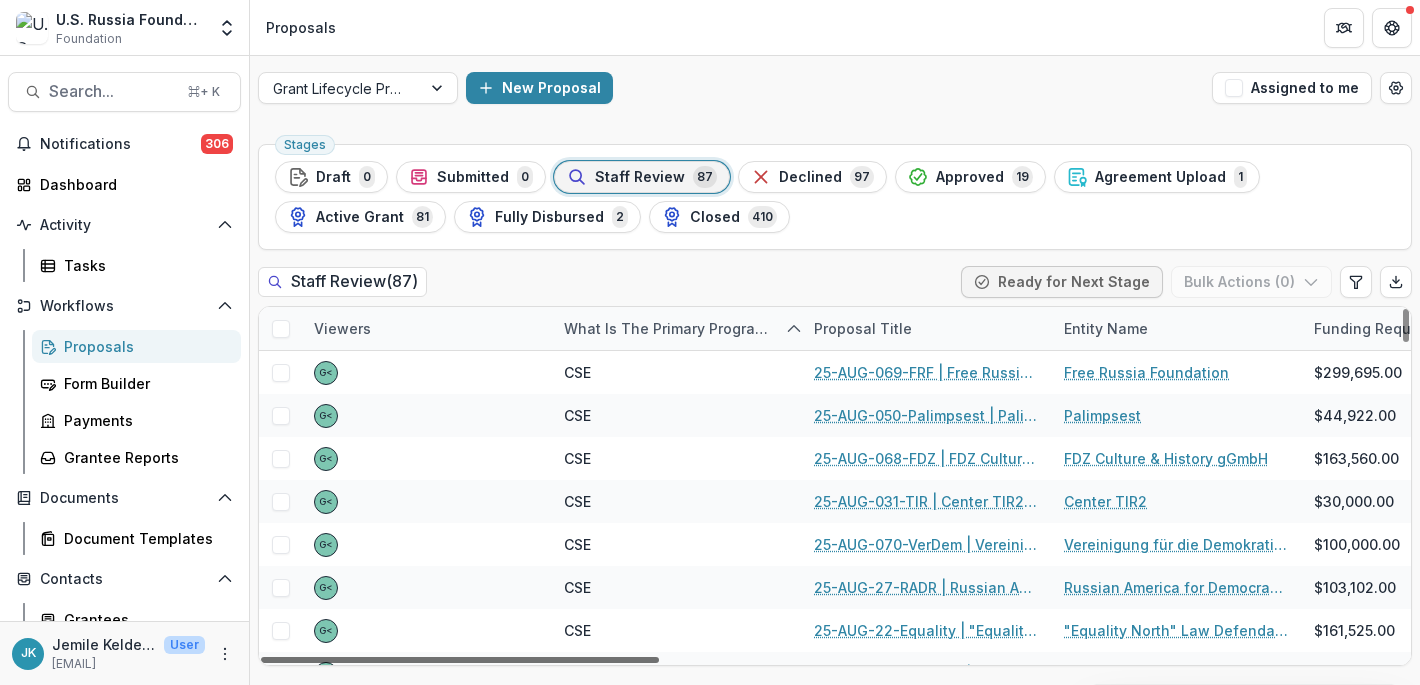drag, startPoint x: 783, startPoint y: 661, endPoint x: 469, endPoint y: 656, distance: 314.0398 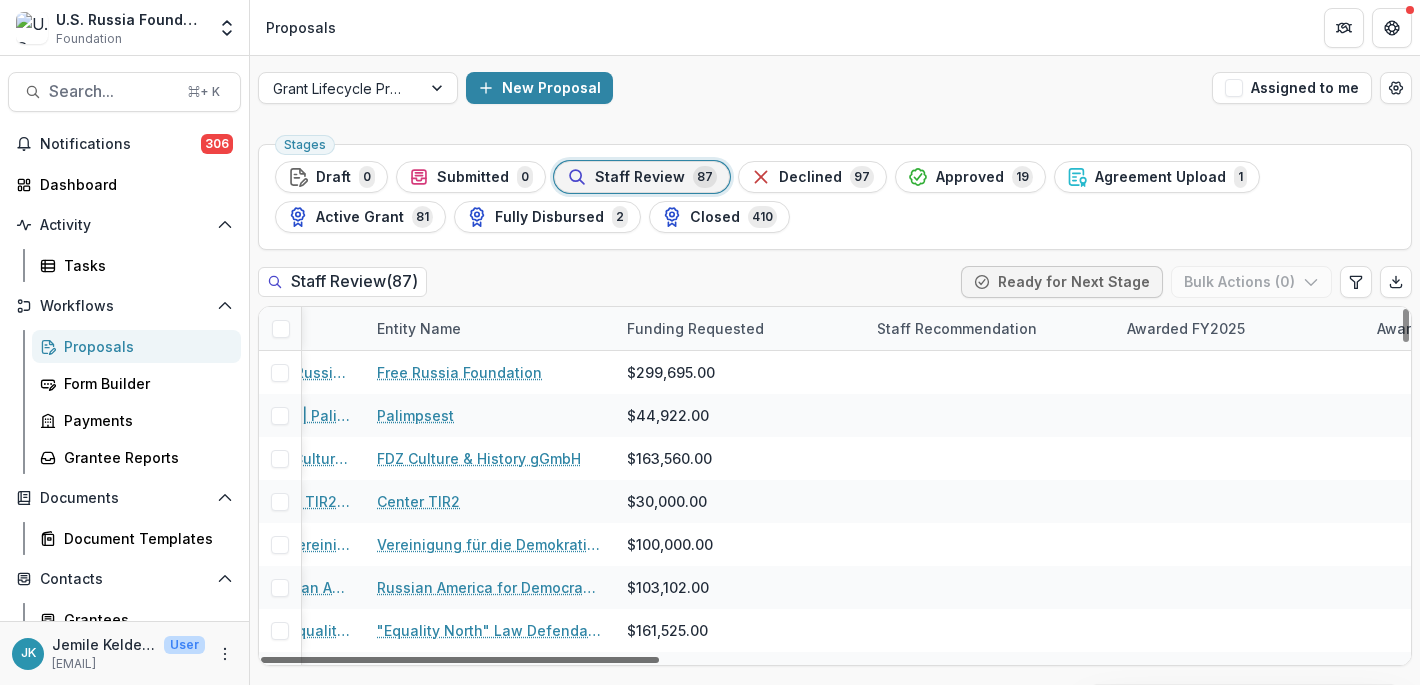 scroll, scrollTop: 0, scrollLeft: 703, axis: horizontal 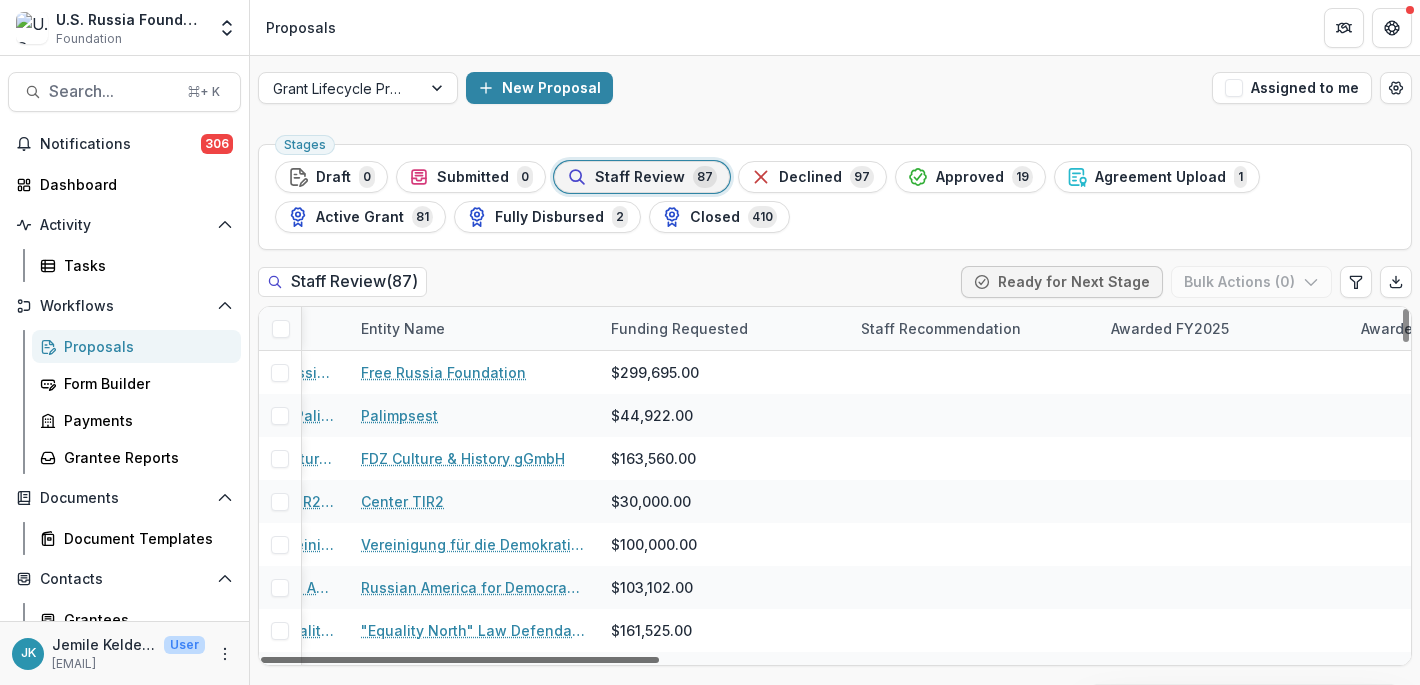 drag, startPoint x: 518, startPoint y: 660, endPoint x: 761, endPoint y: 630, distance: 244.84485 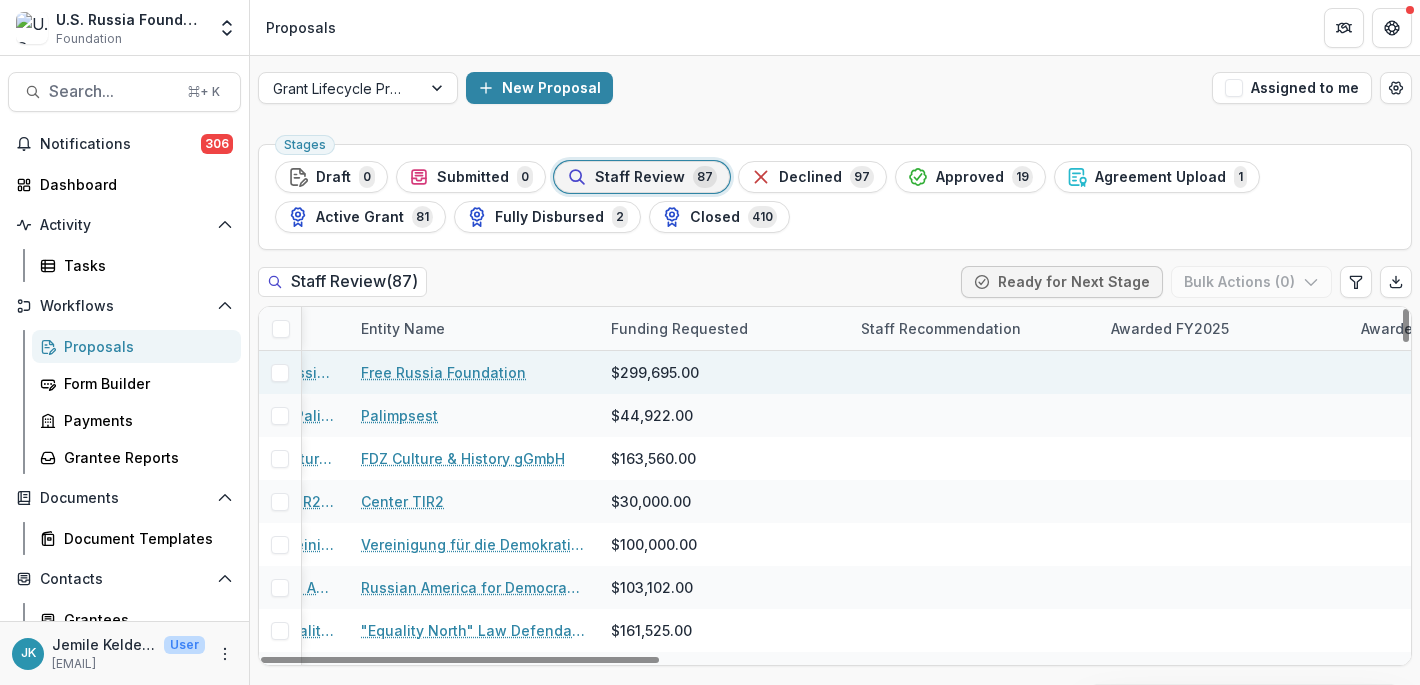 click at bounding box center [974, 372] 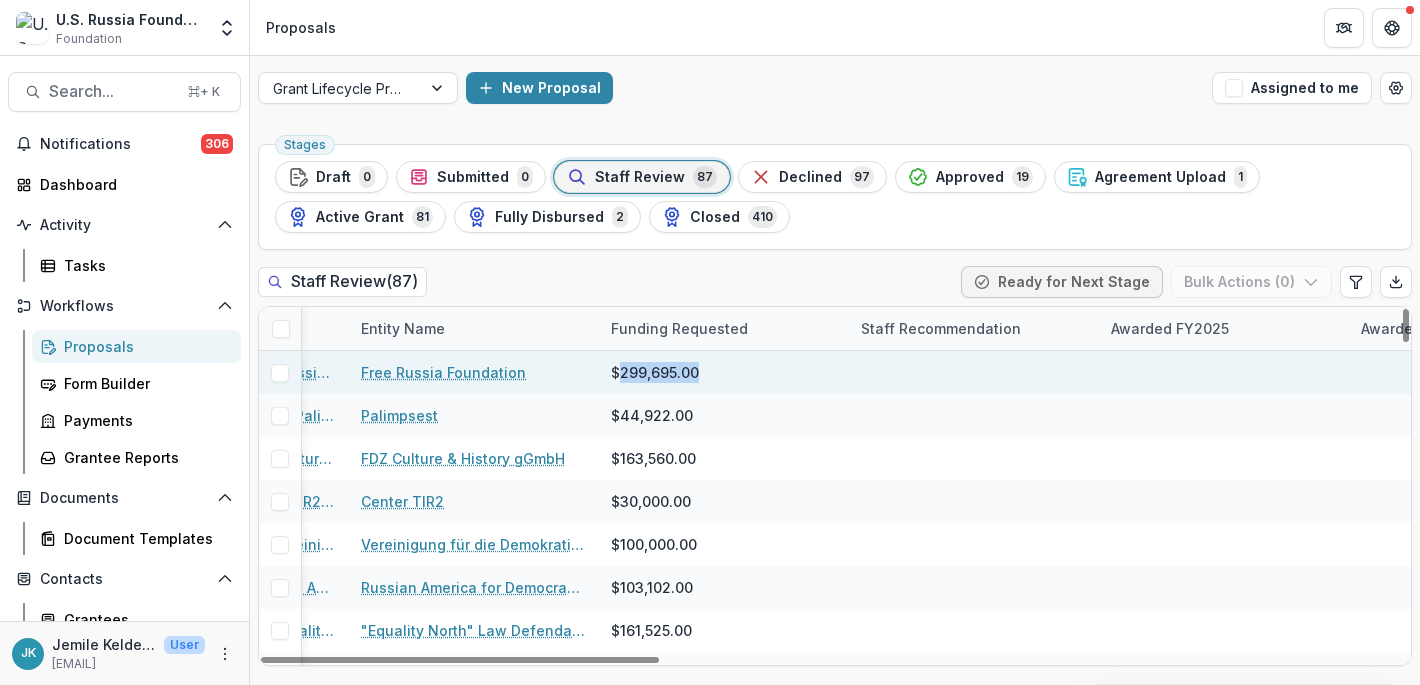 click on "$299,695.00" at bounding box center [655, 372] 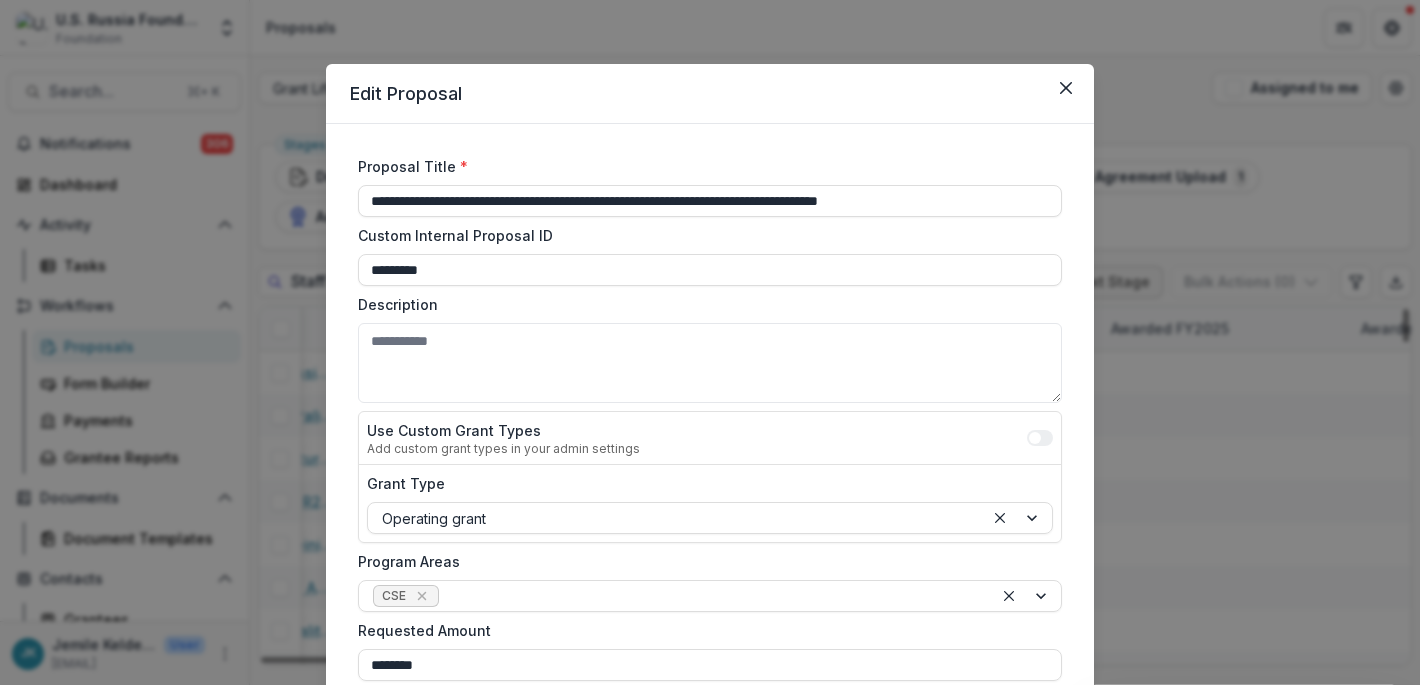 click on "**********" at bounding box center (710, 342) 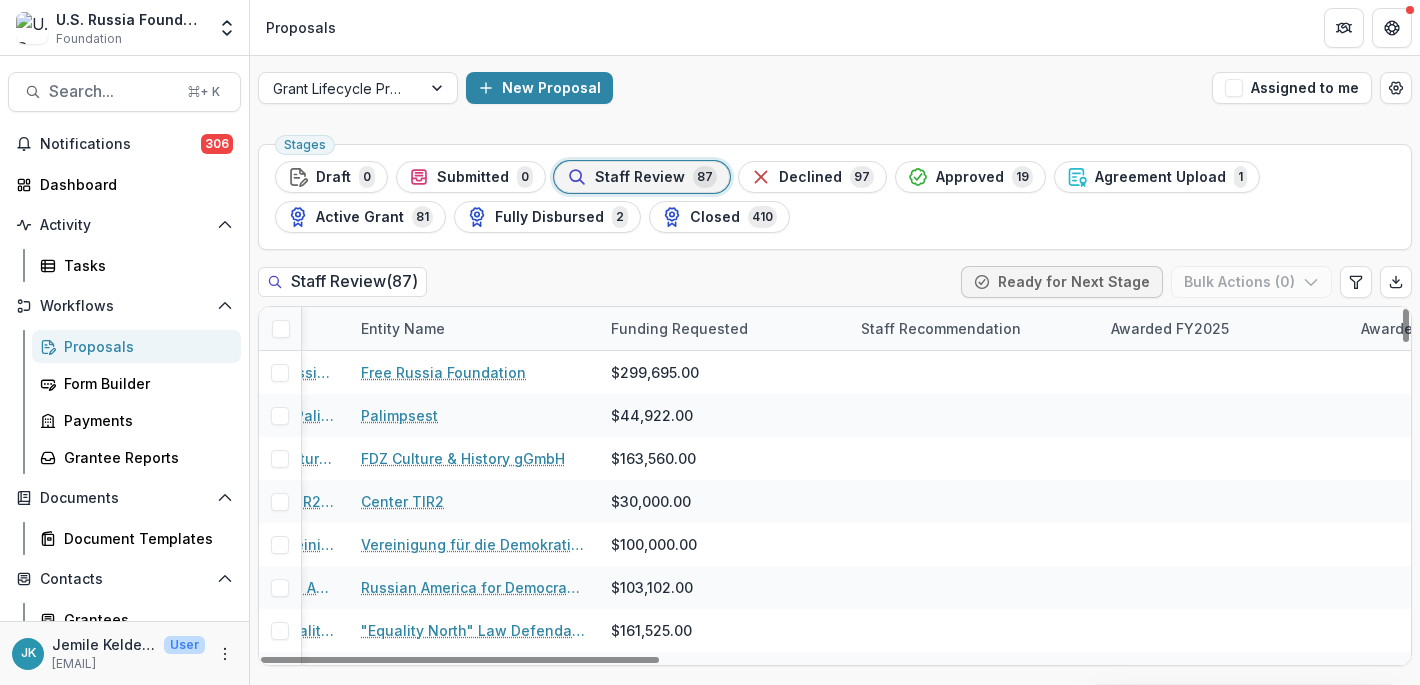 click on "Staff Recommendation" at bounding box center (941, 328) 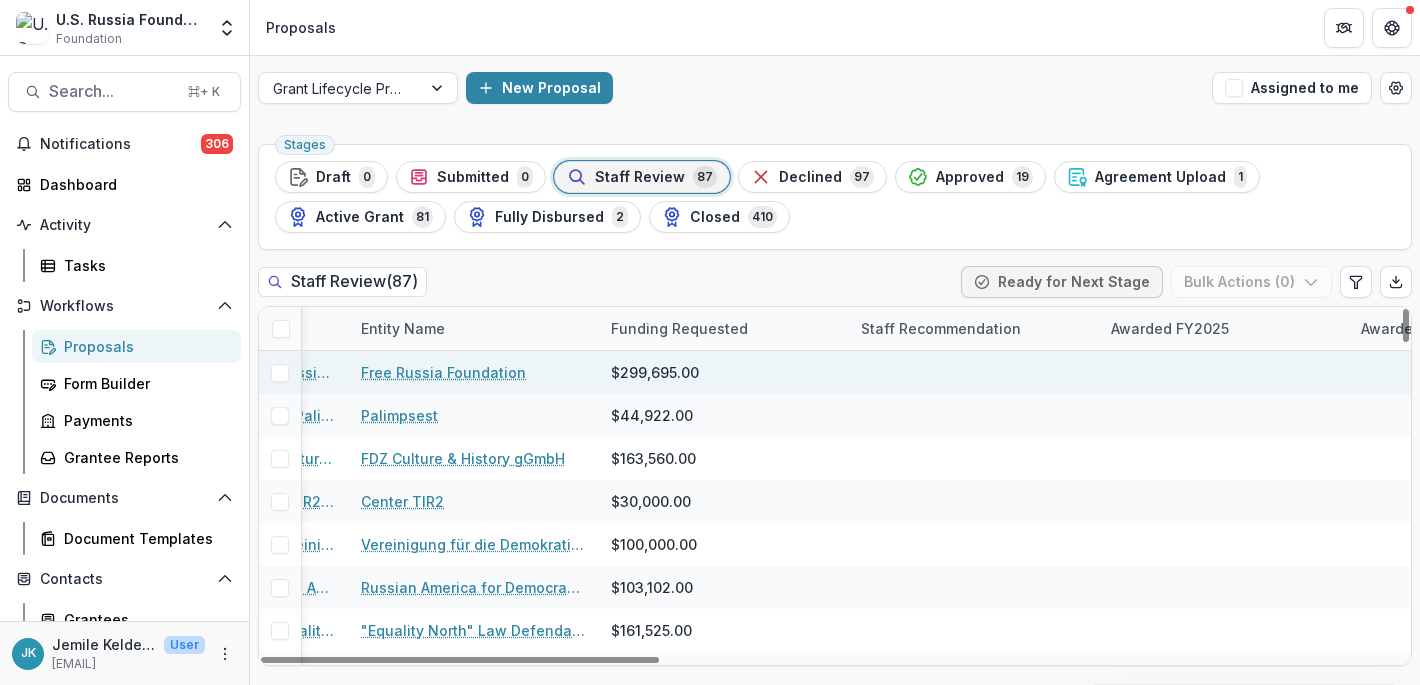 click at bounding box center [1224, 372] 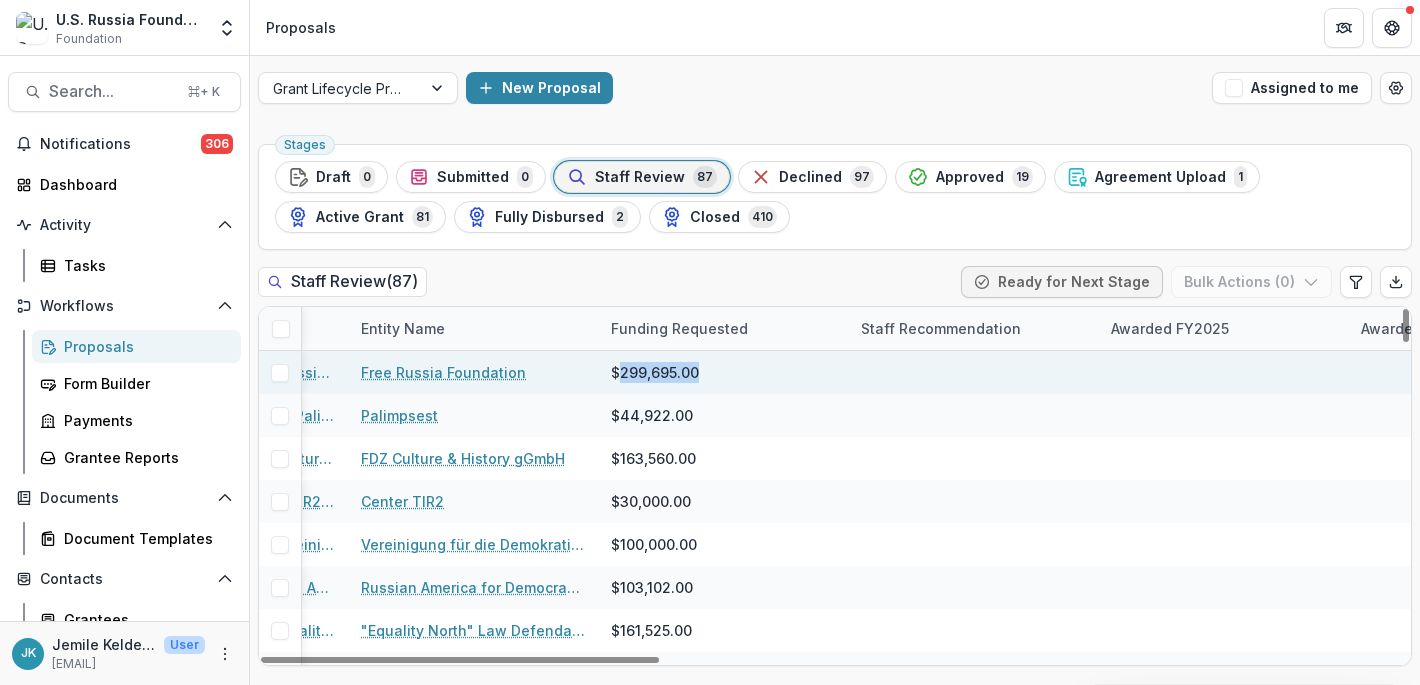 click on "$299,695.00" at bounding box center [655, 372] 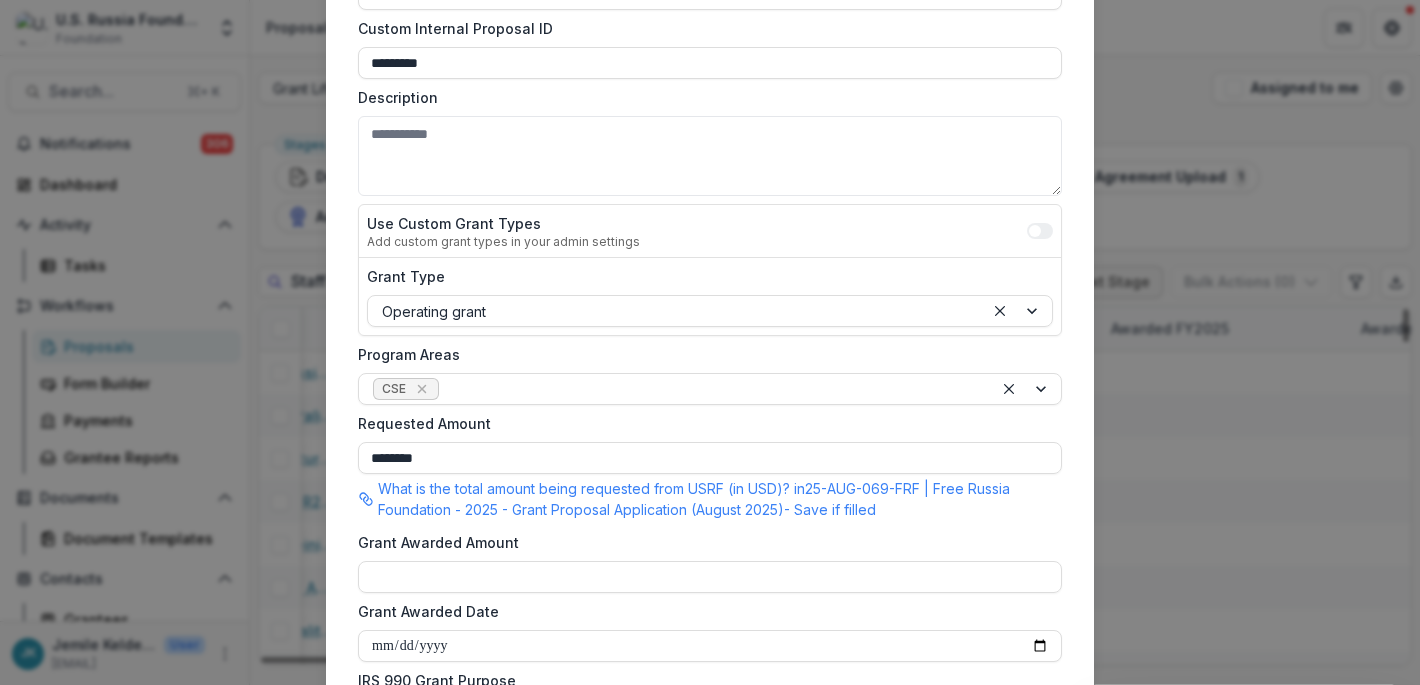 scroll, scrollTop: 425, scrollLeft: 0, axis: vertical 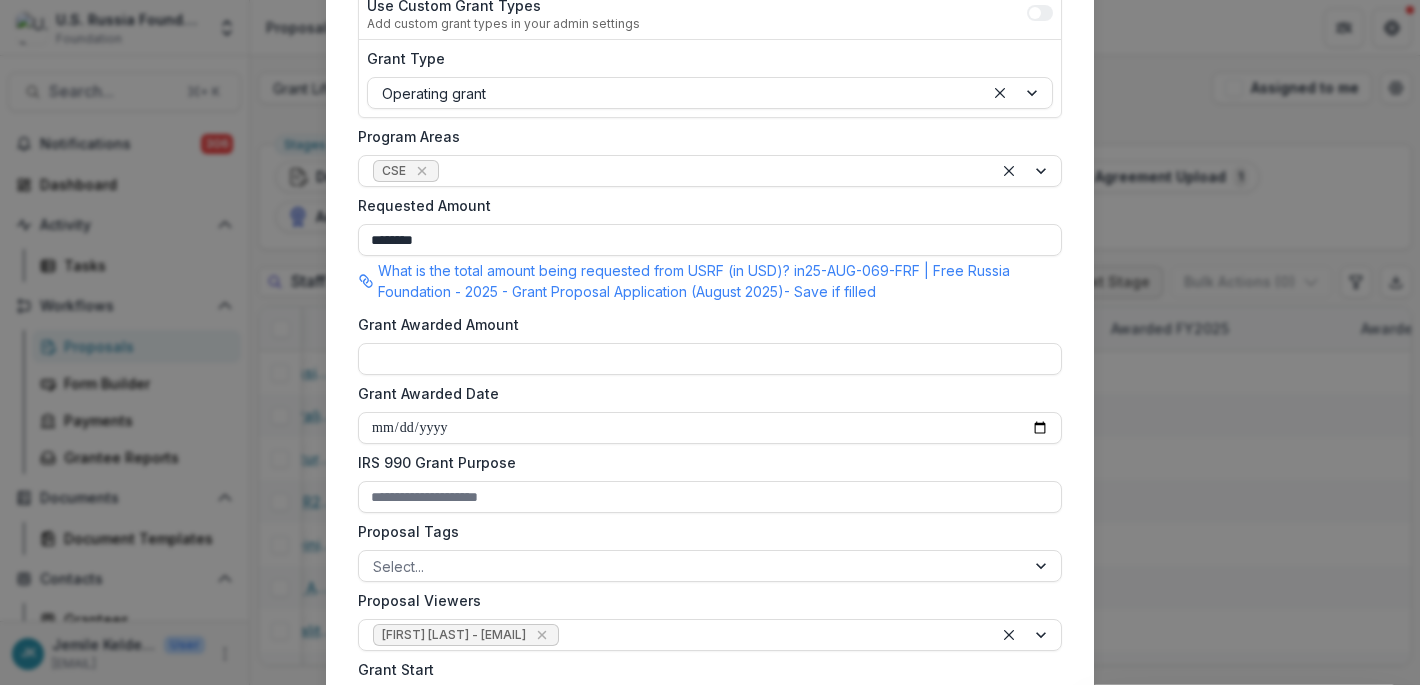 click on "**********" at bounding box center (710, 342) 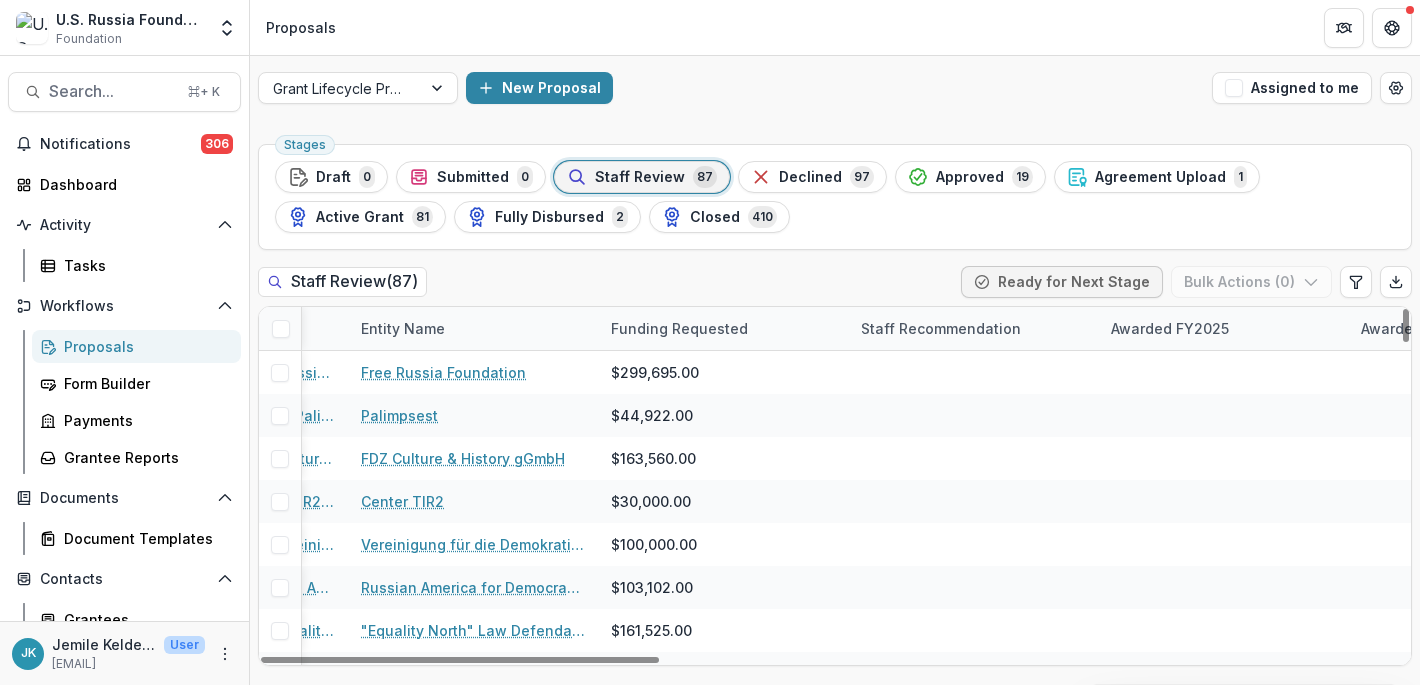 click on "Staff Recommendation" at bounding box center (941, 328) 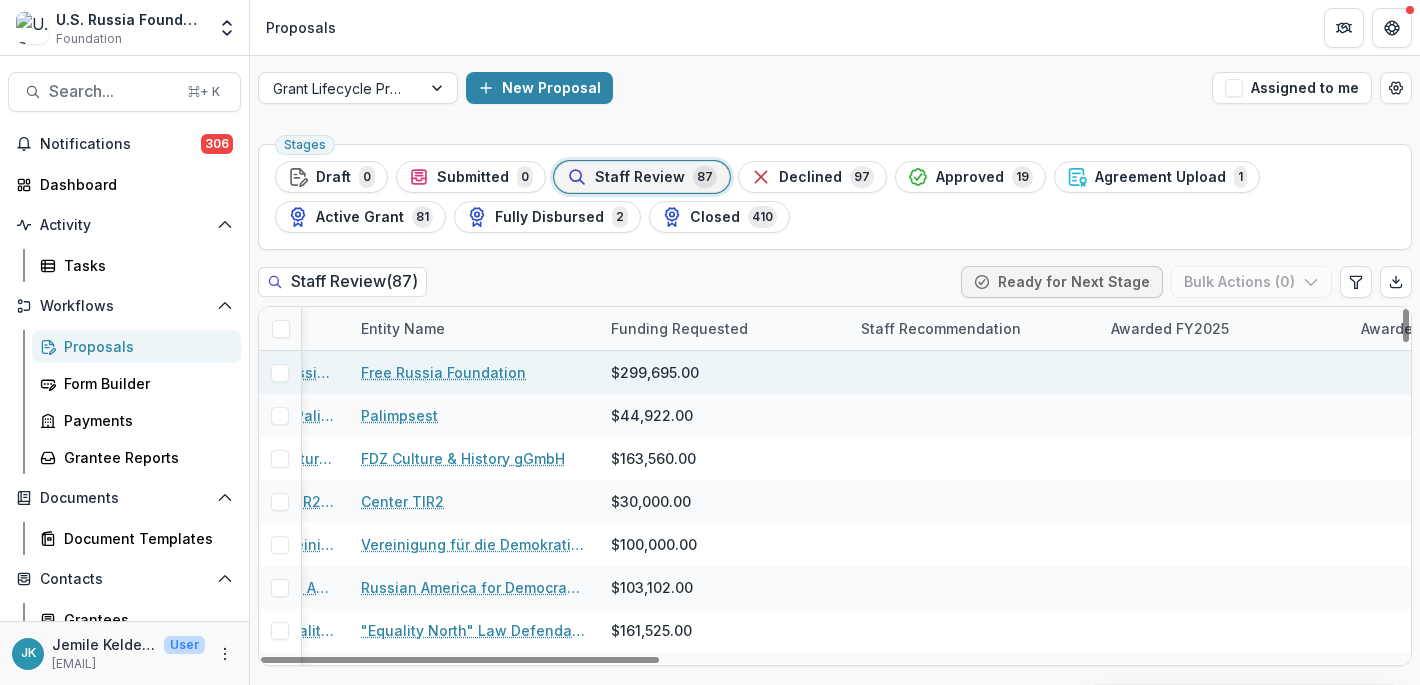 click at bounding box center [1224, 372] 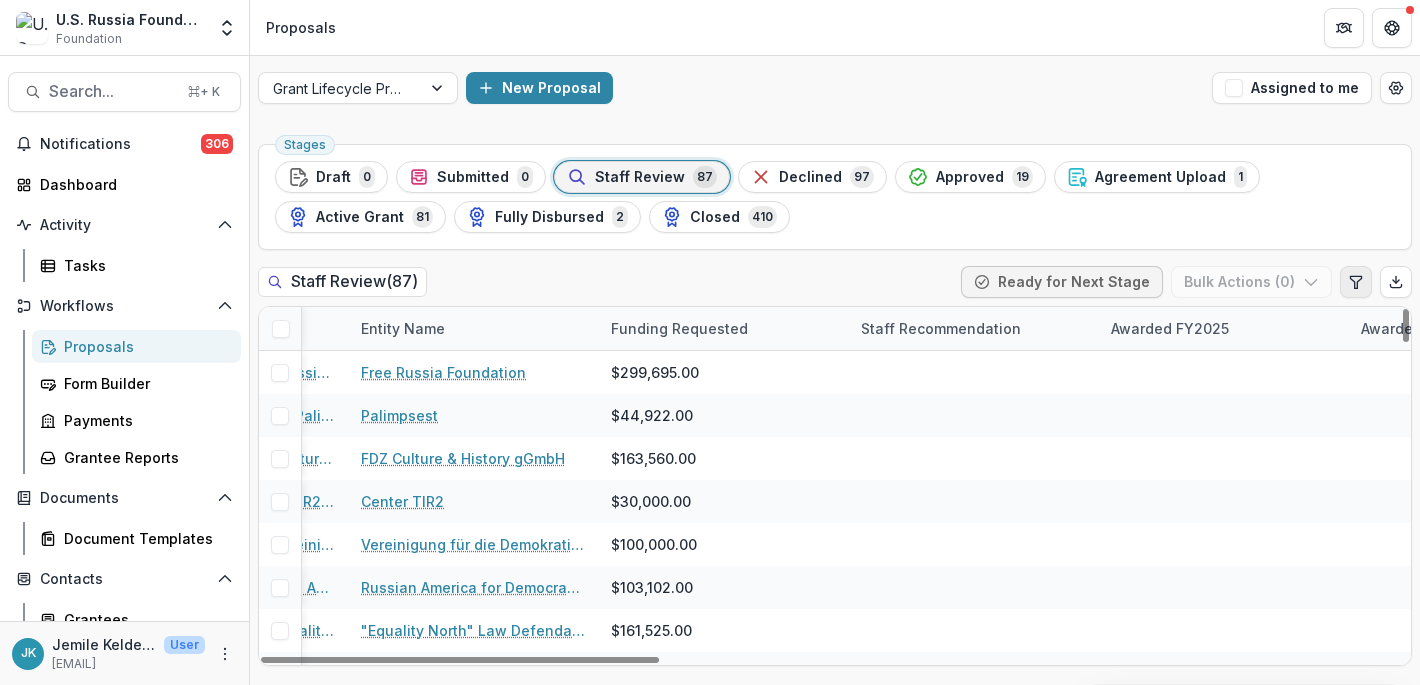 click at bounding box center [1356, 282] 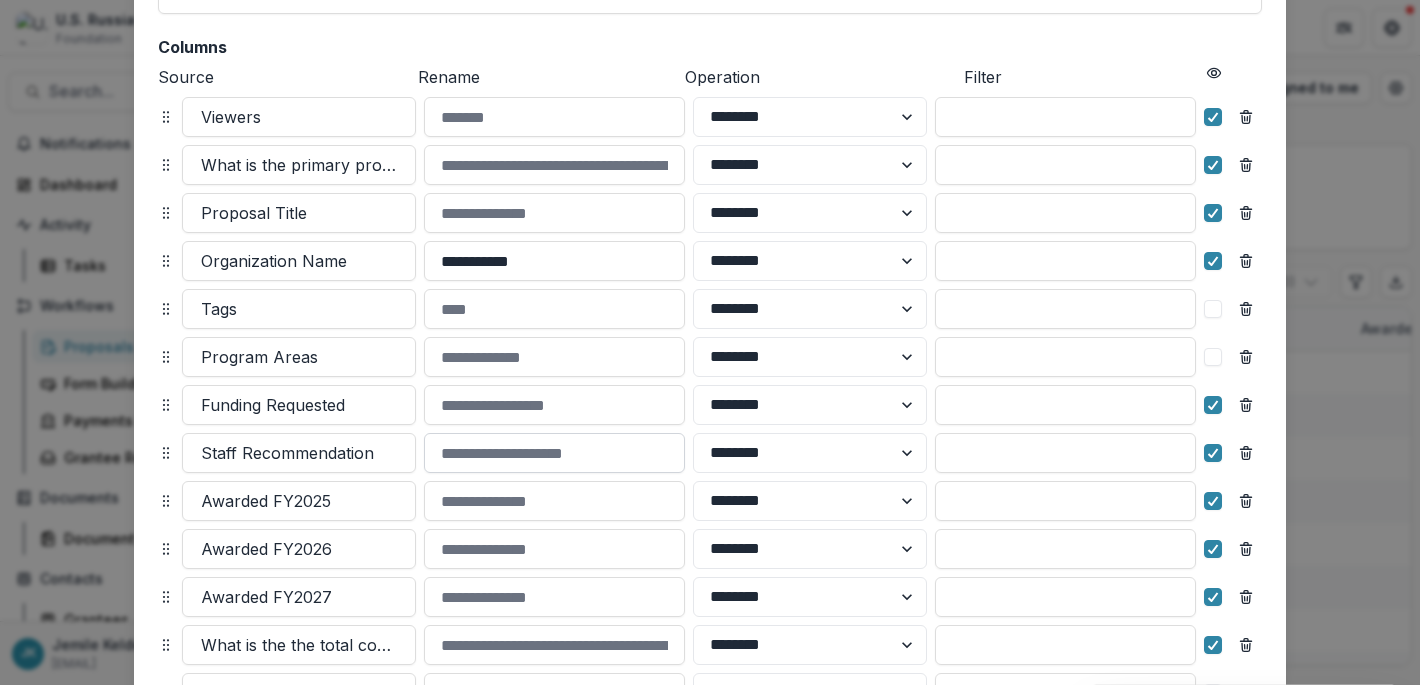 scroll, scrollTop: 202, scrollLeft: 0, axis: vertical 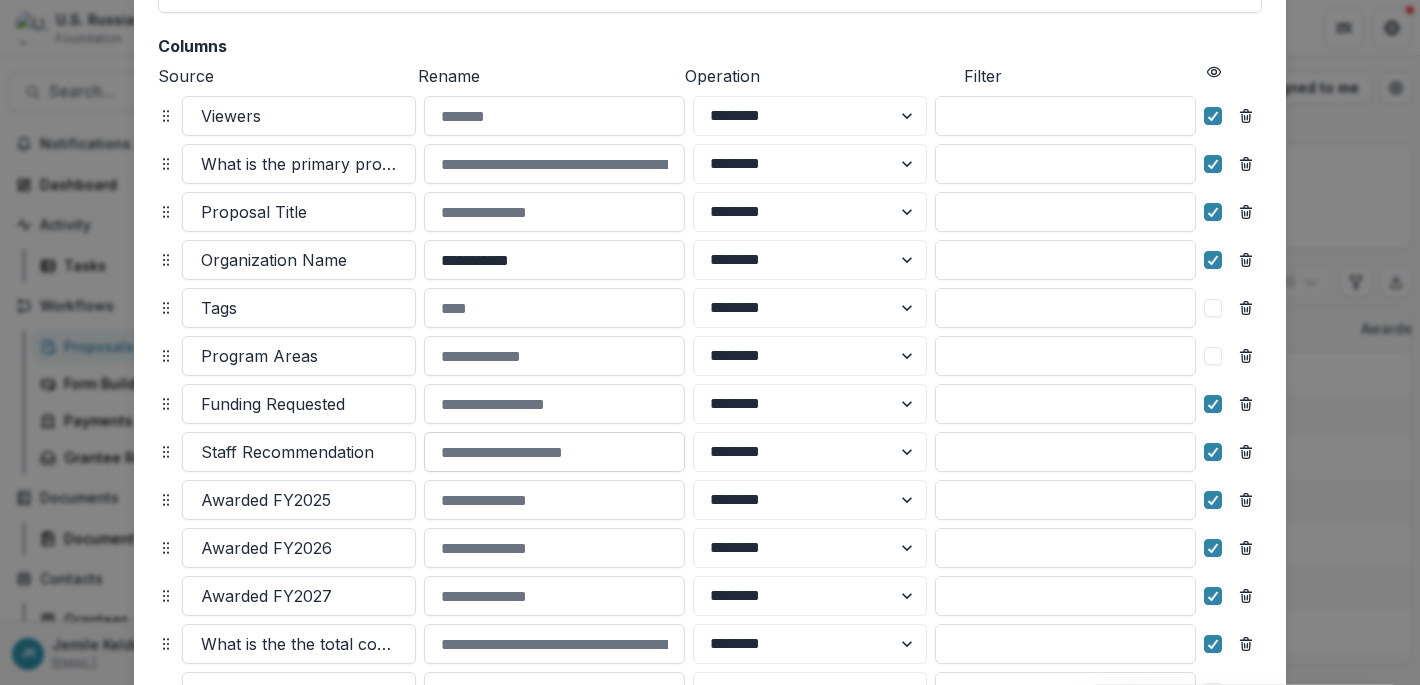 click at bounding box center [554, 452] 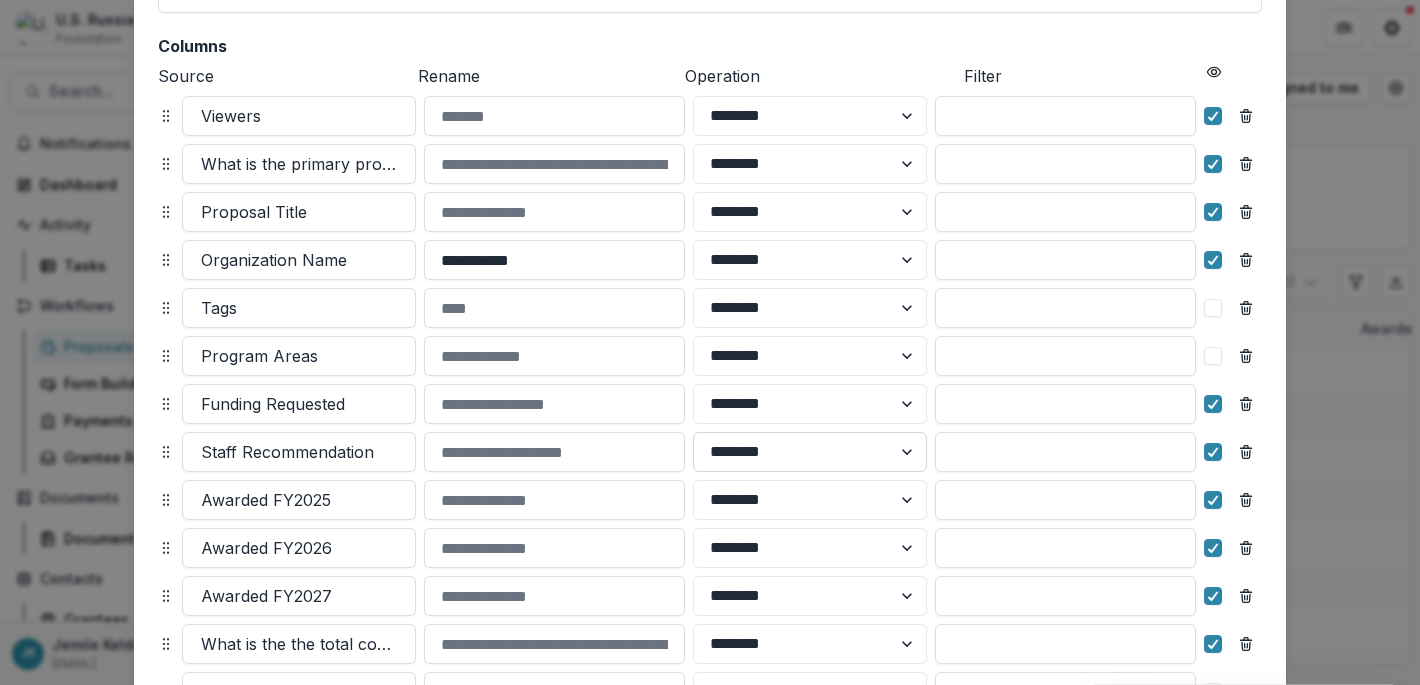 click on "******** ******" at bounding box center (810, 452) 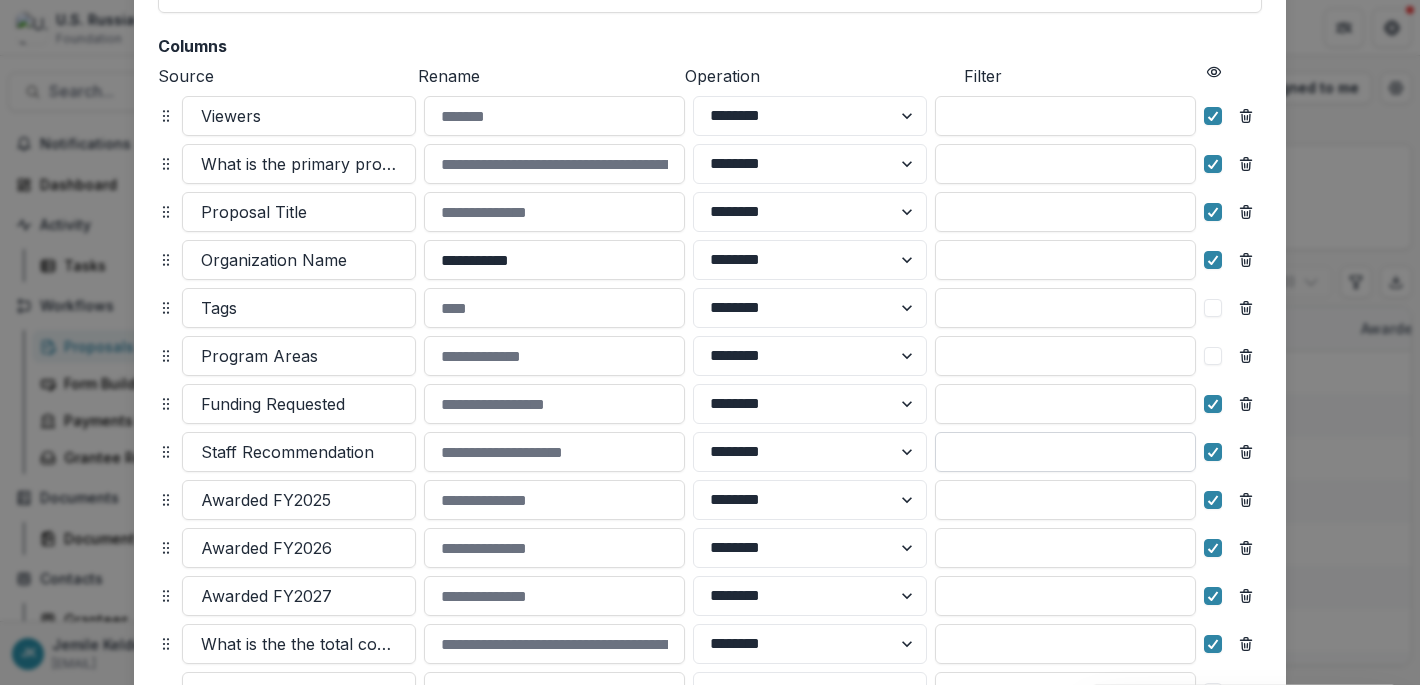 click at bounding box center [1065, 452] 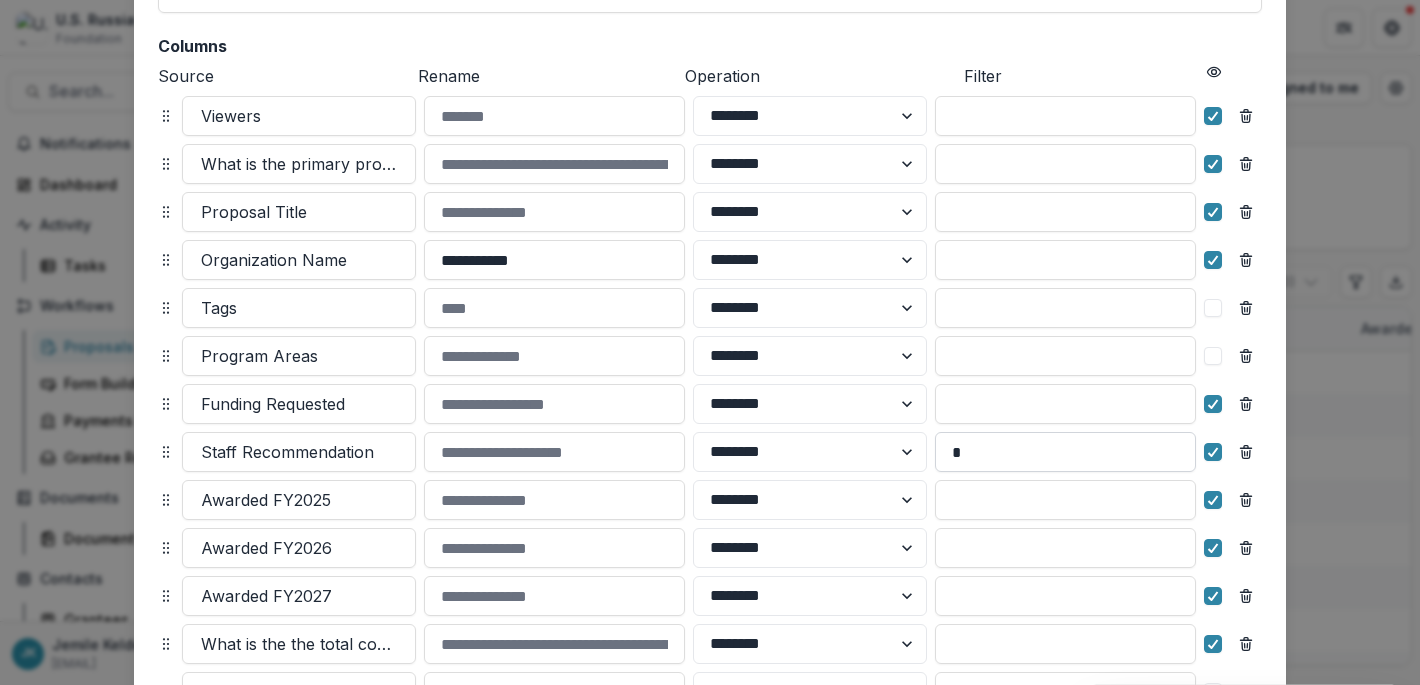 type on "**" 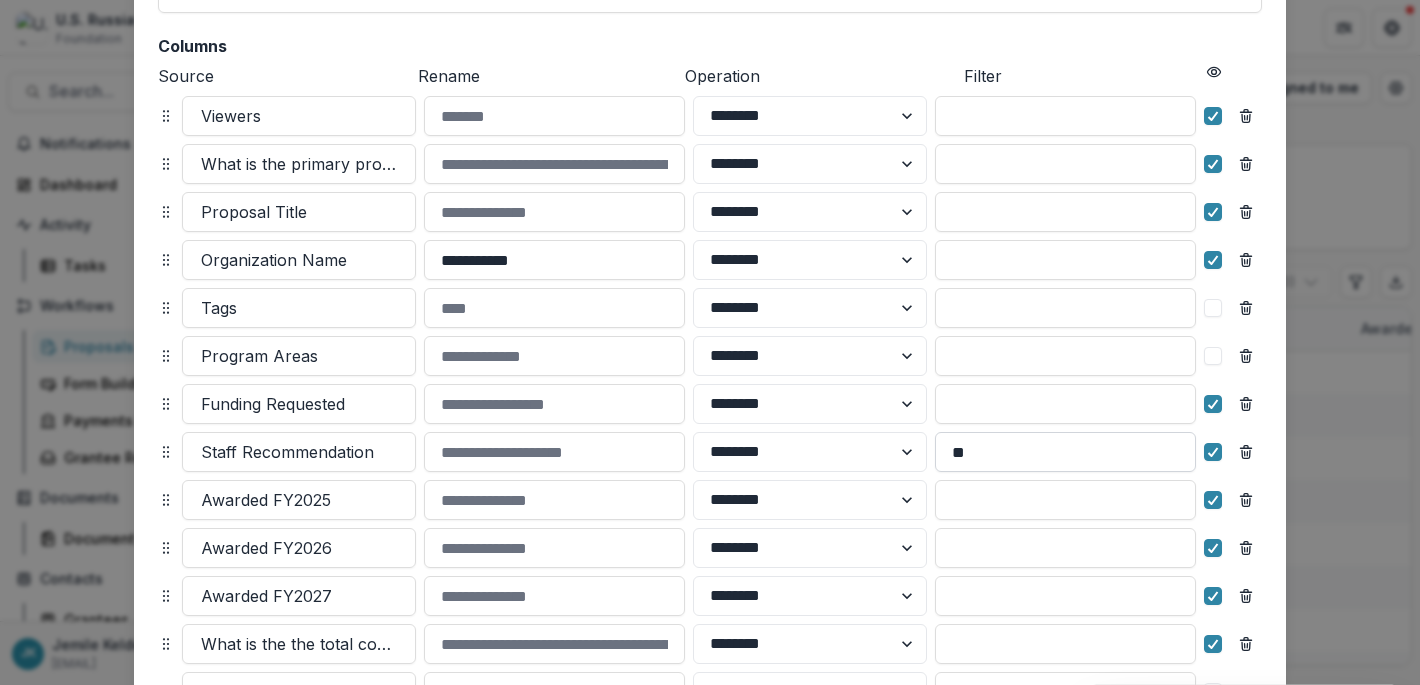 click on "**" at bounding box center (1065, 452) 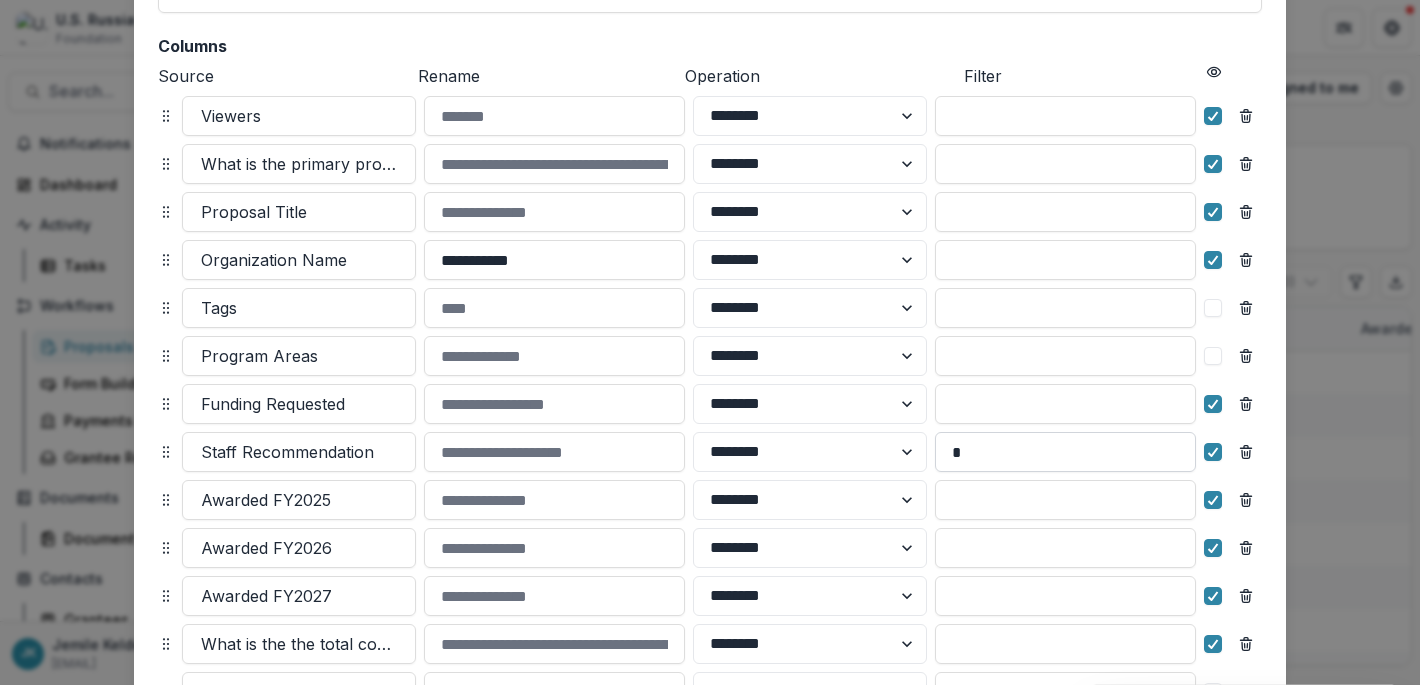 type 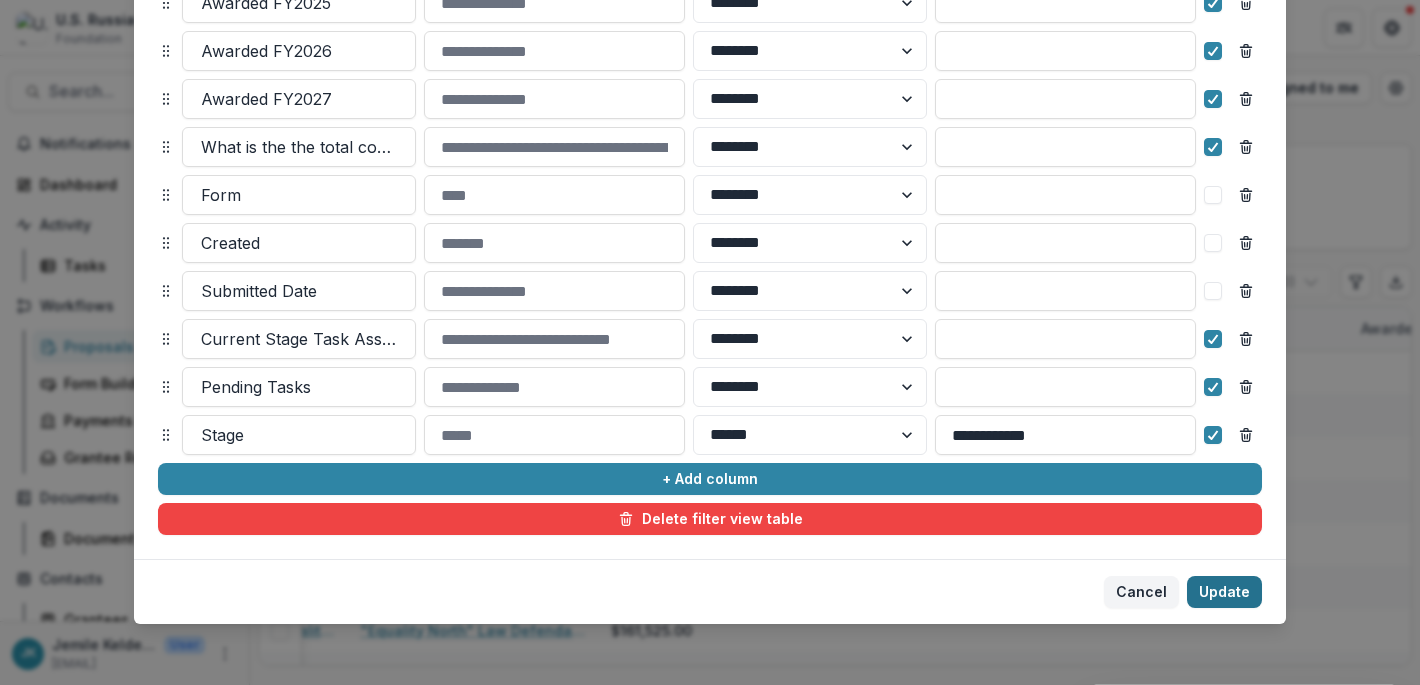 scroll, scrollTop: 702, scrollLeft: 0, axis: vertical 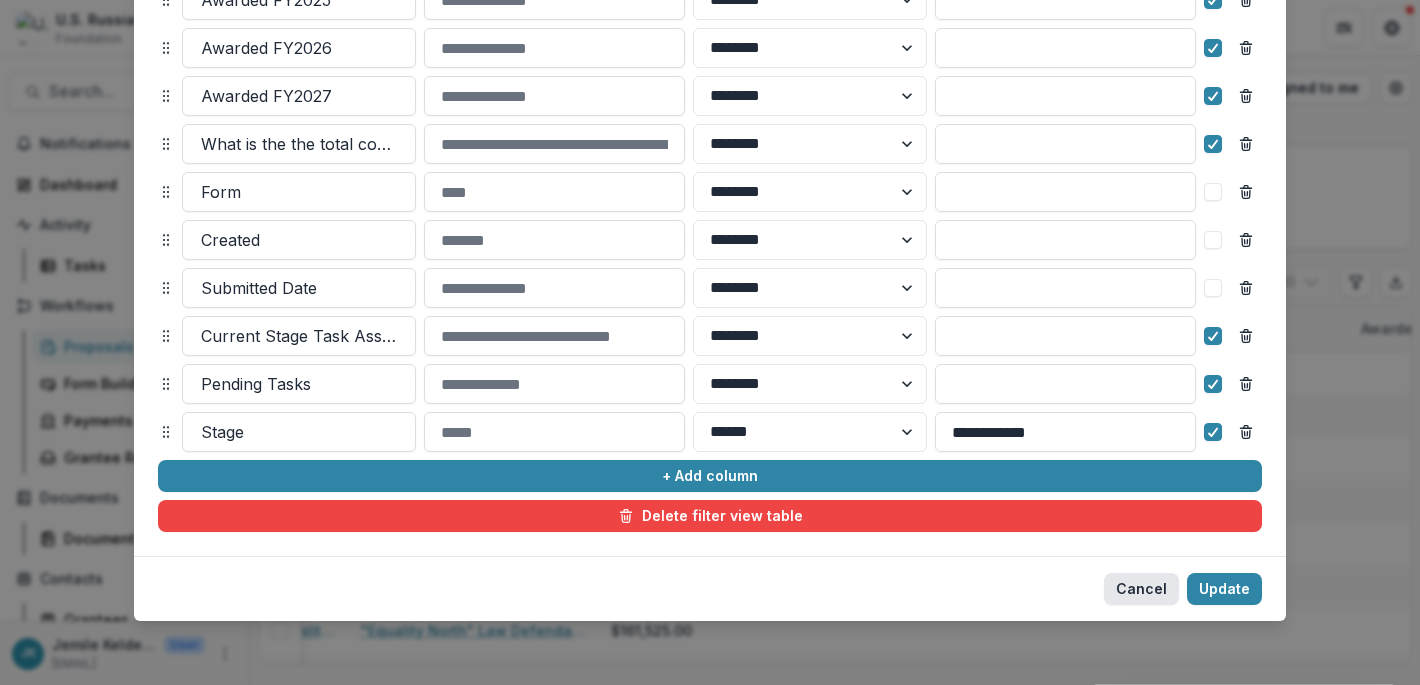 click on "Cancel" at bounding box center (1141, 589) 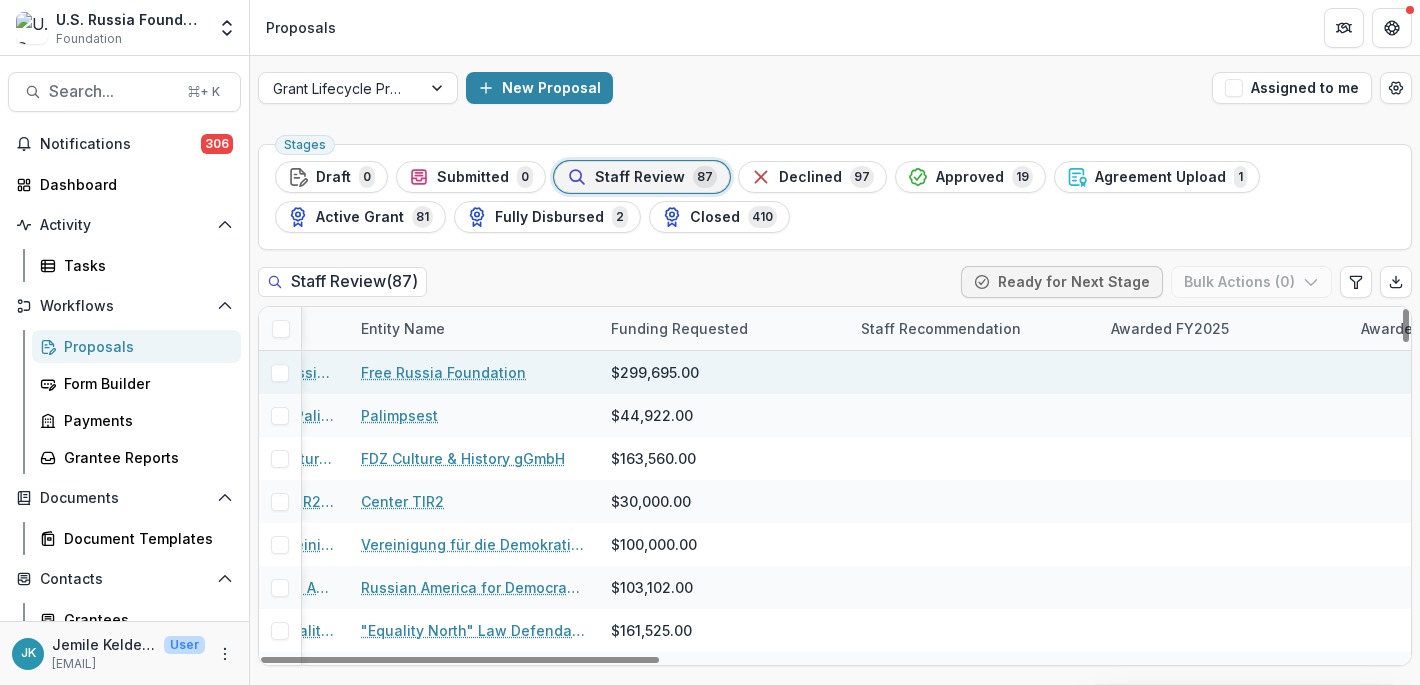 click at bounding box center (1224, 372) 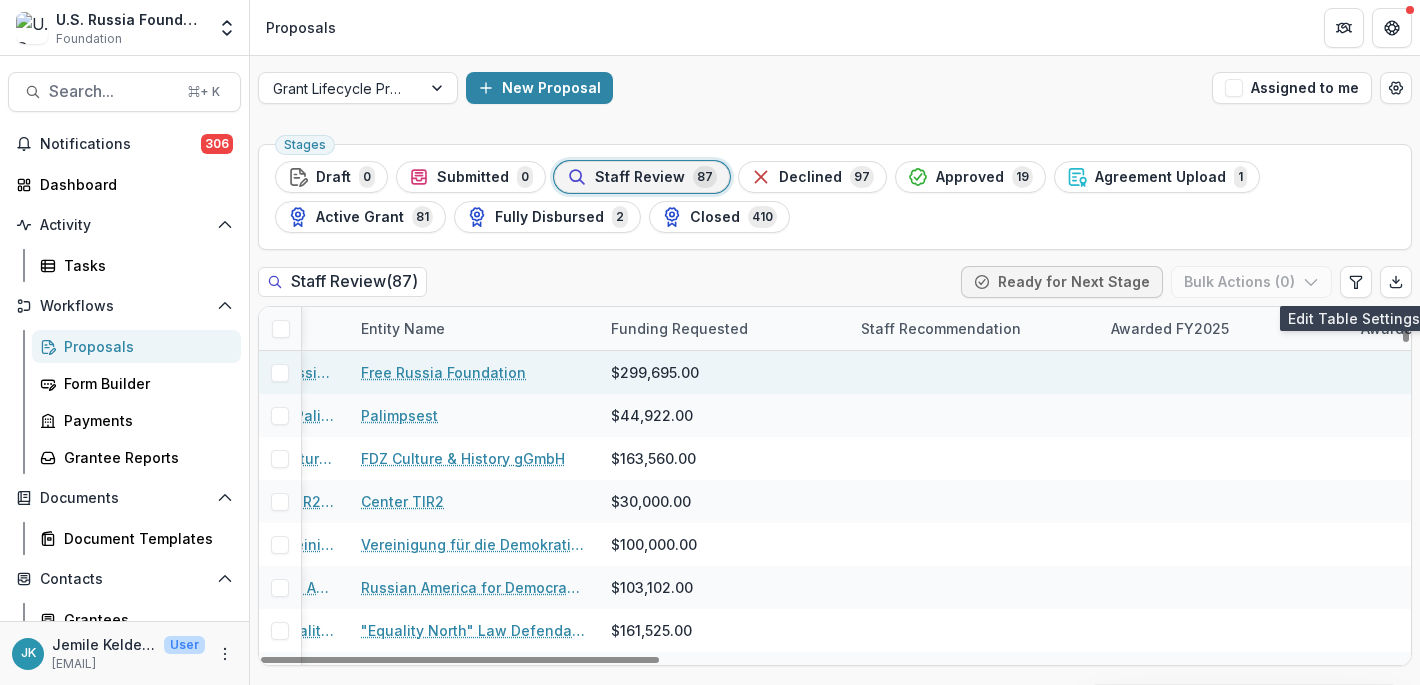 click at bounding box center (1224, 372) 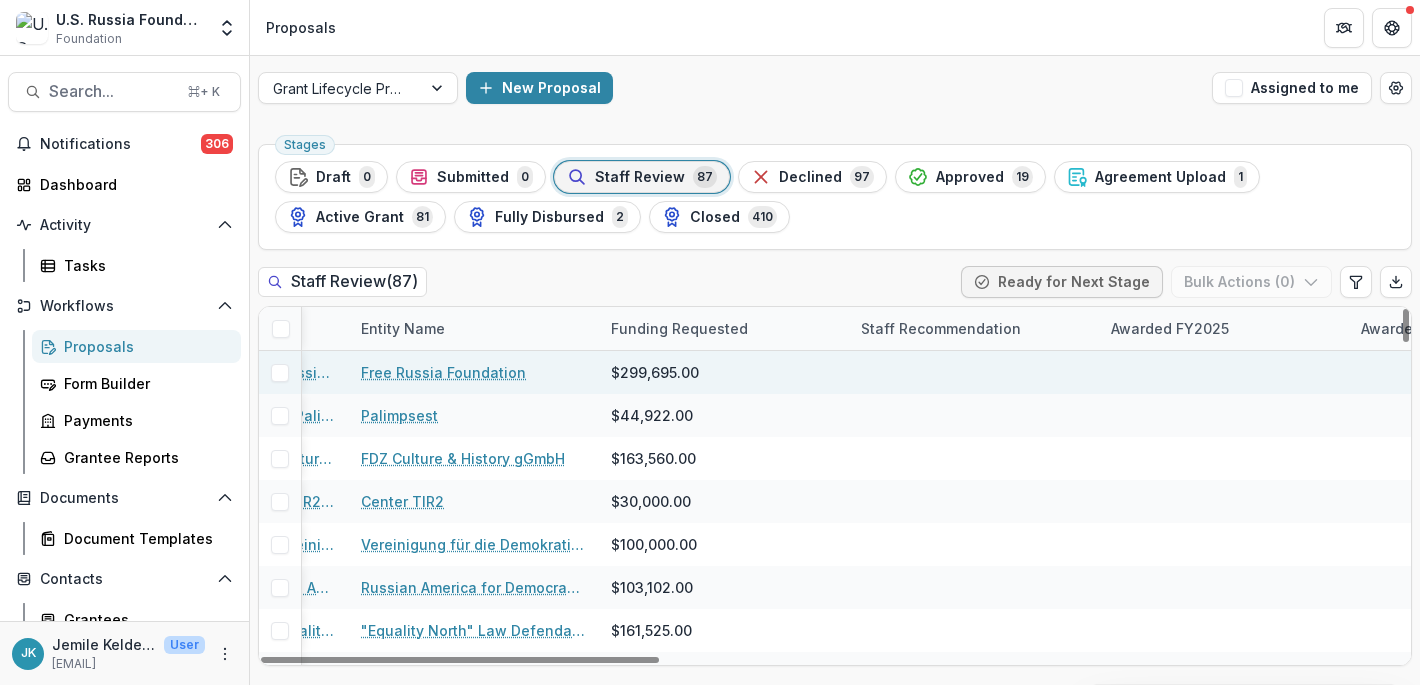 click at bounding box center [1224, 372] 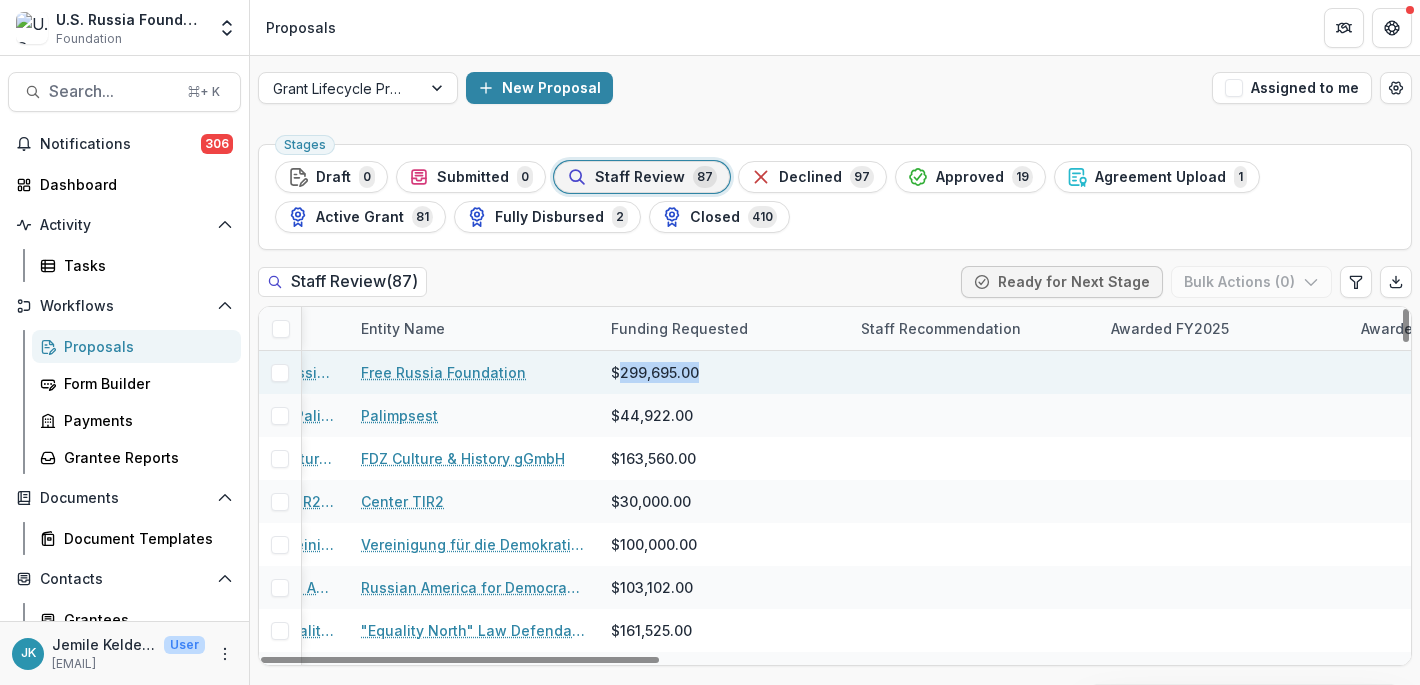 click on "$299,695.00" at bounding box center (655, 372) 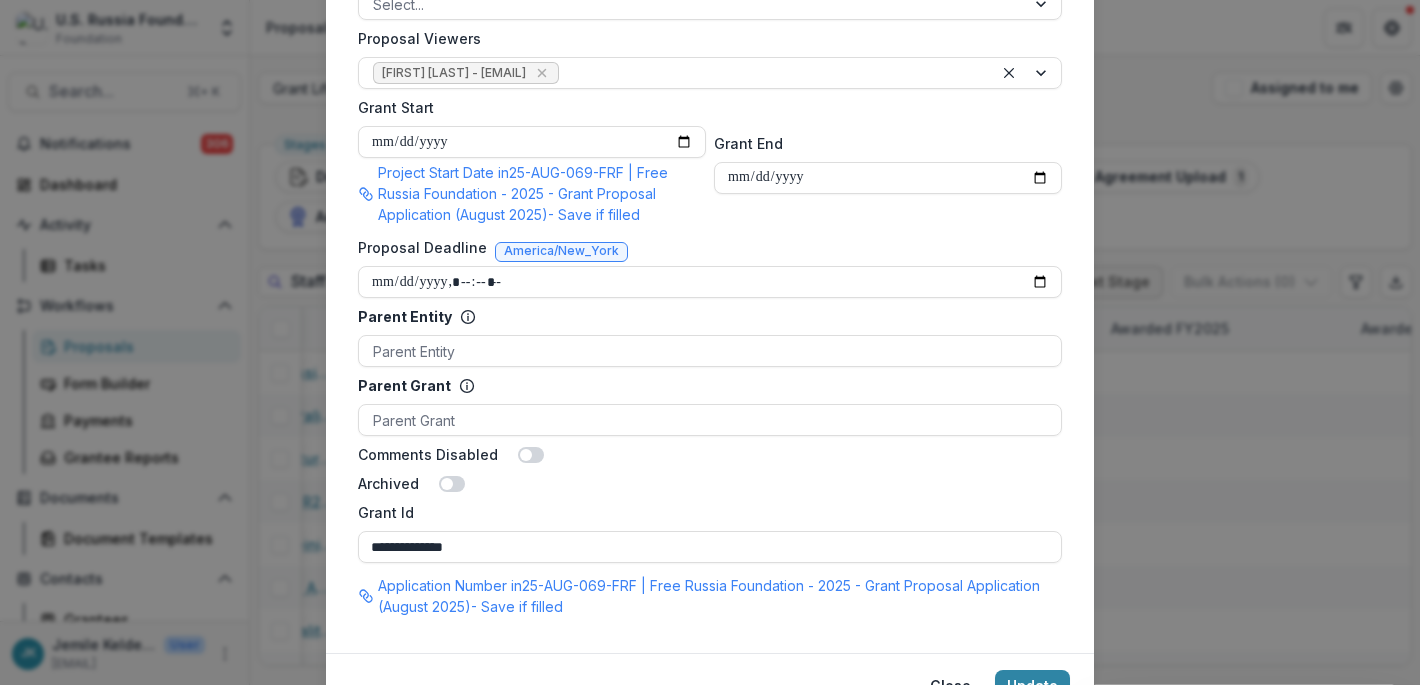 scroll, scrollTop: 1084, scrollLeft: 0, axis: vertical 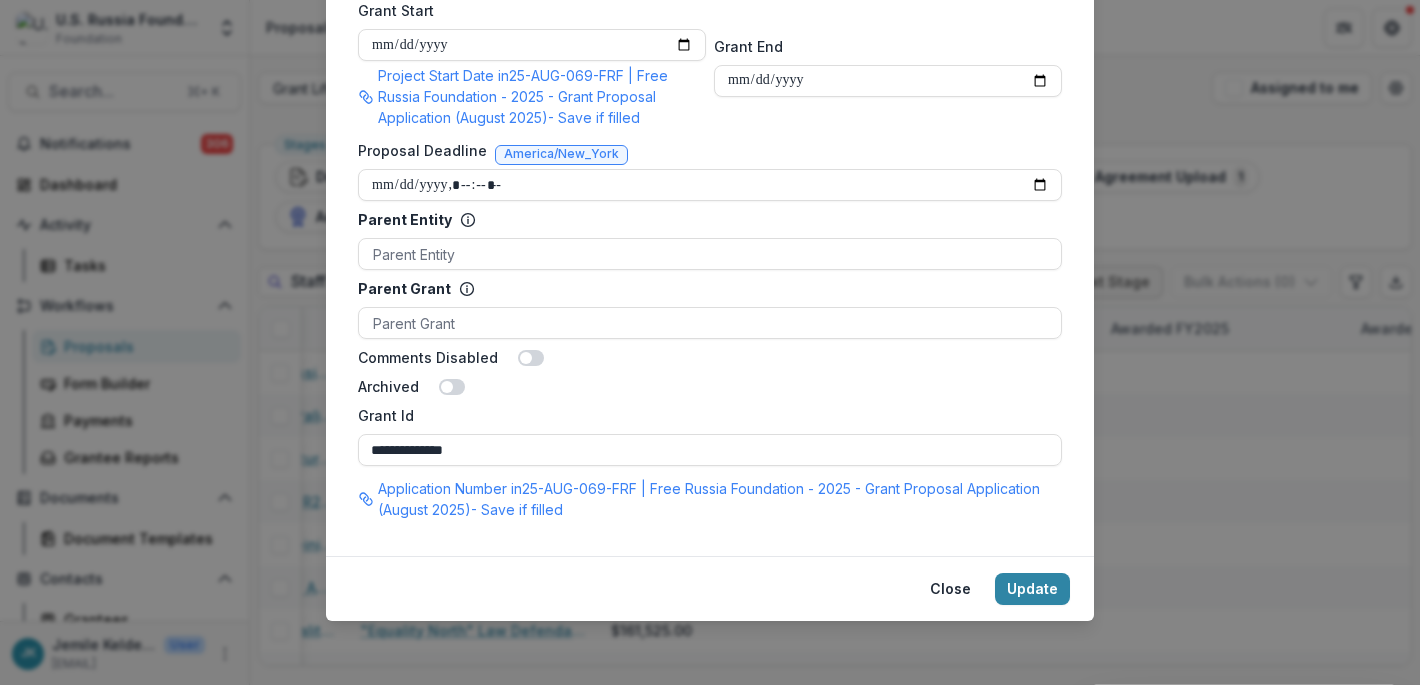 click at bounding box center [531, 358] 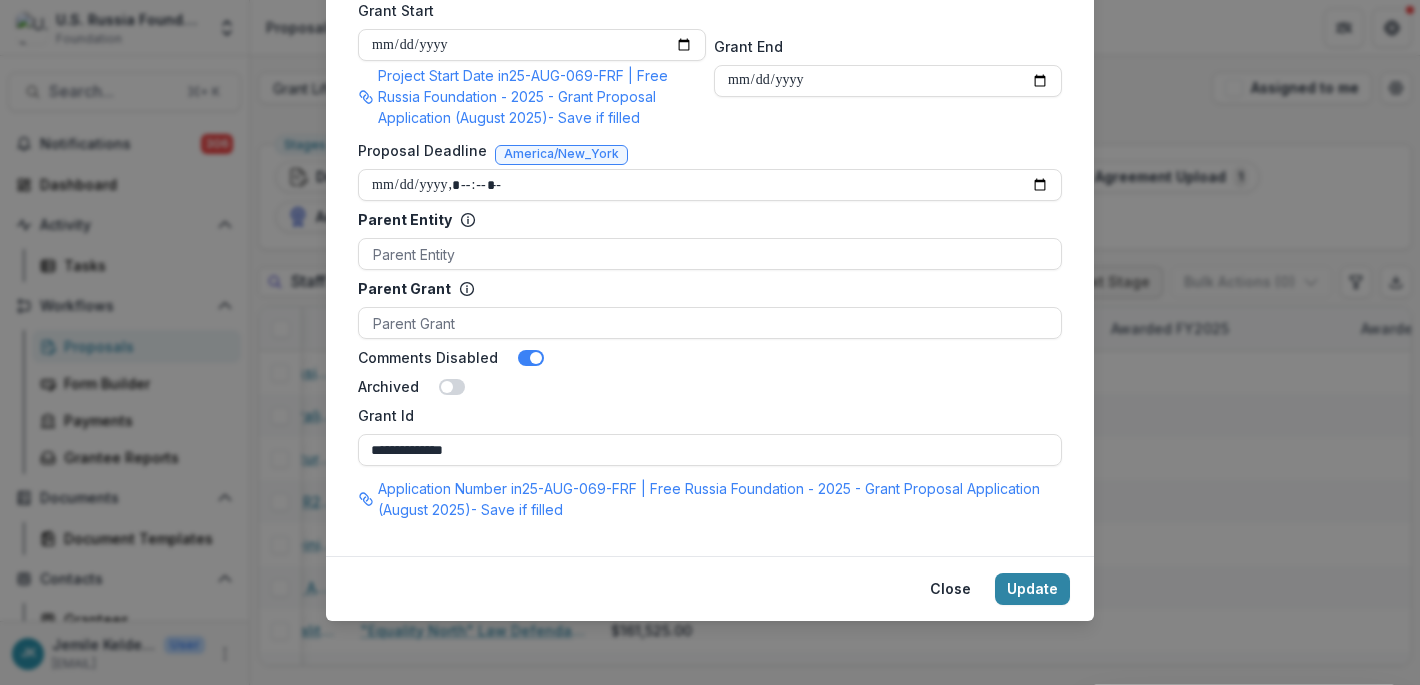 click at bounding box center [536, 358] 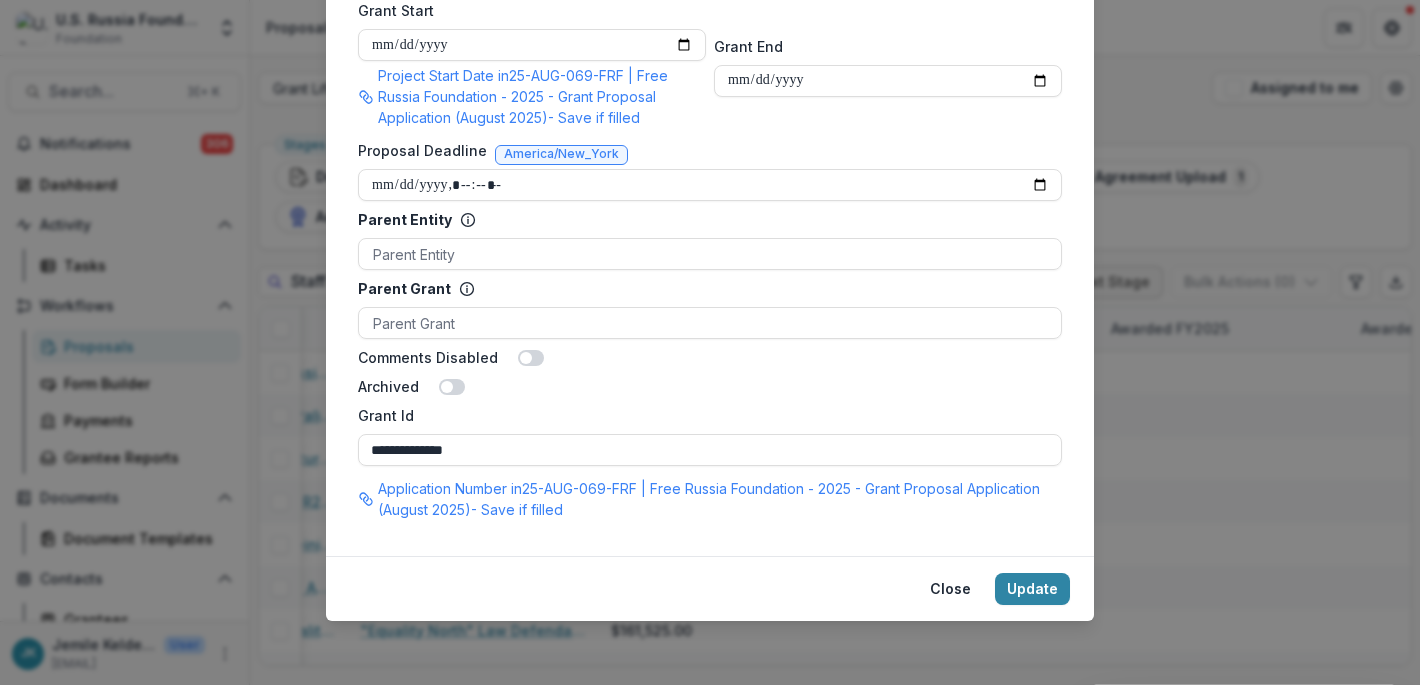 click at bounding box center (447, 387) 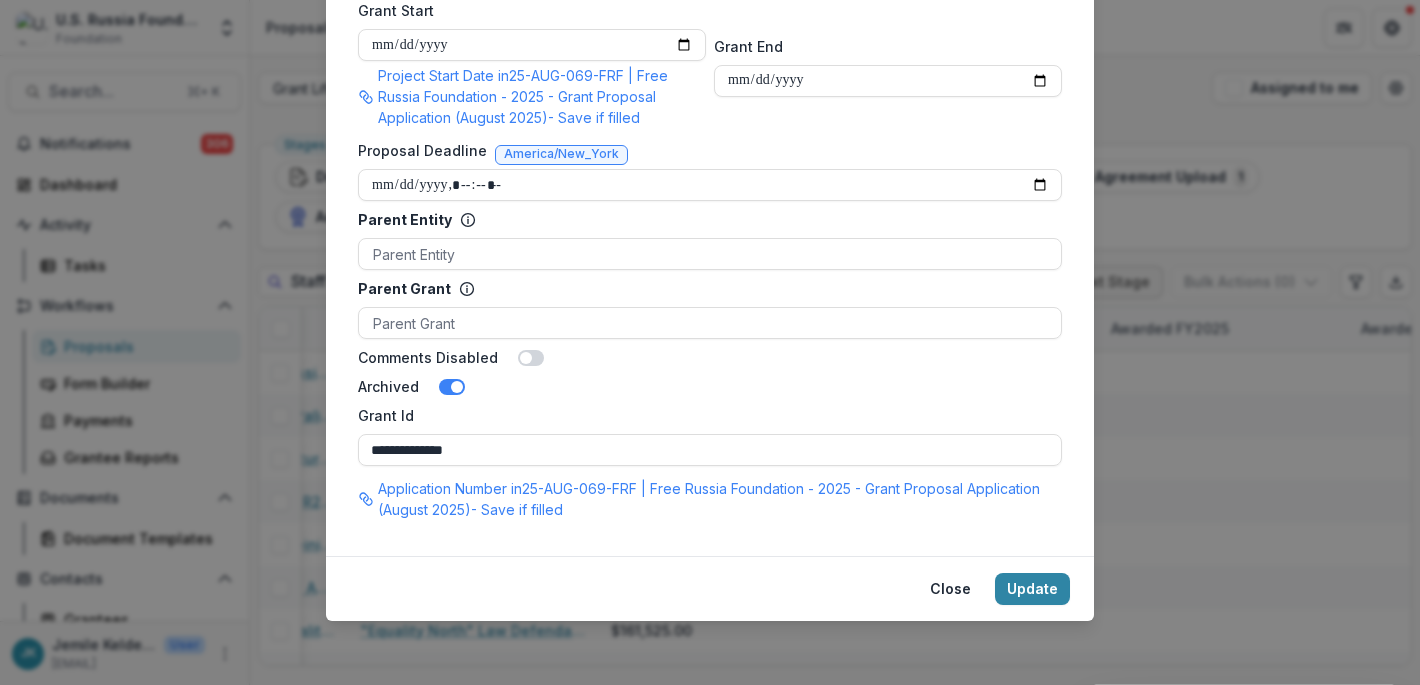 click at bounding box center [452, 387] 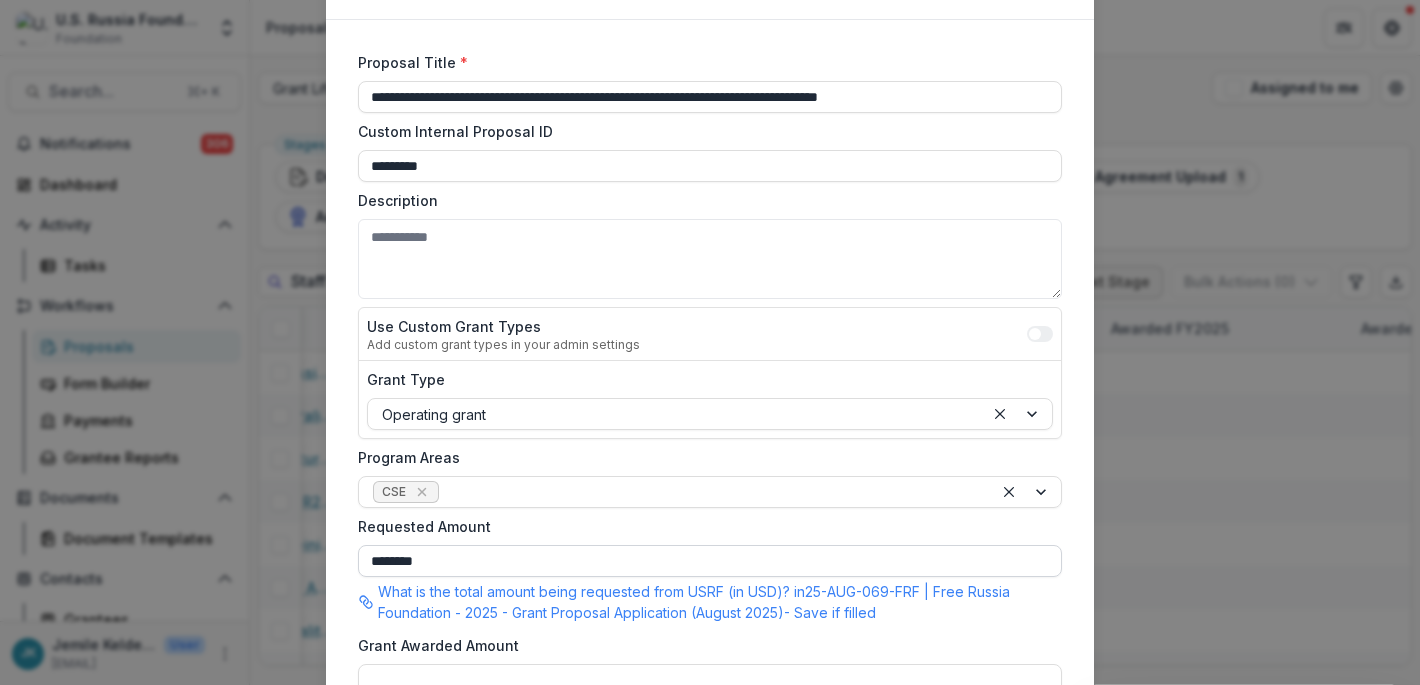scroll, scrollTop: 0, scrollLeft: 0, axis: both 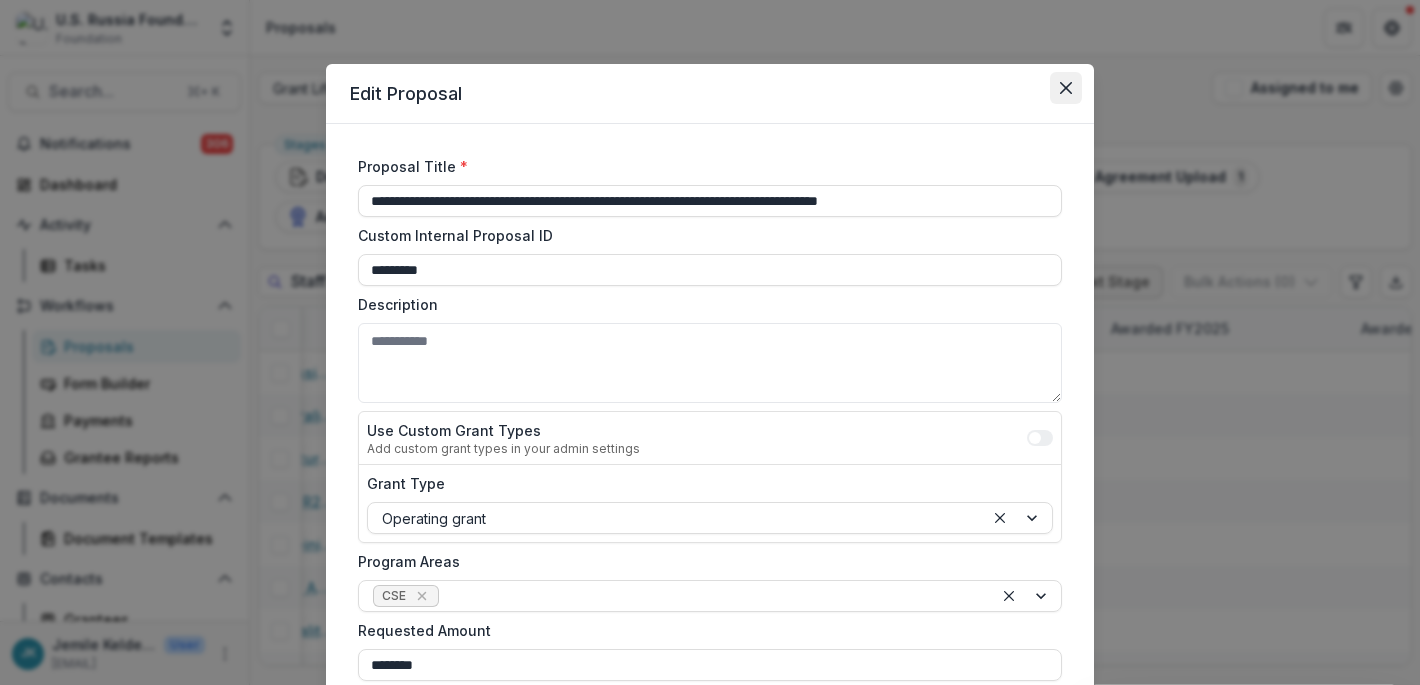 click 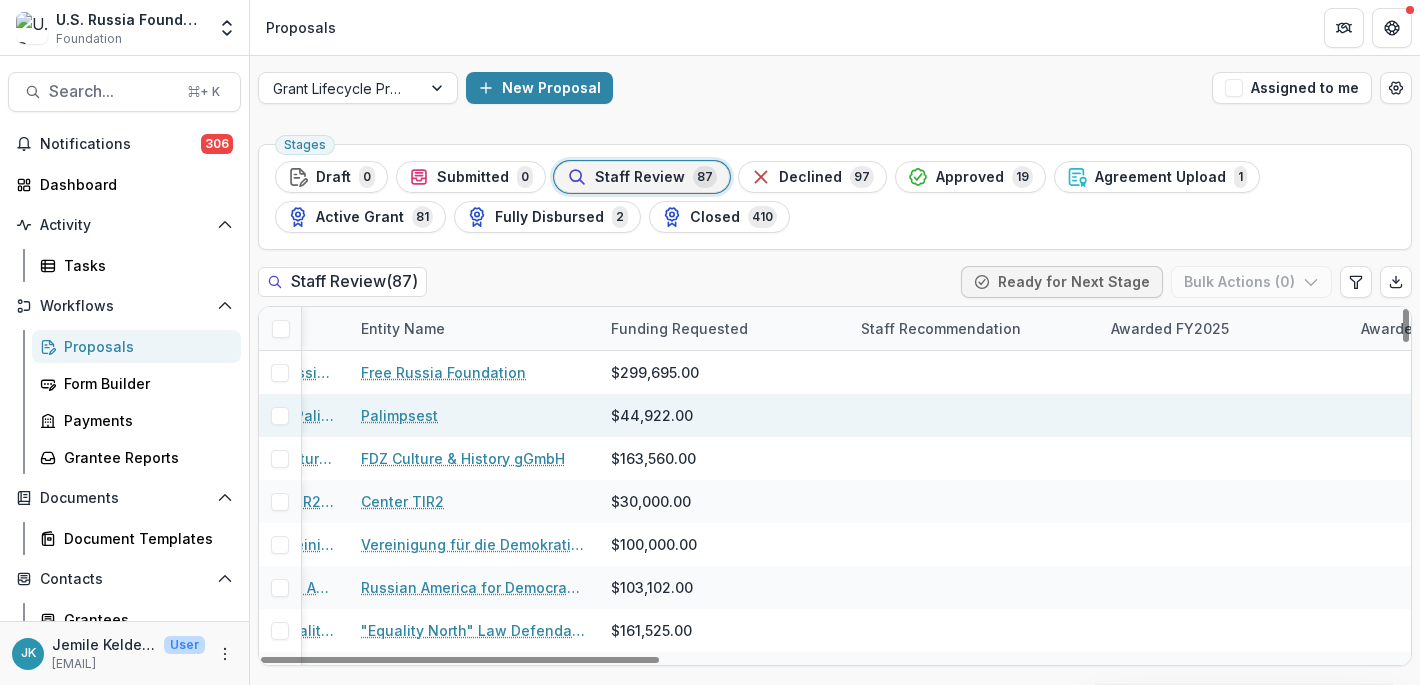 click at bounding box center [974, 415] 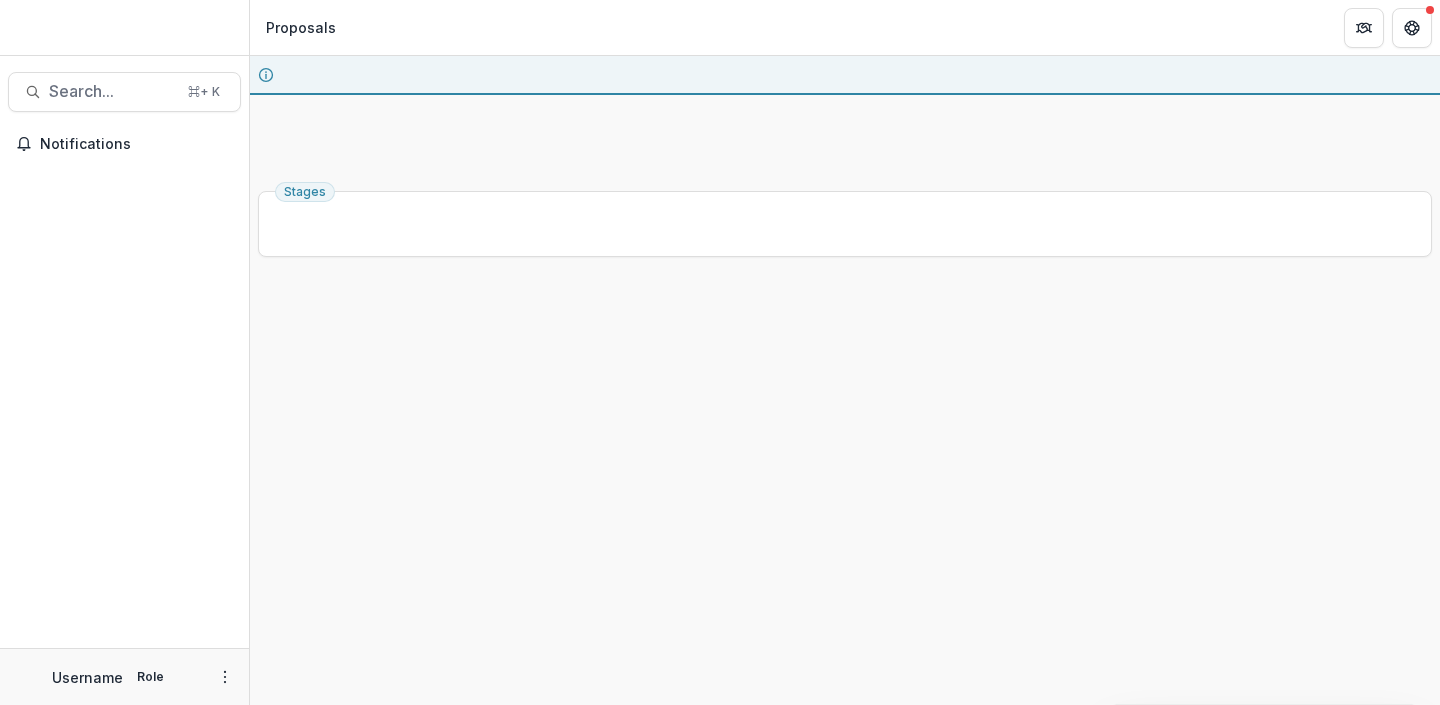 scroll, scrollTop: 0, scrollLeft: 0, axis: both 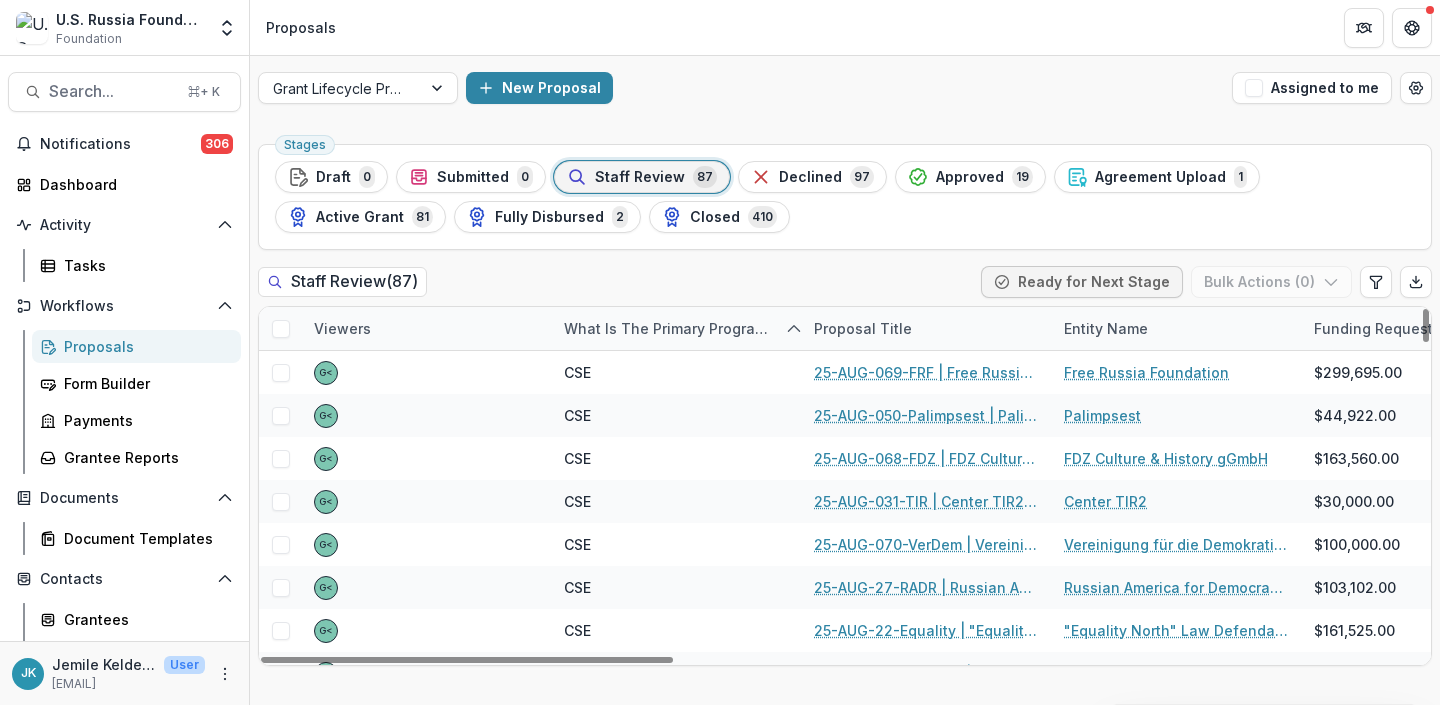 click on "Proposal Title" at bounding box center (863, 328) 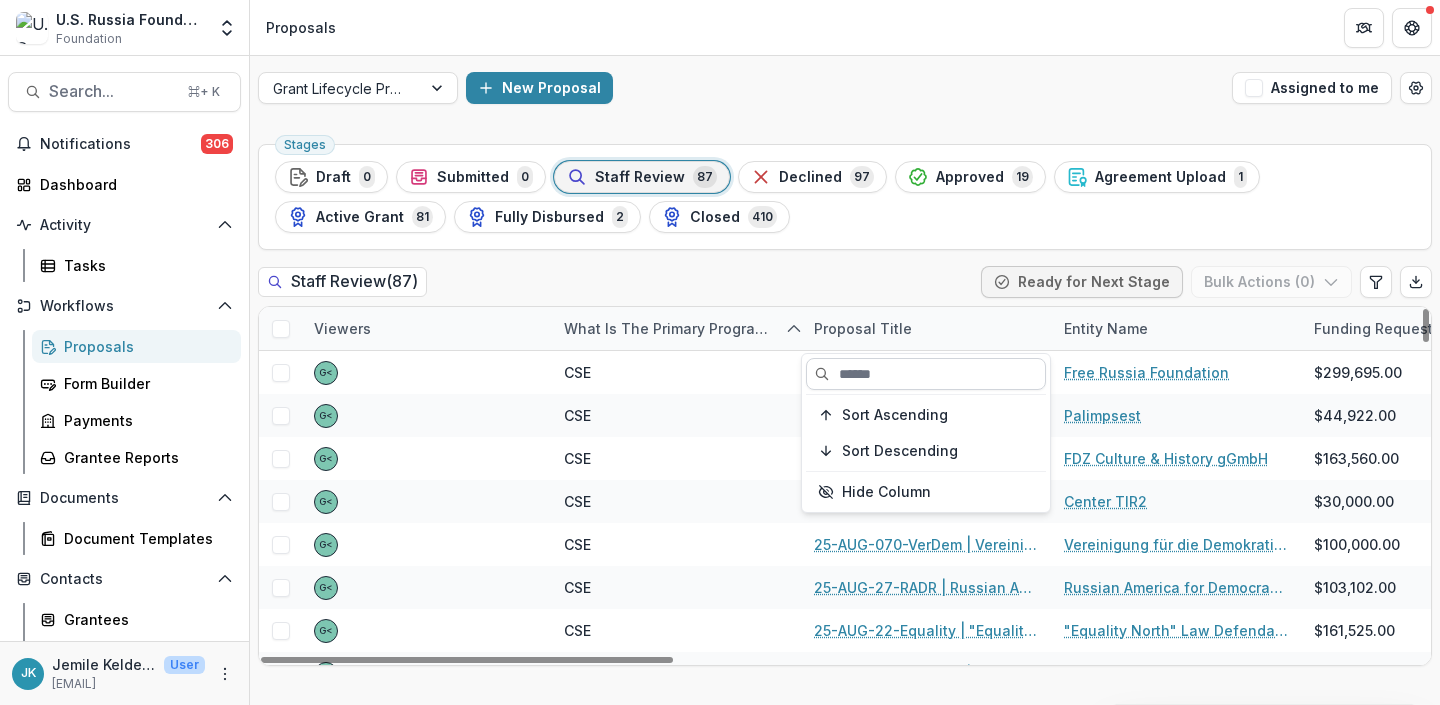 click at bounding box center (926, 374) 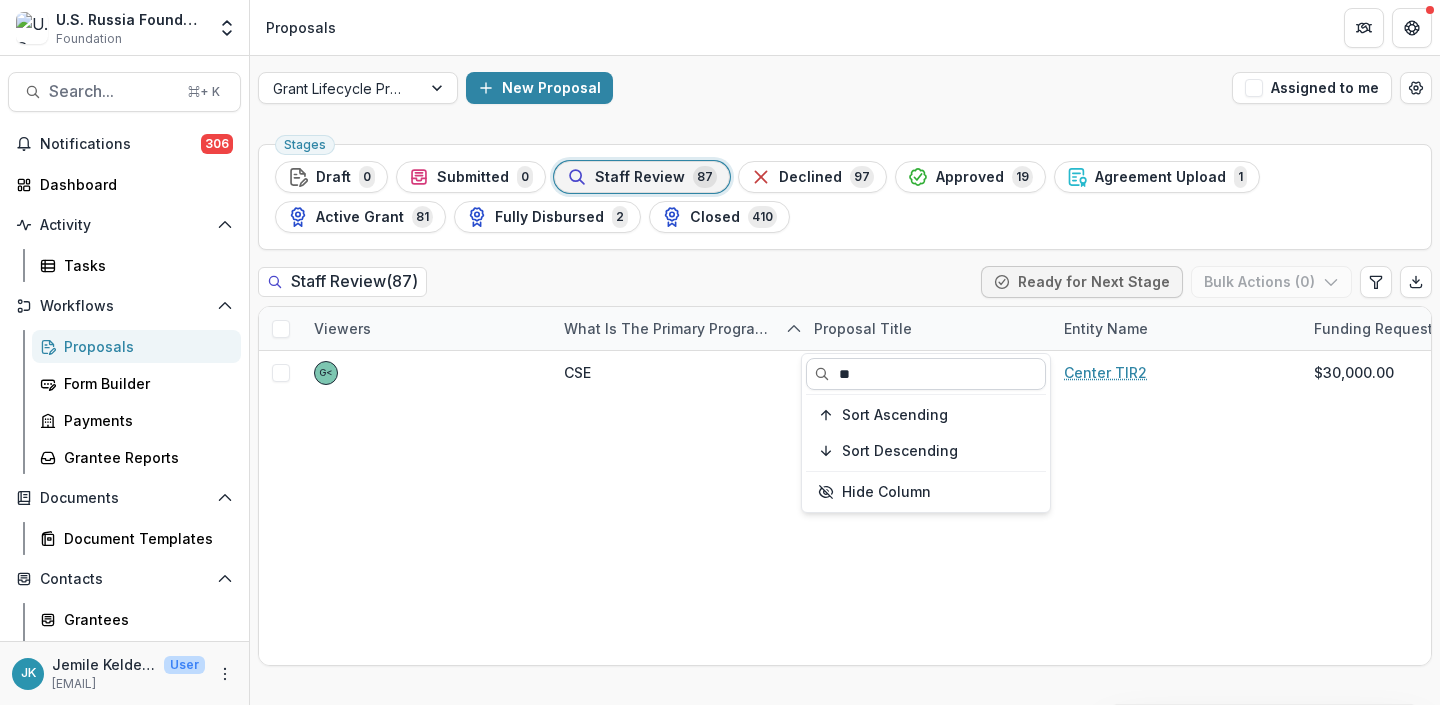 type on "**" 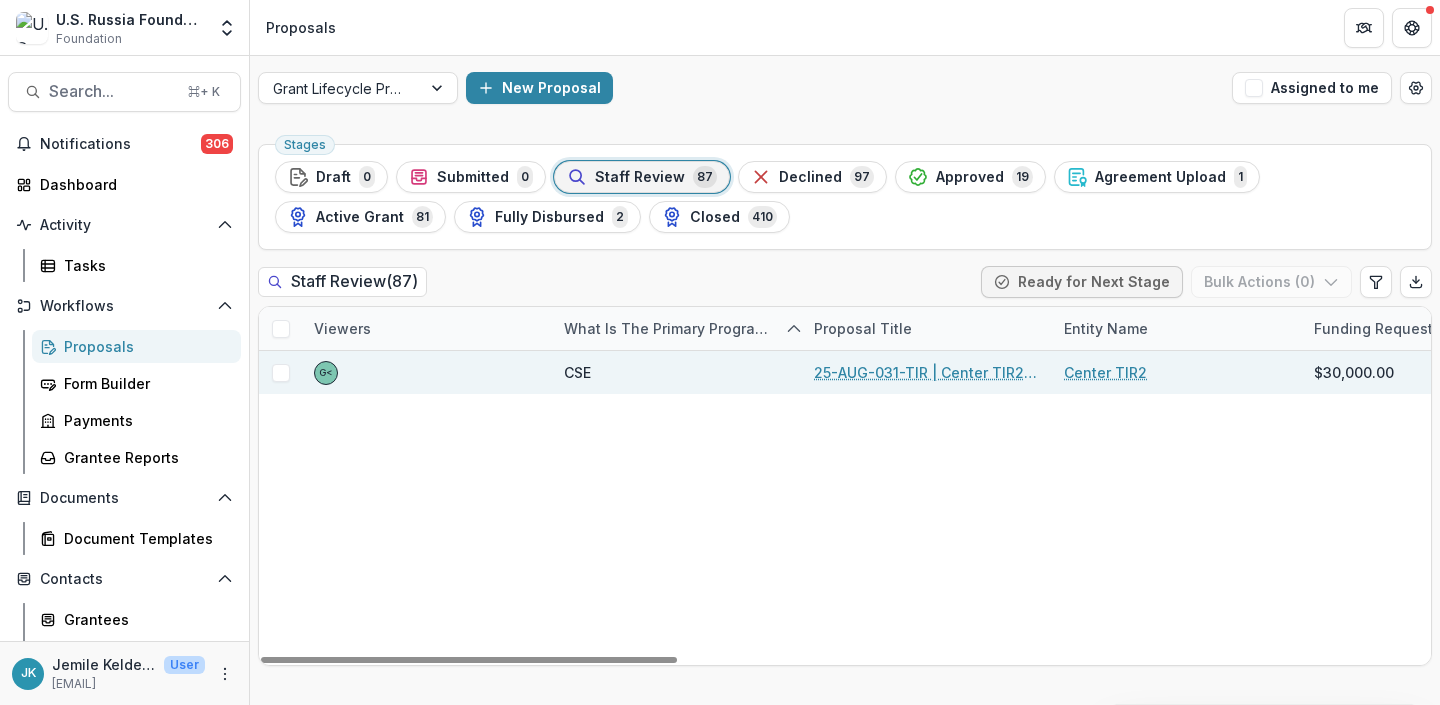 click on "25-AUG-031-TIR | Center TIR2 - 2025 - Grant Proposal Application (August 2025)" at bounding box center (927, 372) 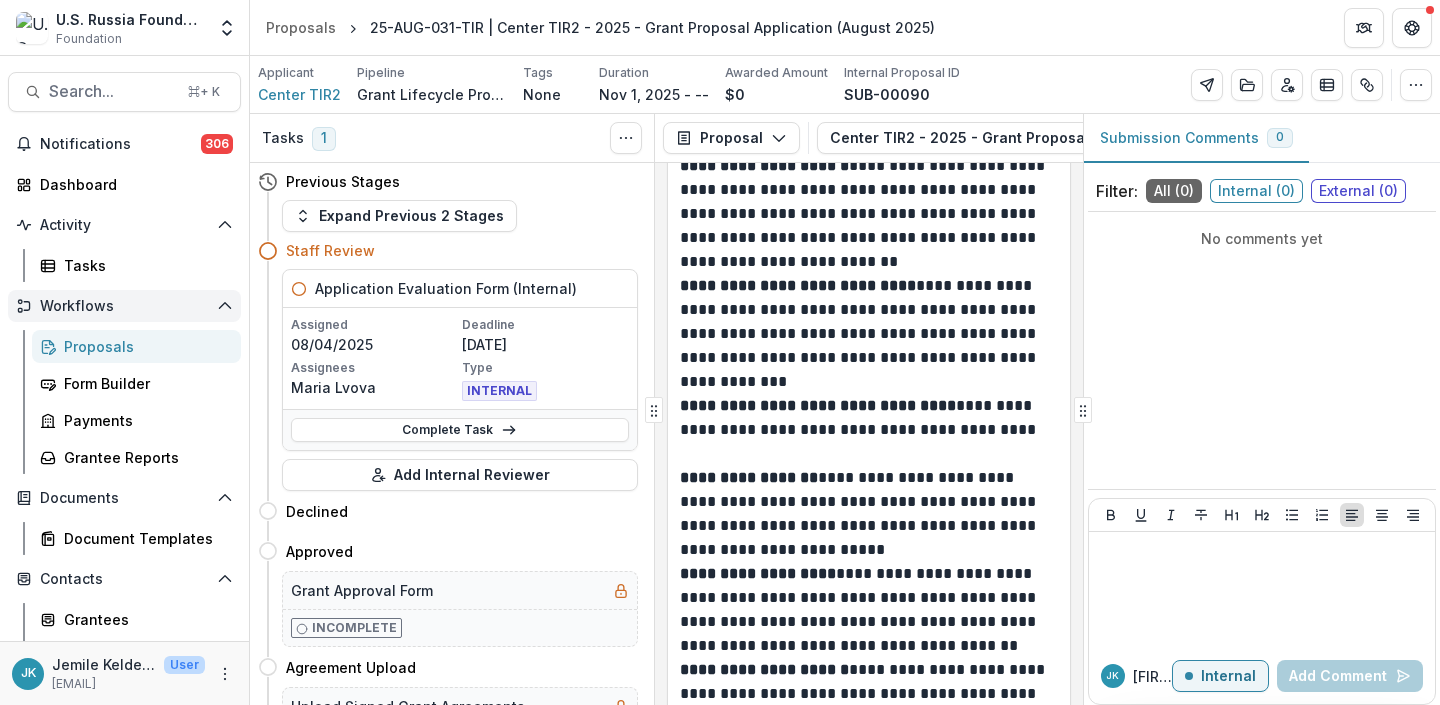 scroll, scrollTop: 9375, scrollLeft: 0, axis: vertical 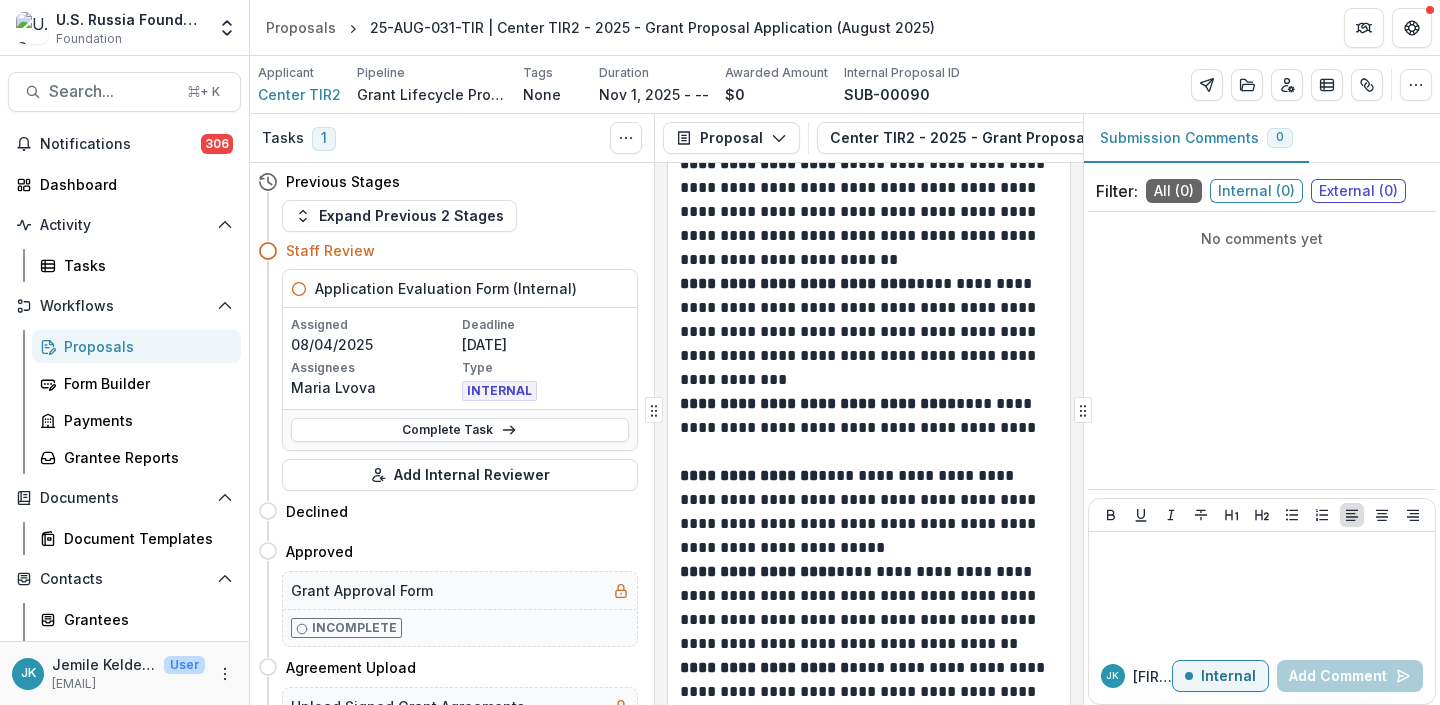 click on "Proposals" at bounding box center [144, 346] 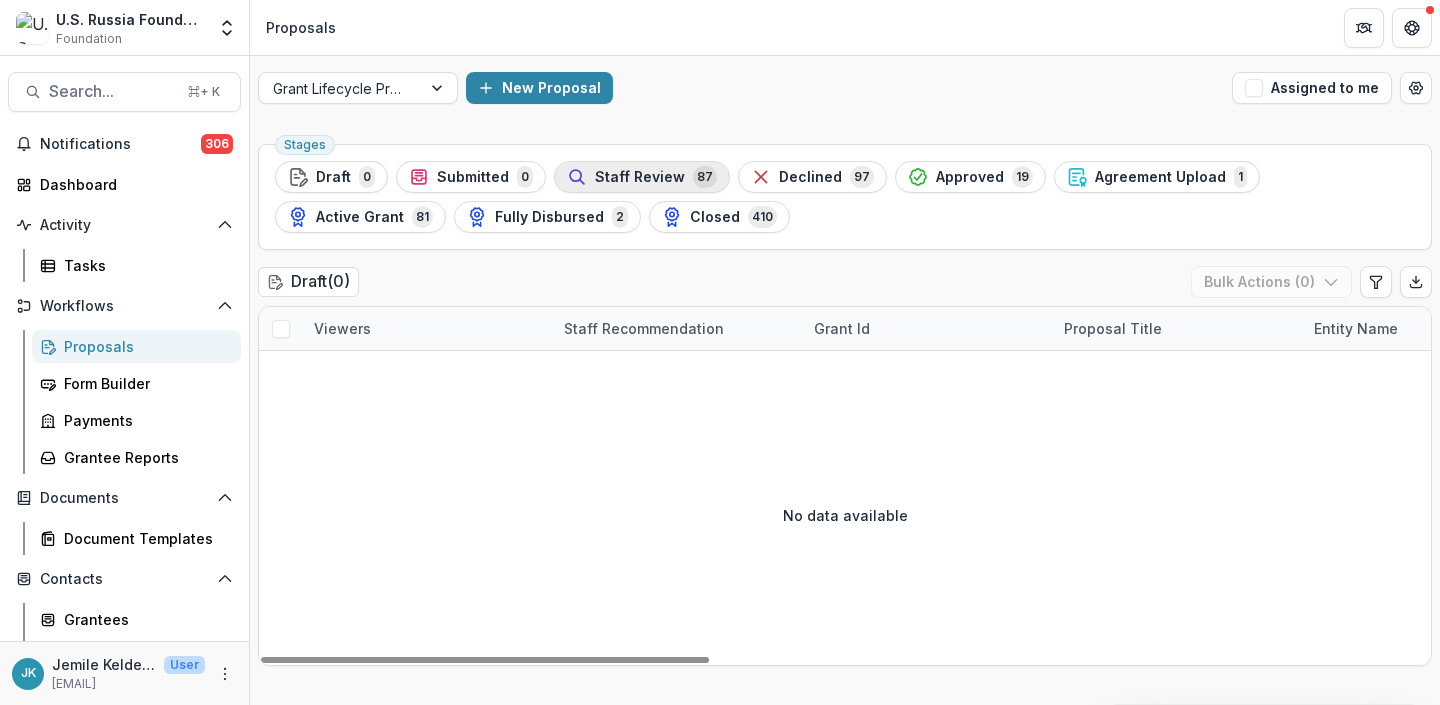 click on "Staff Review 87" at bounding box center (642, 177) 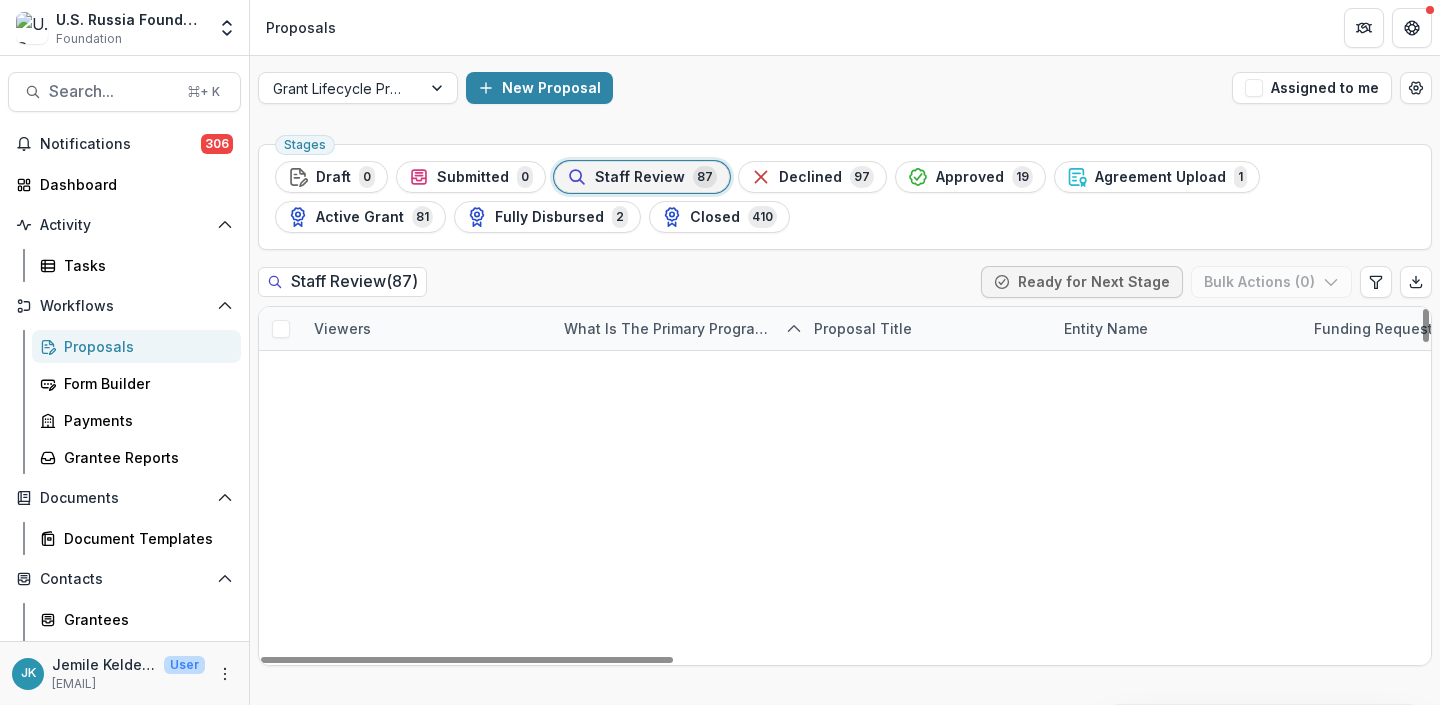 scroll, scrollTop: 2310, scrollLeft: 0, axis: vertical 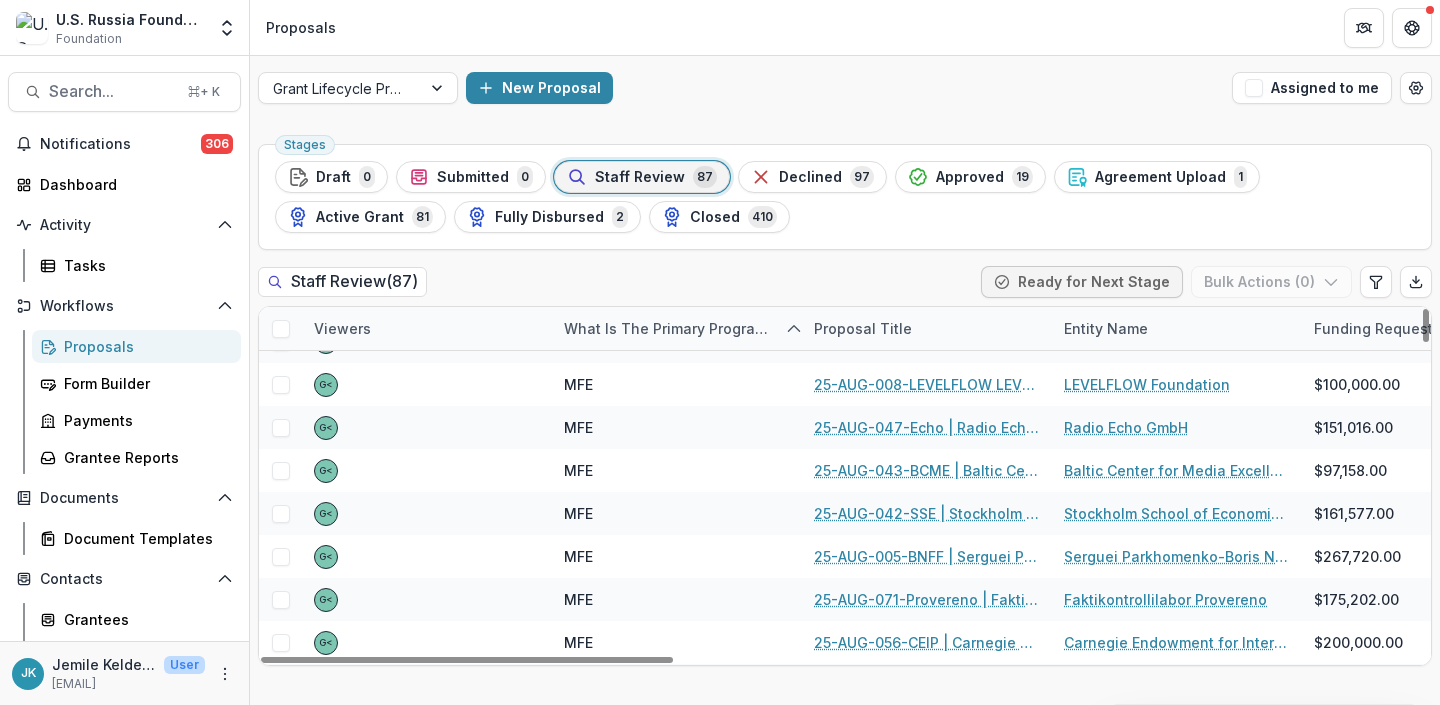 click on "Proposal Title" at bounding box center (863, 328) 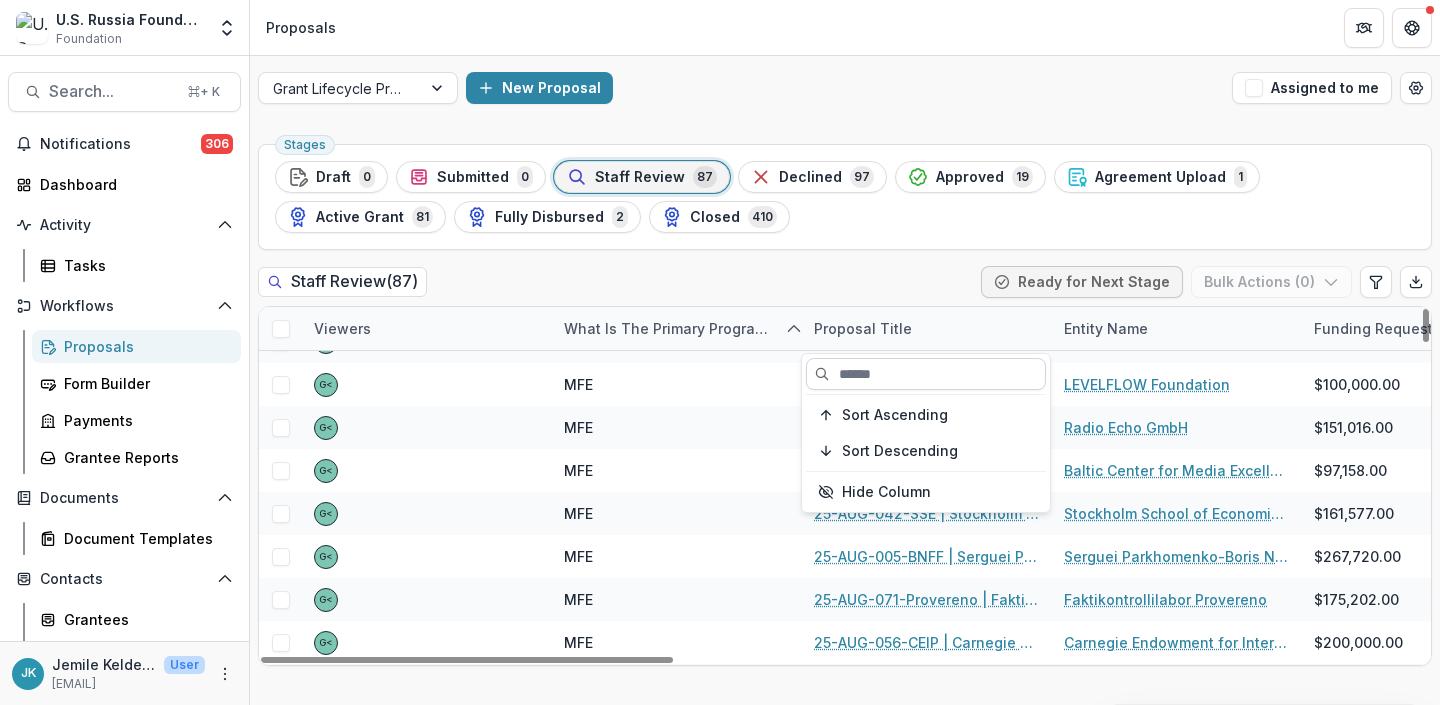 click at bounding box center [926, 374] 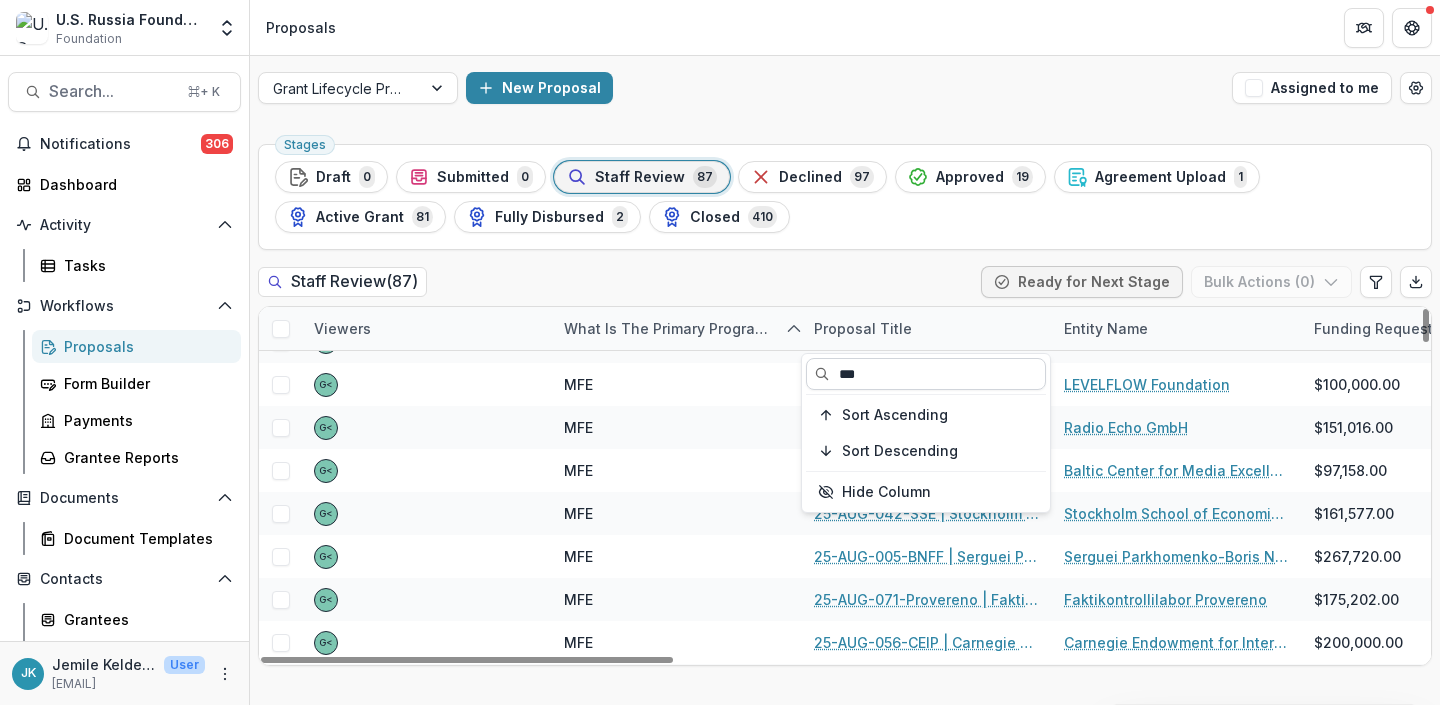type on "***" 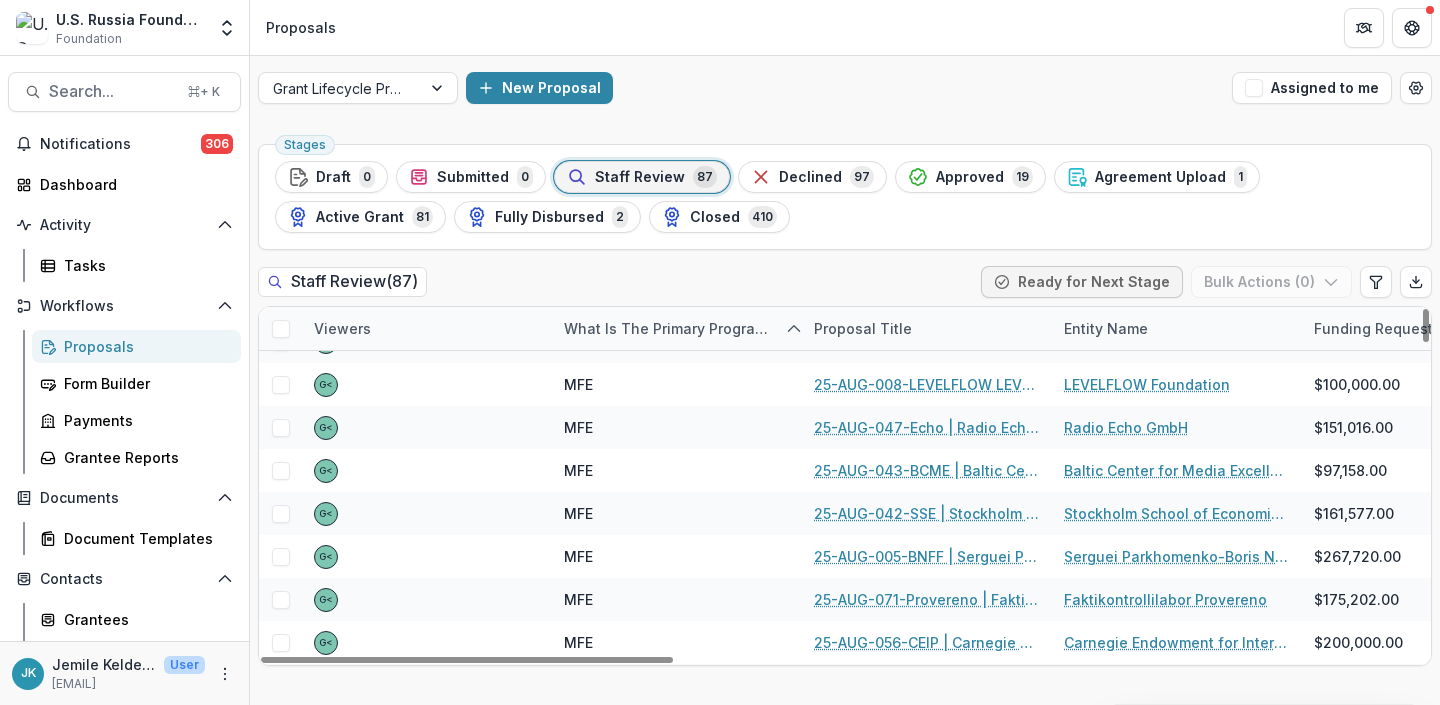 click on "Proposal Title" at bounding box center [863, 328] 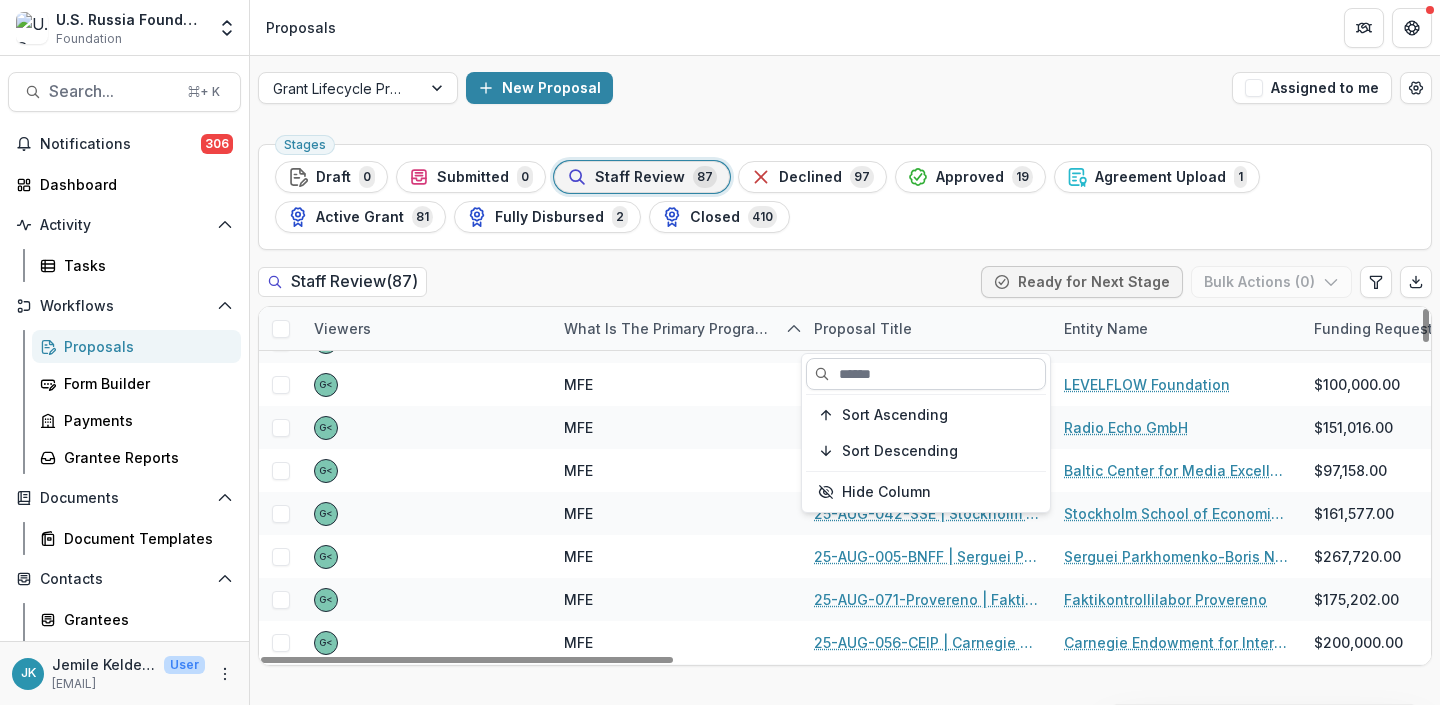 click at bounding box center [926, 374] 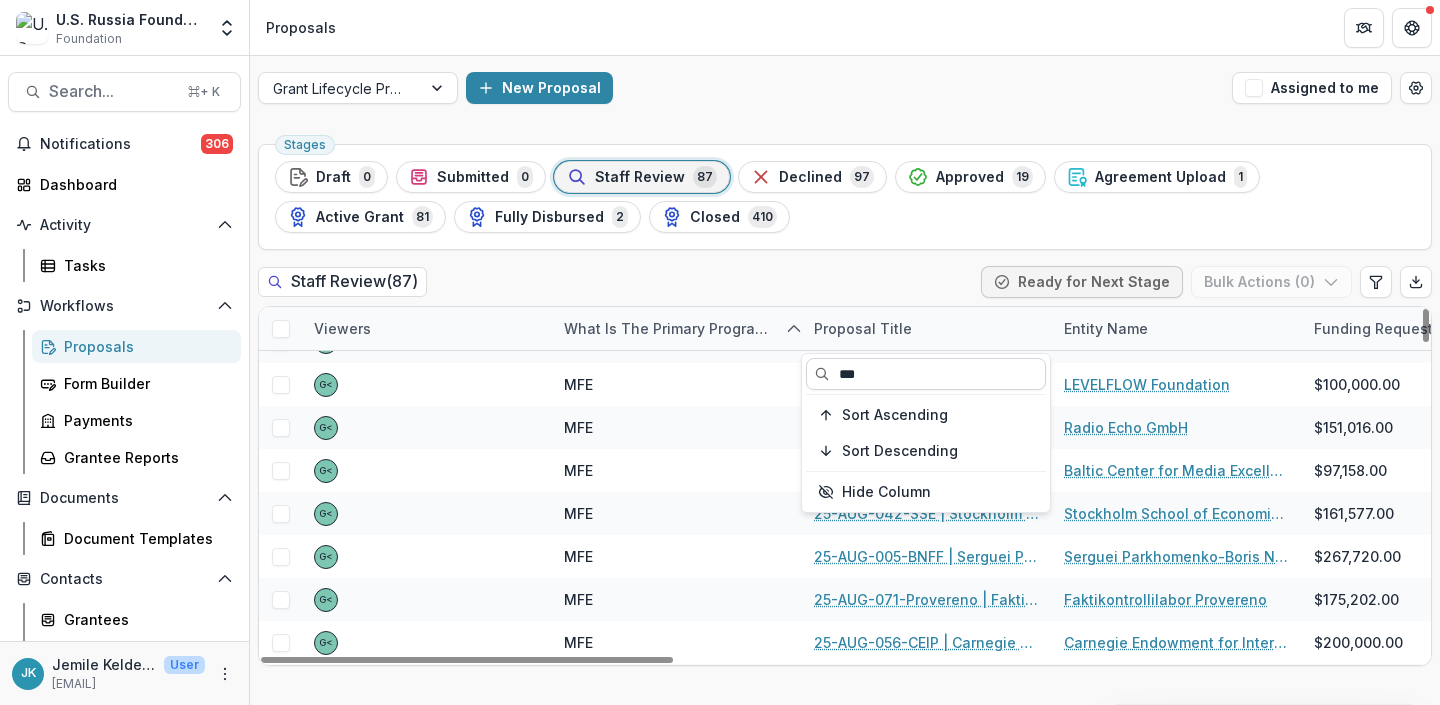type on "***" 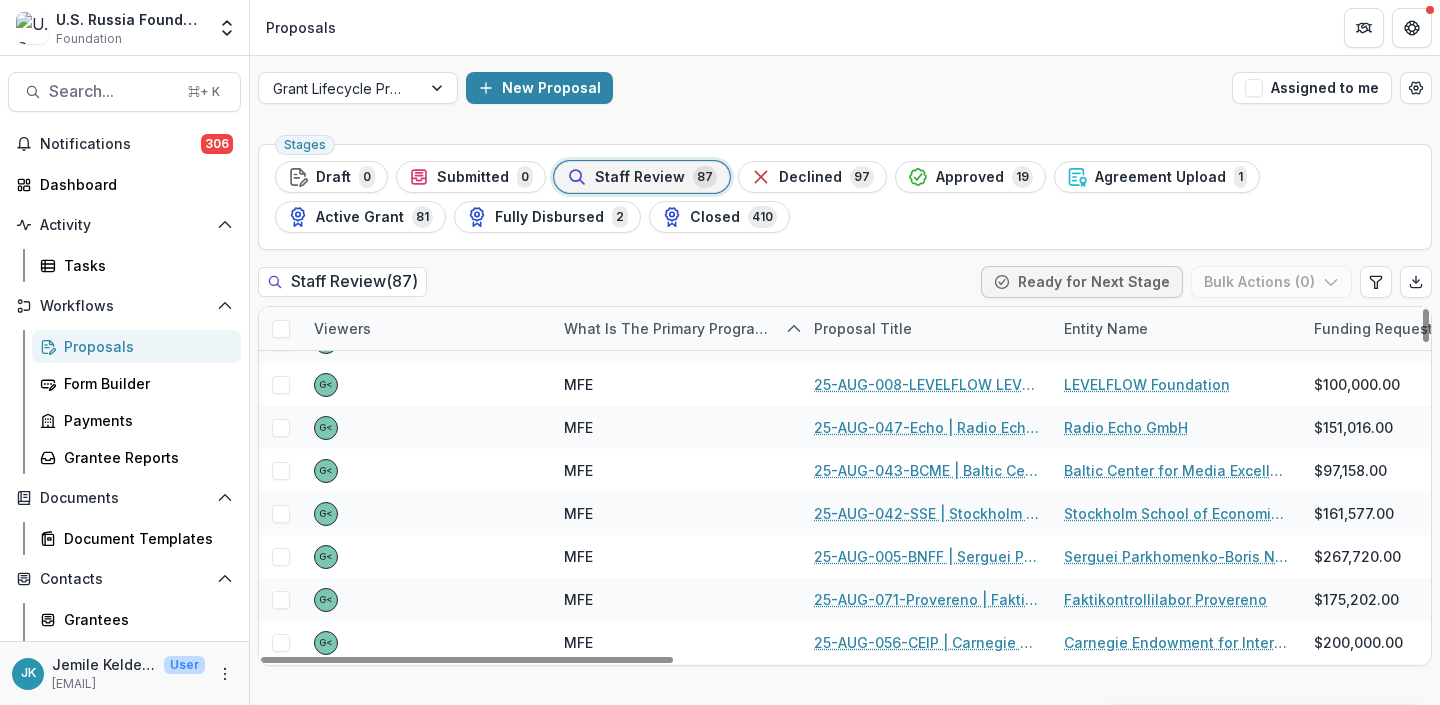 click on "Proposal Title" at bounding box center [863, 328] 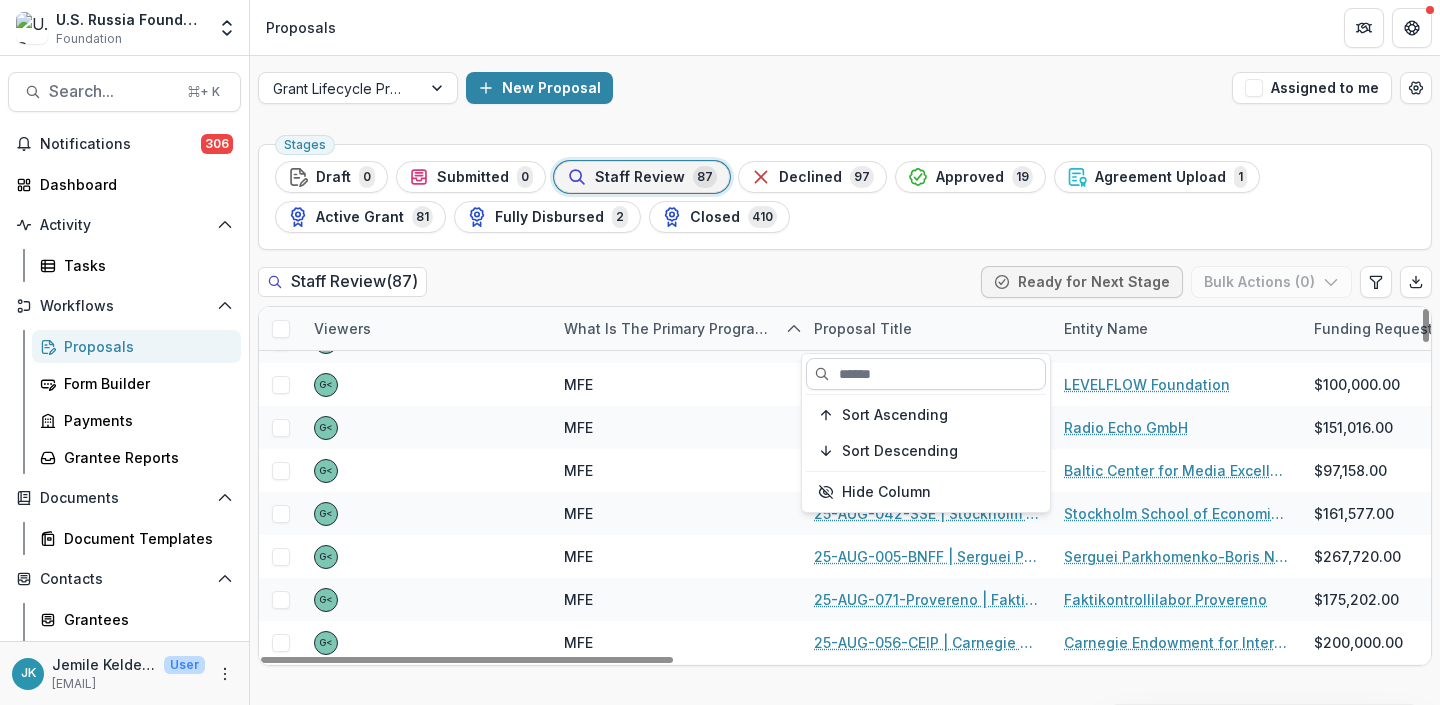 click at bounding box center (926, 374) 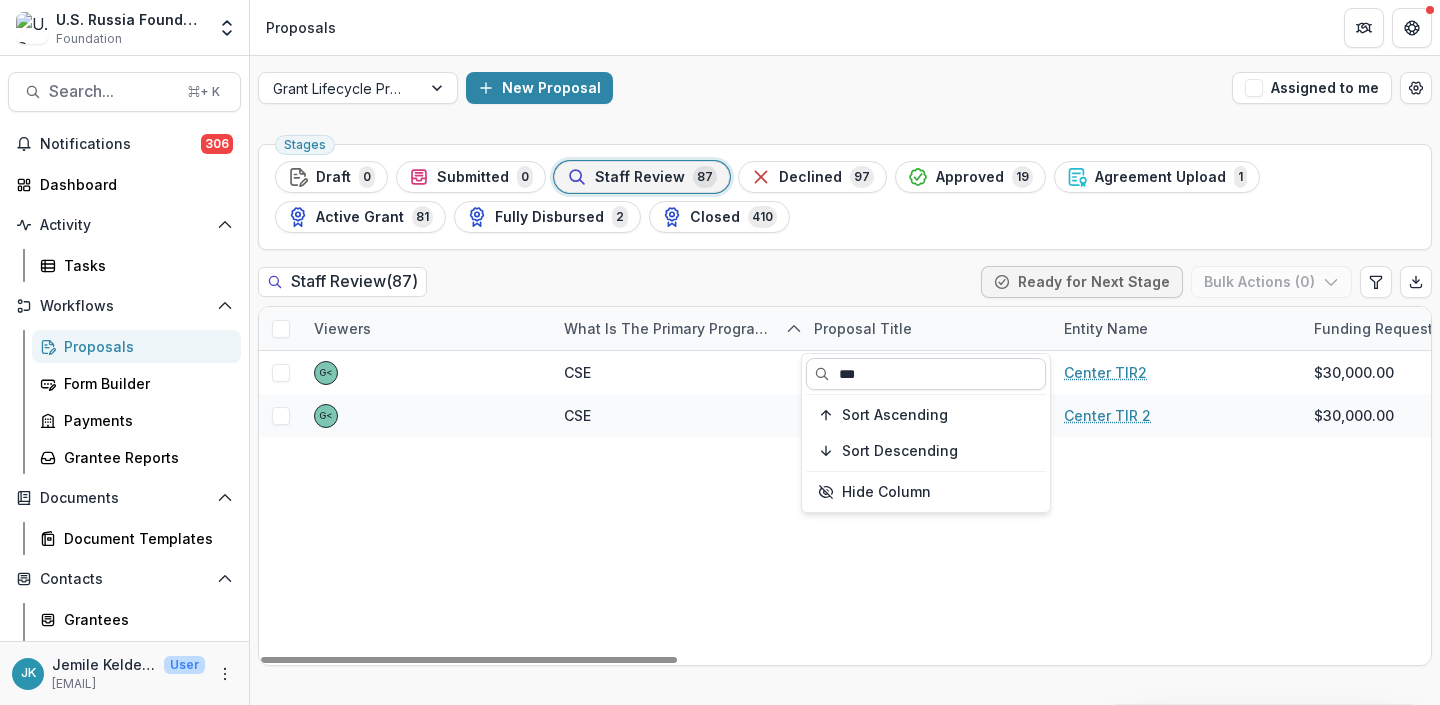 scroll, scrollTop: 0, scrollLeft: 0, axis: both 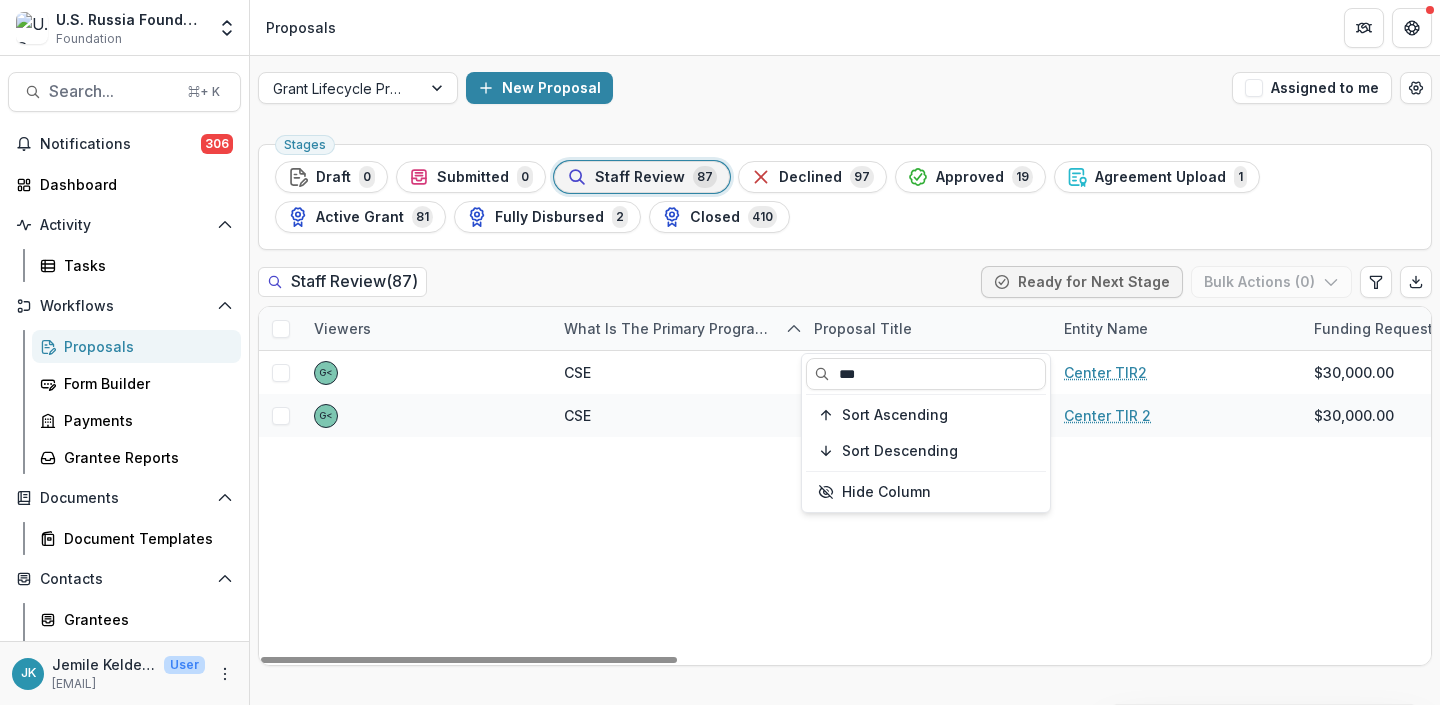 type on "***" 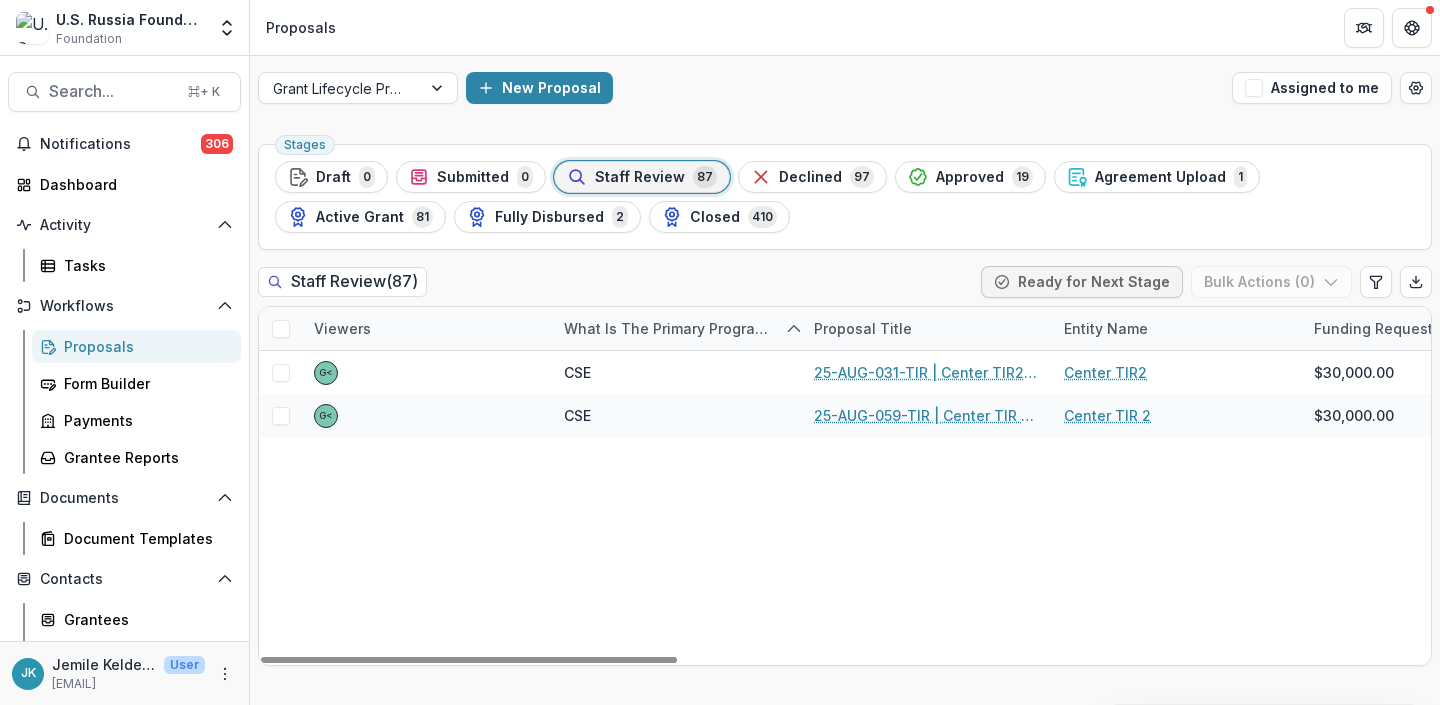 click on "G< CSE 25-AUG-031-TIR | Center TIR2 - 2025 - Grant Proposal Application (August 2025) Center TIR2 $30,000.00 $26,880.00 G< CSE 25-AUG-059-TIR | Center TIR 2 - 2025 - Grant Proposal Application (August 2025) Center TIR 2 $30,000.00 $26,880.00" at bounding box center [1905, 508] 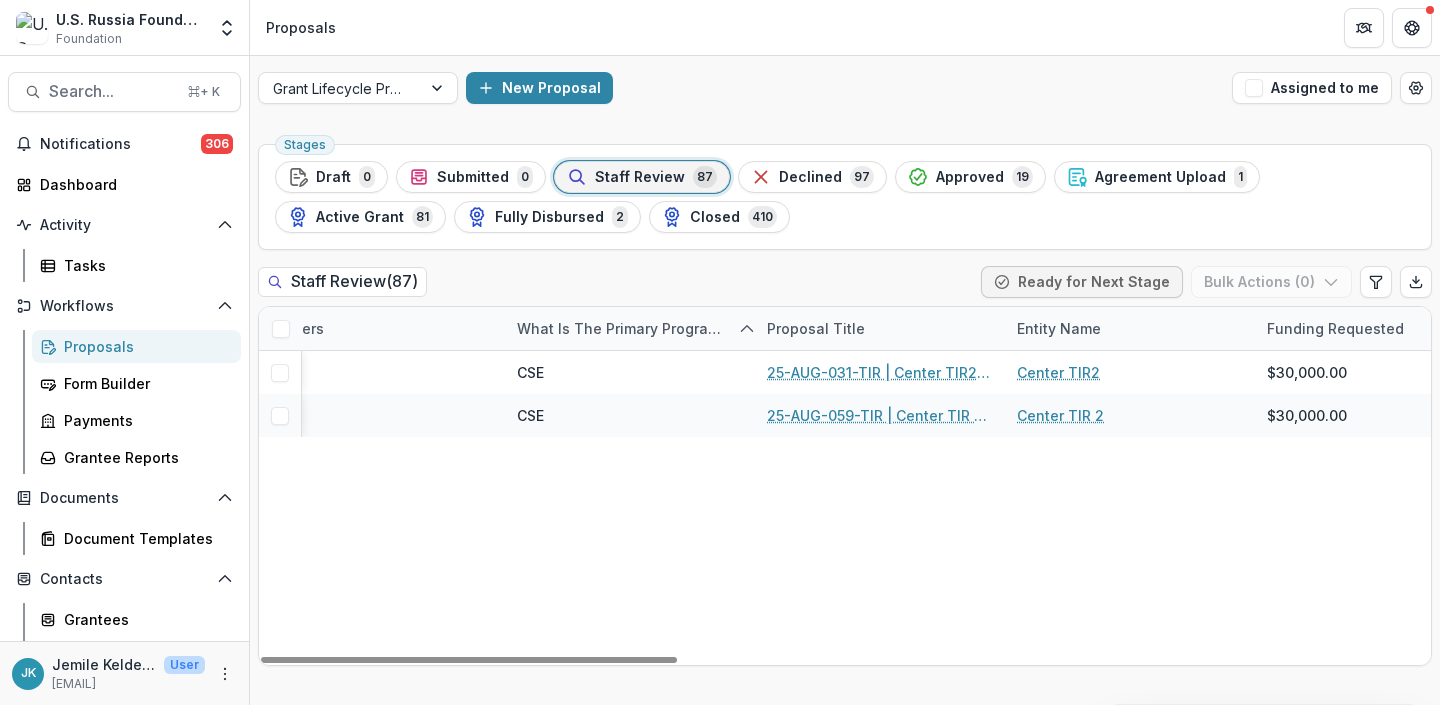 scroll, scrollTop: 0, scrollLeft: 0, axis: both 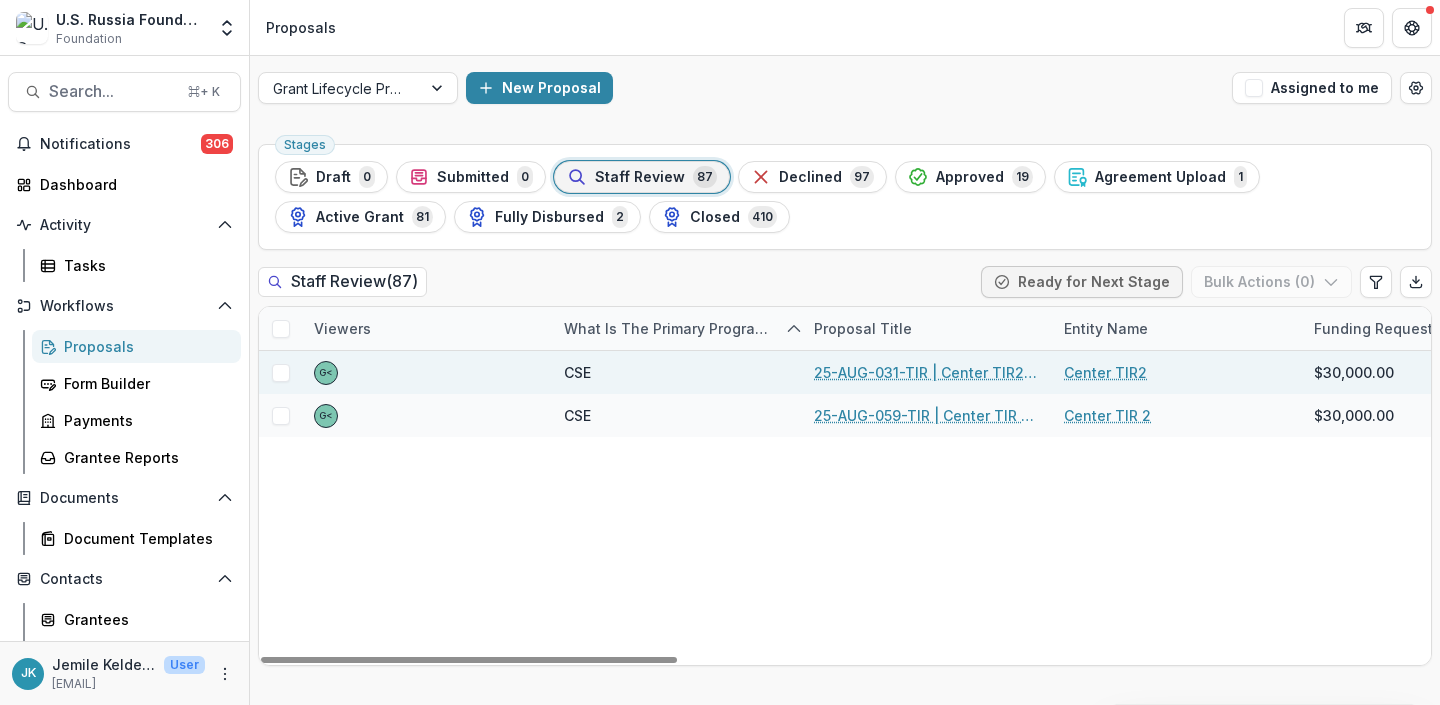 click on "CSE" at bounding box center (577, 372) 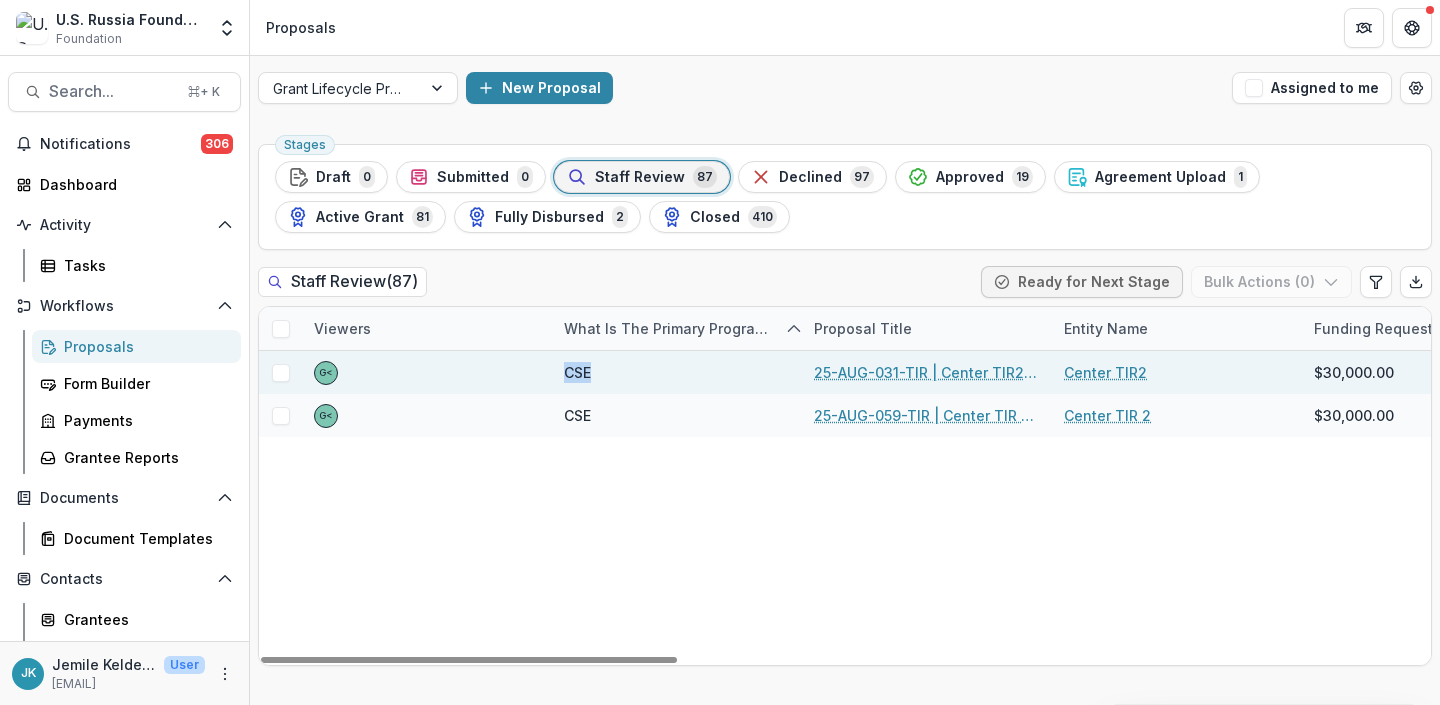 click on "CSE" at bounding box center (577, 372) 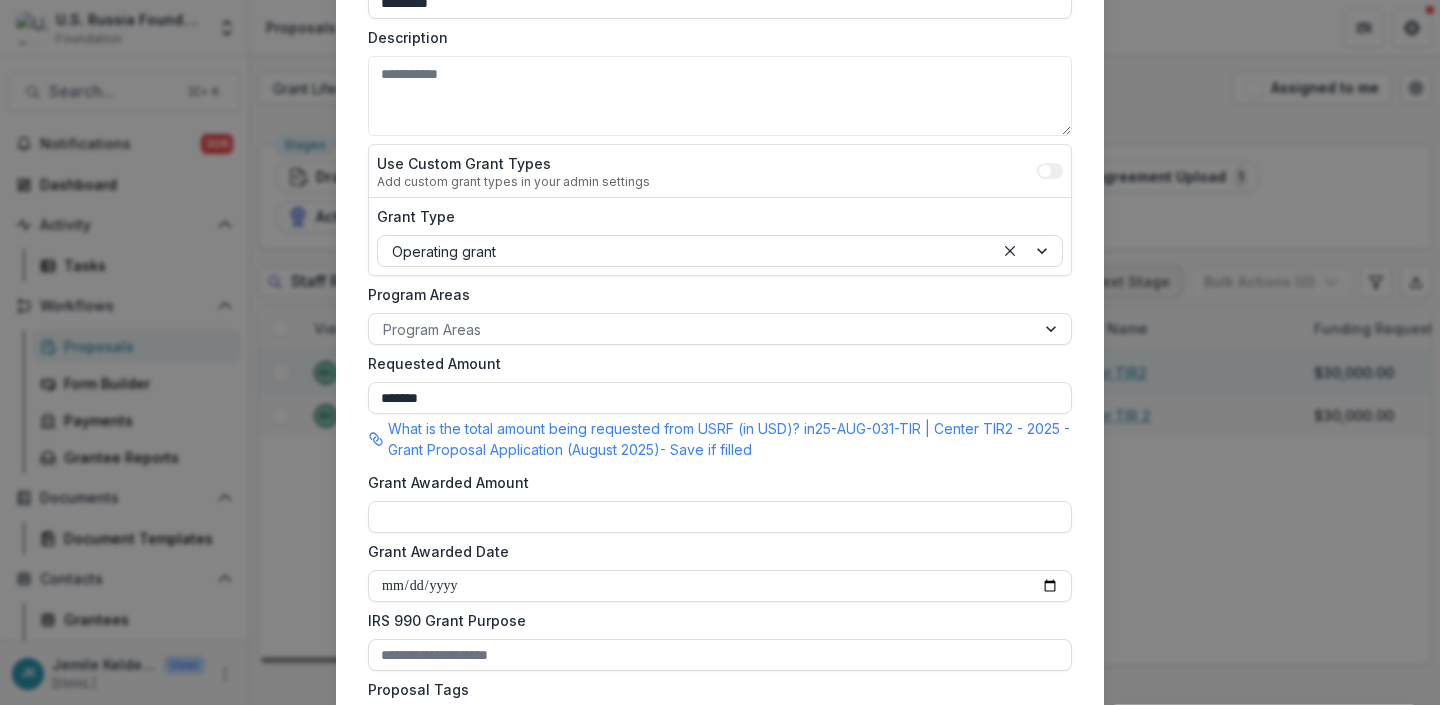 scroll, scrollTop: 1064, scrollLeft: 0, axis: vertical 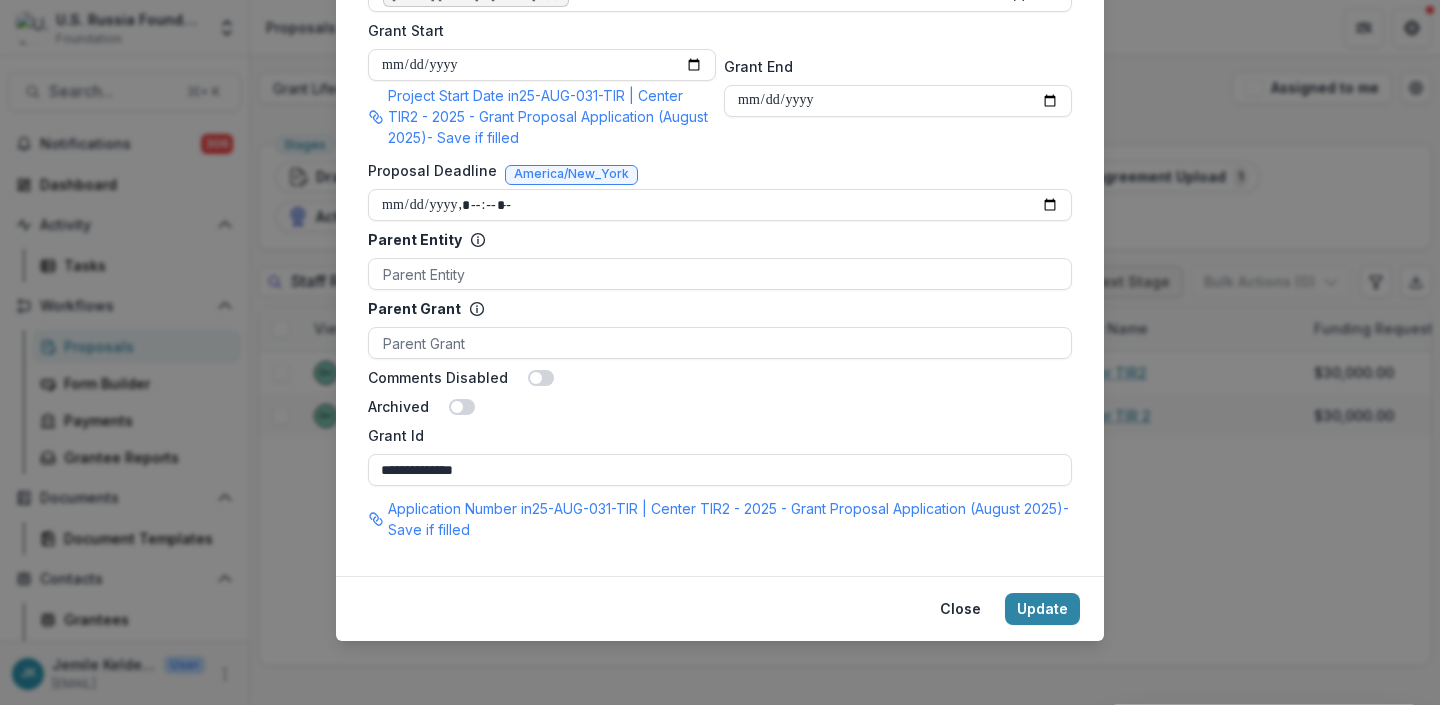click on "**********" at bounding box center (720, 352) 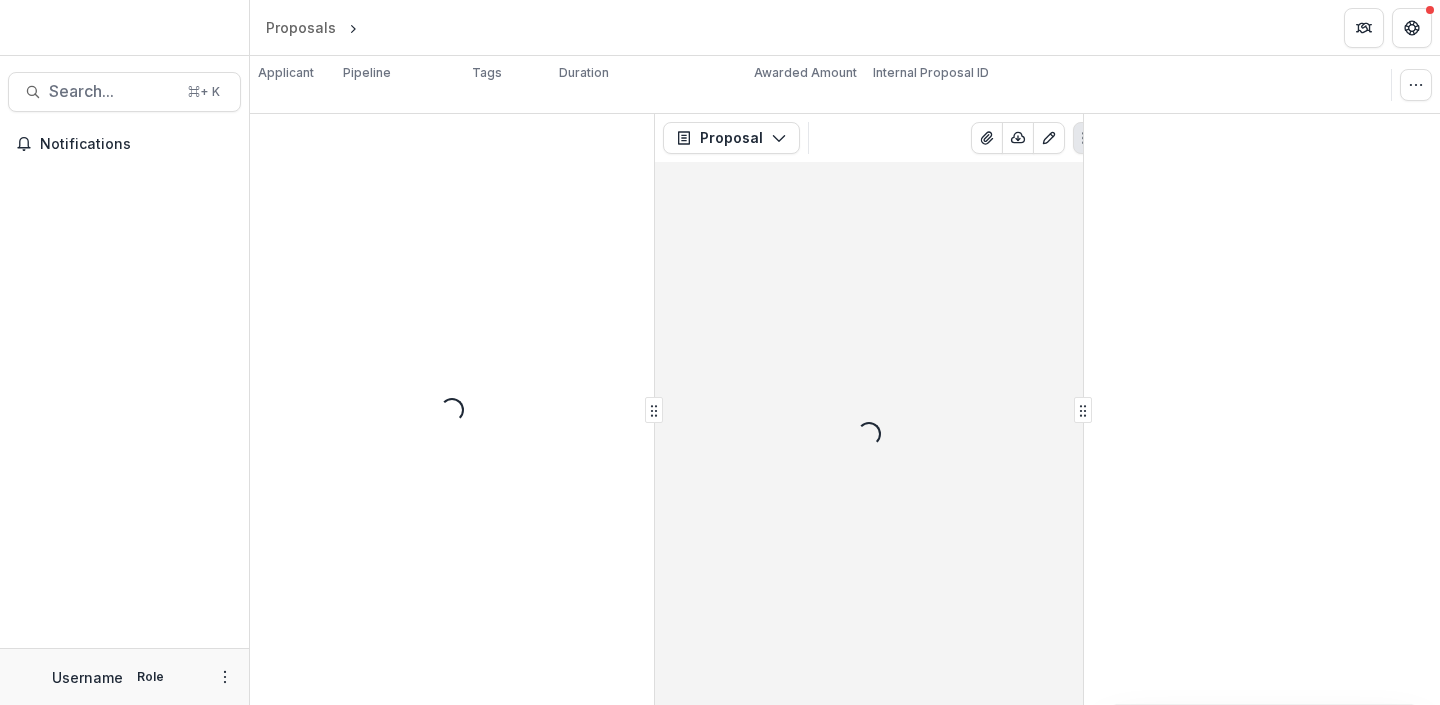 scroll, scrollTop: 0, scrollLeft: 0, axis: both 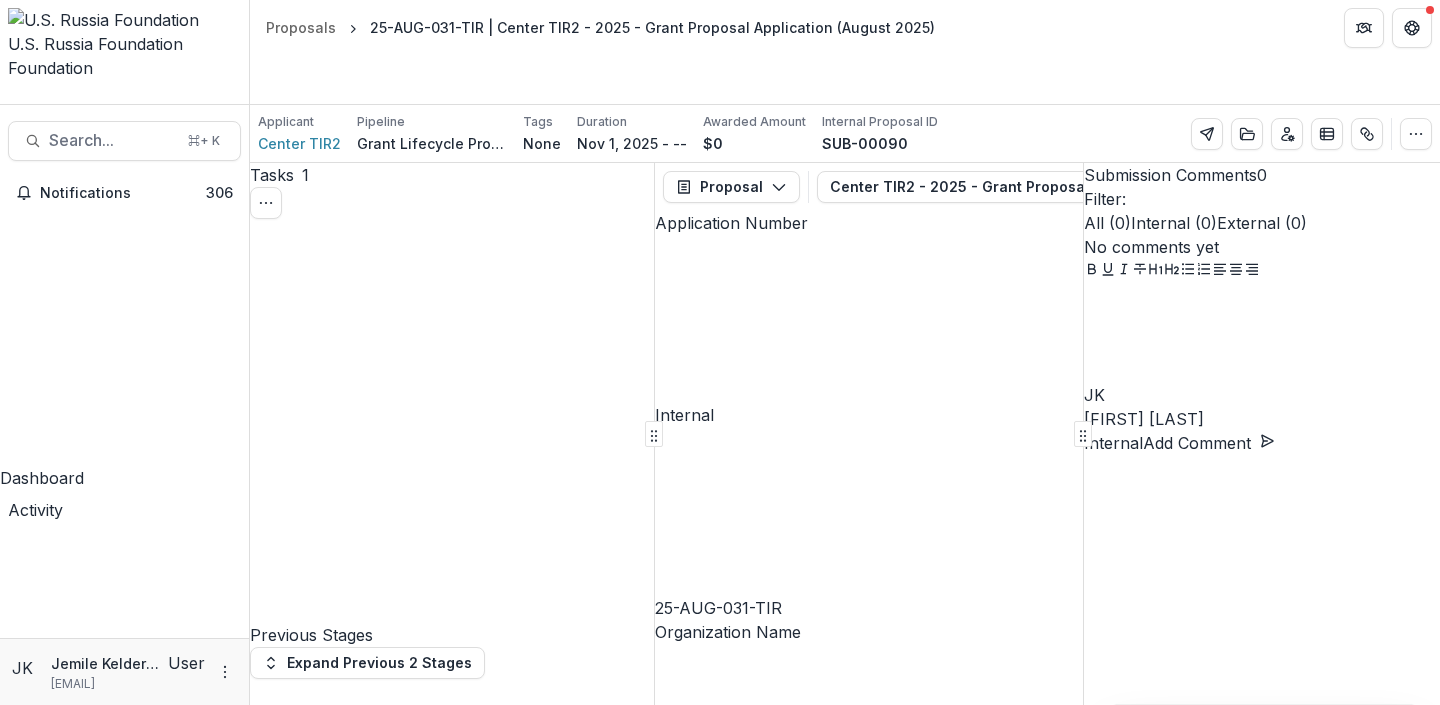click on "Proposals" at bounding box center (124, 1088) 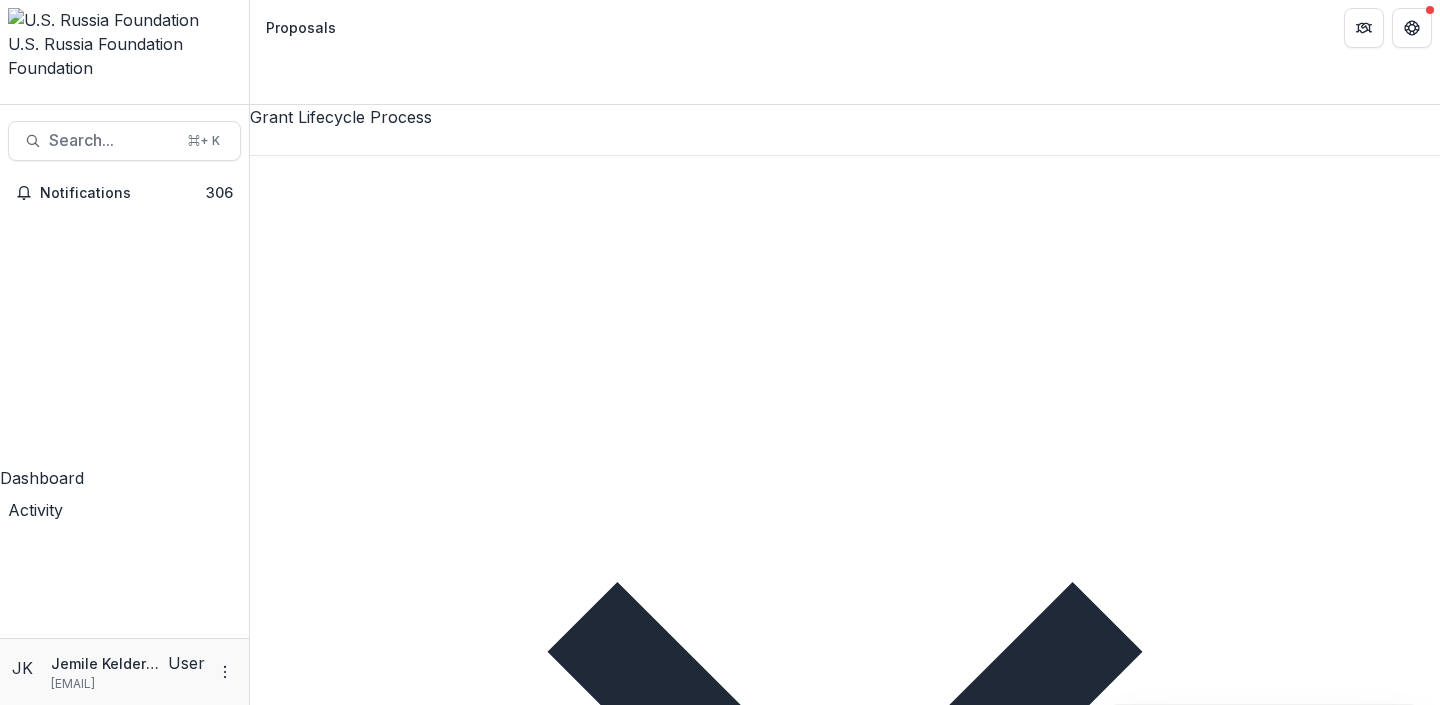 click on "Staff Review" at bounding box center [482, 1565] 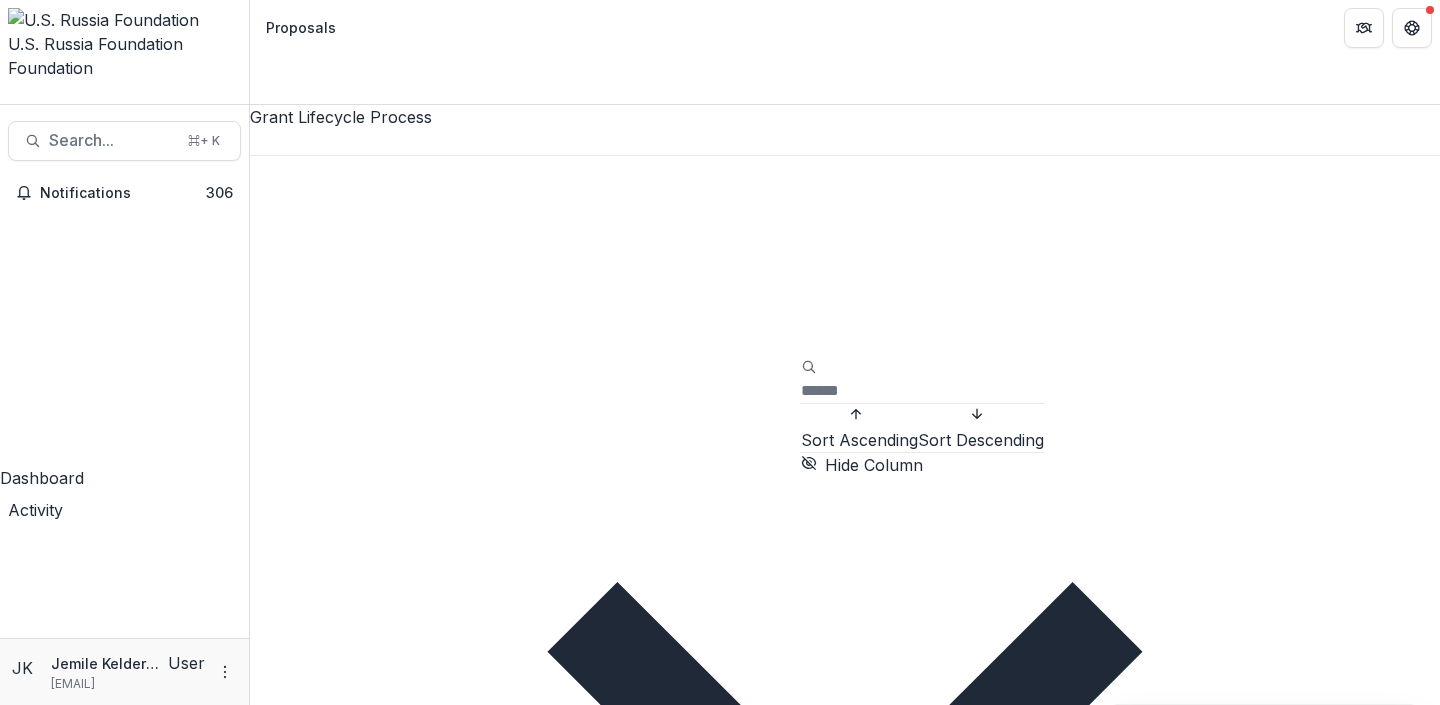click at bounding box center [881, 391] 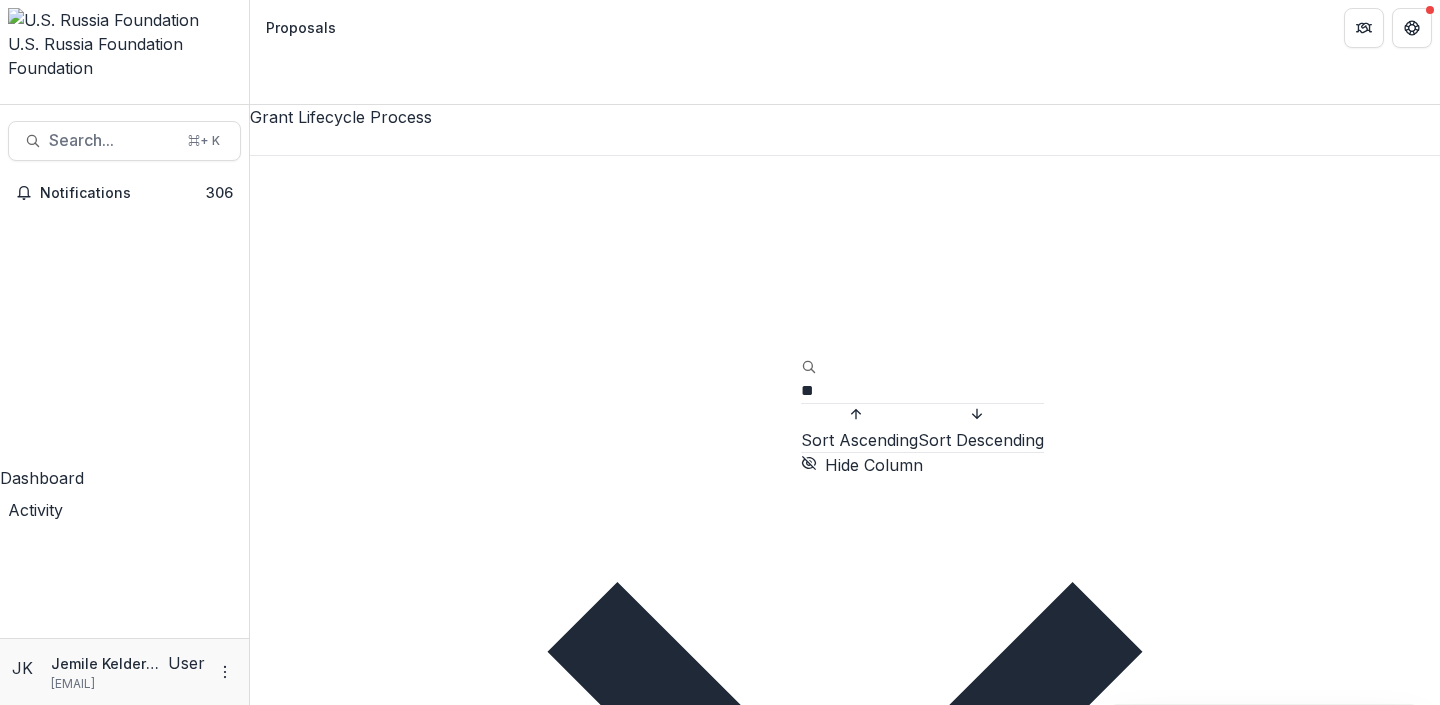 type on "**" 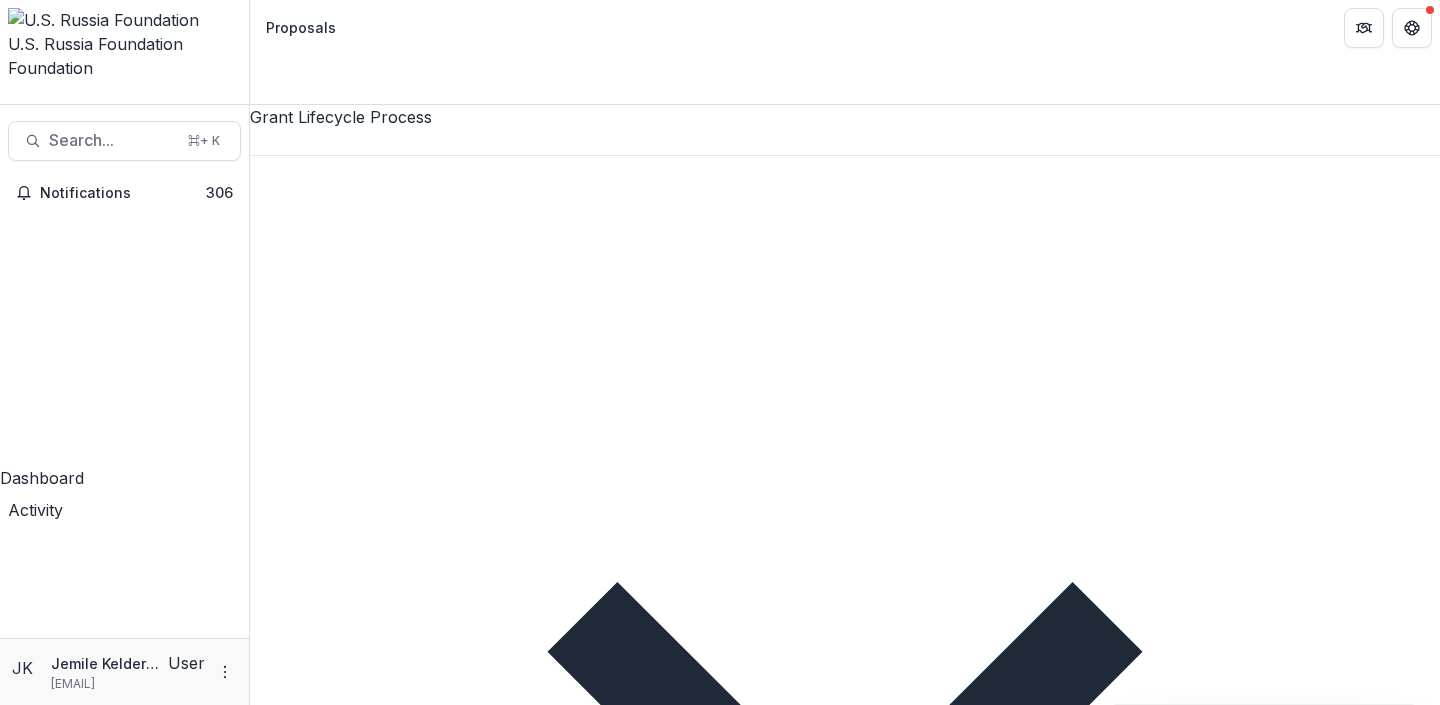 click on "Proposal Title" at bounding box center (845, 1844) 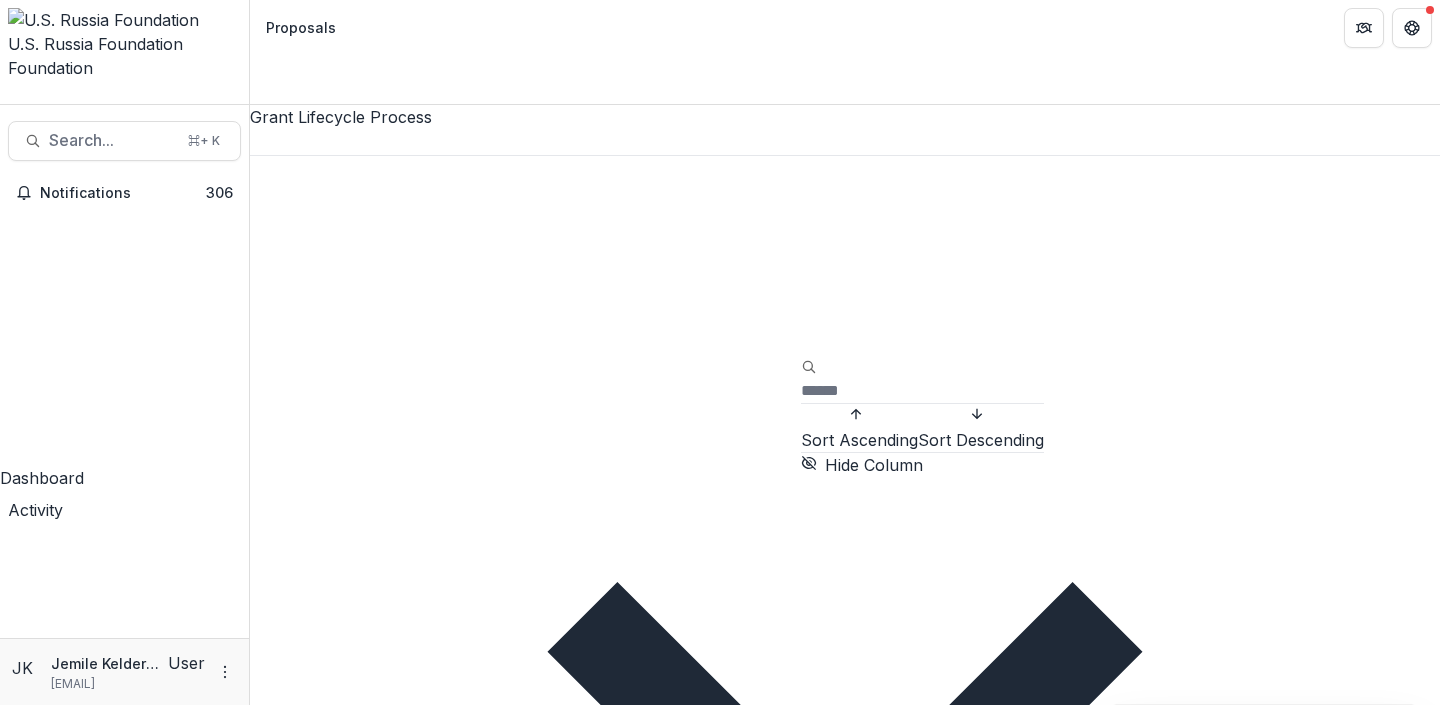 click at bounding box center (881, 391) 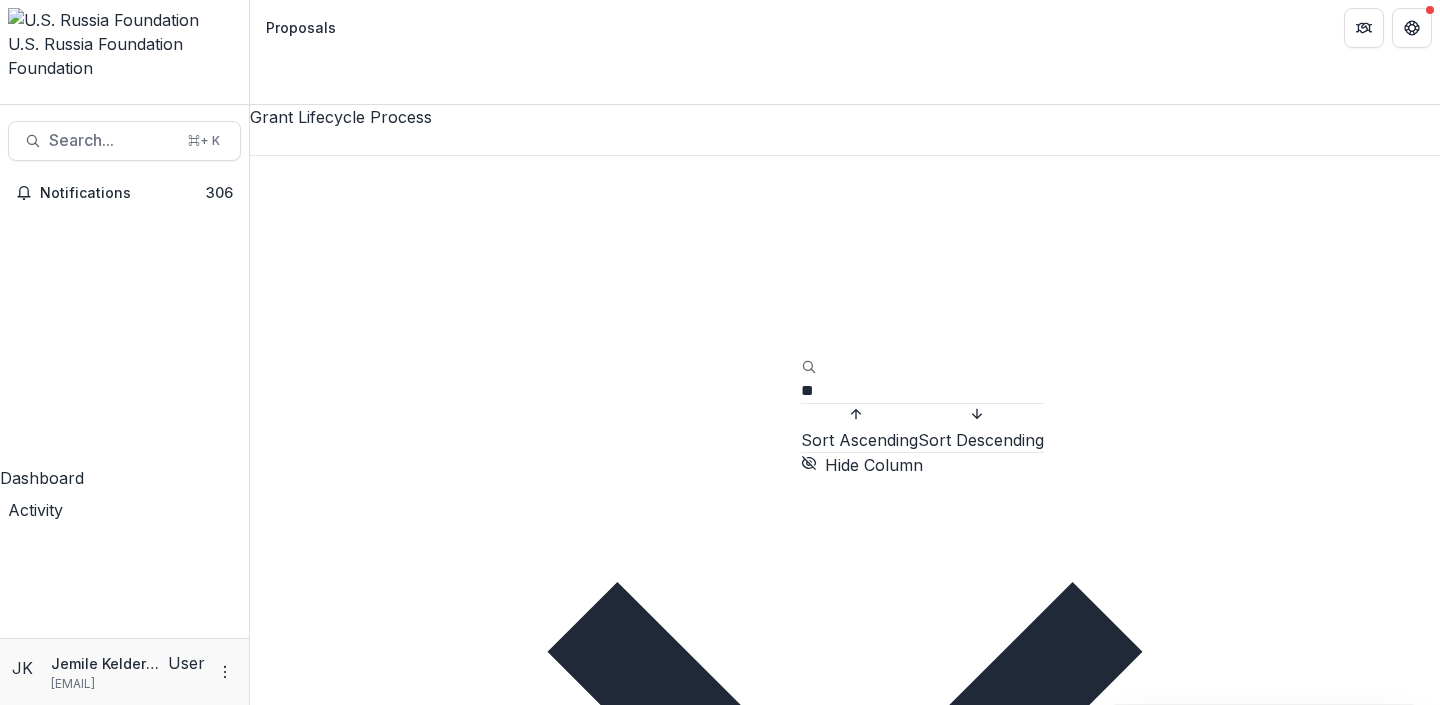 click on "**" at bounding box center (881, 391) 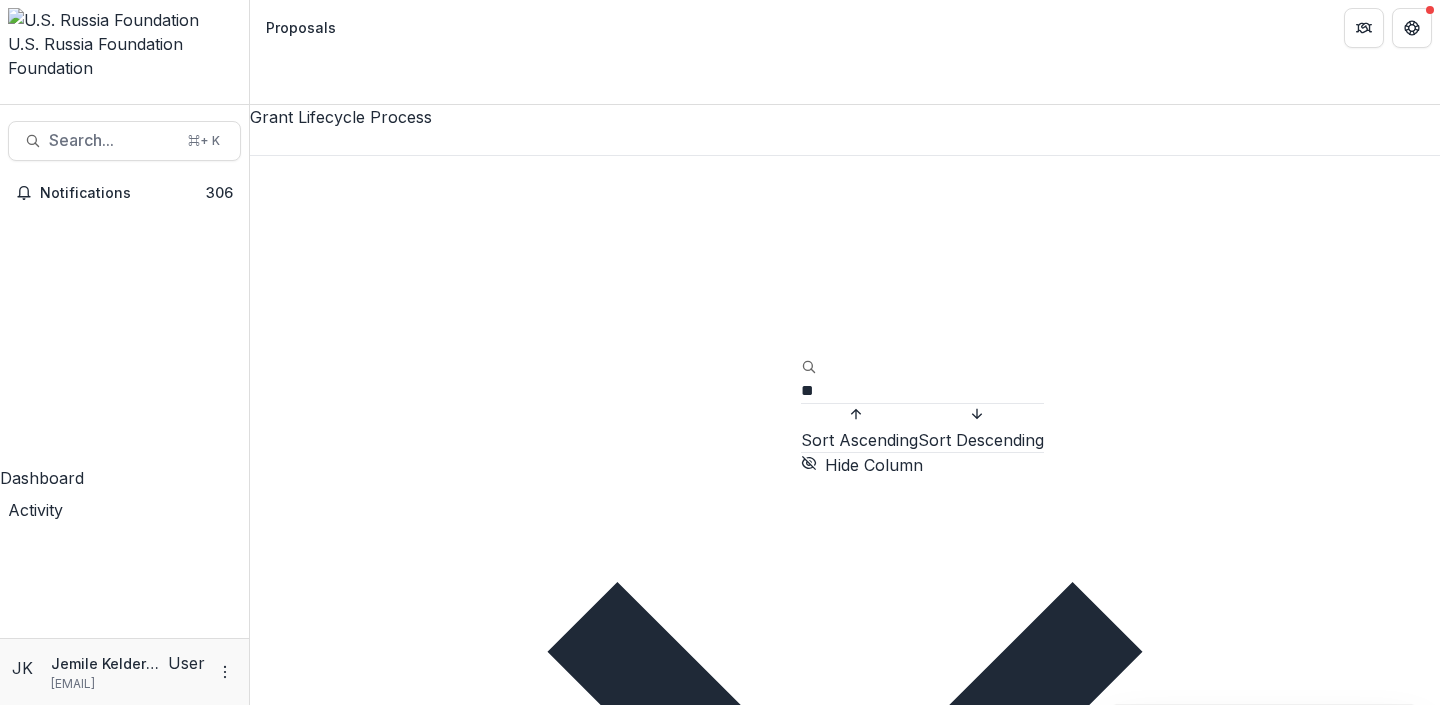 type on "**" 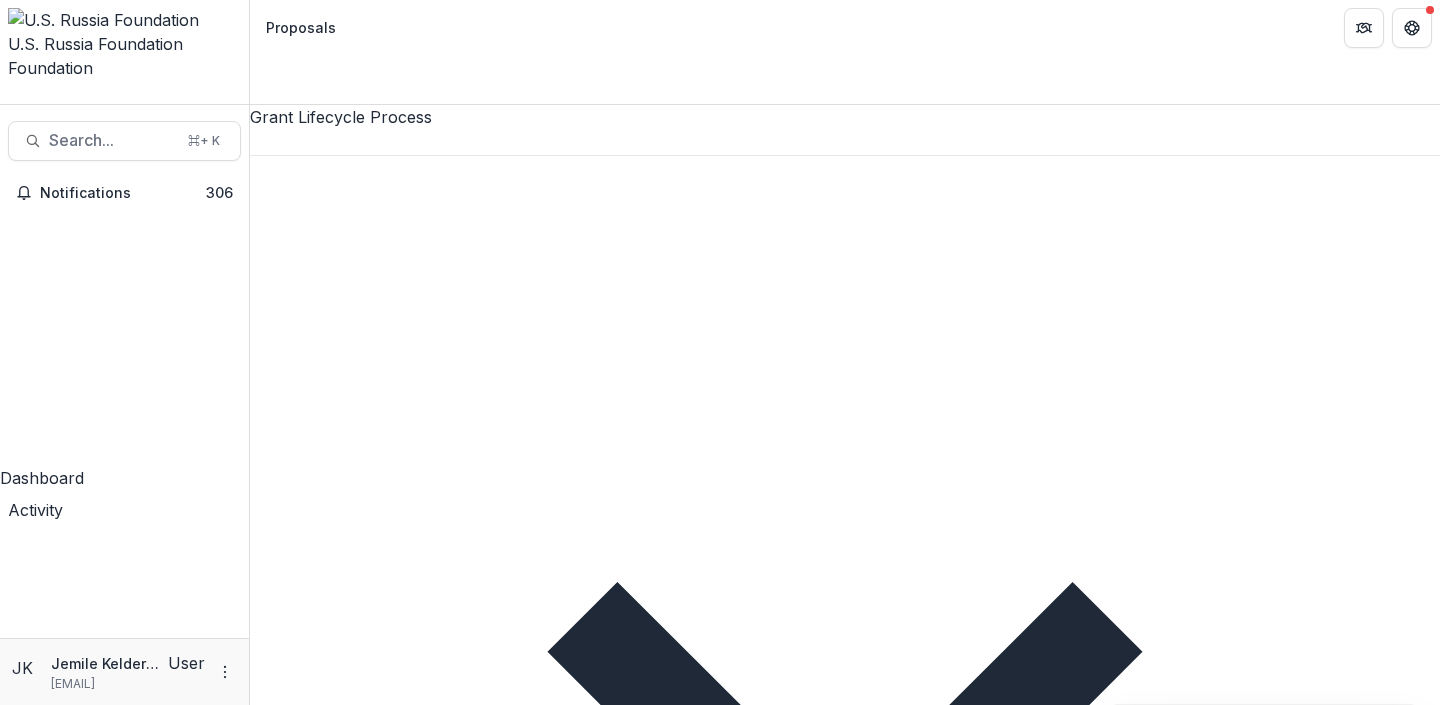 click on "G< MFE 25-AUG-056-CEIP | Carnegie Endowment for International Peace - 2025 - Grant Proposal Application (August 2025) Carnegie Endowment for International Peace $200,000.00 $50,500.00" at bounding box center [845, 2240] 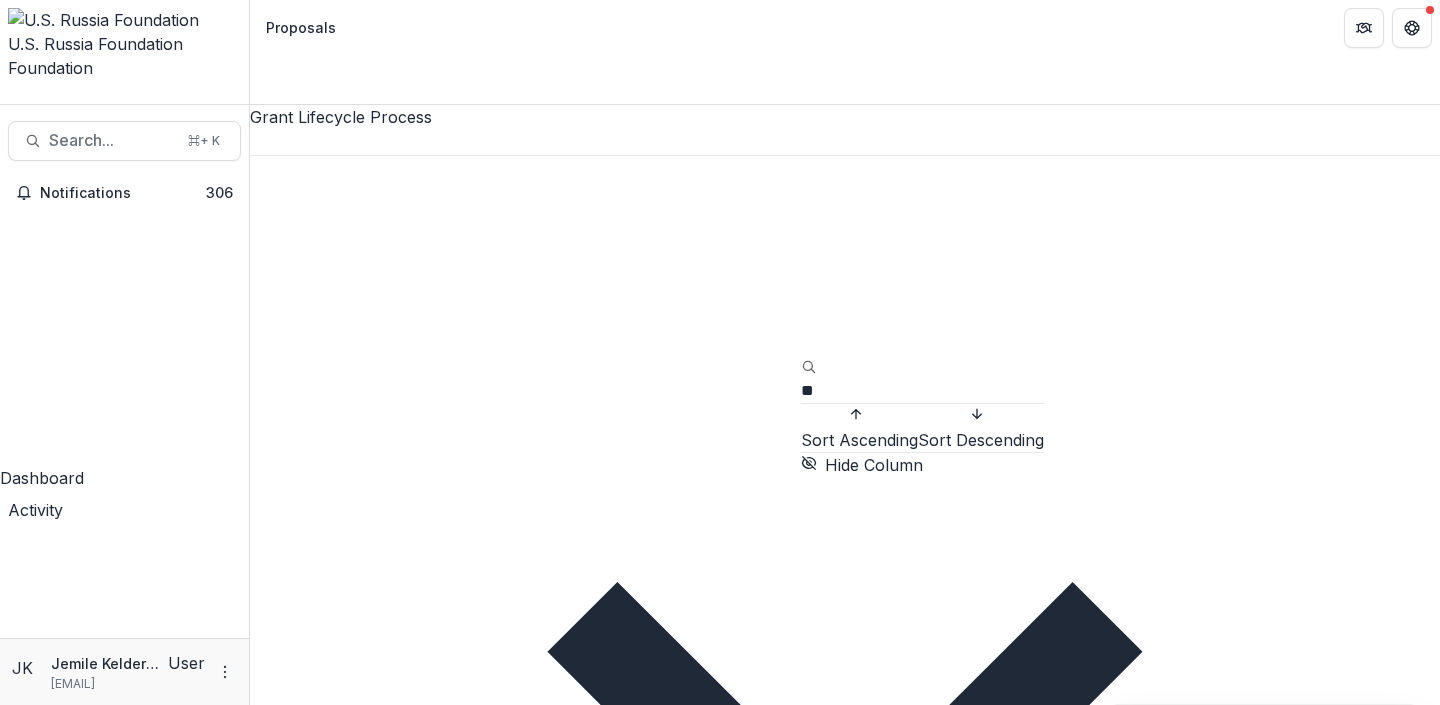 click on "**" at bounding box center (881, 391) 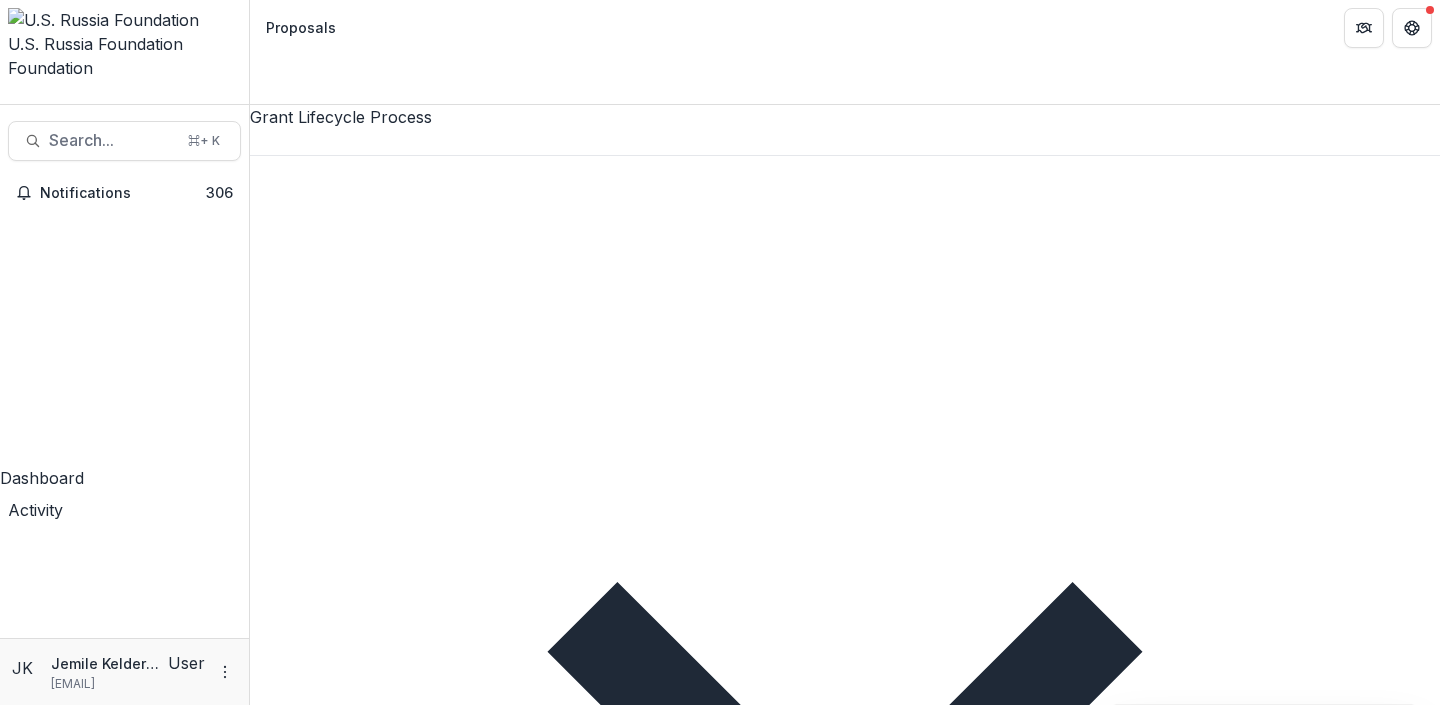 click on "Proposal Title" at bounding box center (845, 1844) 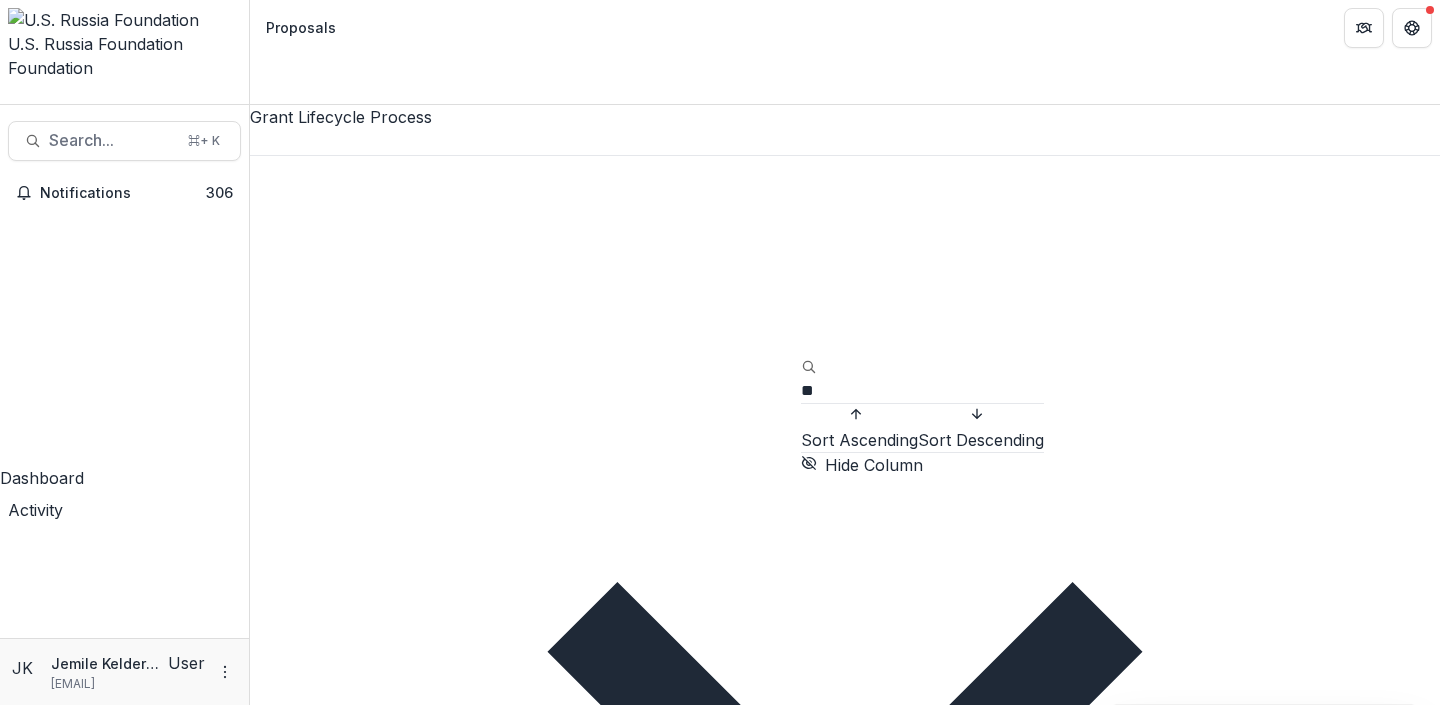 click on "**" at bounding box center [881, 391] 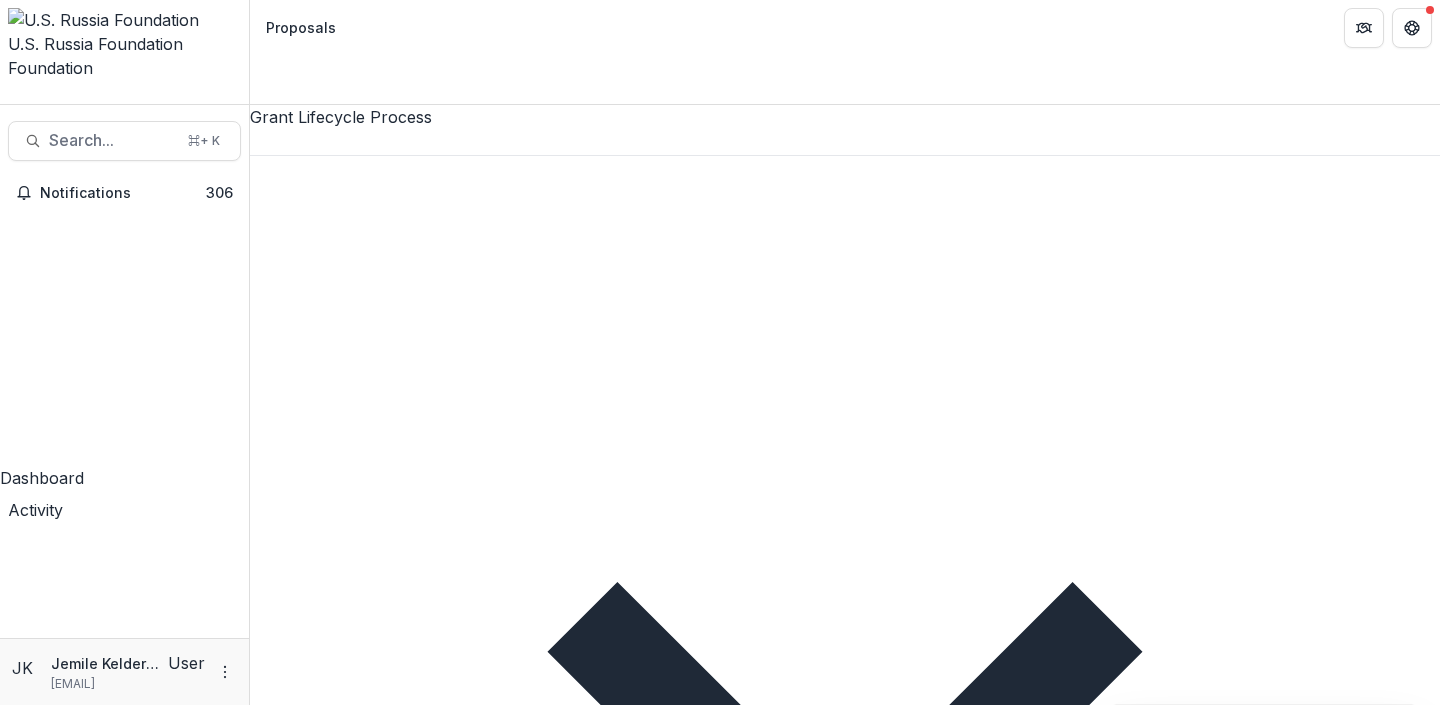 click on "G< CSE 25-AUG-059-TIR | Center TIR 2 - 2025 - Grant Proposal Application (August 2025) Center TIR 2 $30,000.00 $26,880.00" at bounding box center [845, 2216] 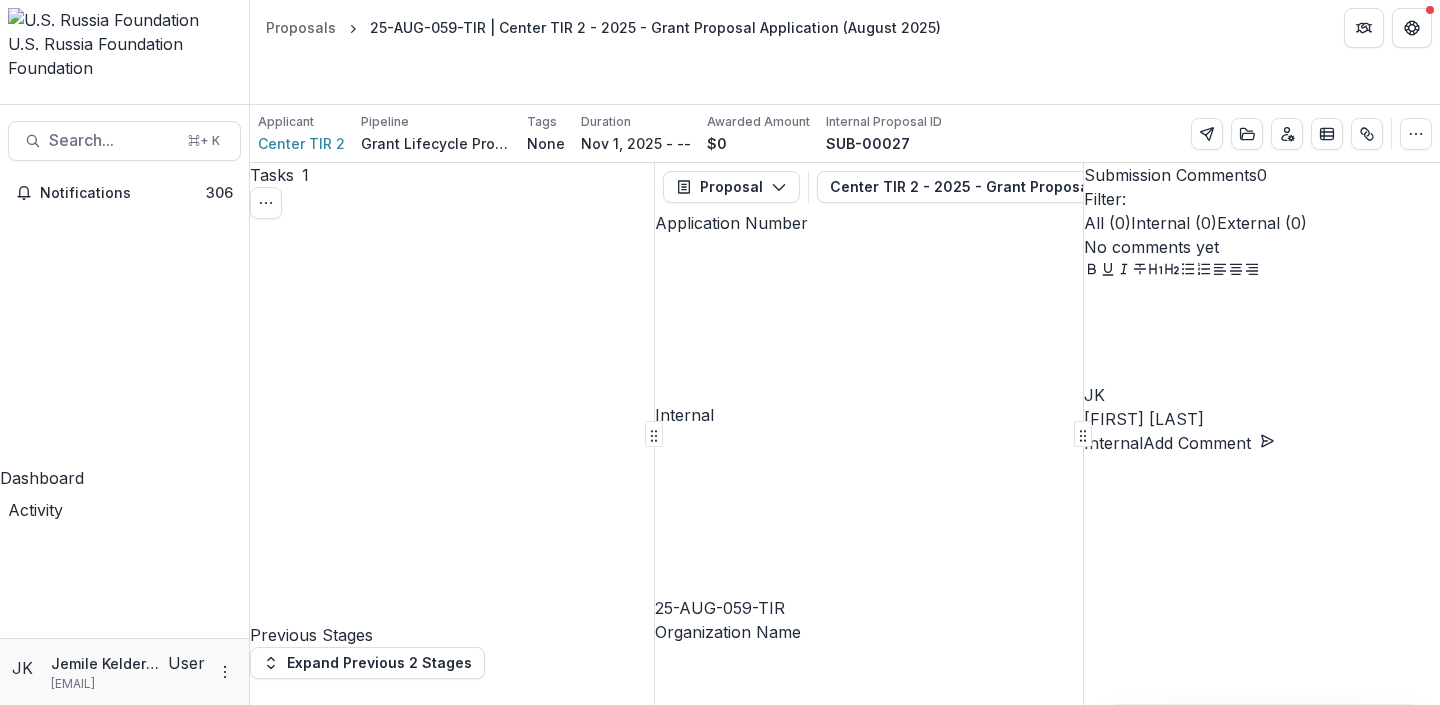 scroll, scrollTop: 3314, scrollLeft: 0, axis: vertical 